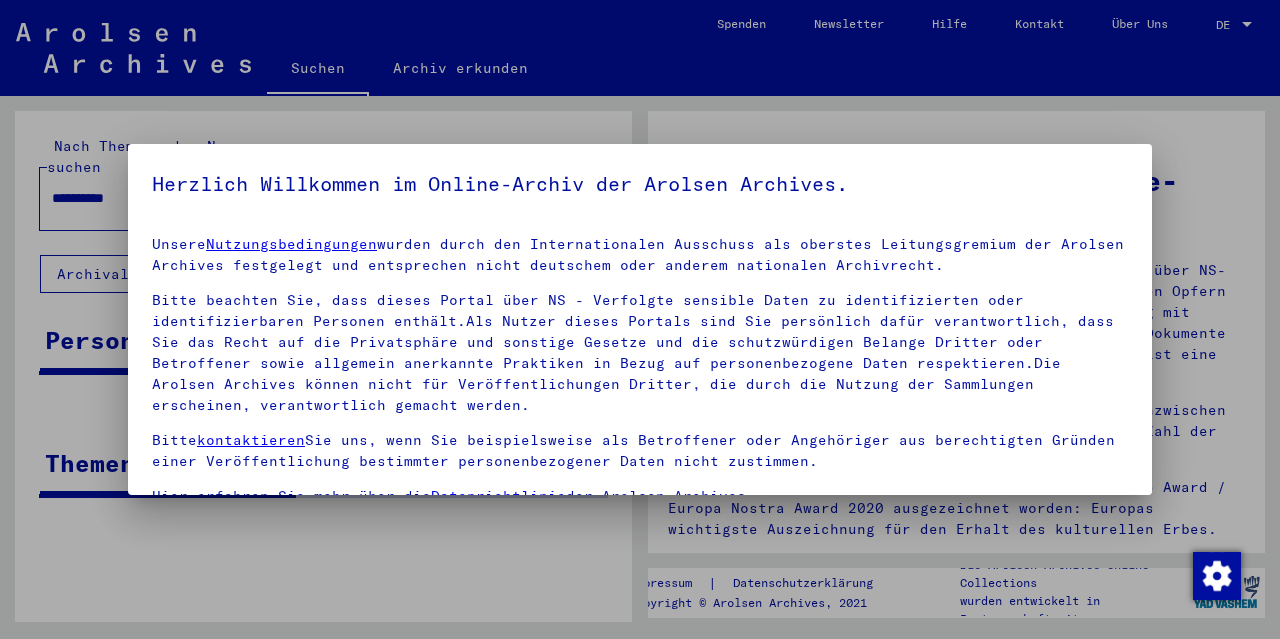 scroll, scrollTop: 0, scrollLeft: 0, axis: both 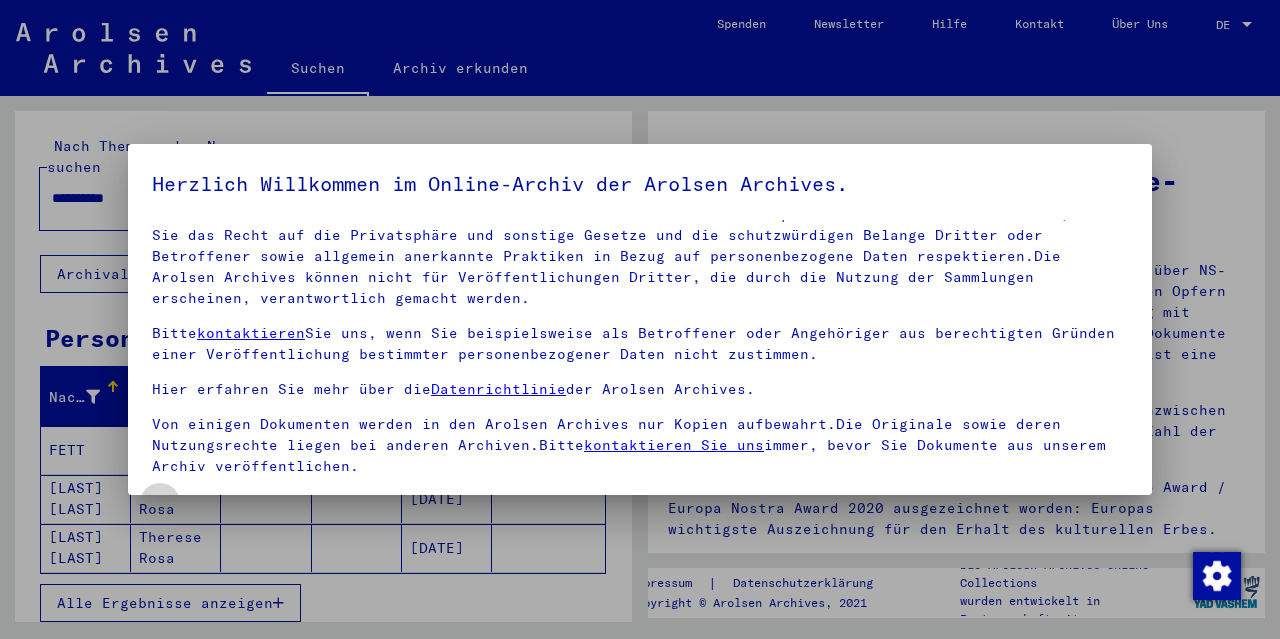 click at bounding box center (160, 503) 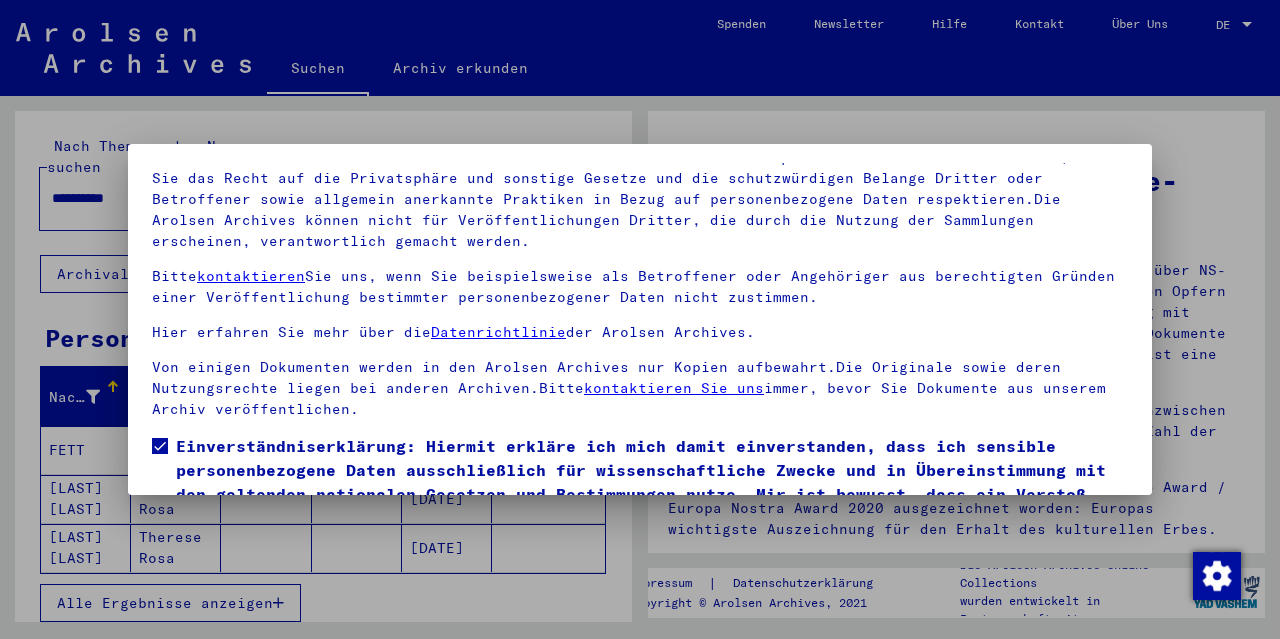 scroll, scrollTop: 164, scrollLeft: 0, axis: vertical 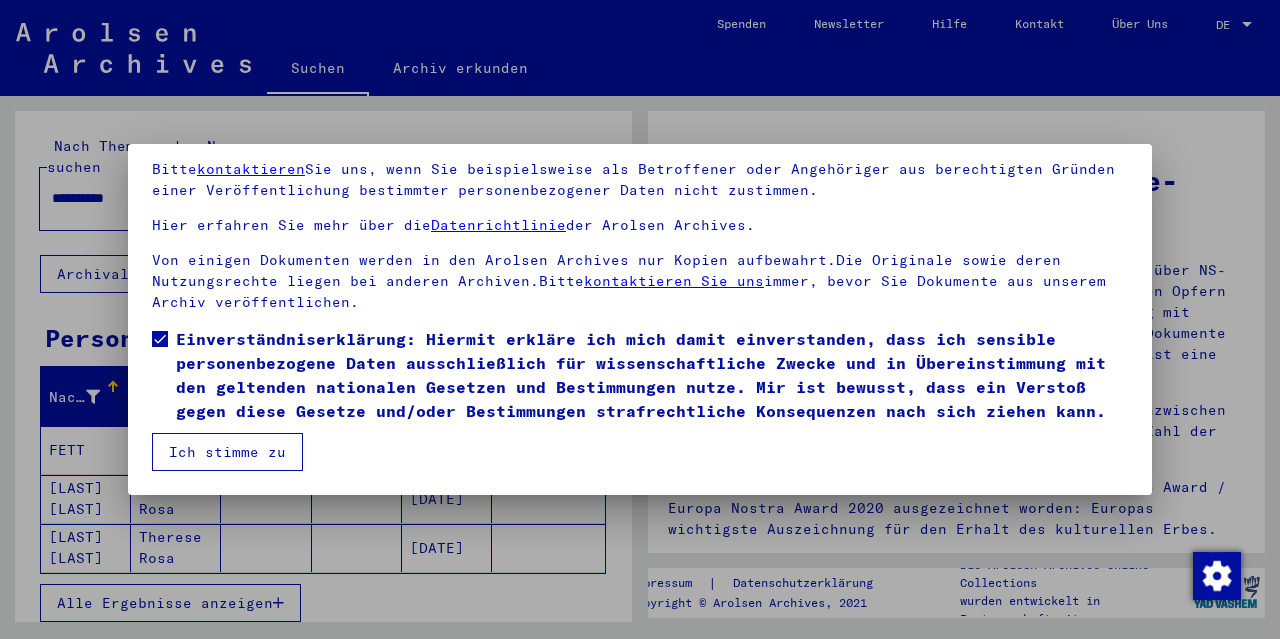 click on "Ich stimme zu" at bounding box center (227, 452) 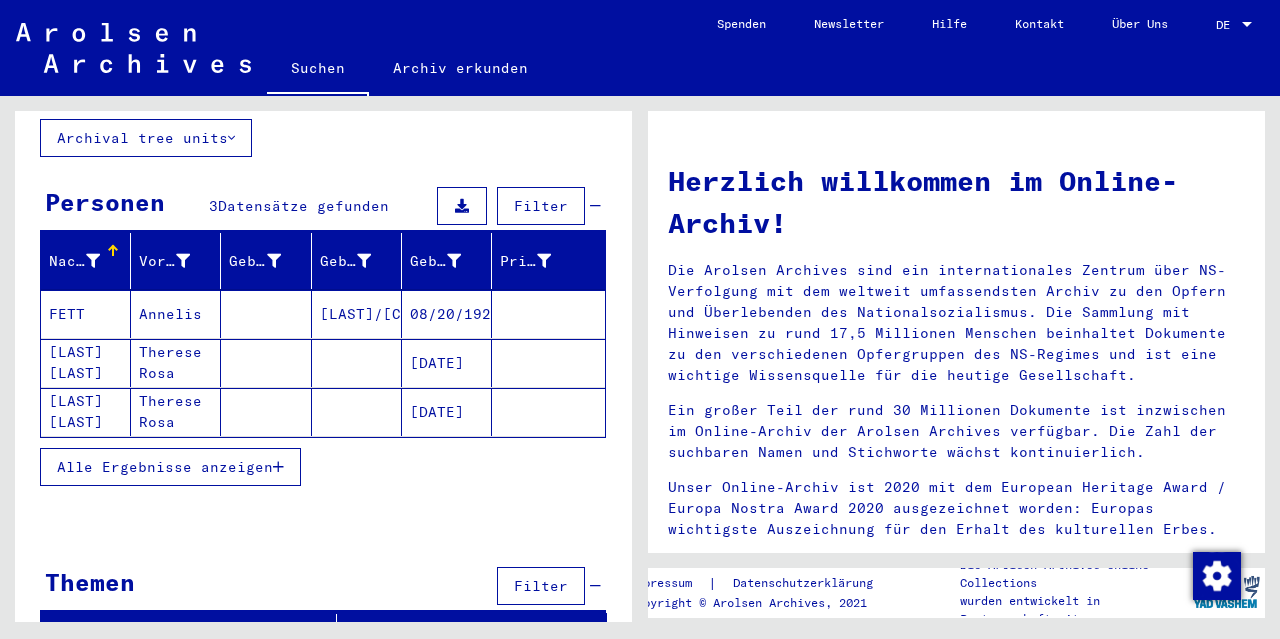 scroll, scrollTop: 137, scrollLeft: 0, axis: vertical 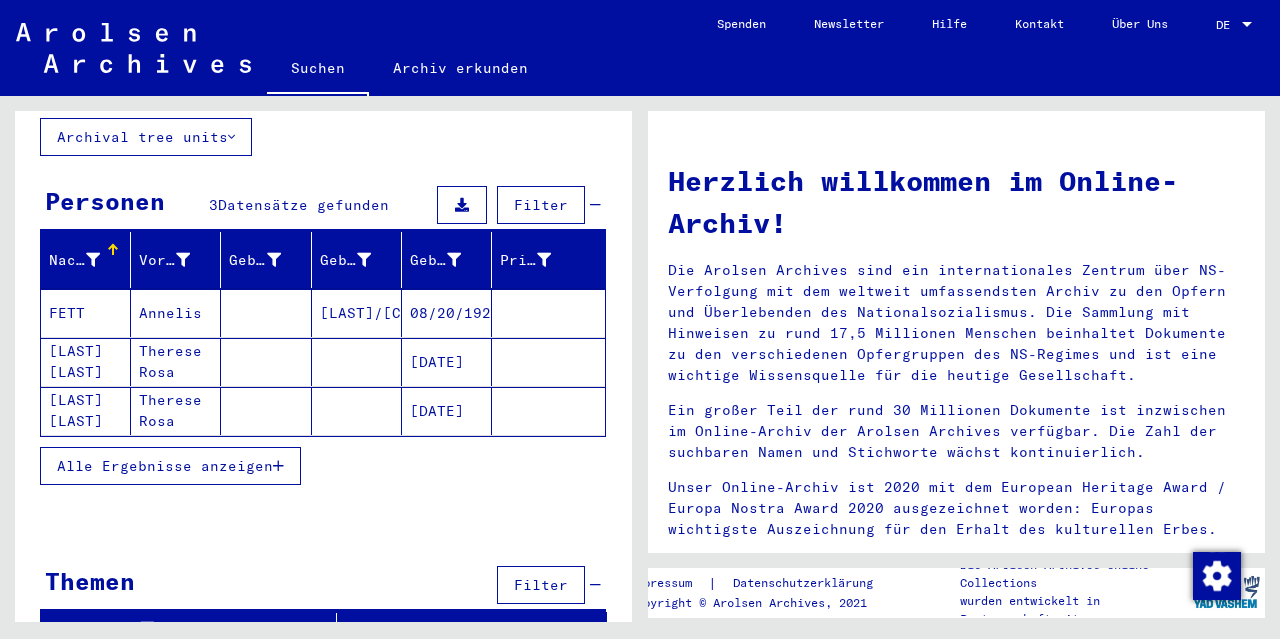 click on "Alle Ergebnisse anzeigen" at bounding box center [165, 466] 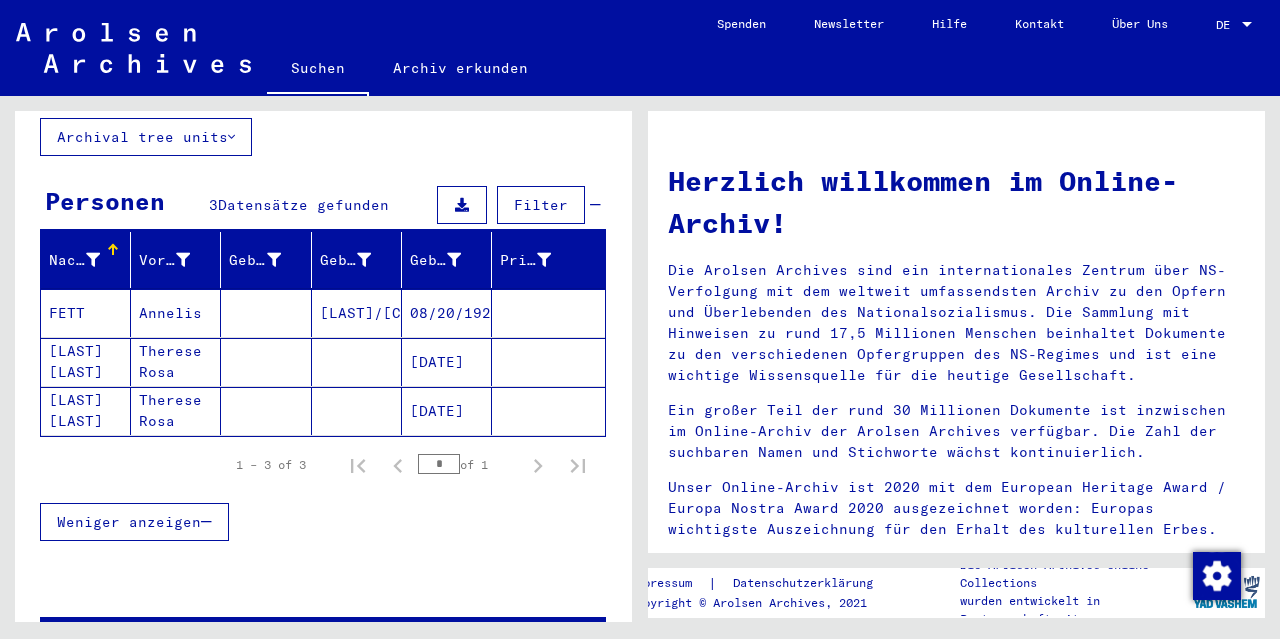 click on "[LAST] [LAST]" at bounding box center [86, 411] 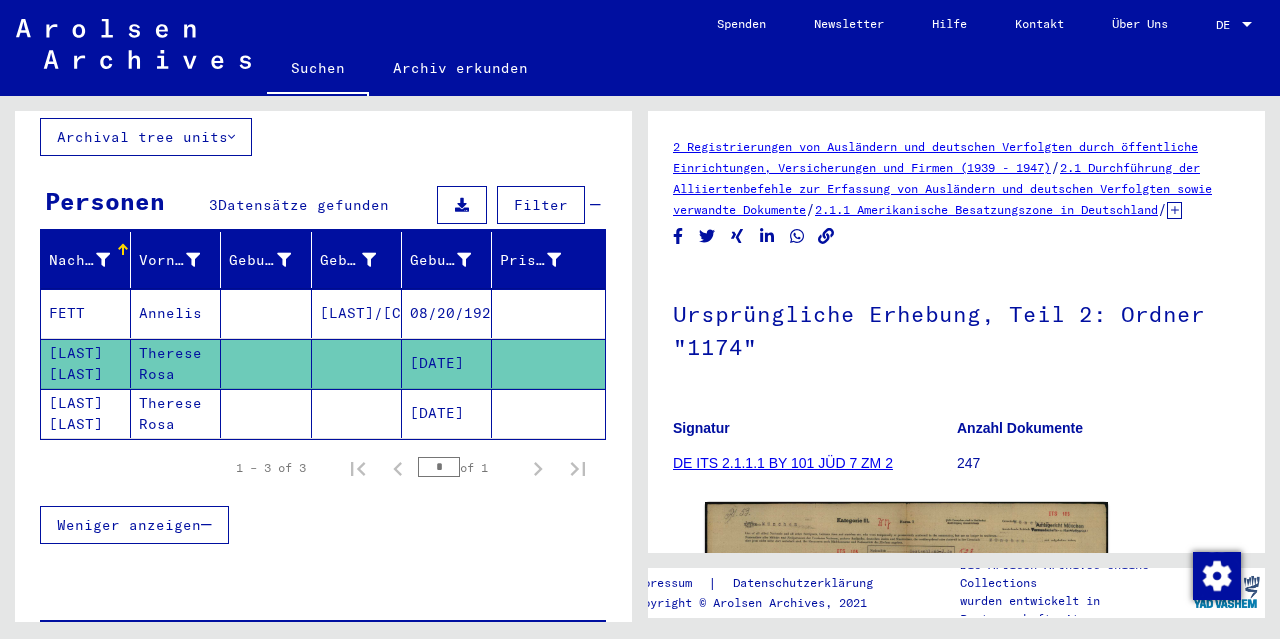 scroll, scrollTop: 0, scrollLeft: 0, axis: both 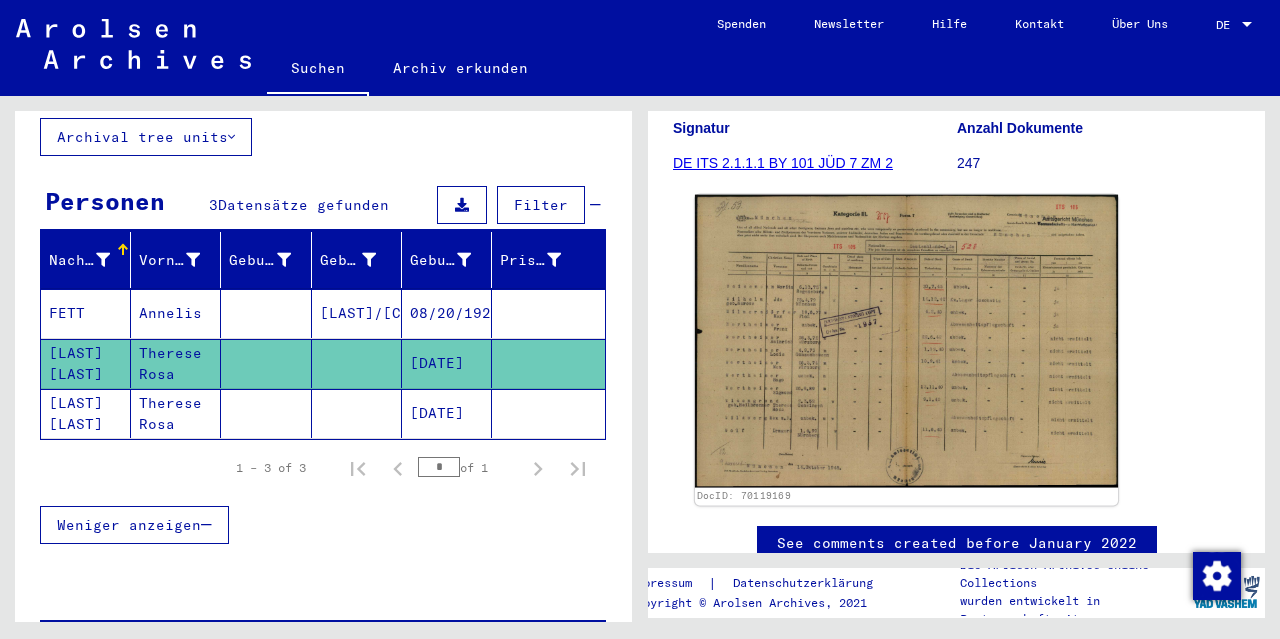 click 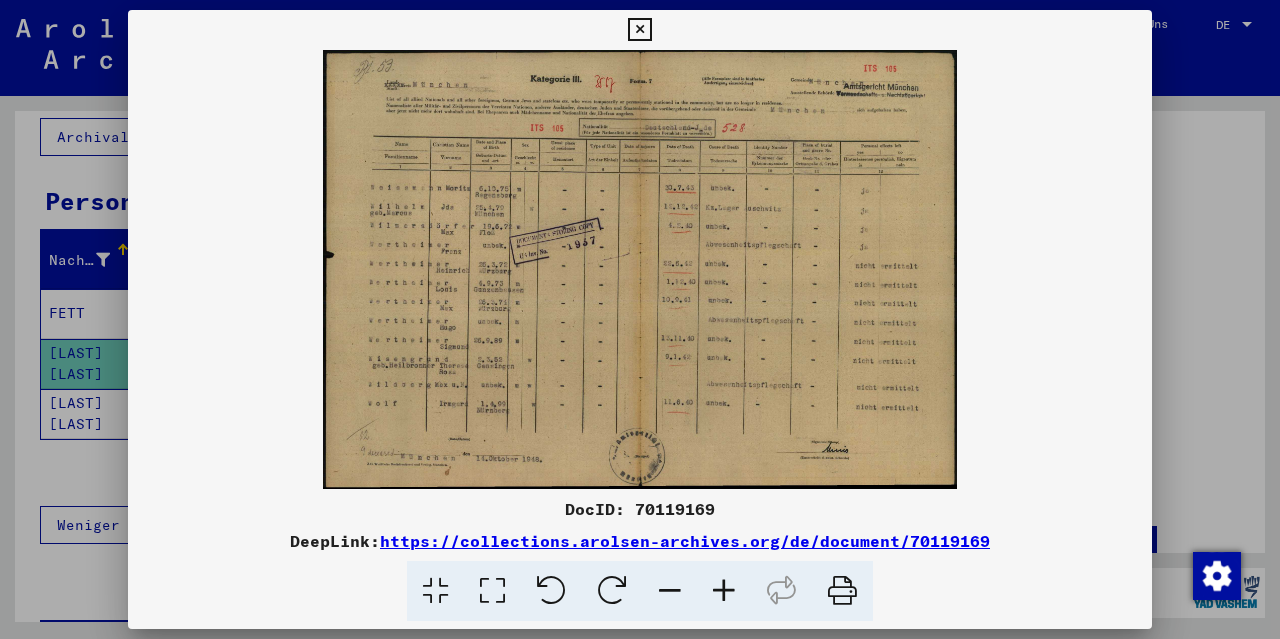 click at bounding box center (724, 591) 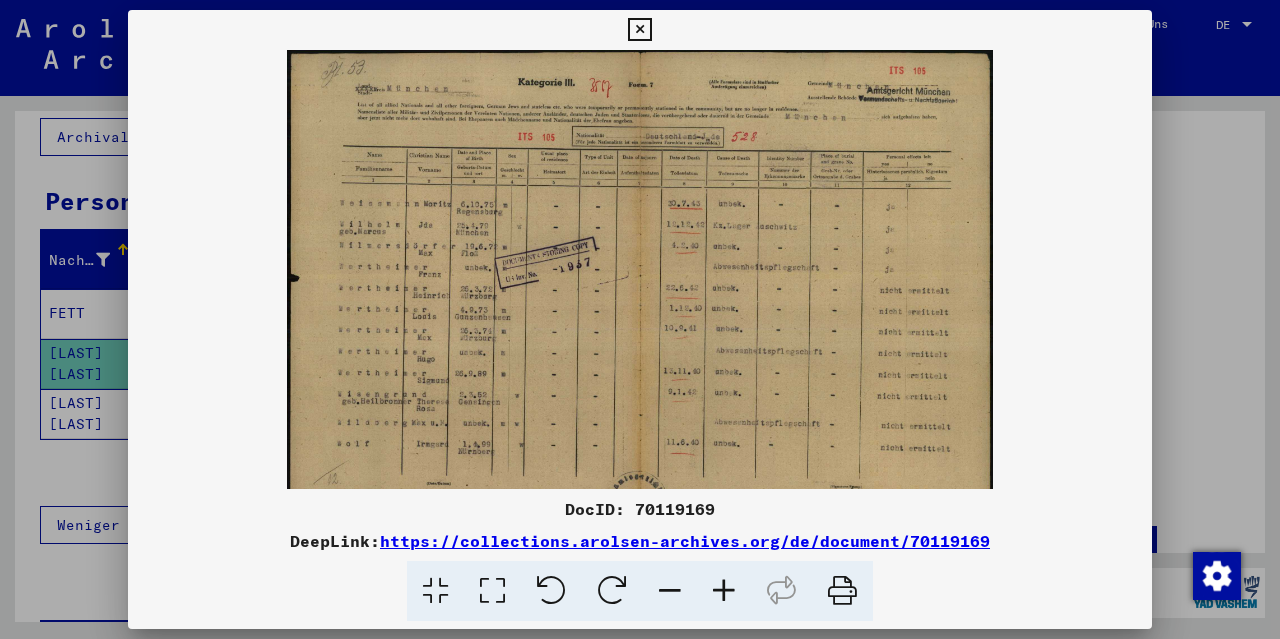 click at bounding box center [724, 591] 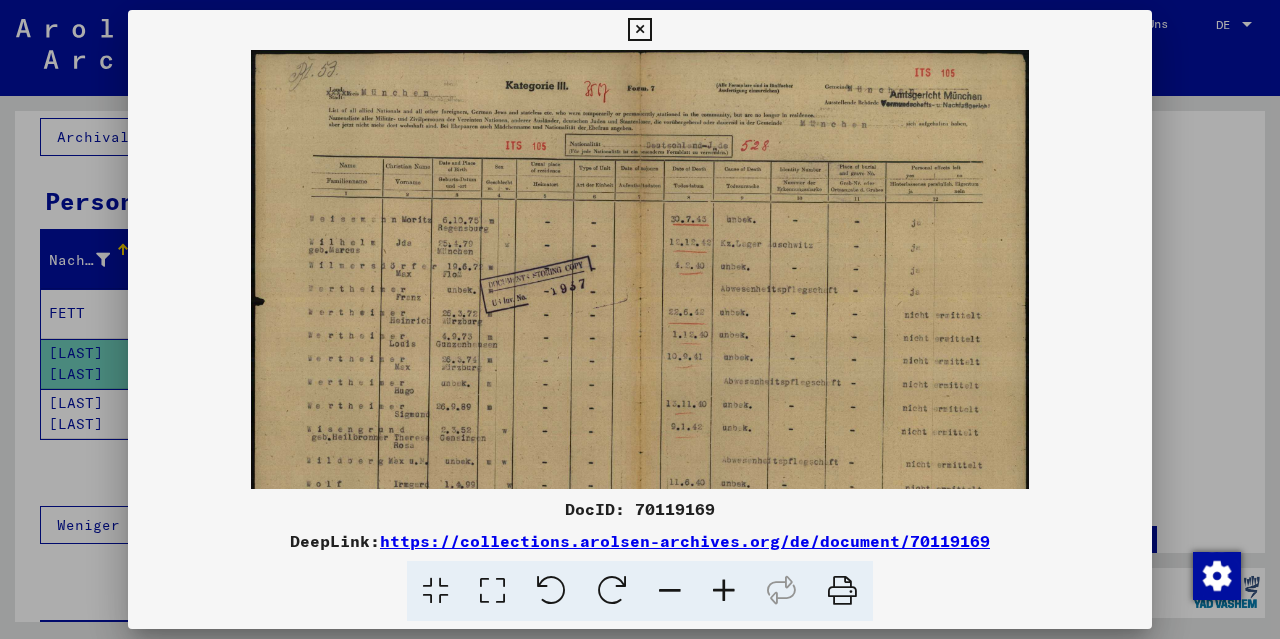 click at bounding box center (724, 591) 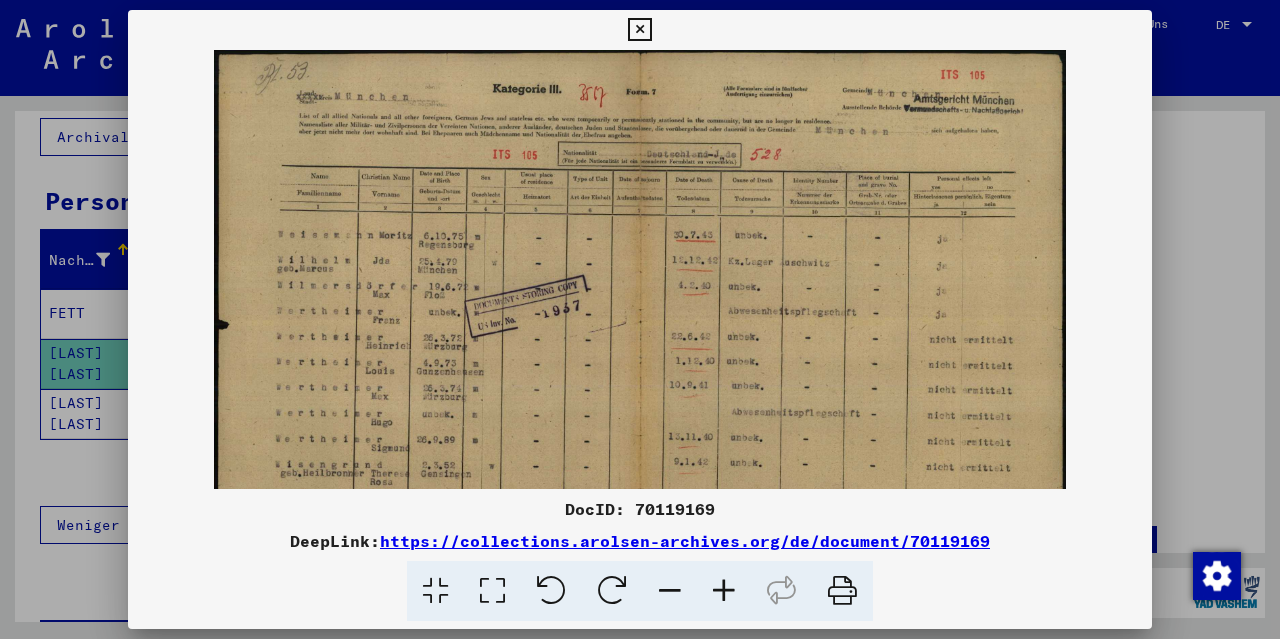 click at bounding box center (724, 591) 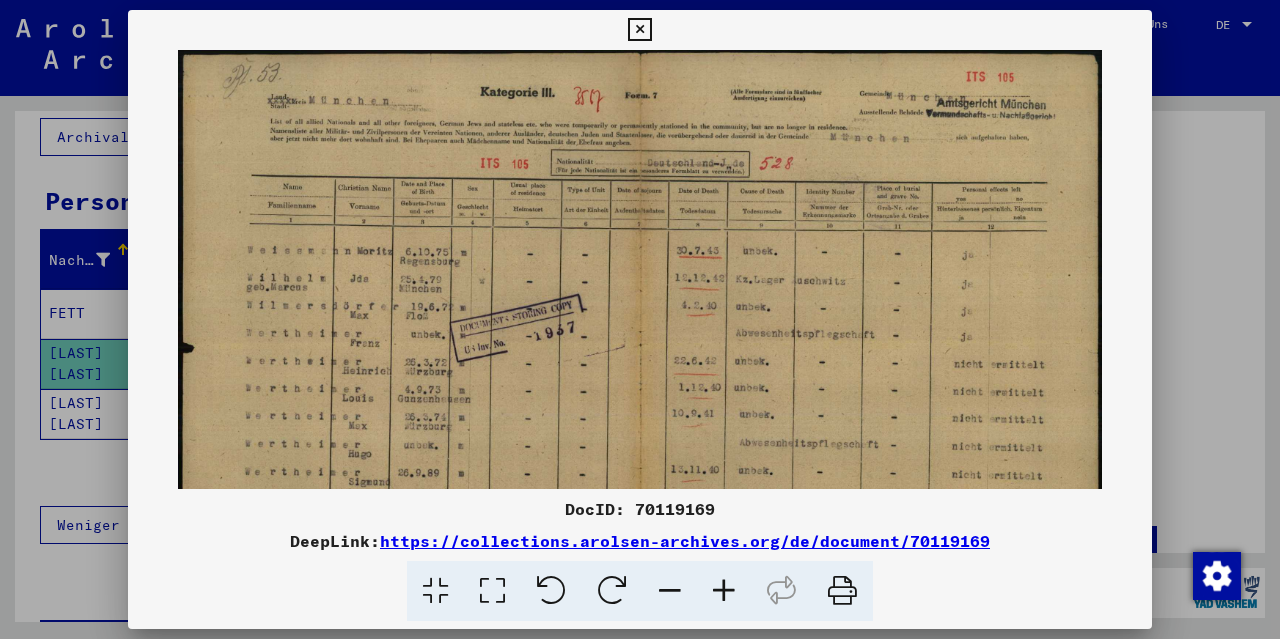 click at bounding box center [724, 591] 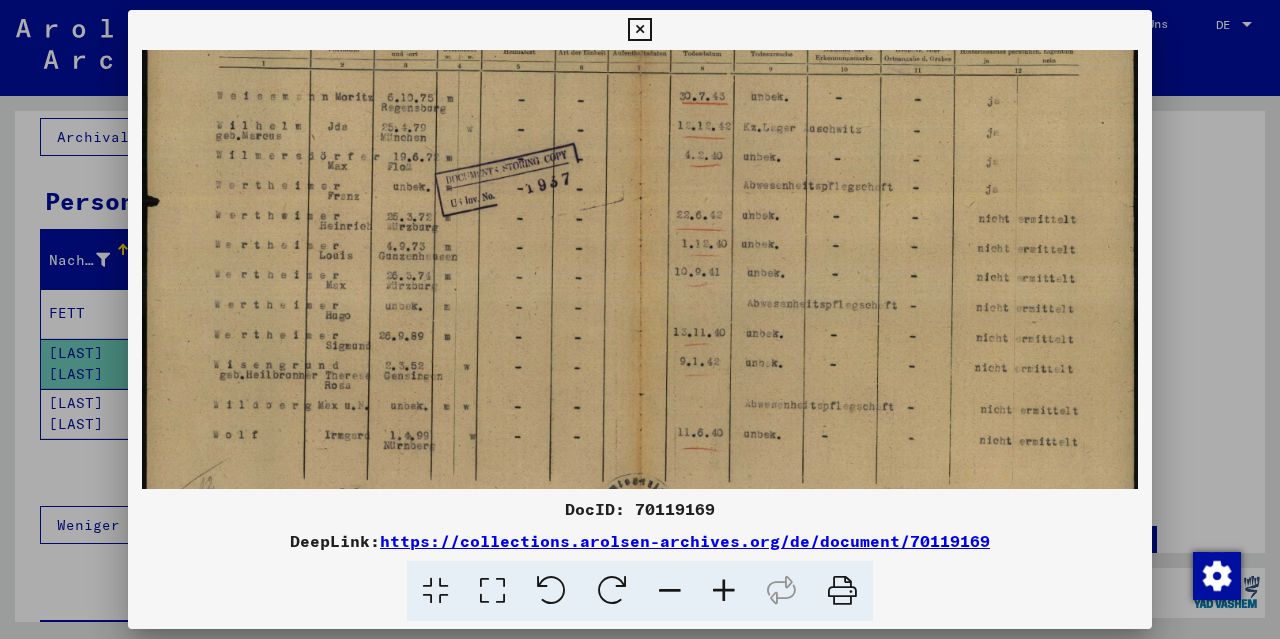 scroll, scrollTop: 166, scrollLeft: 0, axis: vertical 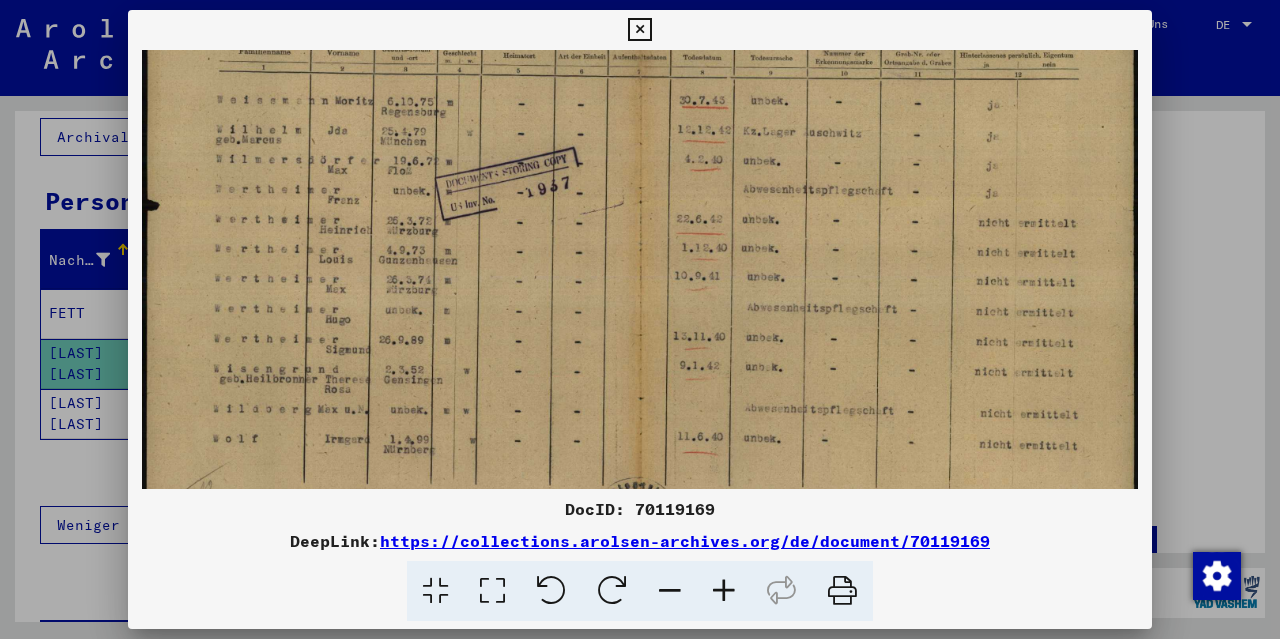 drag, startPoint x: 948, startPoint y: 336, endPoint x: 937, endPoint y: 217, distance: 119.507324 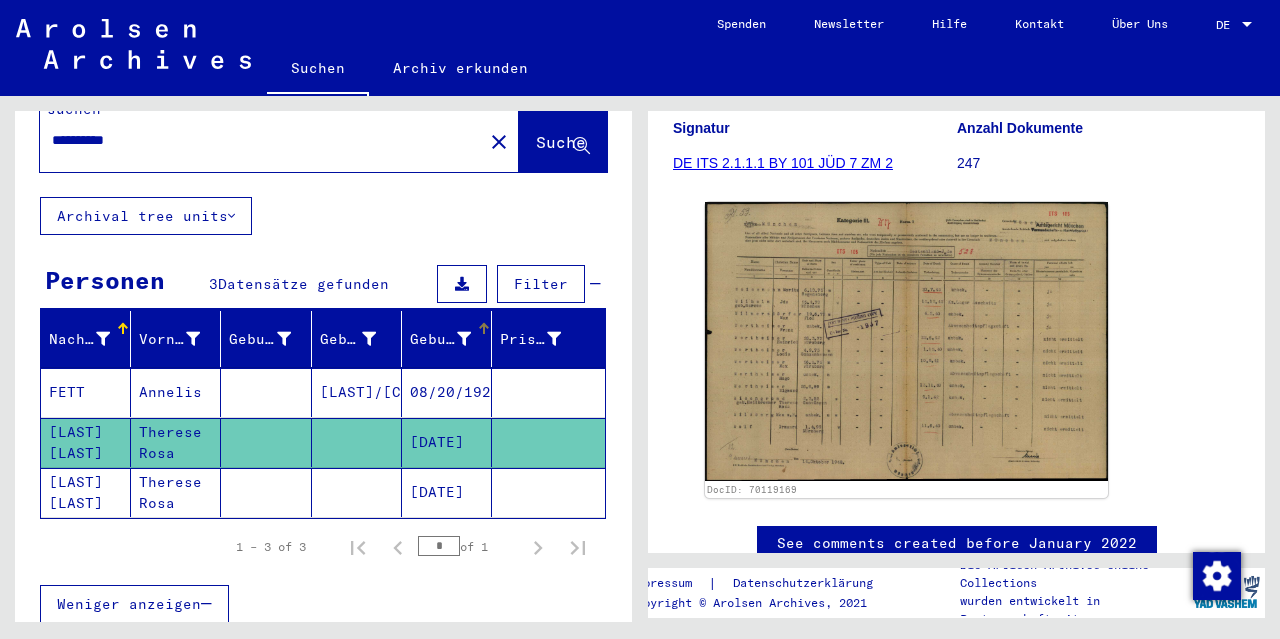 scroll, scrollTop: 0, scrollLeft: 0, axis: both 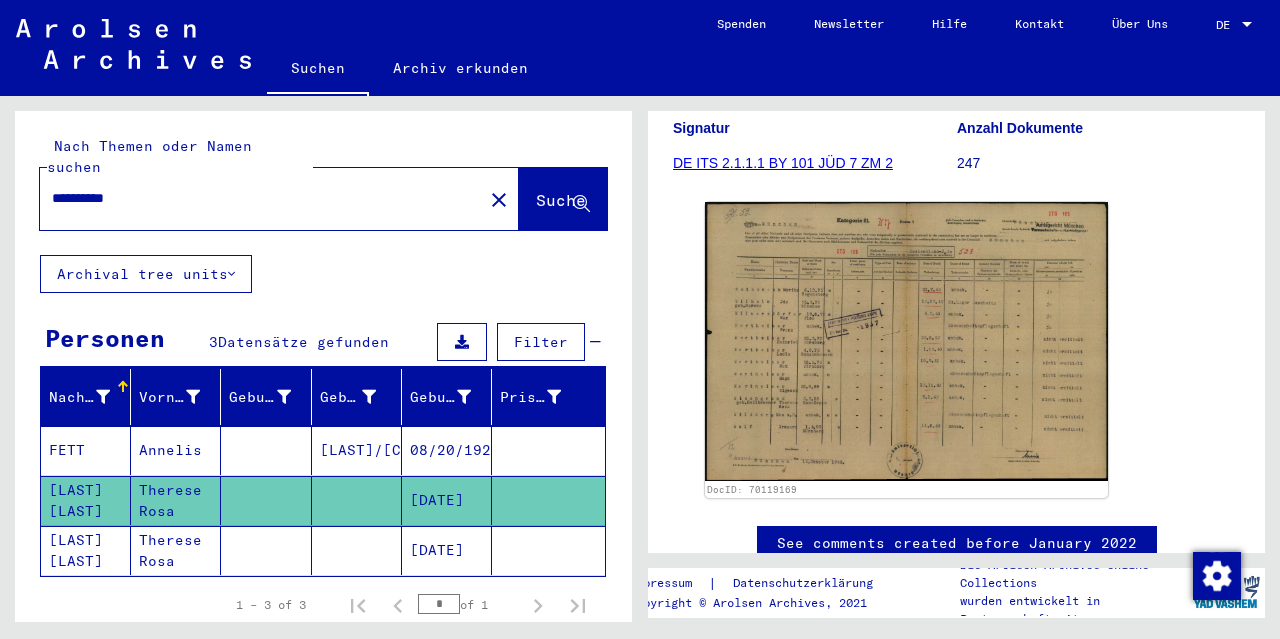 click on "Archival tree units" 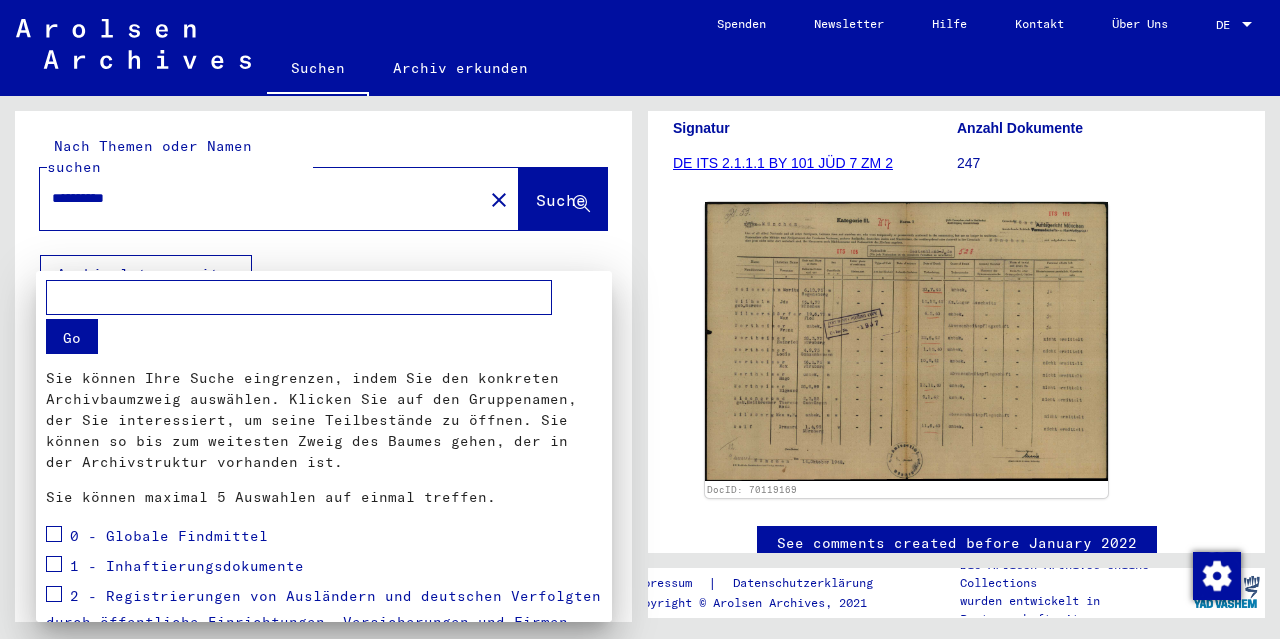 click at bounding box center [640, 319] 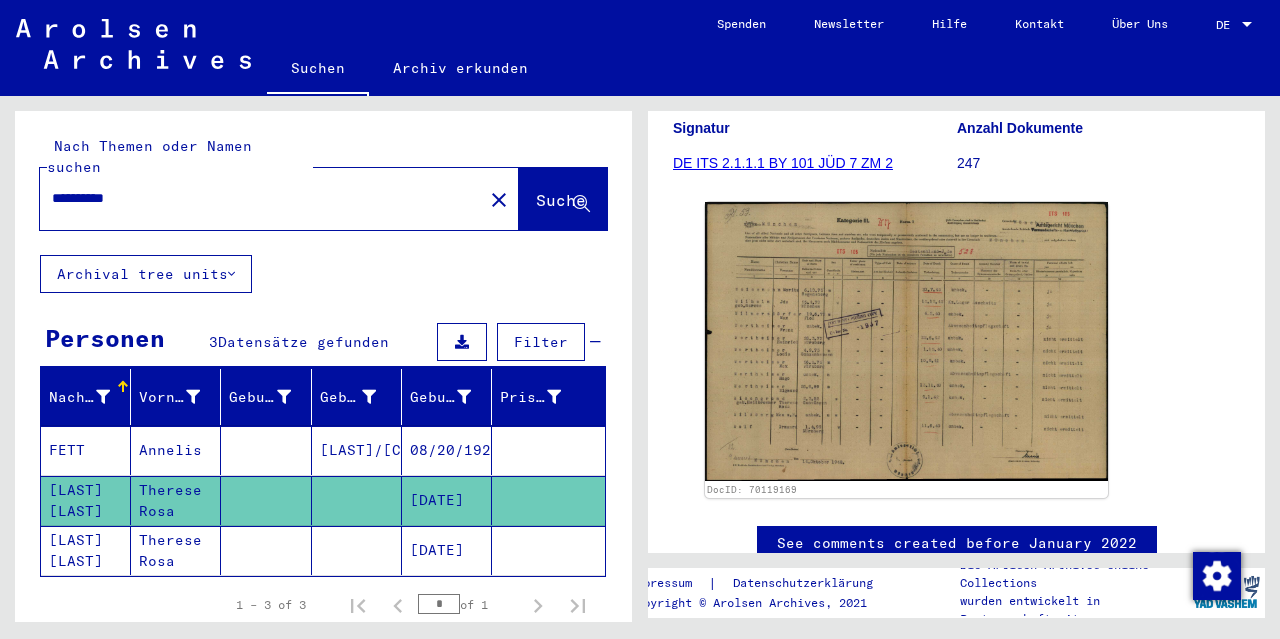 click on "**********" at bounding box center (261, 198) 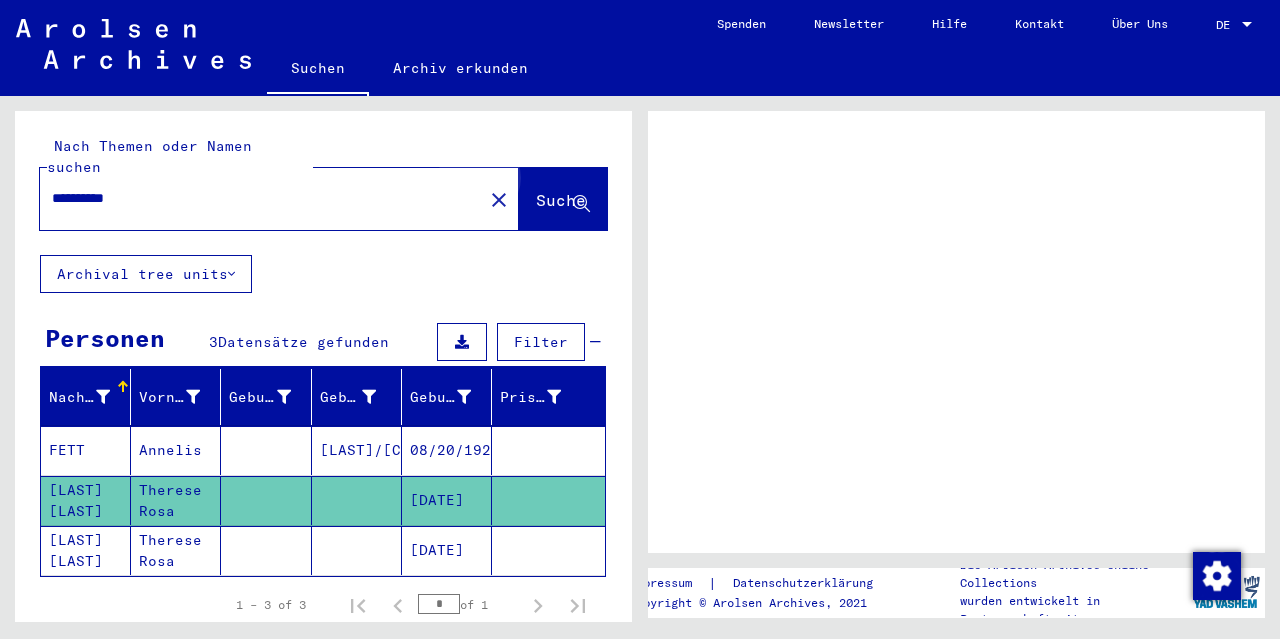 scroll, scrollTop: 0, scrollLeft: 0, axis: both 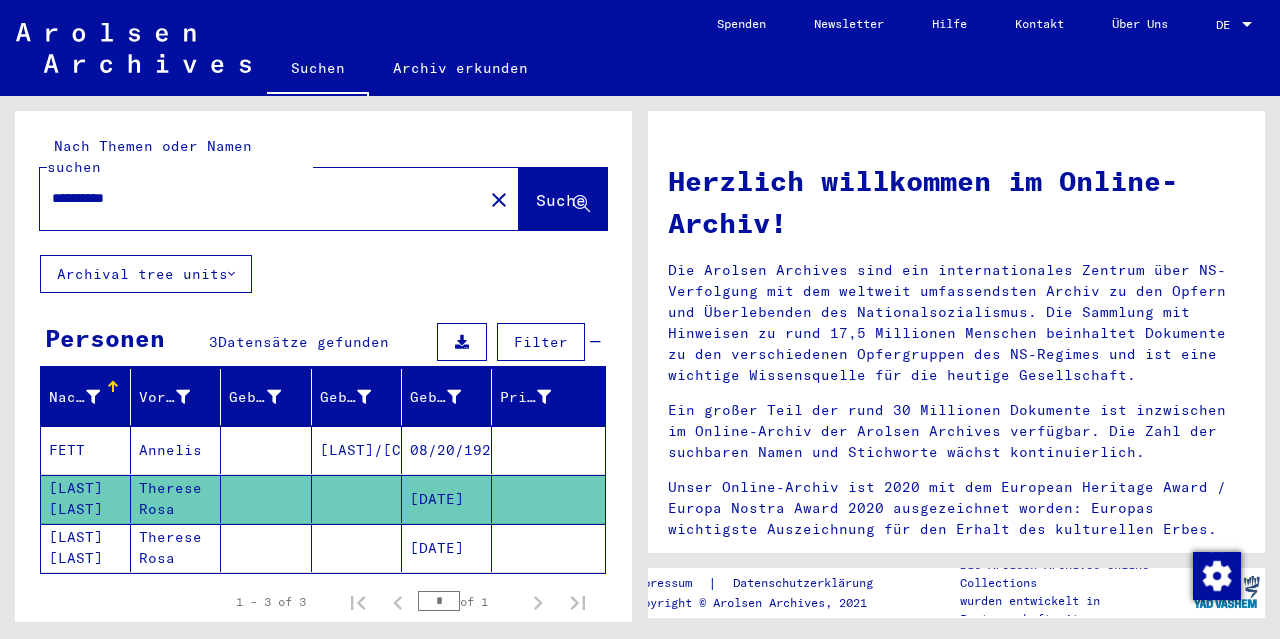 click on "**********" at bounding box center [255, 198] 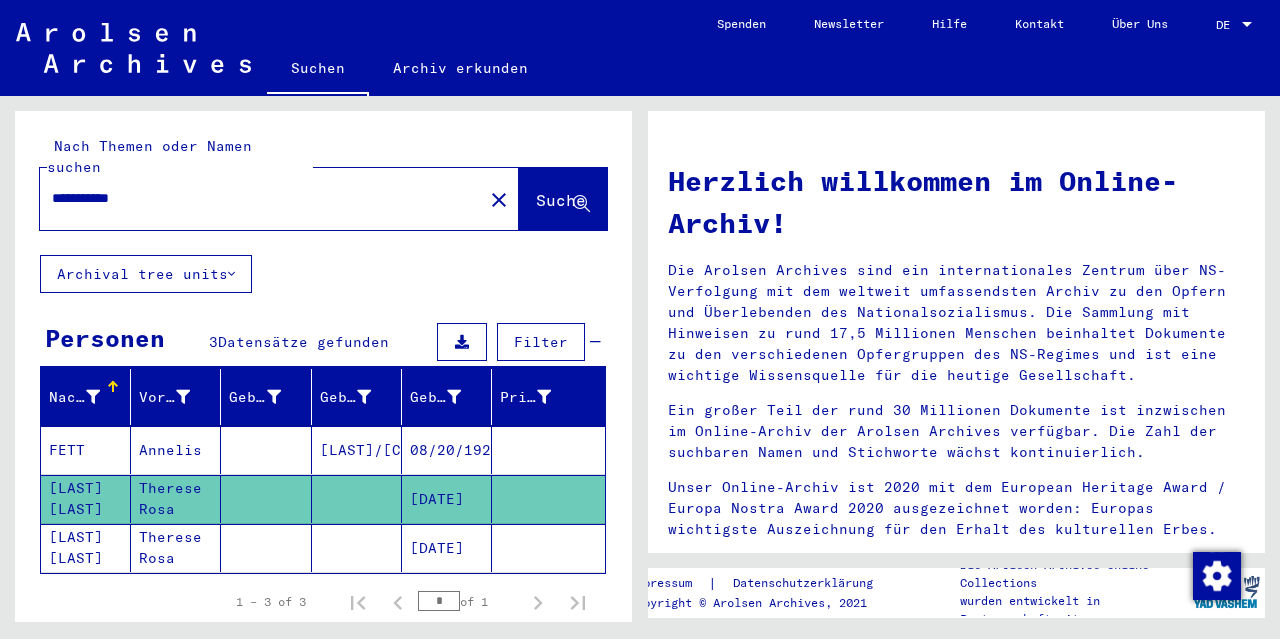 type on "**********" 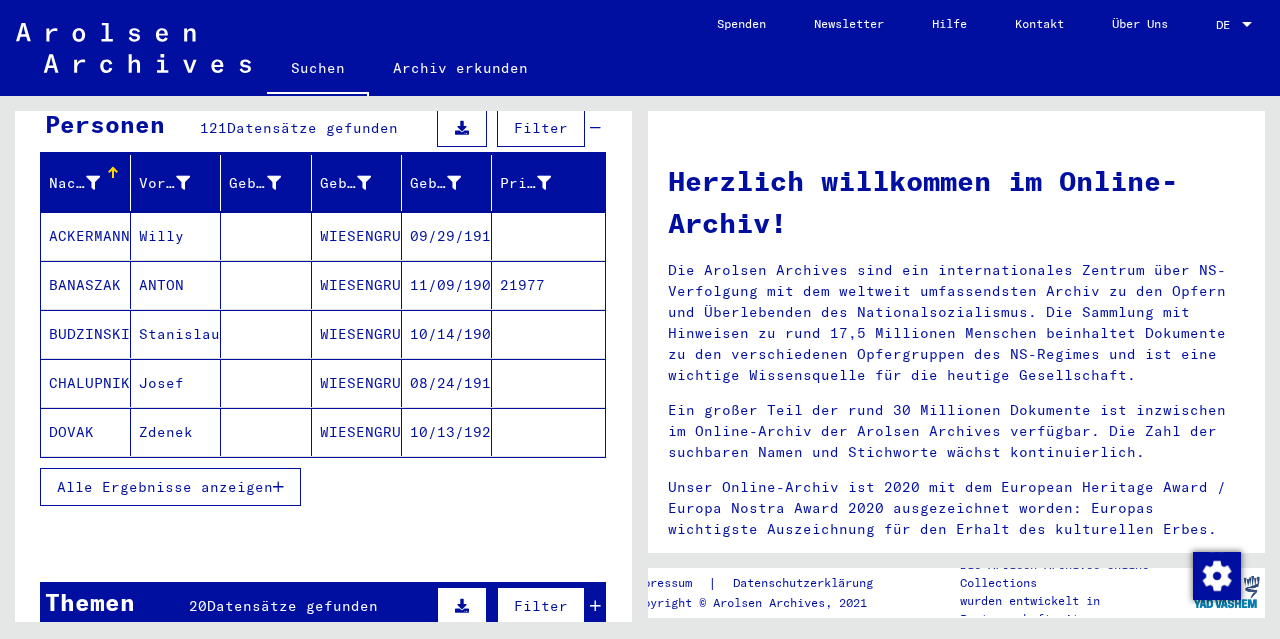 scroll, scrollTop: 200, scrollLeft: 0, axis: vertical 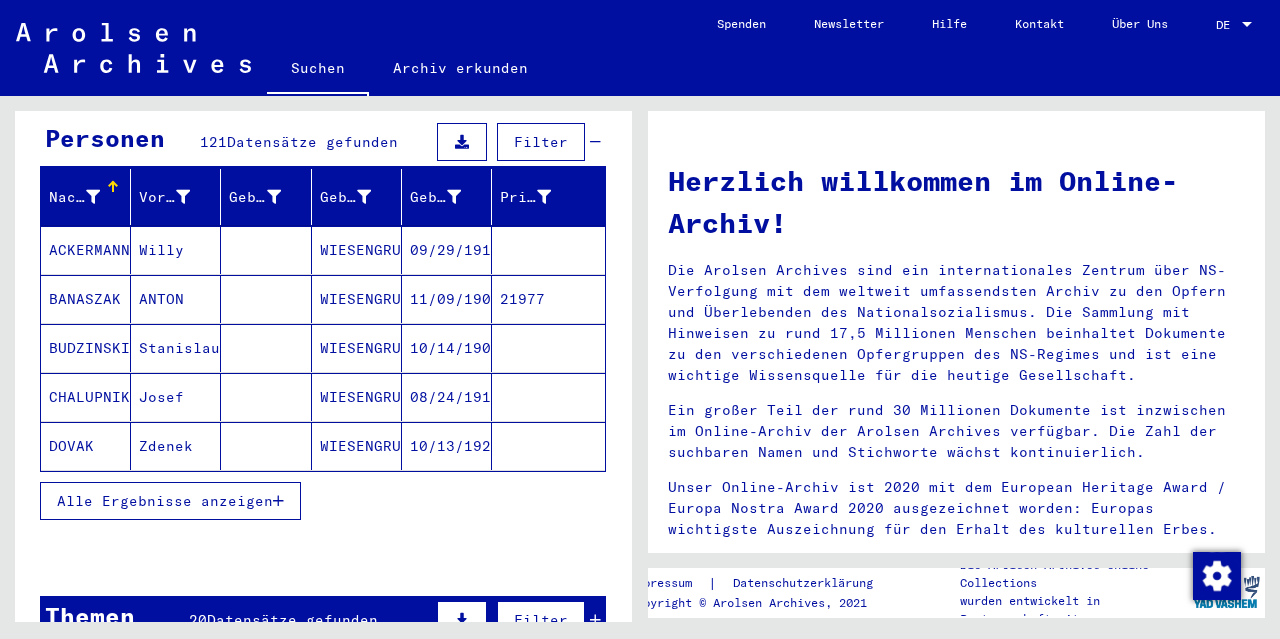 click on "Alle Ergebnisse anzeigen" at bounding box center (165, 501) 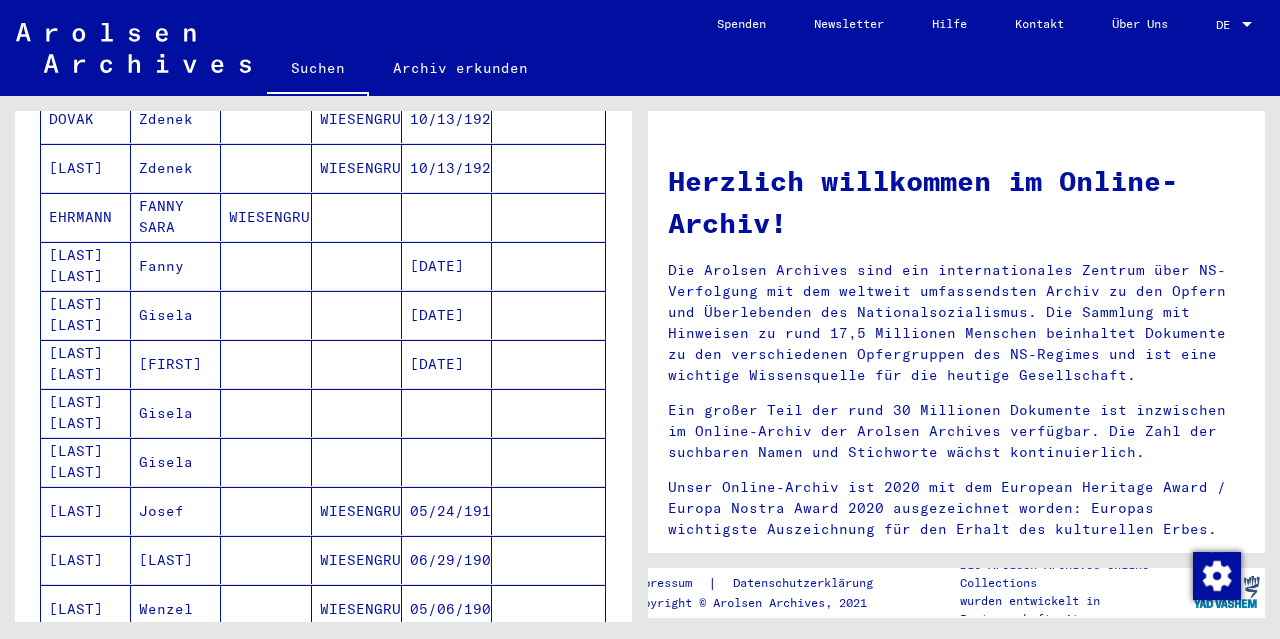 scroll, scrollTop: 500, scrollLeft: 0, axis: vertical 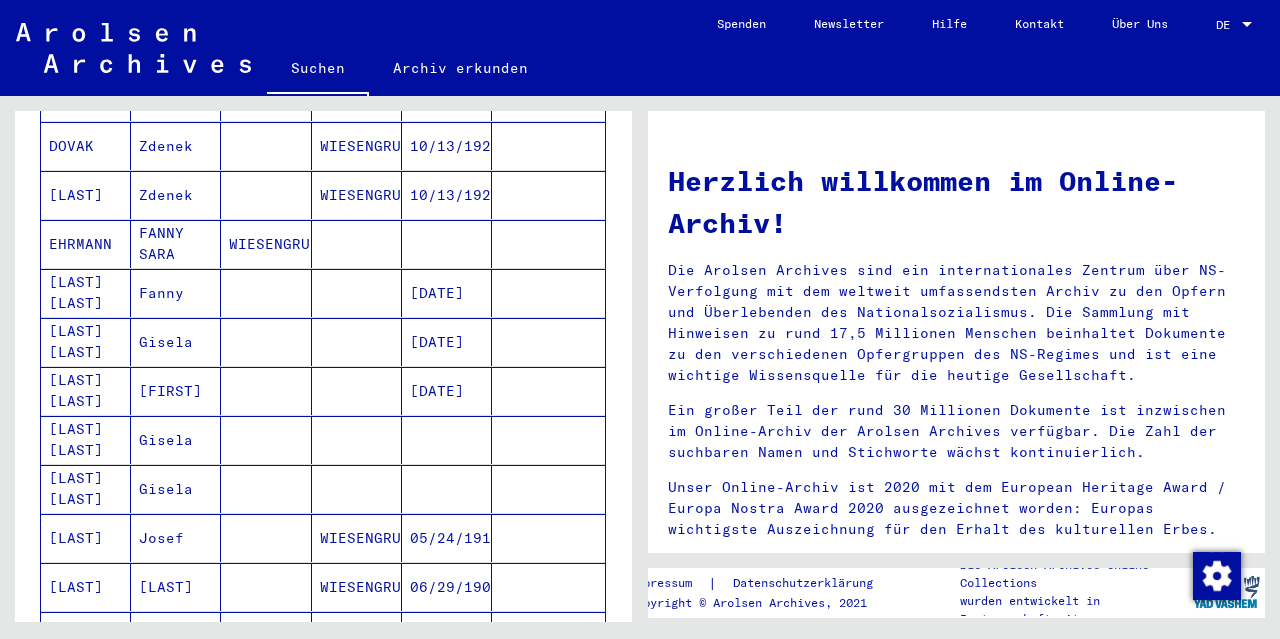 click on "[LAST] [LAST]" at bounding box center [86, 391] 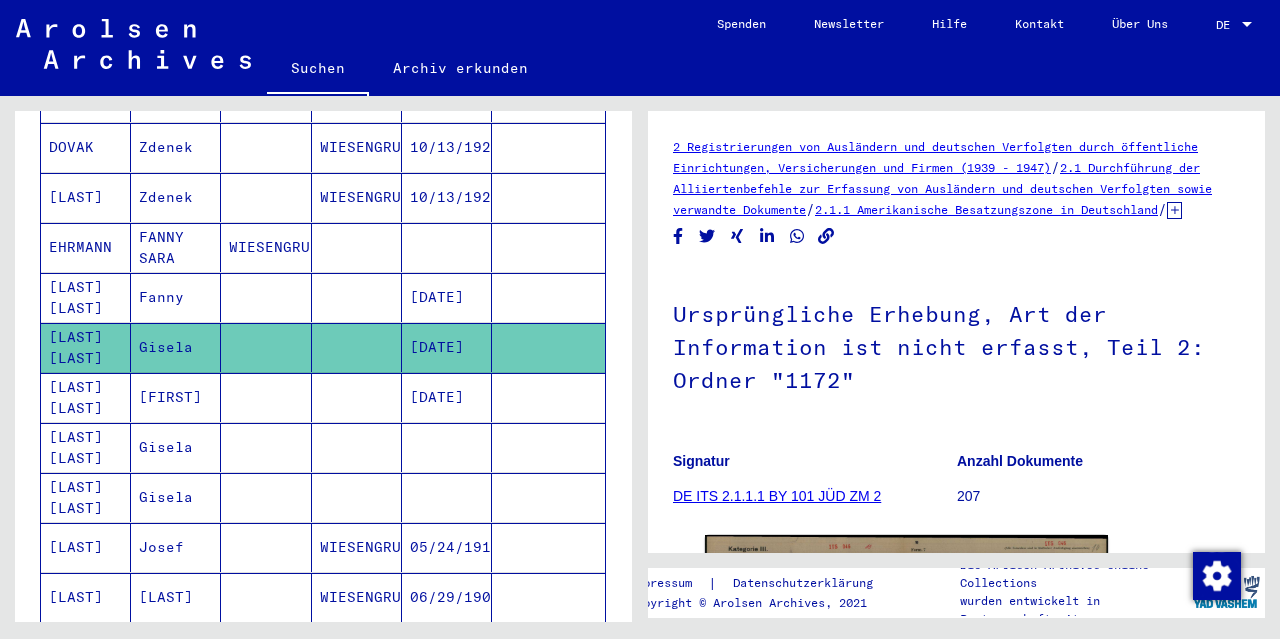 scroll, scrollTop: 0, scrollLeft: 0, axis: both 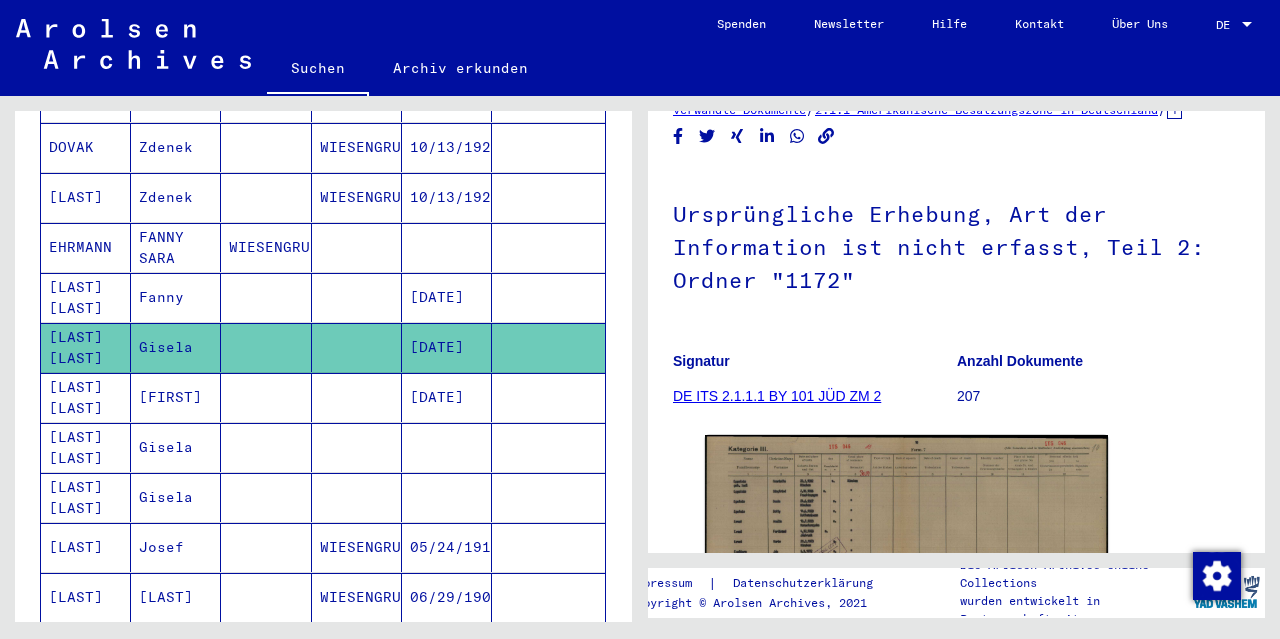 click on "[DATE]" 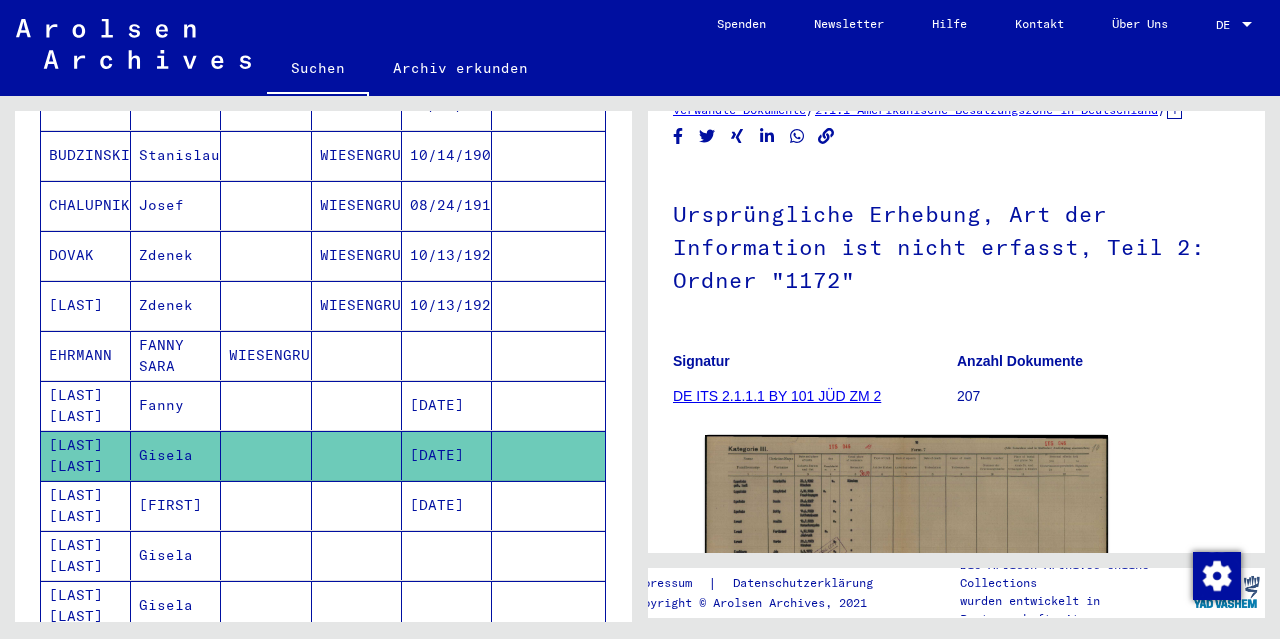 scroll, scrollTop: 500, scrollLeft: 0, axis: vertical 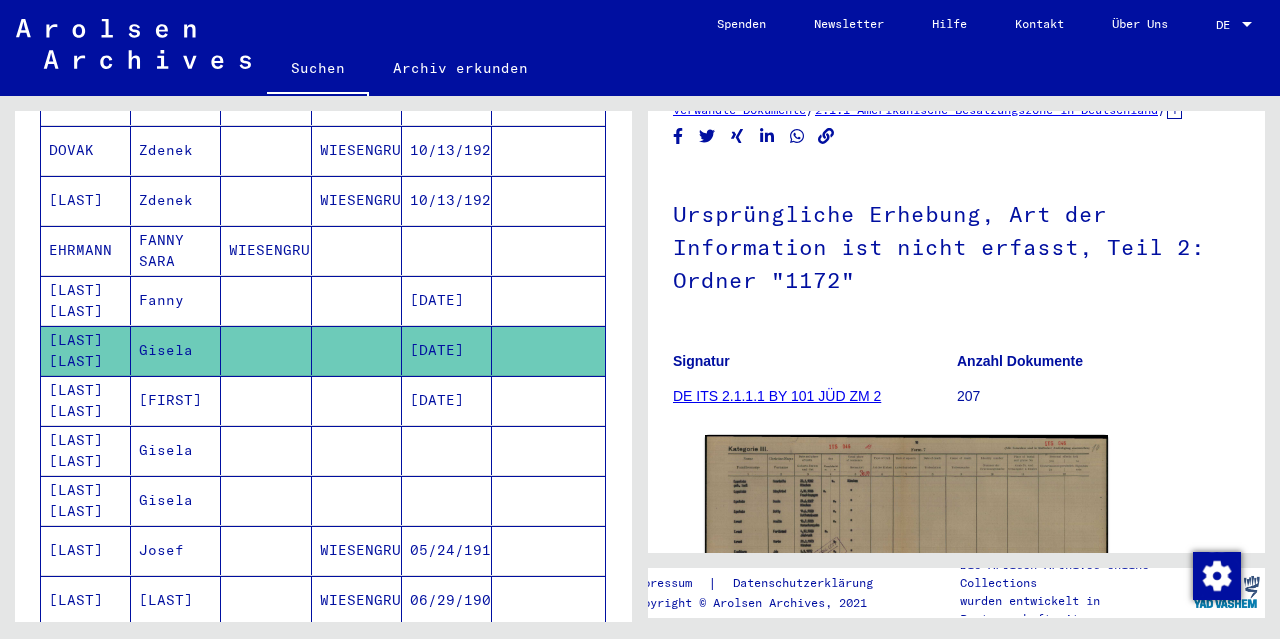 click on "Nachname   Vorname   Geburtsname   Geburt‏   Geburtsdatum   Prisoner #   [LAST]   Sofie         [DATE]      [LAST]   Sofie         [DATE]      [LAST]   Siegfried            [ID]      [LAST]   SIEGFRIED         [DATE]   [ID]      [LAST]   Siegfried         [DATE]      [LAST]   ROSA   [LAST]   [CITY]   [DATE]      [LAST]   Rosa               [LAST]   ROBERT GEO      [CITY]   [DATE]      [LAST]   ROBERT GEO      [CITY]   [DATE]      [LAST]   ROBERT      [CITY]" at bounding box center (323, 588) 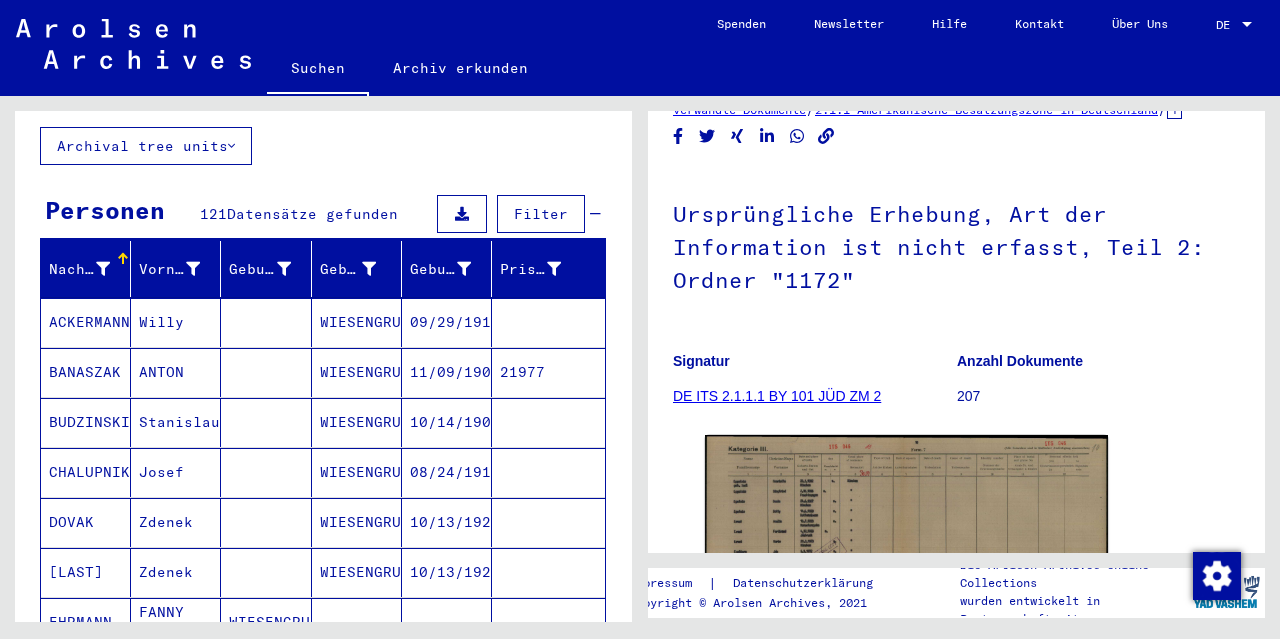 scroll, scrollTop: 100, scrollLeft: 0, axis: vertical 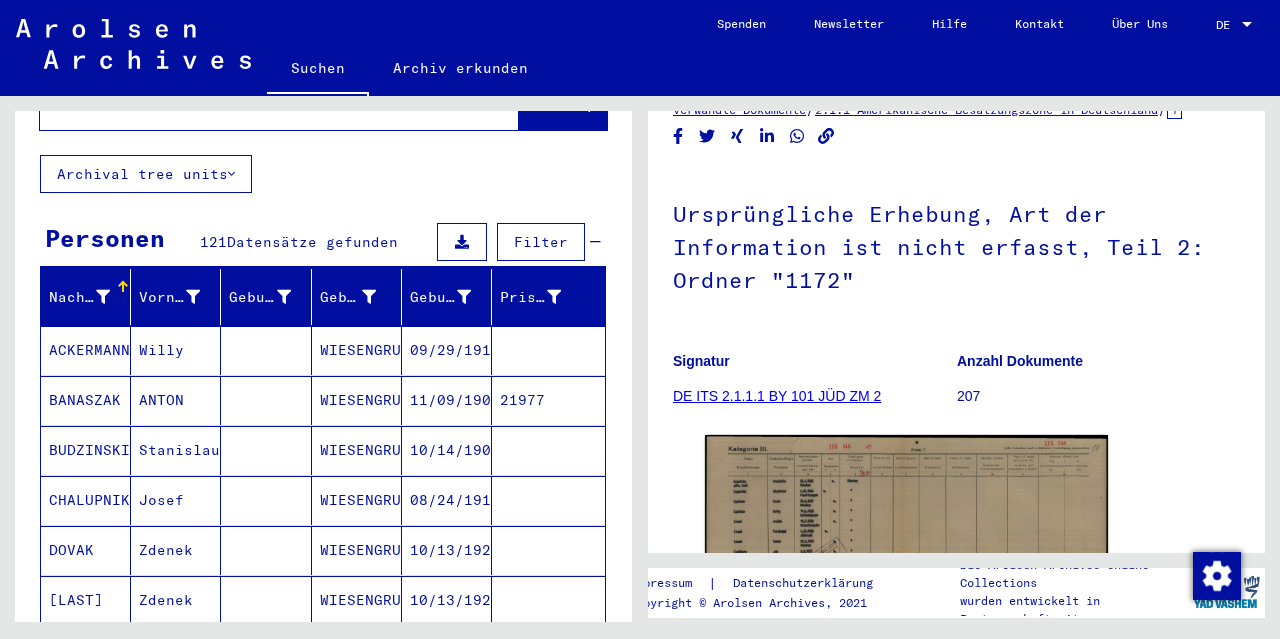 click on "Filter" at bounding box center (541, 242) 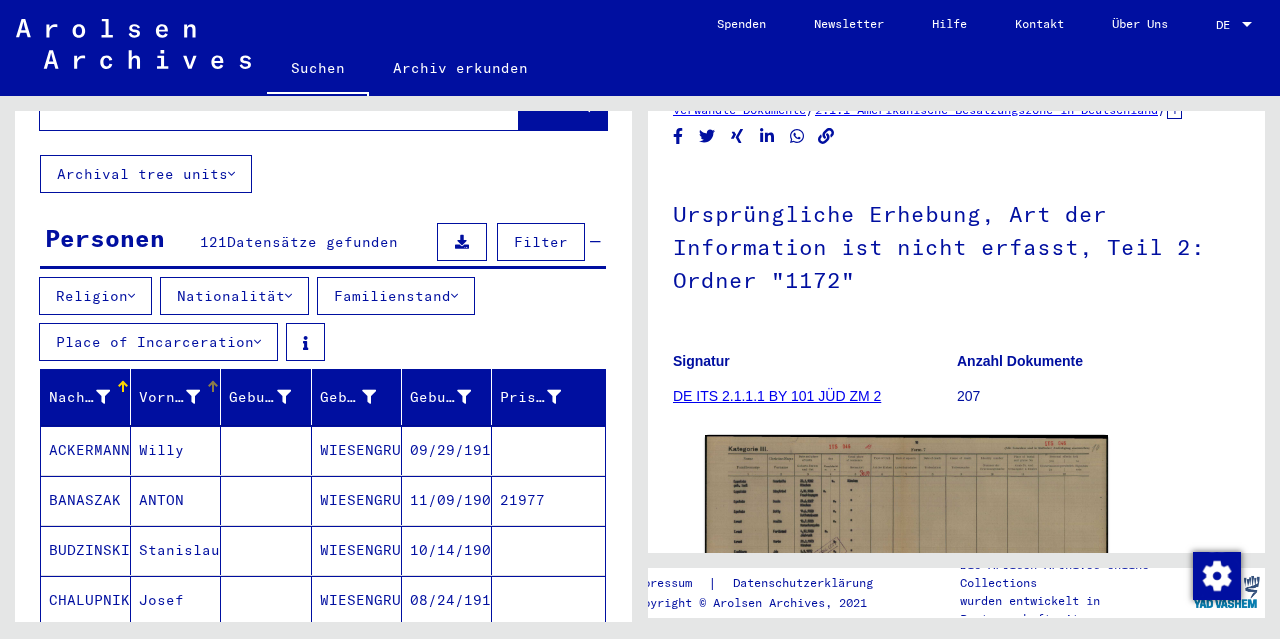 click at bounding box center [193, 397] 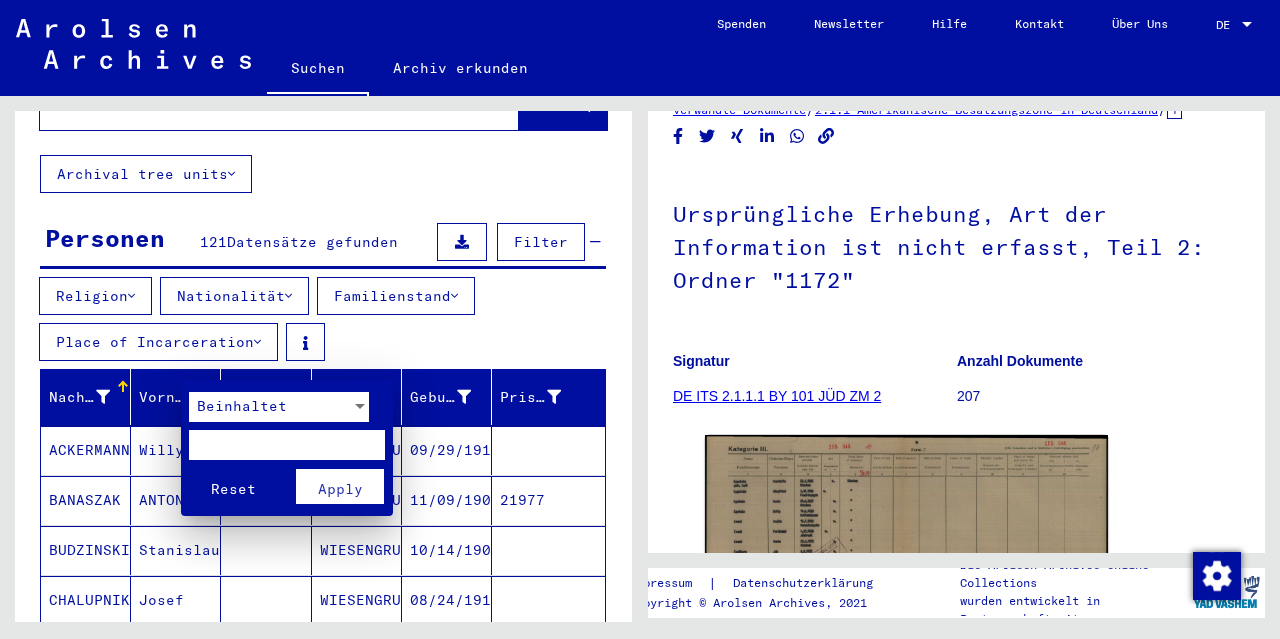 click on "Beinhaltet" at bounding box center (270, 407) 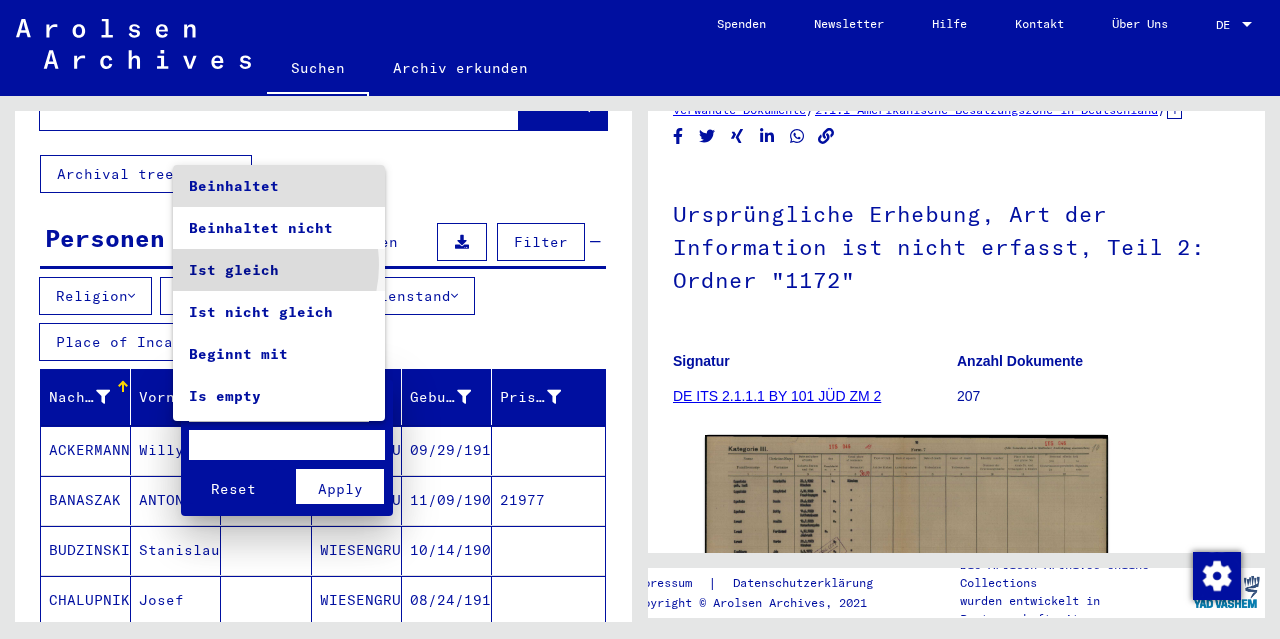 click on "Ist gleich" at bounding box center [279, 270] 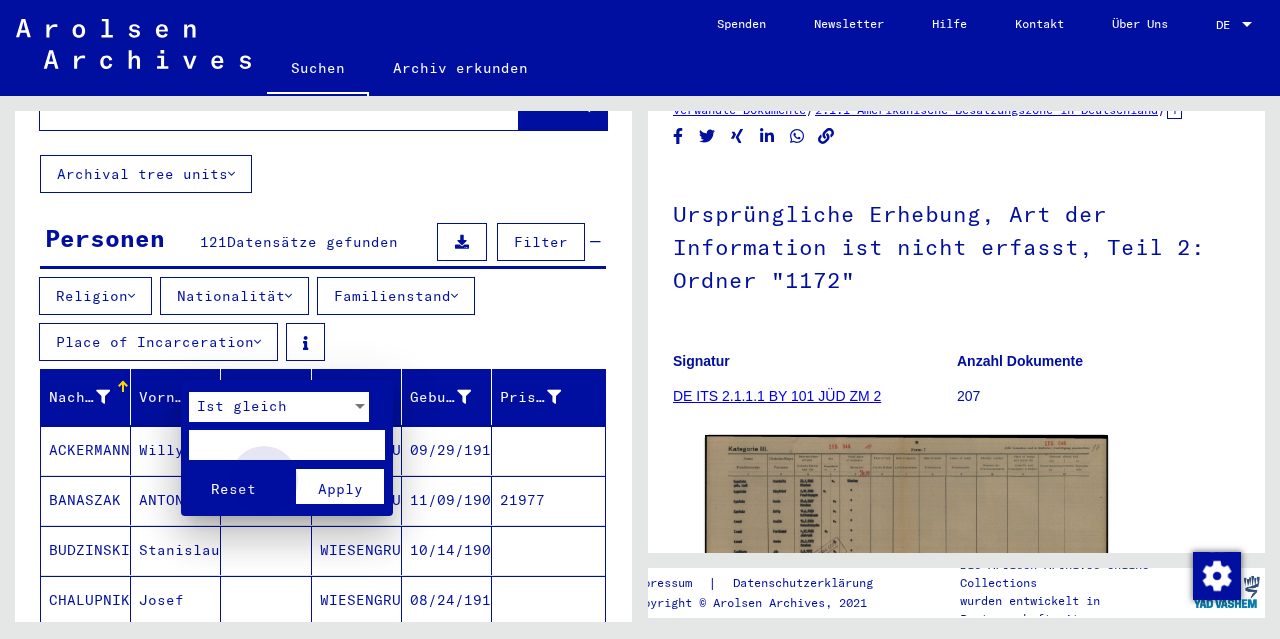 click on "Apply" at bounding box center (340, 489) 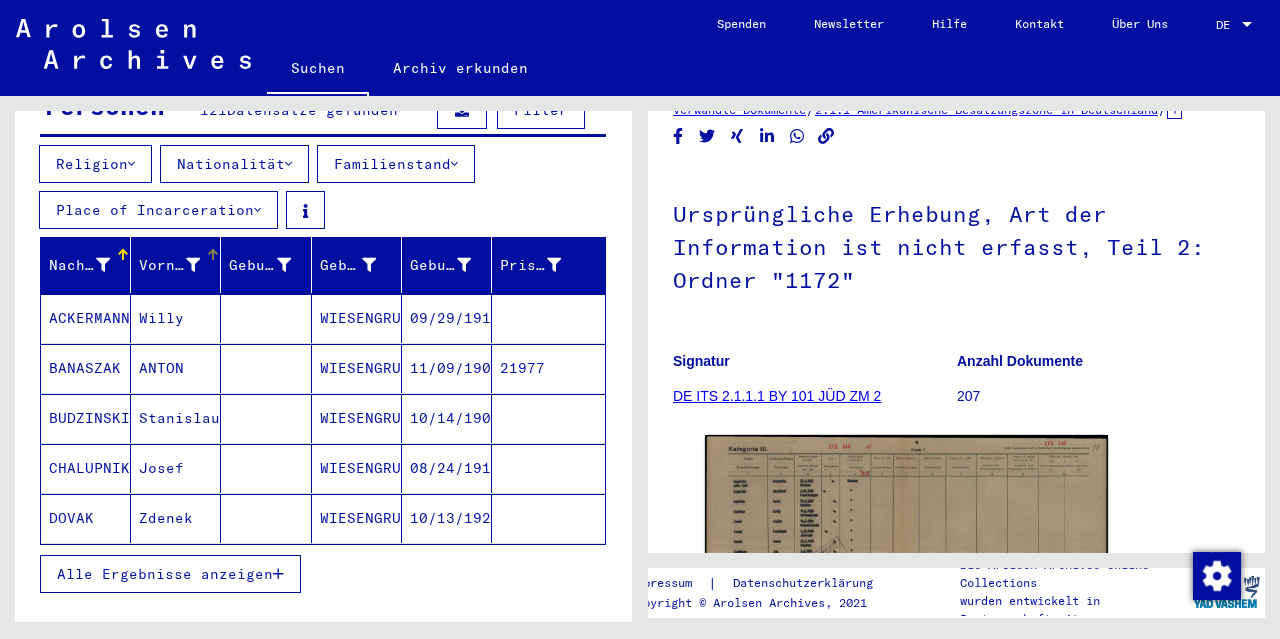 scroll, scrollTop: 300, scrollLeft: 0, axis: vertical 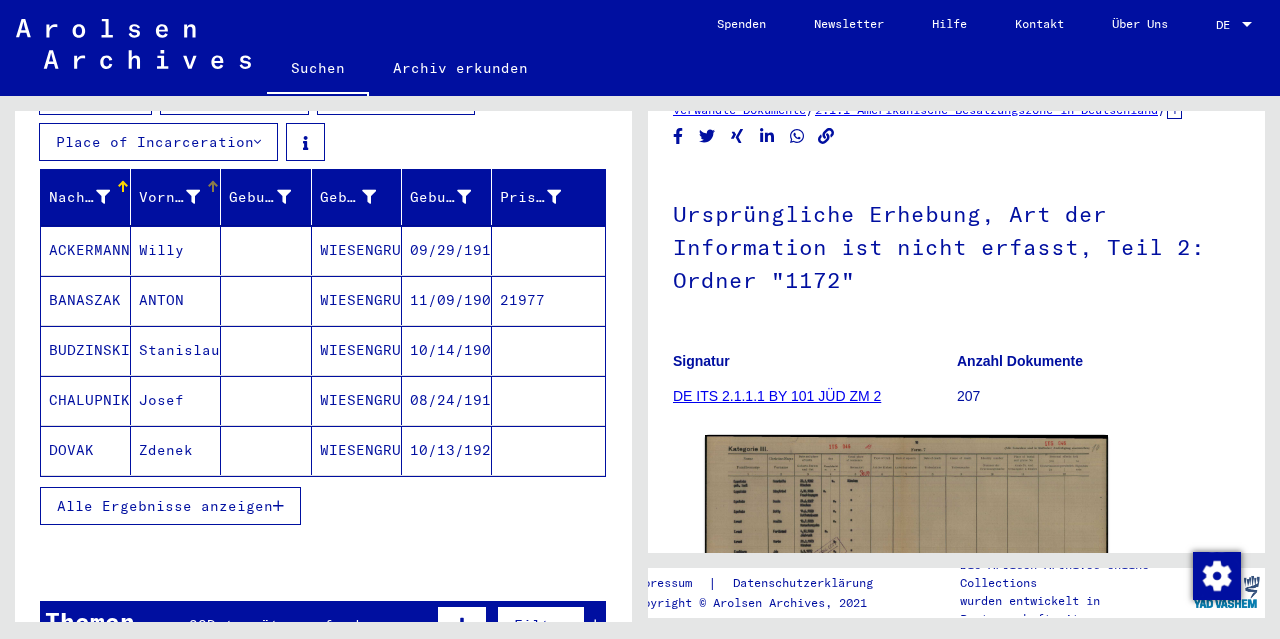 click on "Alle Ergebnisse anzeigen" at bounding box center [165, 506] 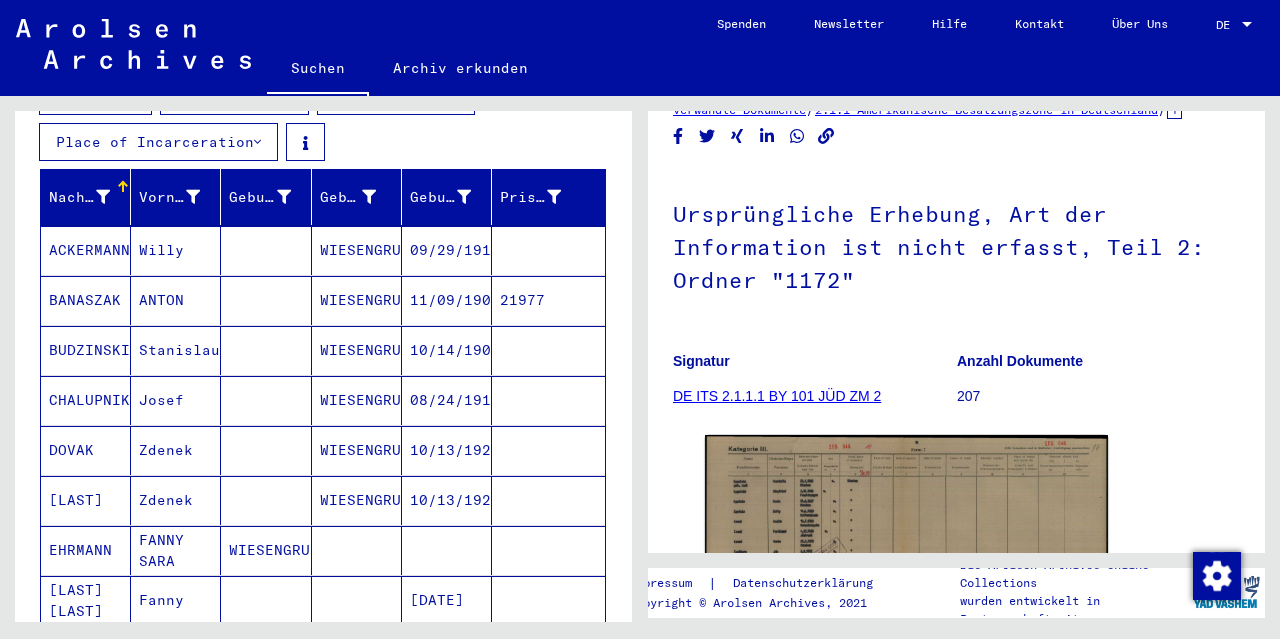 scroll, scrollTop: 200, scrollLeft: 0, axis: vertical 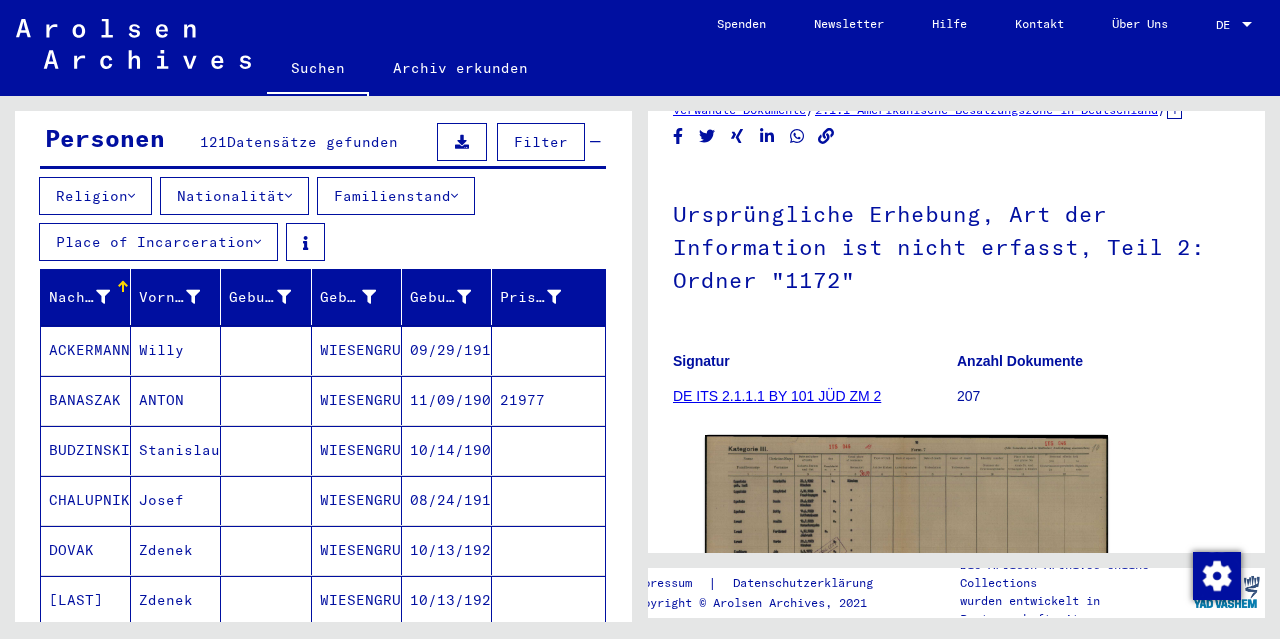 click at bounding box center [125, 284] 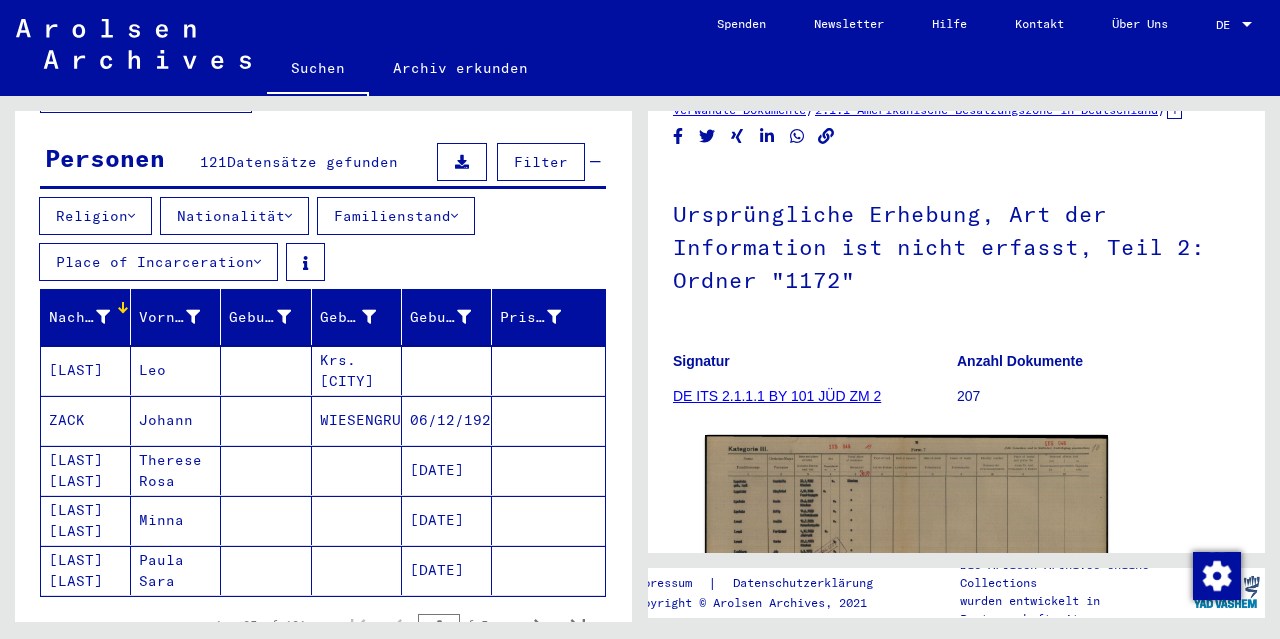 scroll, scrollTop: 100, scrollLeft: 0, axis: vertical 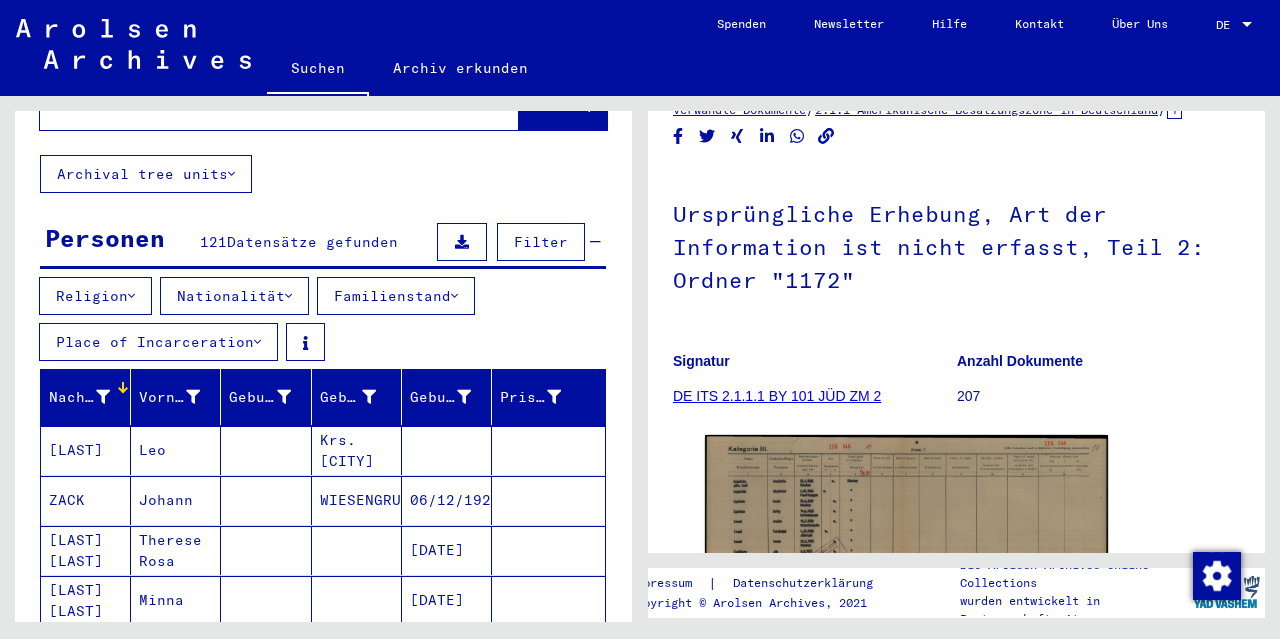 click at bounding box center [123, 387] 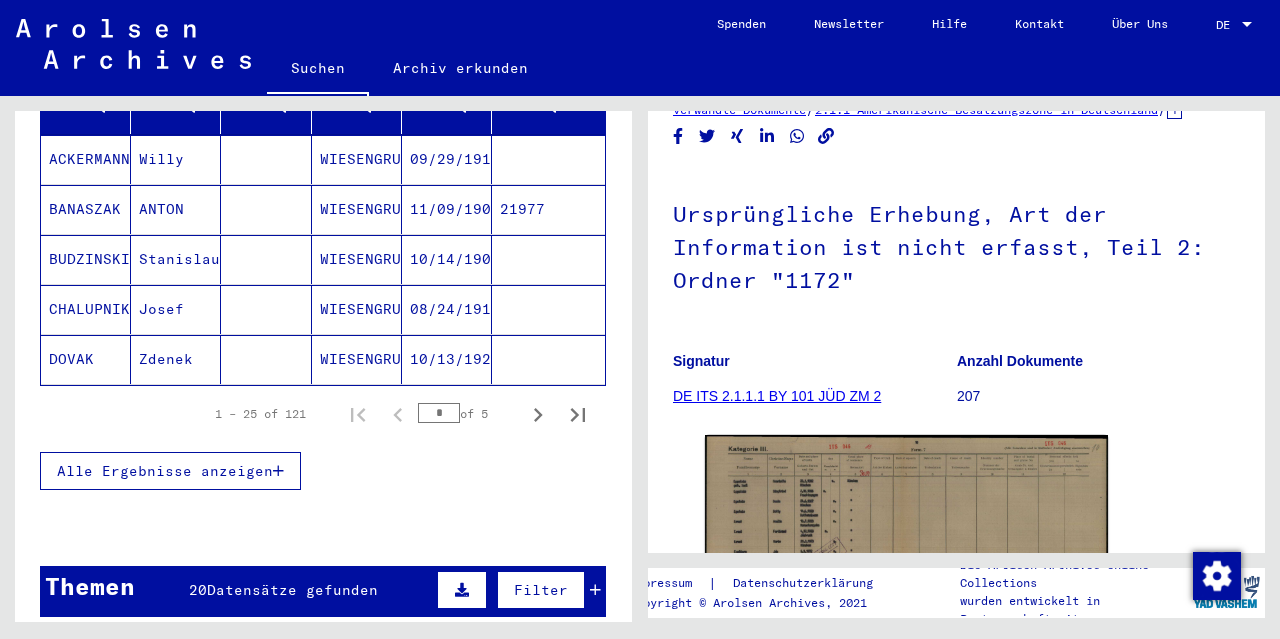 scroll, scrollTop: 400, scrollLeft: 0, axis: vertical 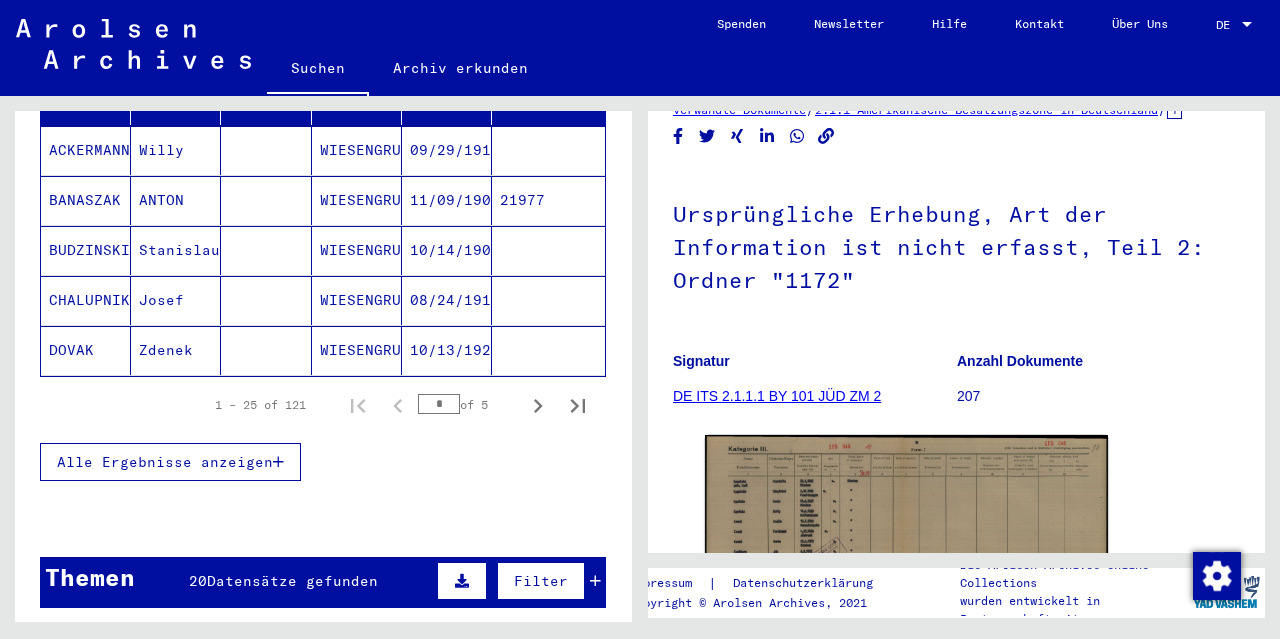 click on "Alle Ergebnisse anzeigen" at bounding box center [170, 462] 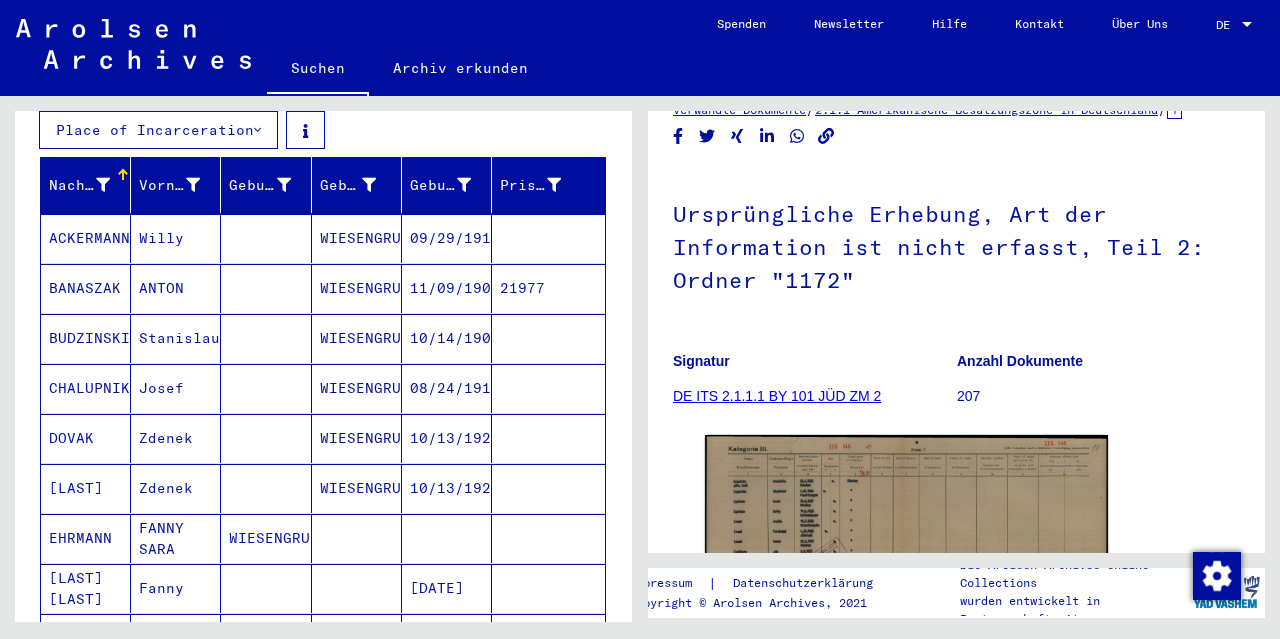scroll, scrollTop: 200, scrollLeft: 0, axis: vertical 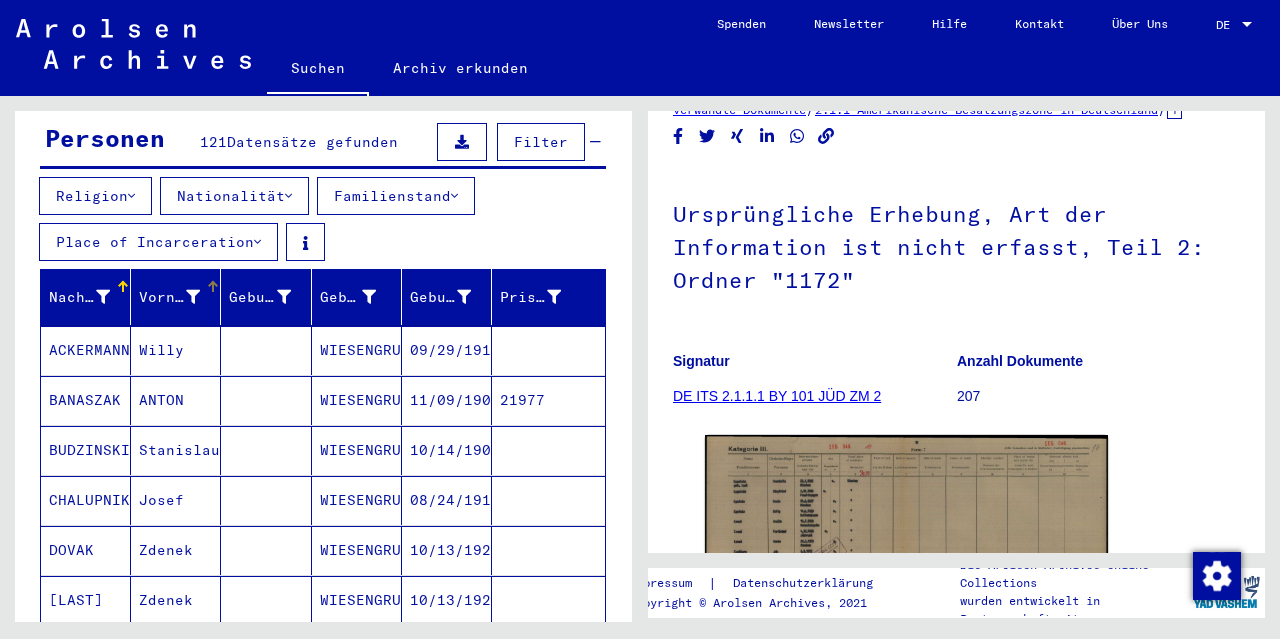 click on "Vorname" at bounding box center (182, 297) 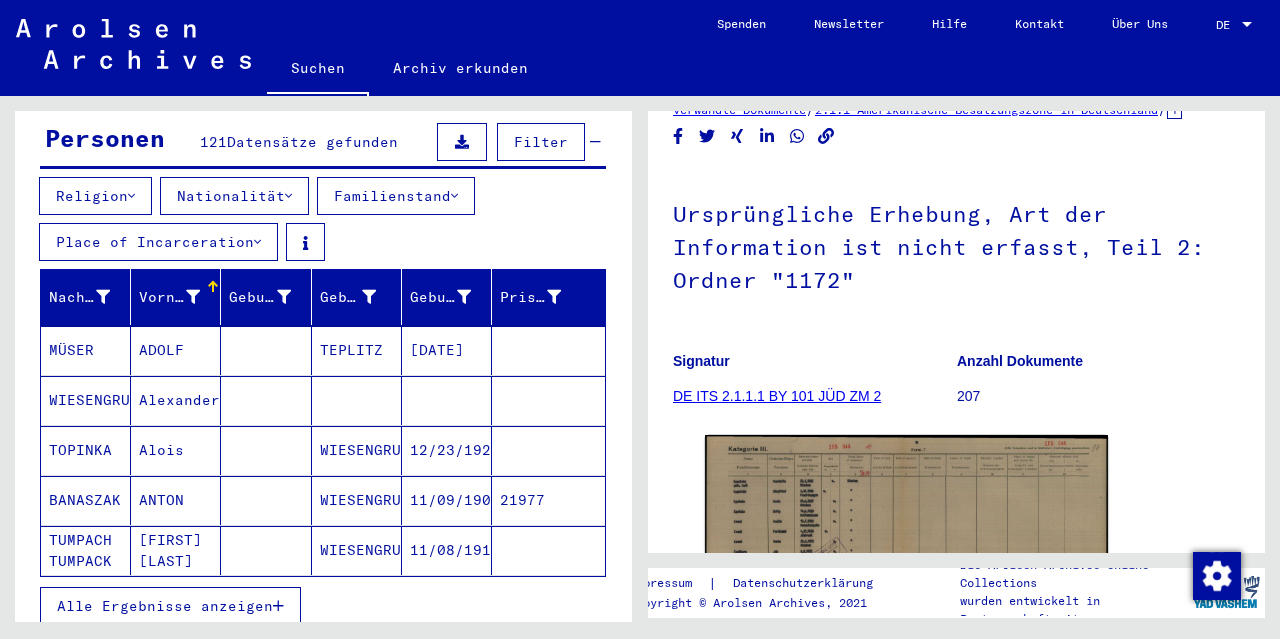 click on "Vorname" at bounding box center (182, 297) 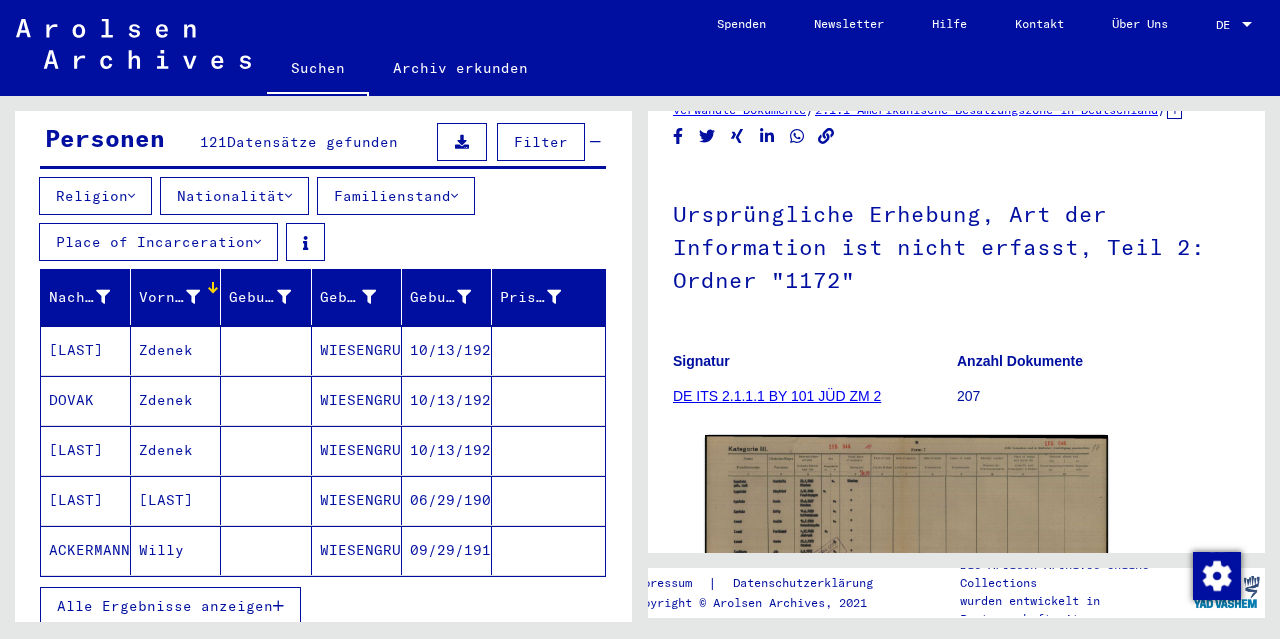 click on "Alle Ergebnisse anzeigen" at bounding box center [165, 606] 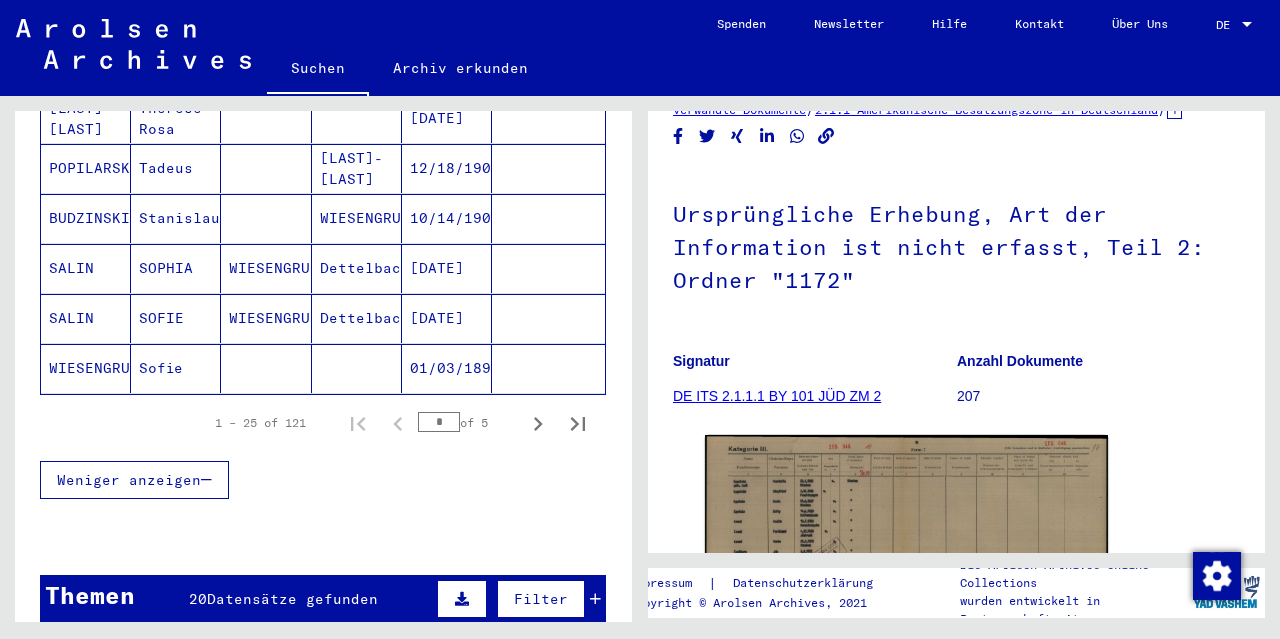 scroll, scrollTop: 1400, scrollLeft: 0, axis: vertical 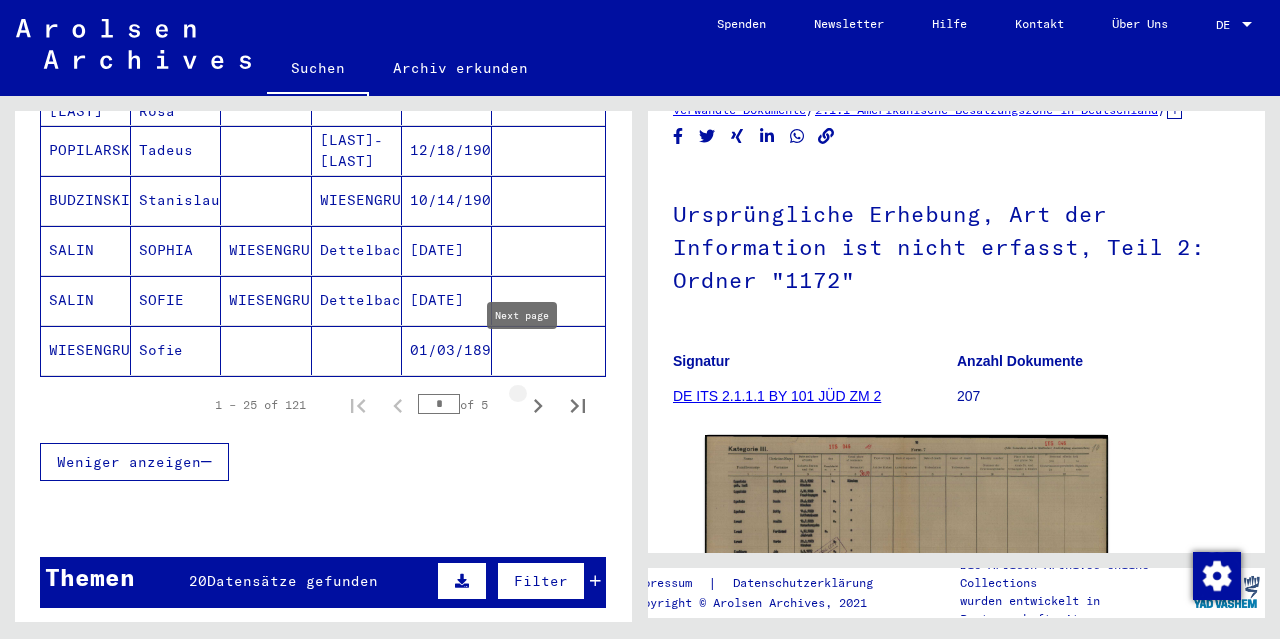click 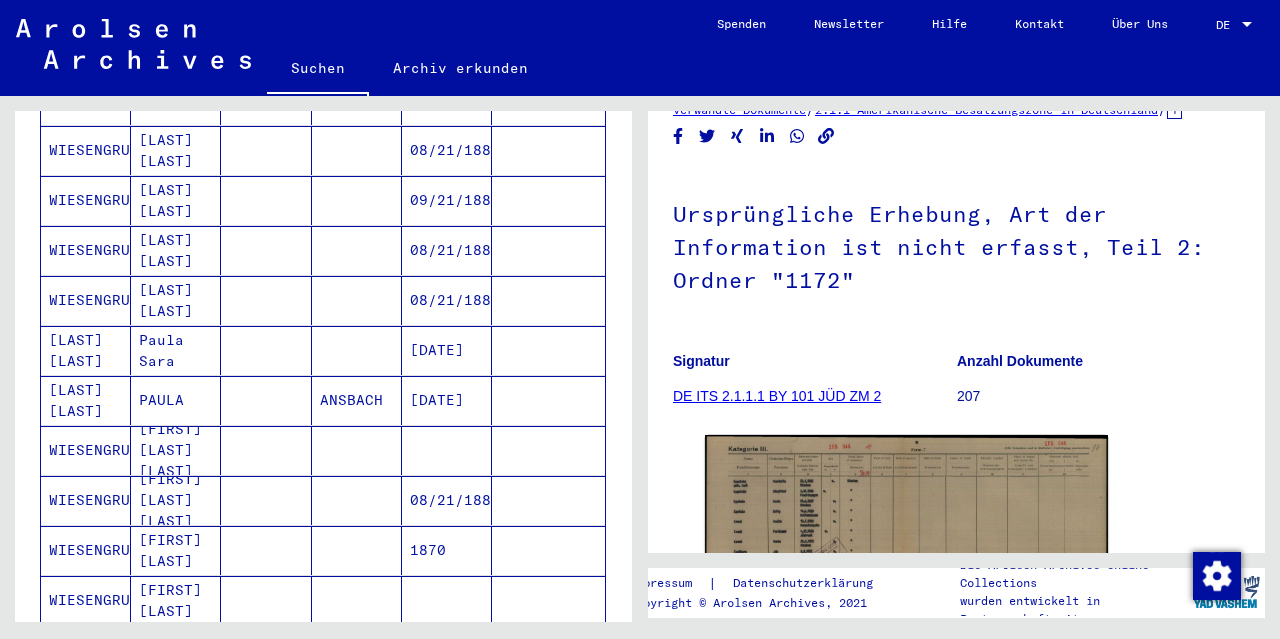 scroll, scrollTop: 1100, scrollLeft: 0, axis: vertical 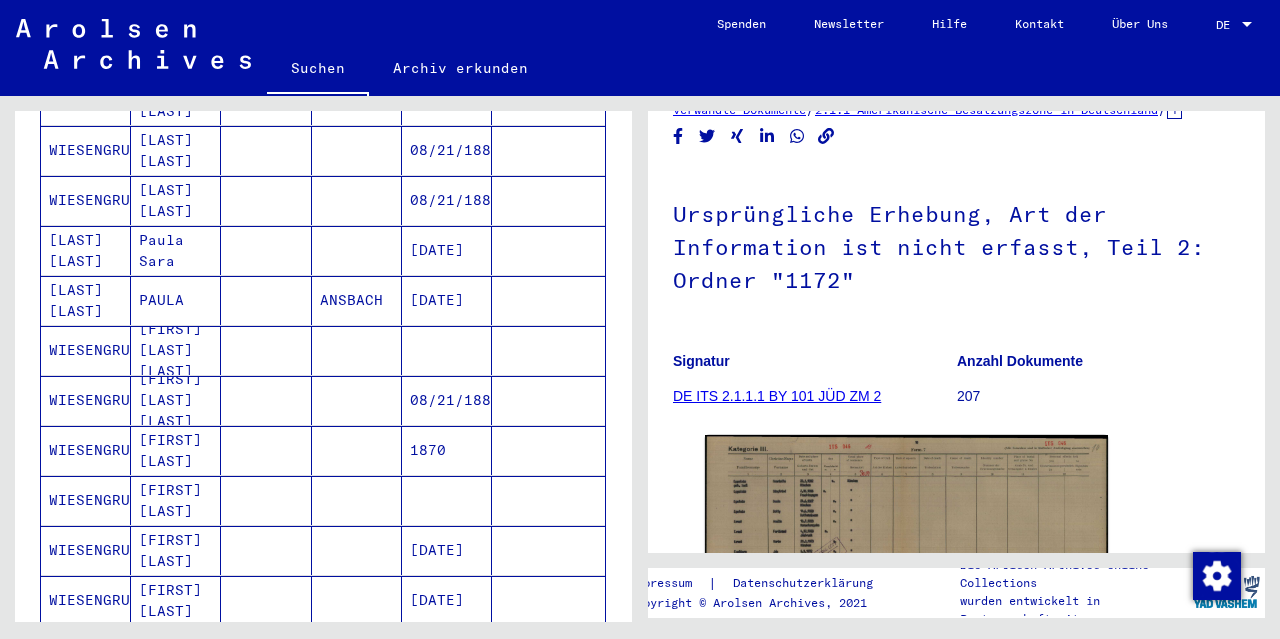 click on "WIESENGRUND" at bounding box center (86, 450) 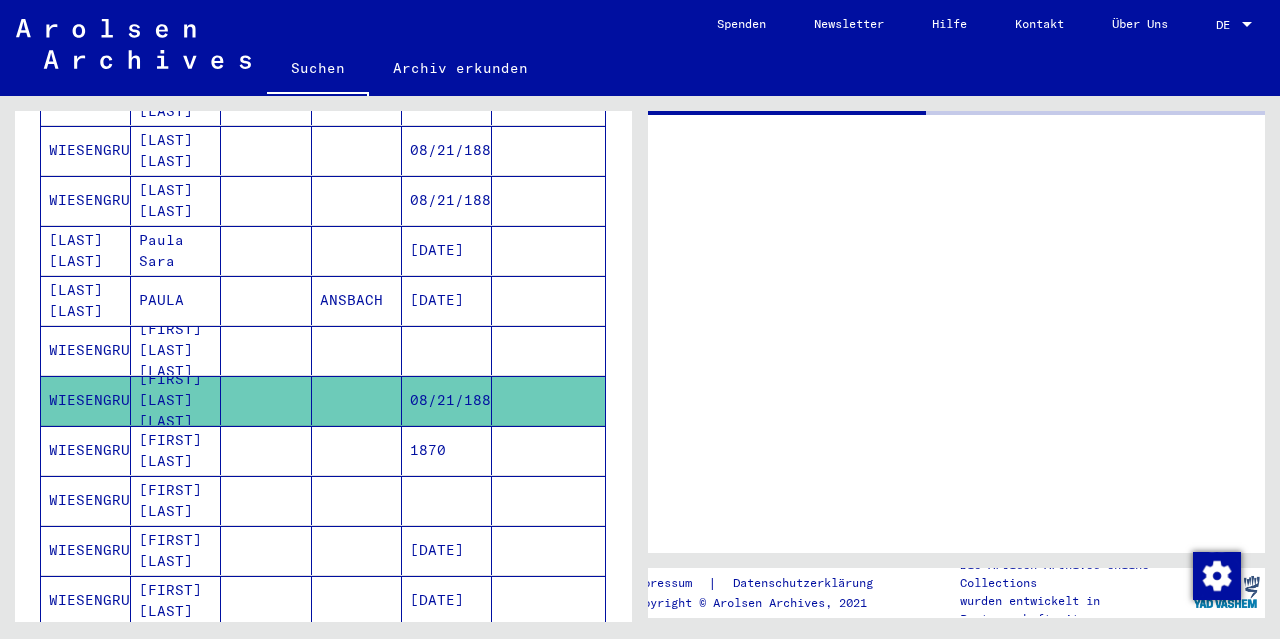 scroll, scrollTop: 0, scrollLeft: 0, axis: both 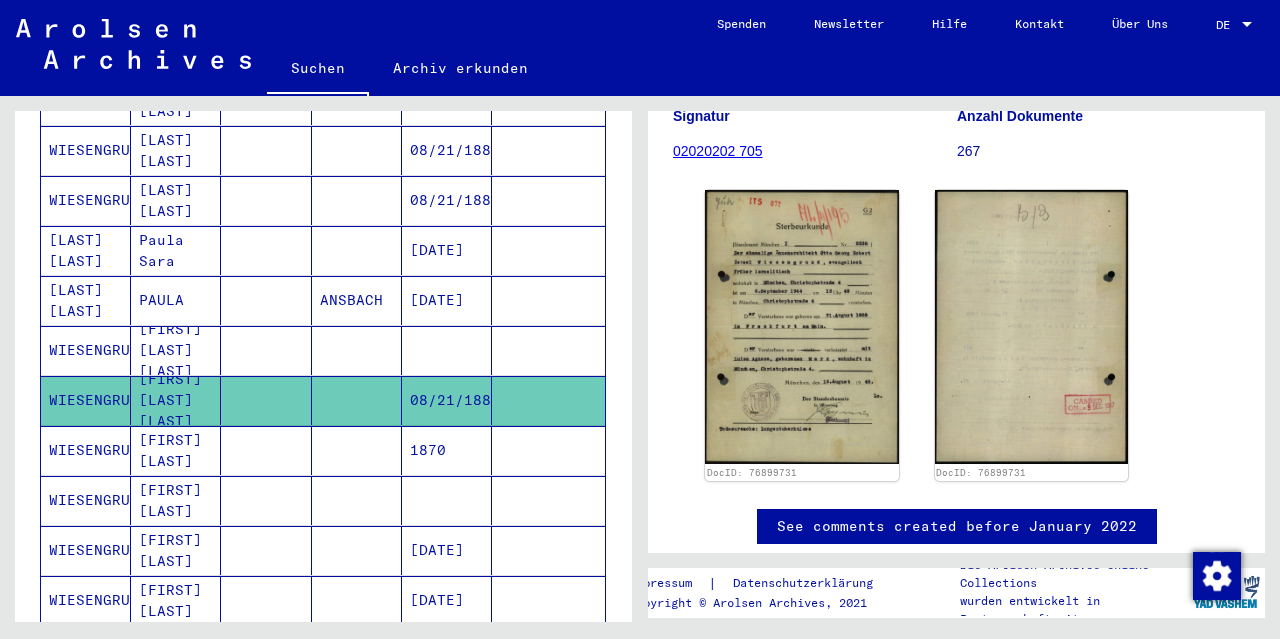 click 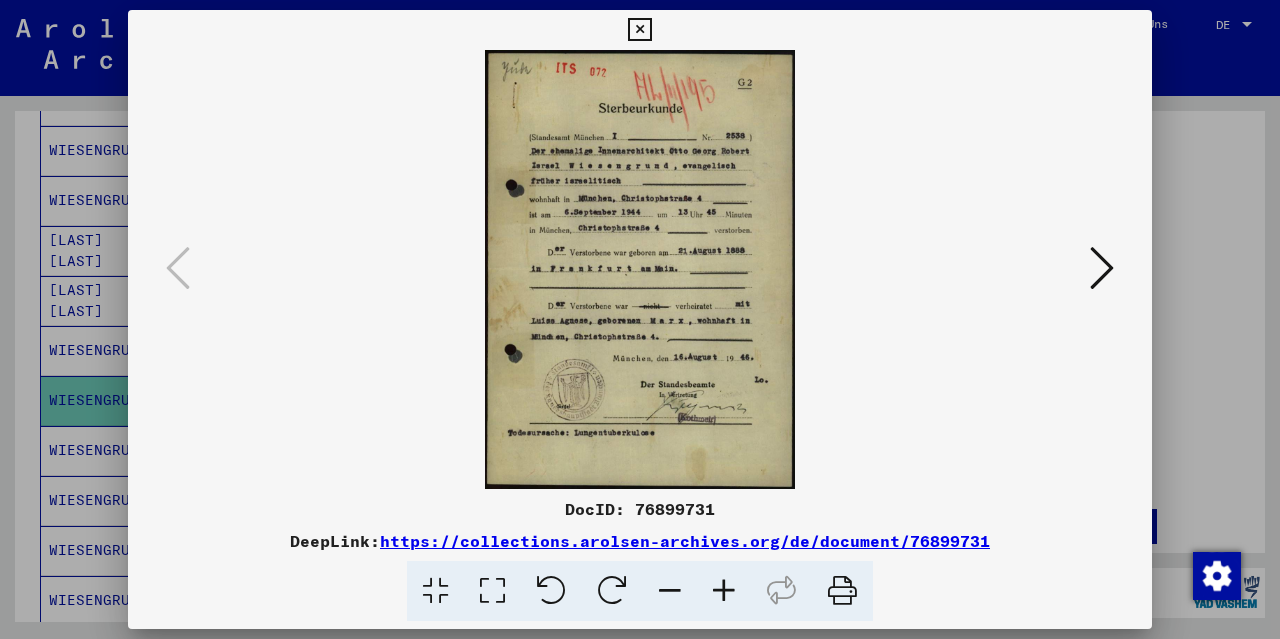 click at bounding box center (724, 591) 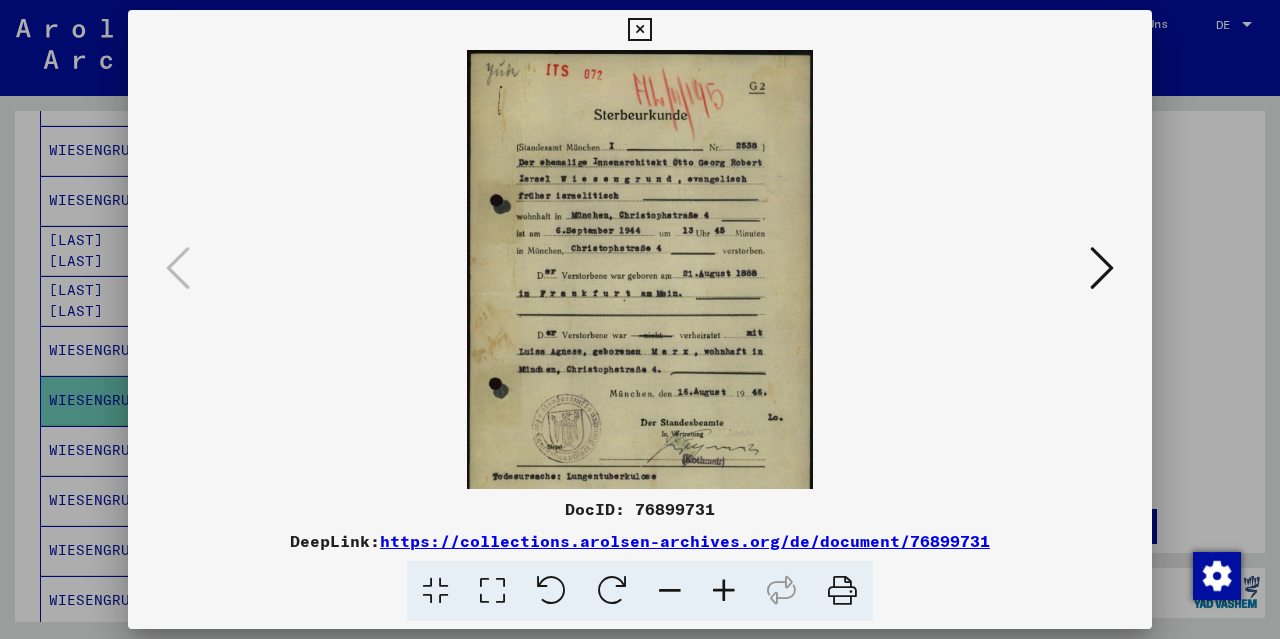 click at bounding box center [724, 591] 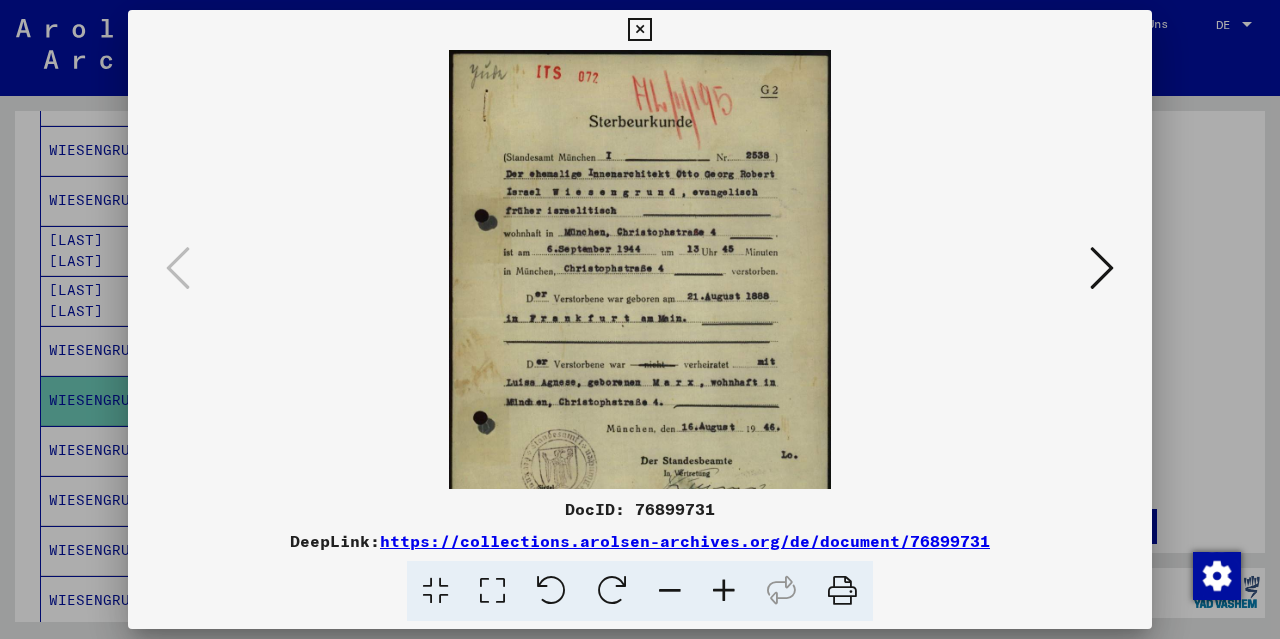 click at bounding box center [724, 591] 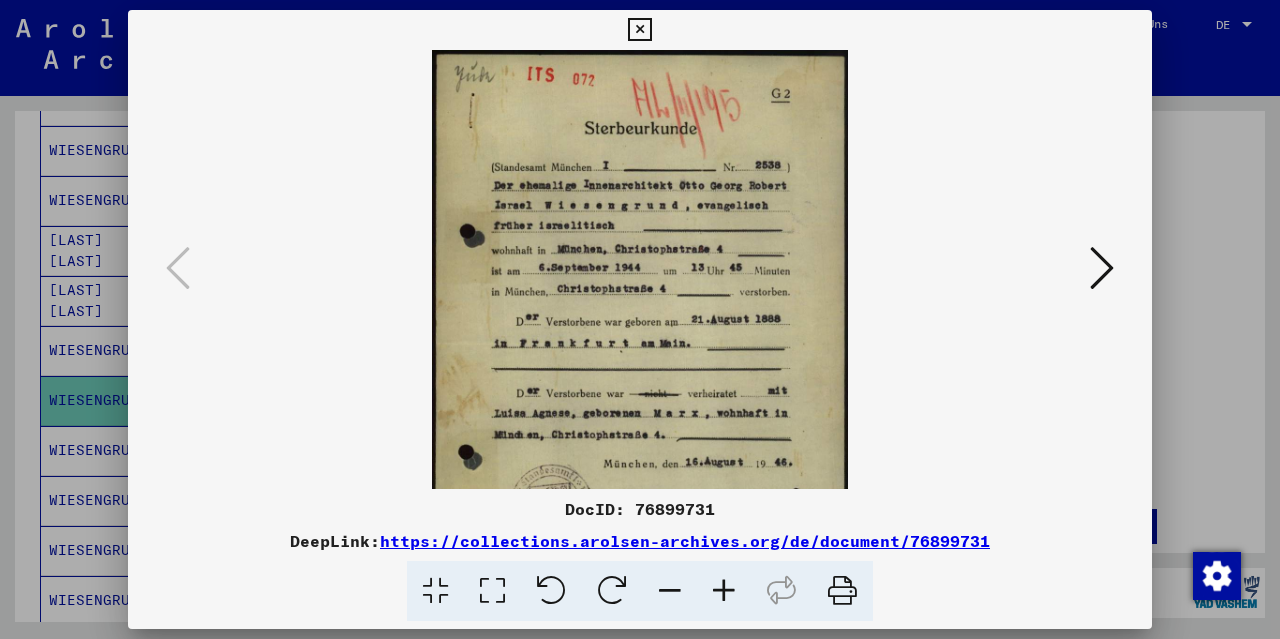click at bounding box center [724, 591] 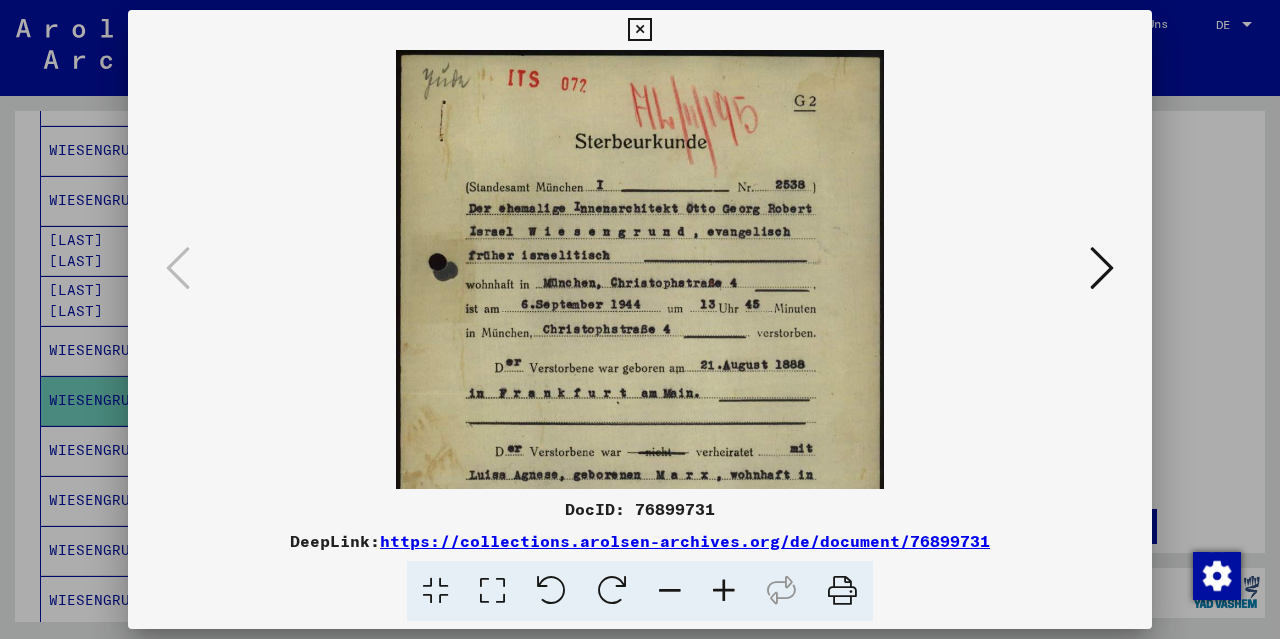click at bounding box center (724, 591) 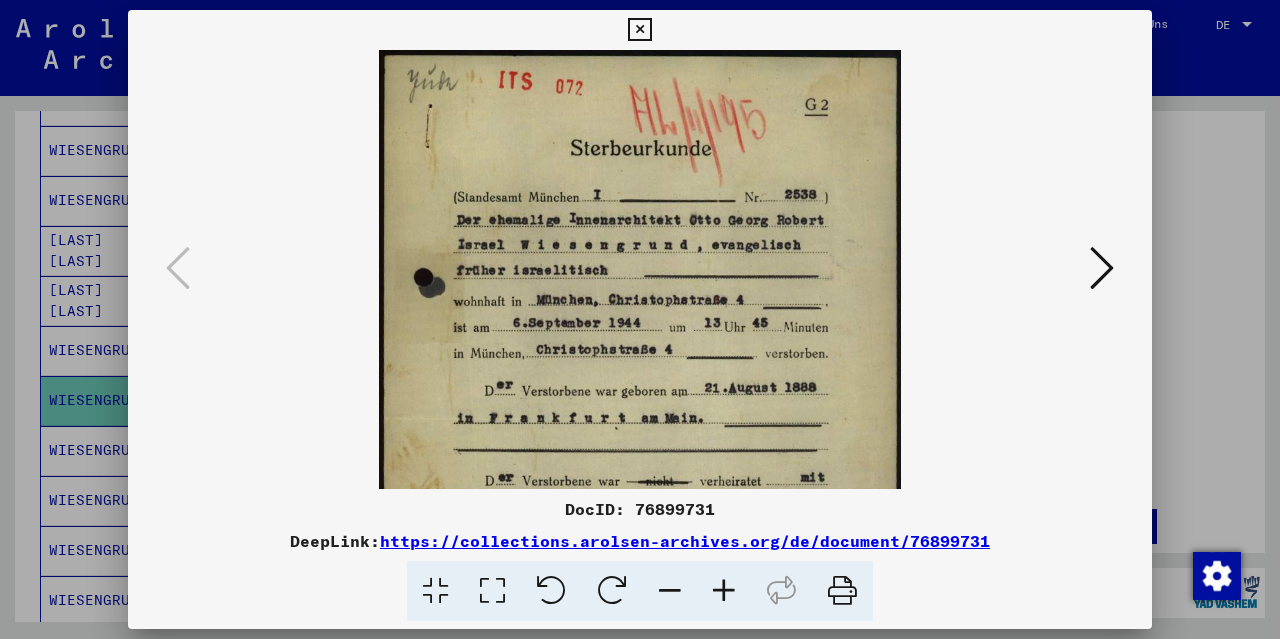 click at bounding box center [639, 30] 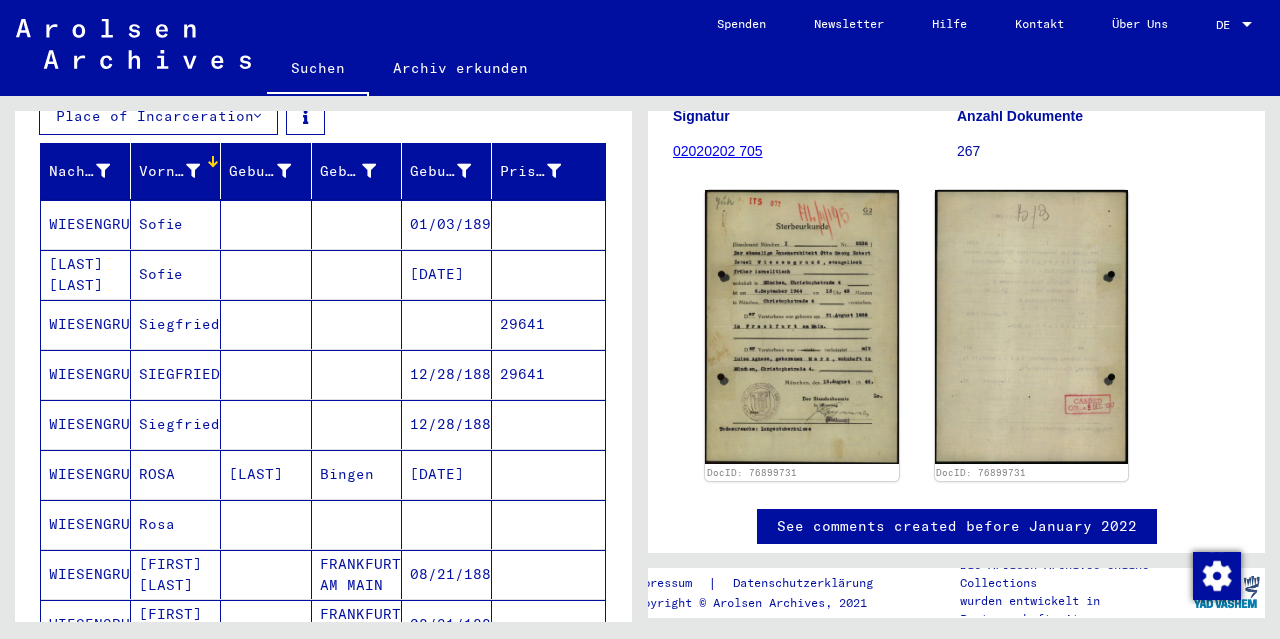 scroll, scrollTop: 300, scrollLeft: 0, axis: vertical 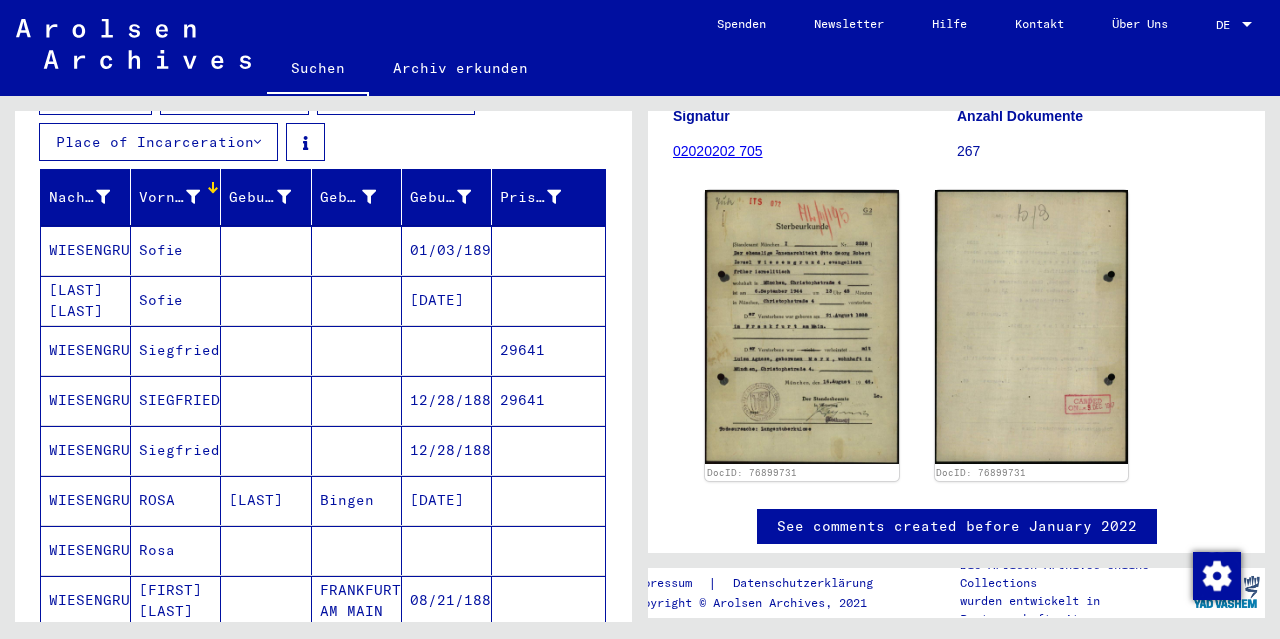 click on "WIESENGRUND" at bounding box center [86, 450] 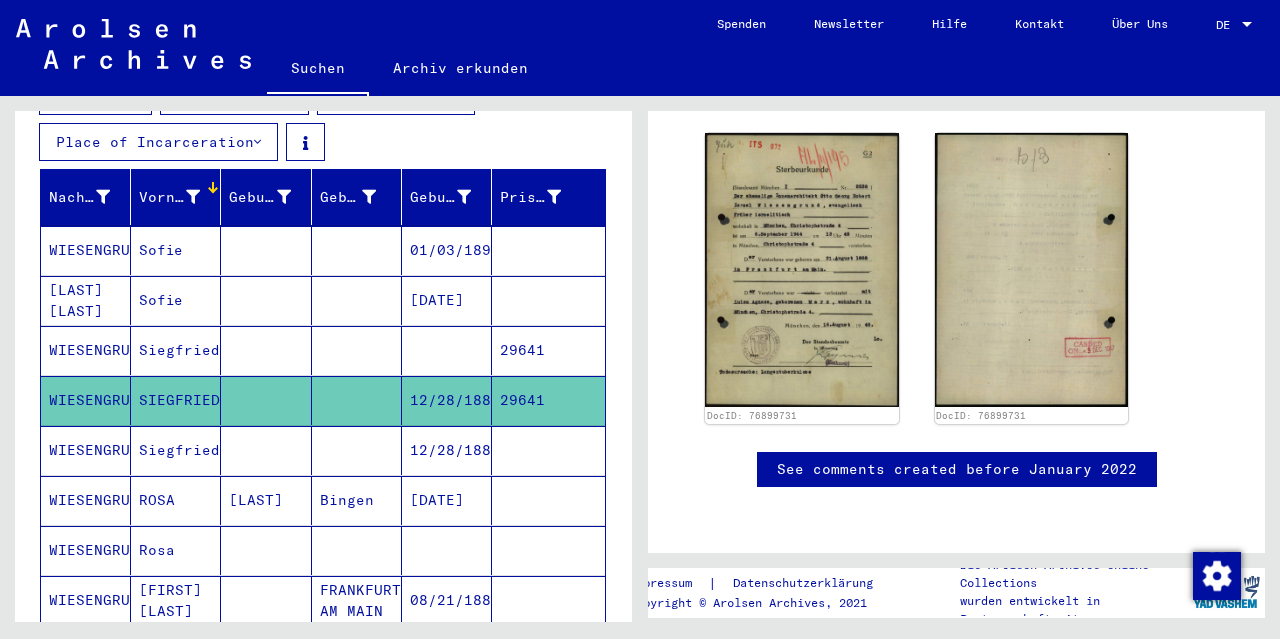 scroll, scrollTop: 162, scrollLeft: 0, axis: vertical 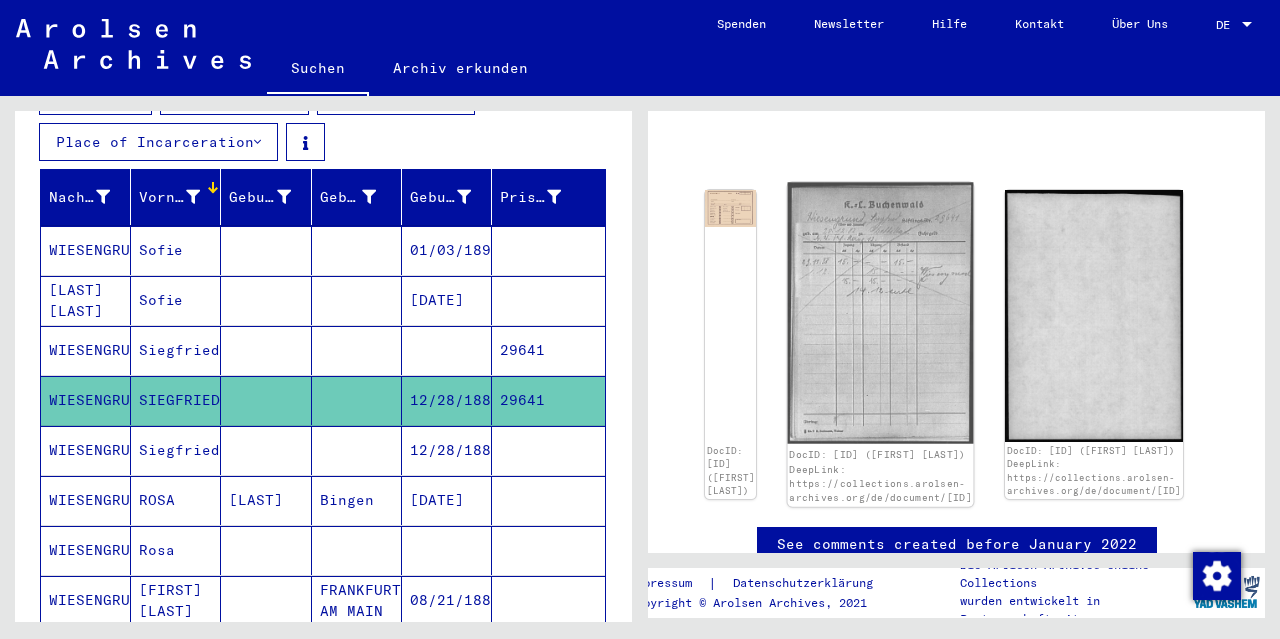 click 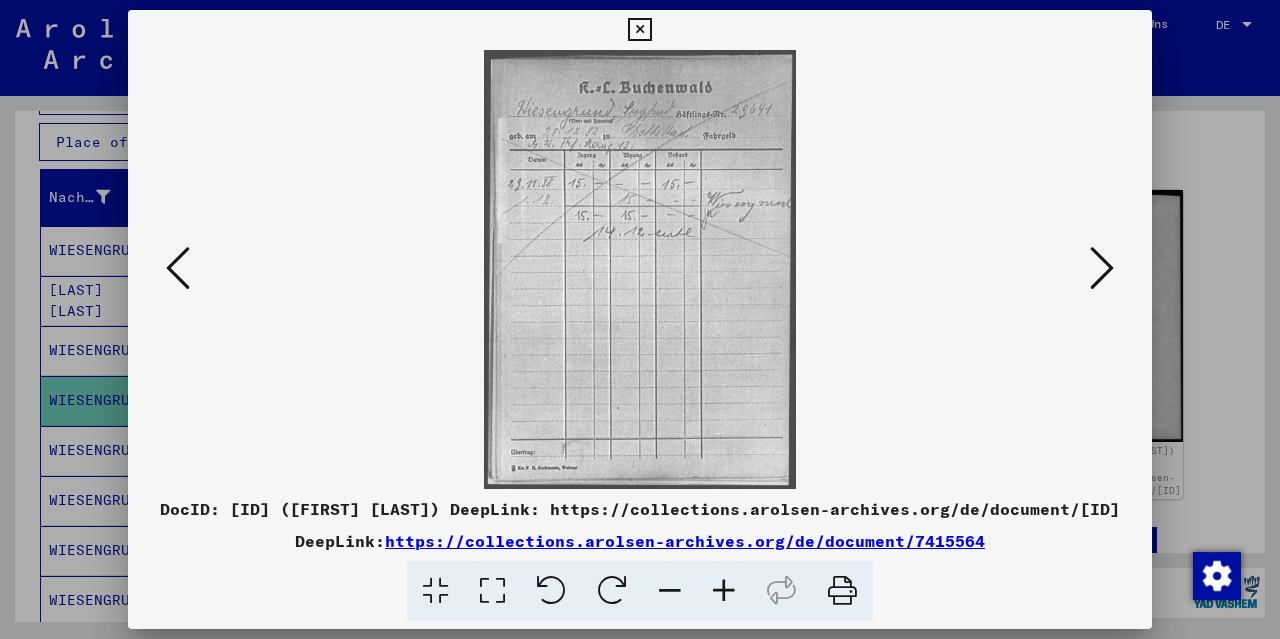 click at bounding box center [724, 591] 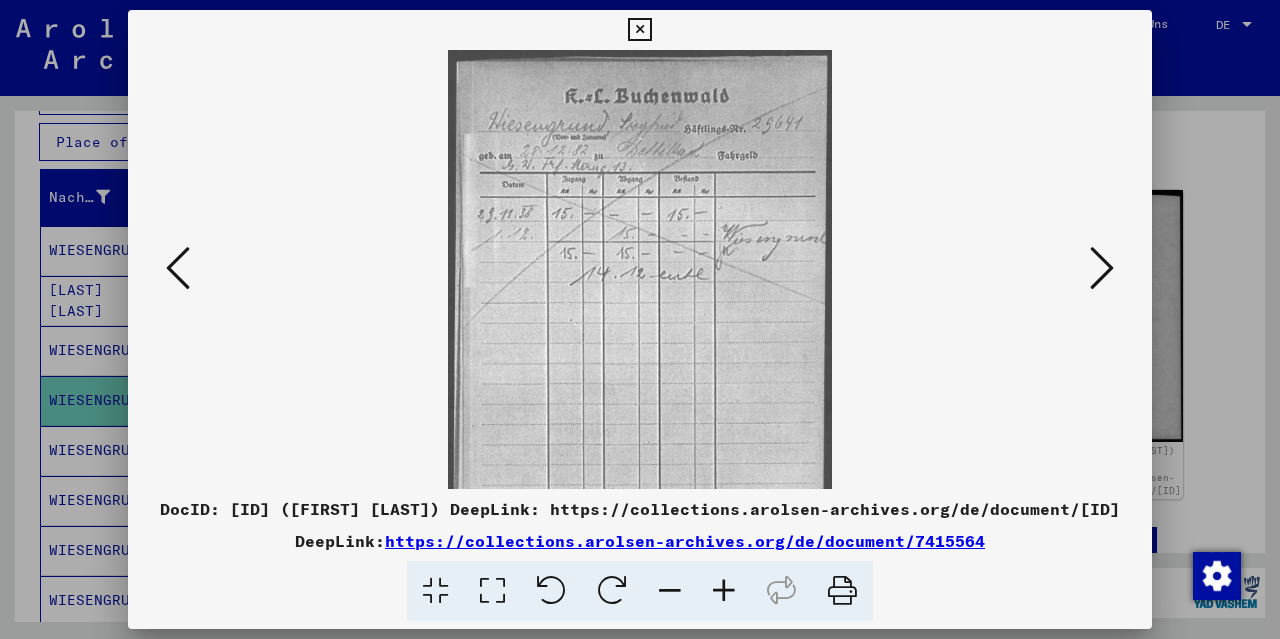 click at bounding box center [724, 591] 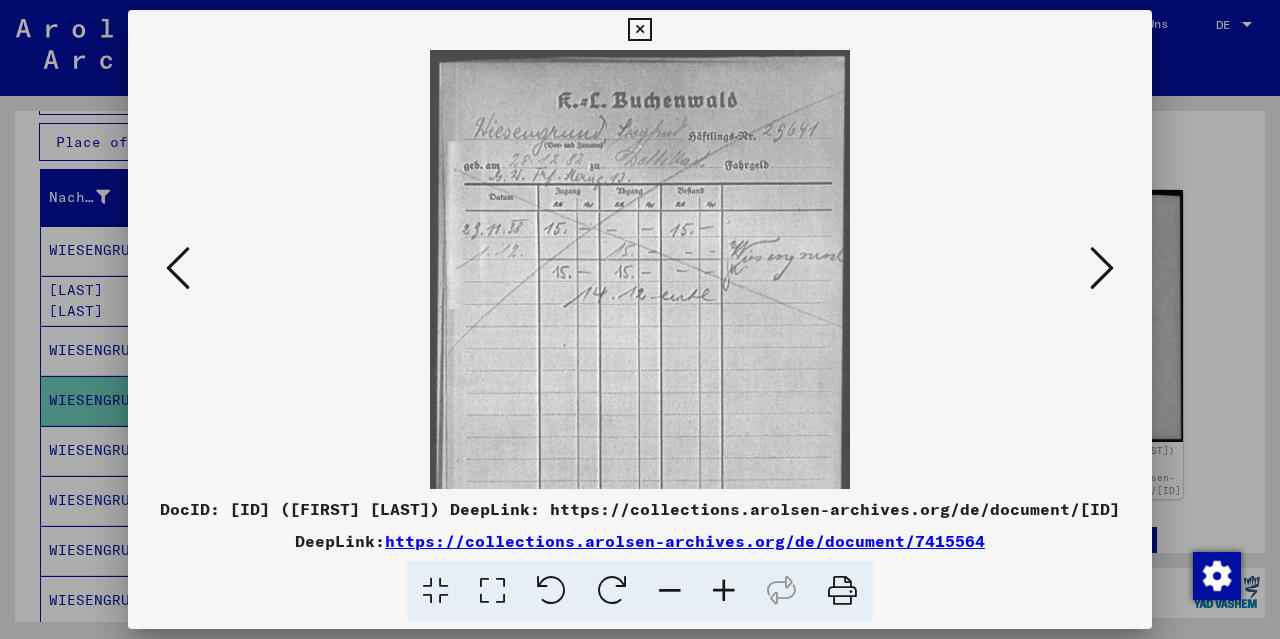 click at bounding box center (724, 591) 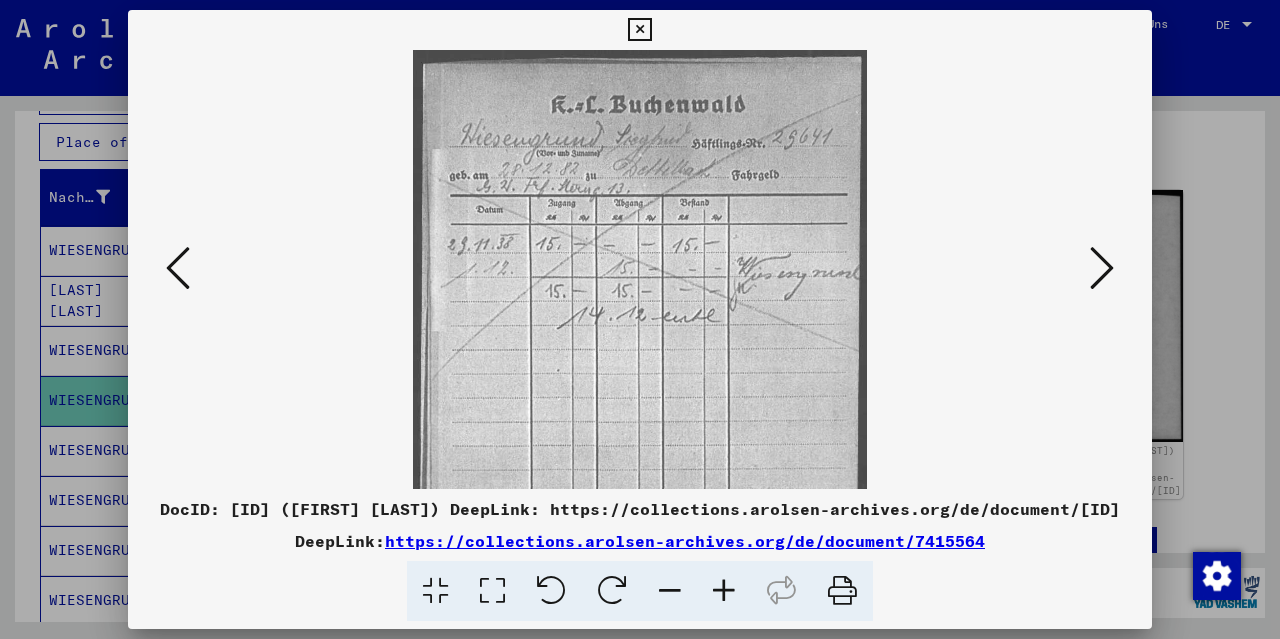 click at bounding box center [724, 591] 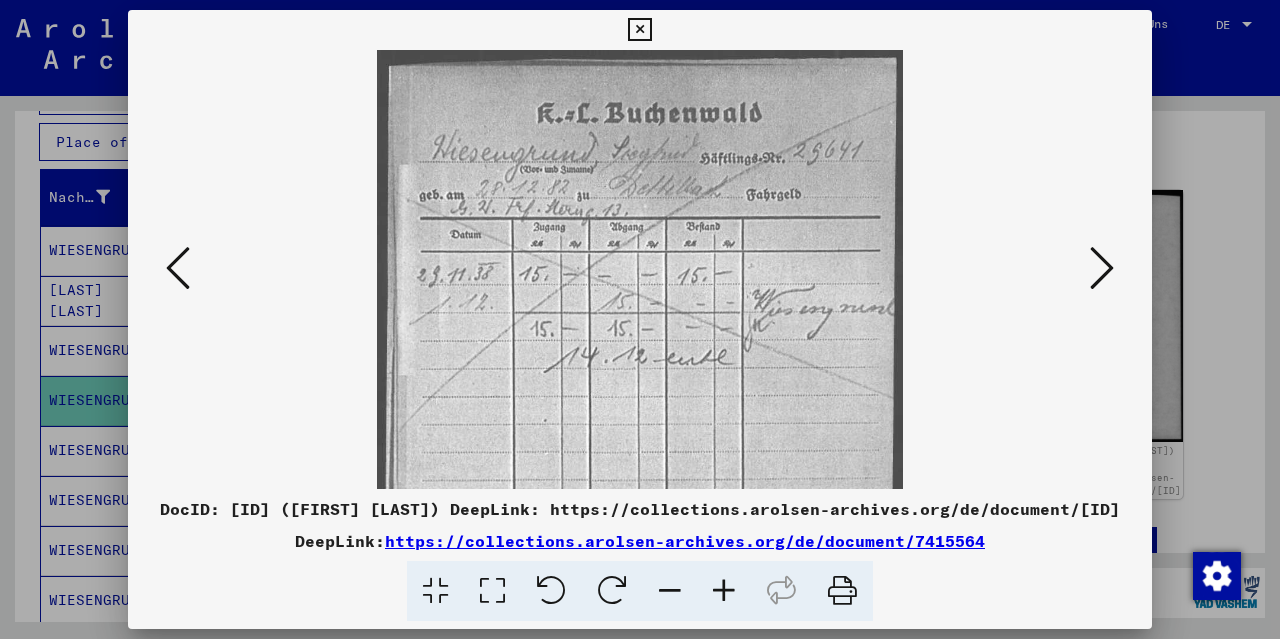 click at bounding box center (724, 591) 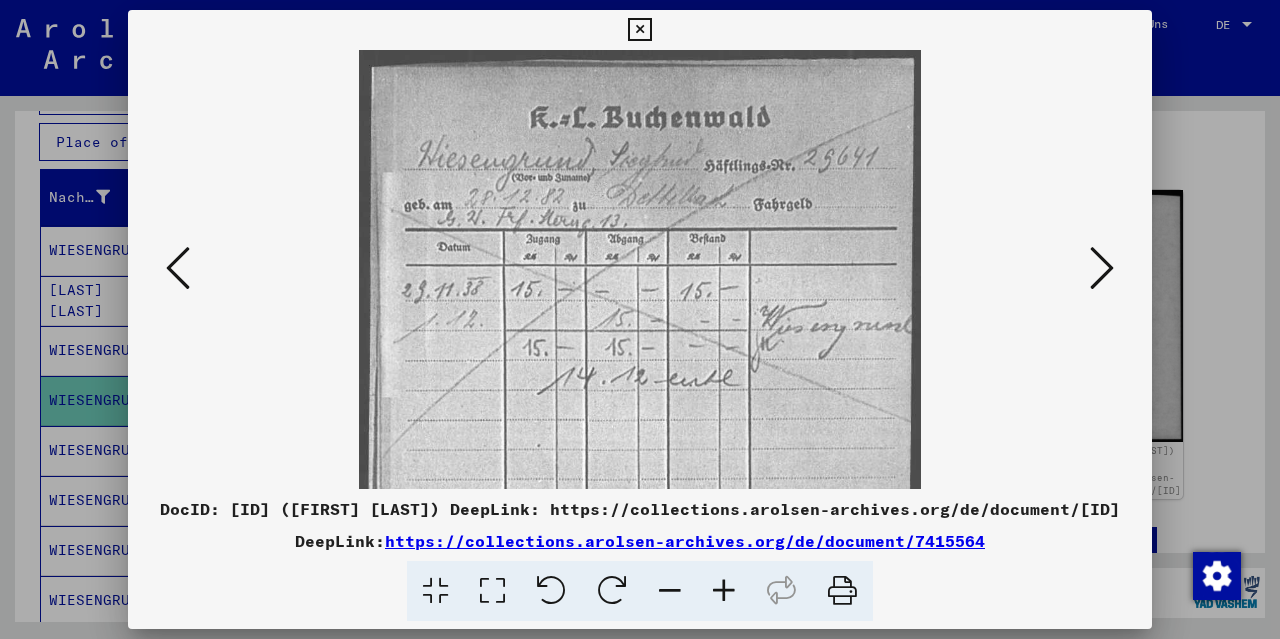 click at bounding box center (639, 30) 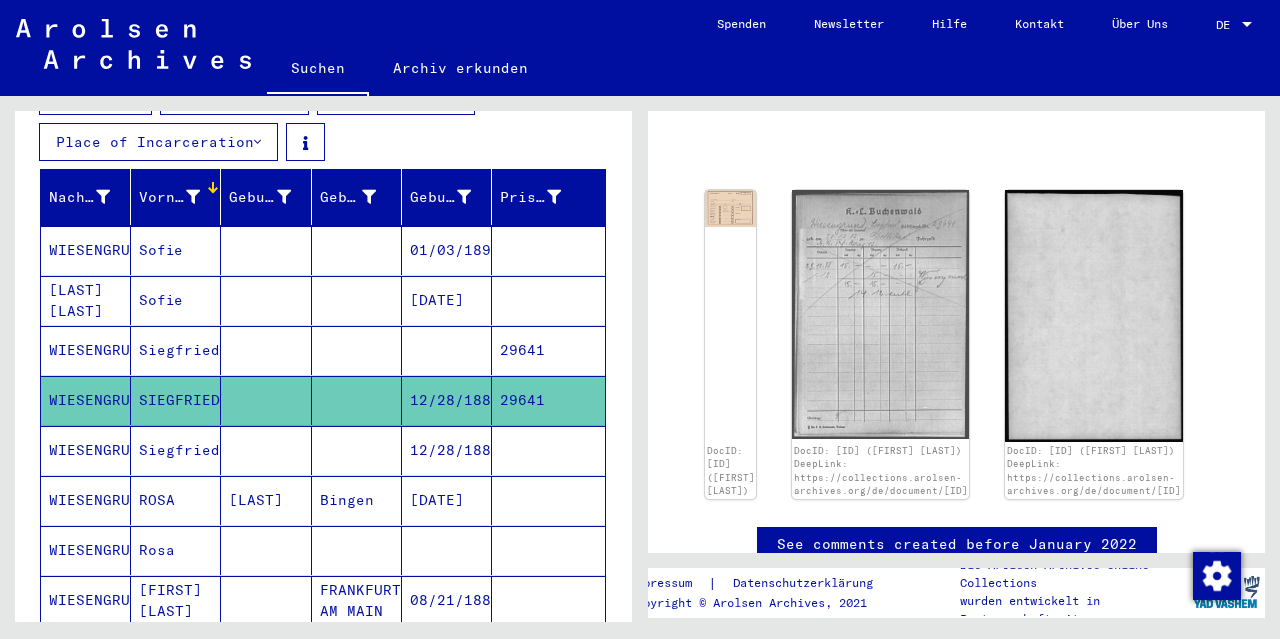 click on "WIESENGRUND" at bounding box center (86, 500) 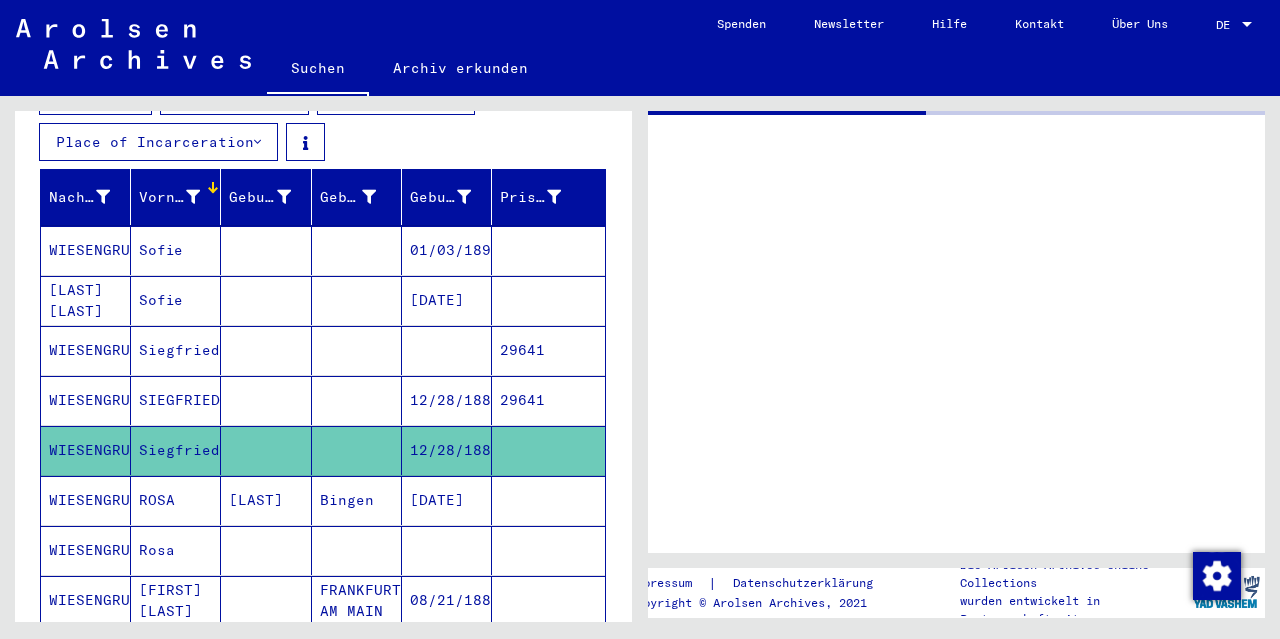 scroll, scrollTop: 0, scrollLeft: 0, axis: both 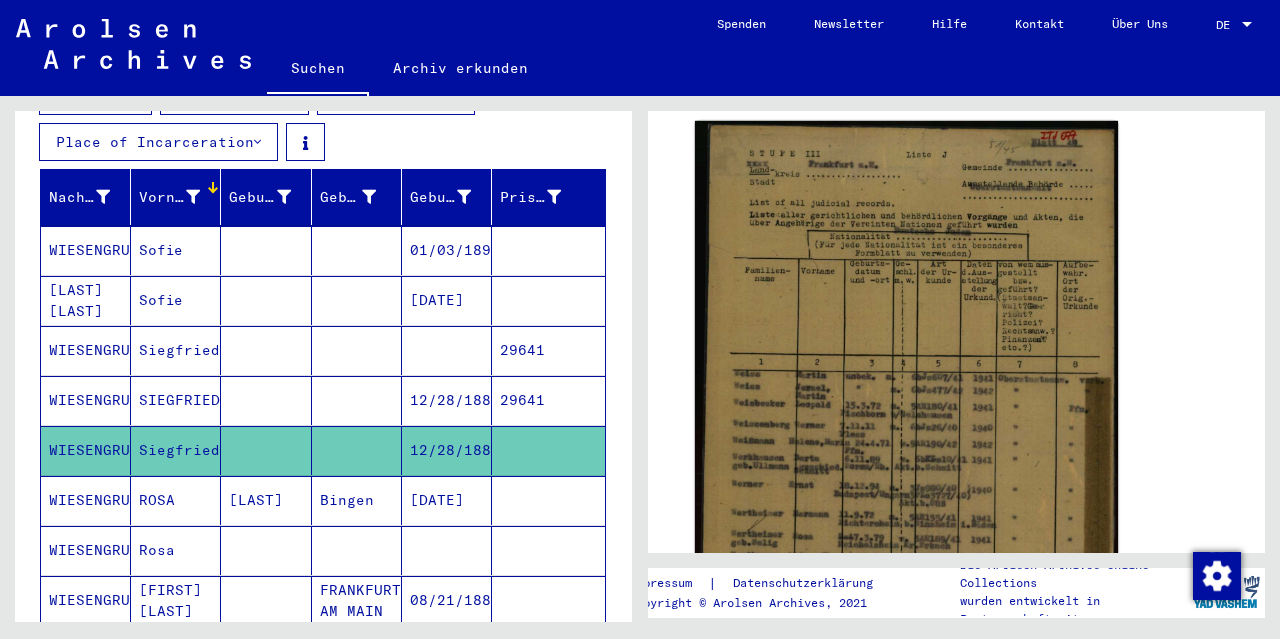 click 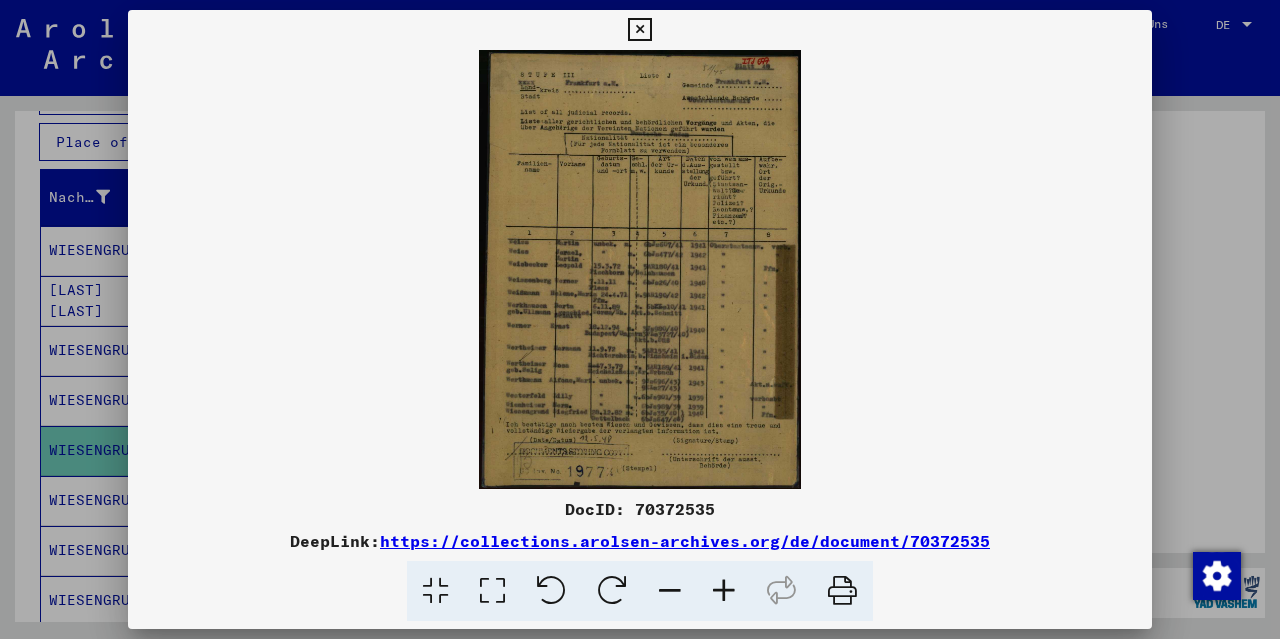drag, startPoint x: 1020, startPoint y: 543, endPoint x: 389, endPoint y: 542, distance: 631.0008 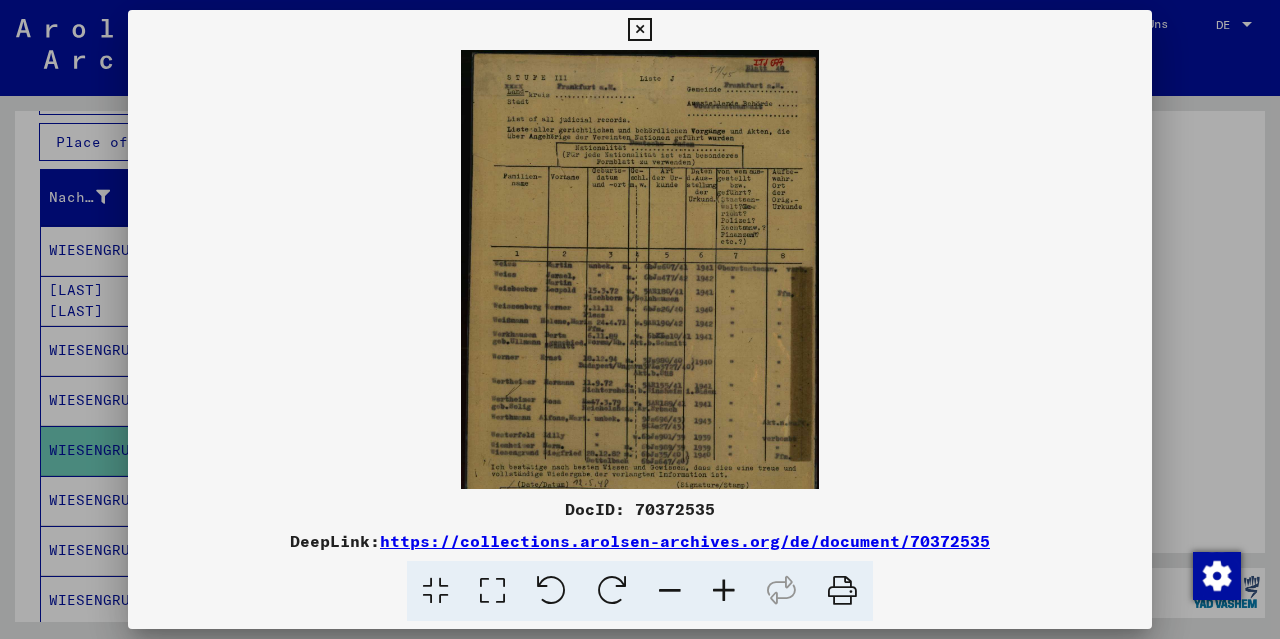 click at bounding box center (724, 591) 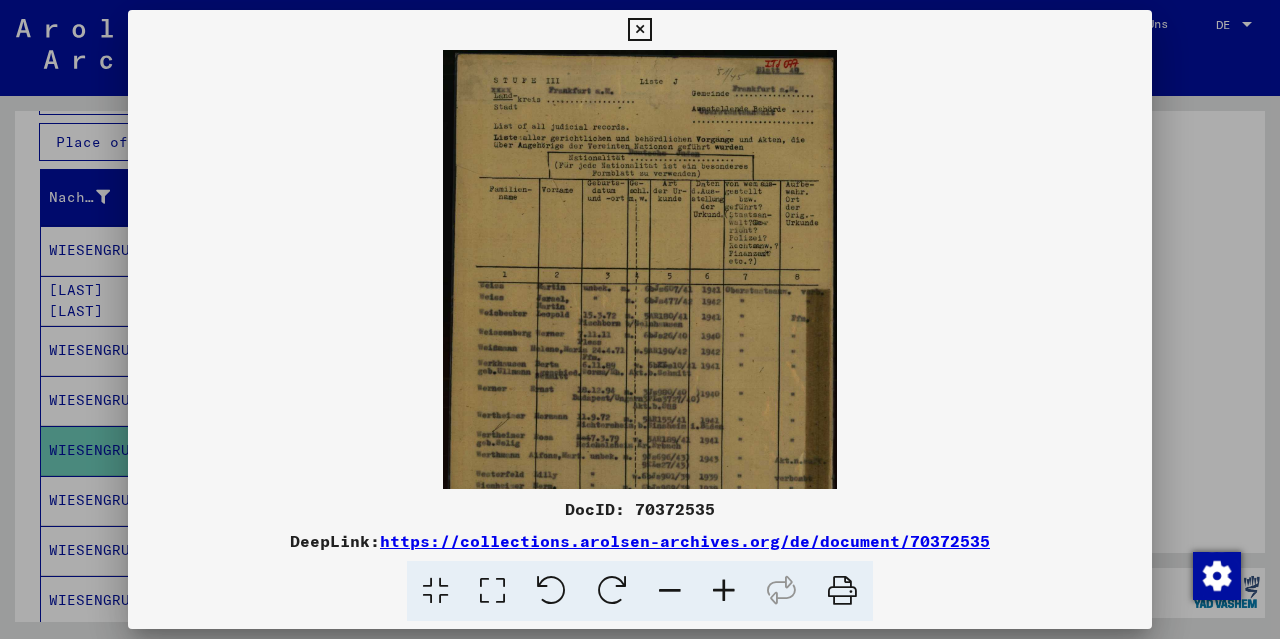click at bounding box center [724, 591] 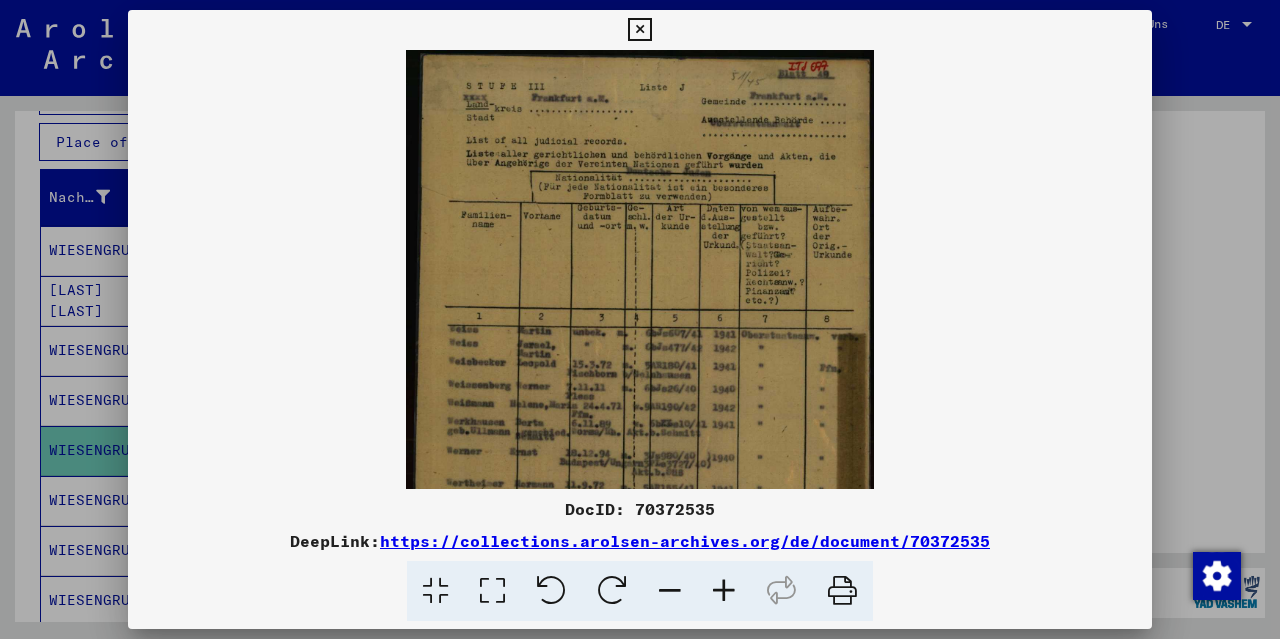 click at bounding box center (724, 591) 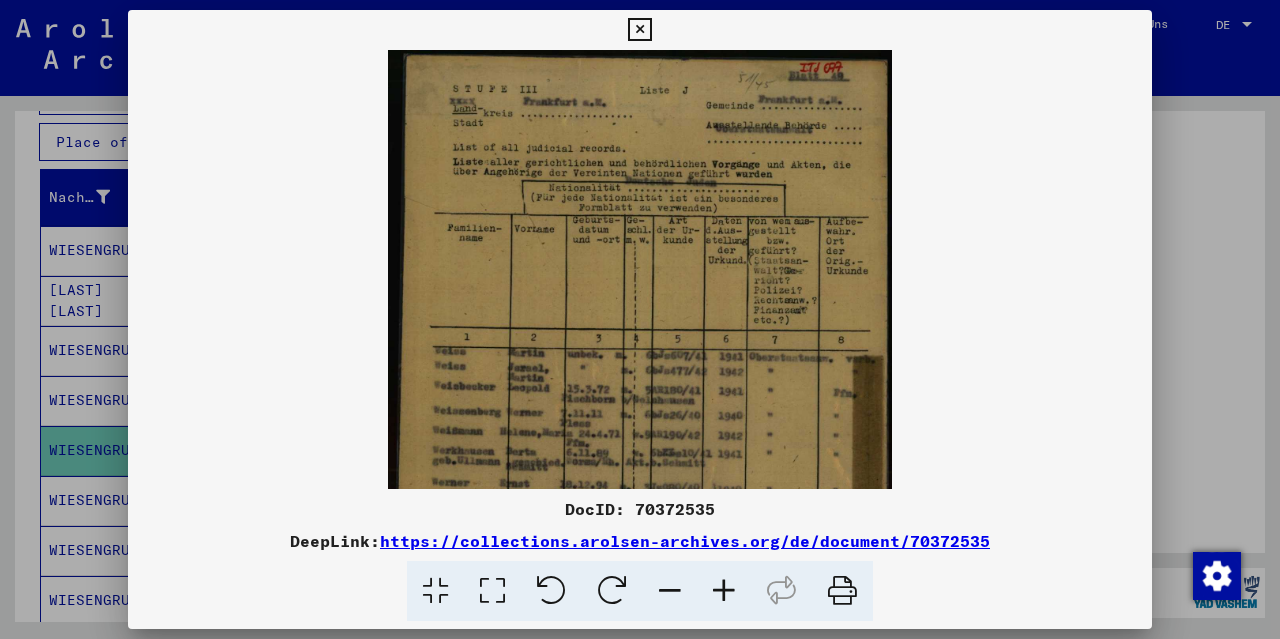 click at bounding box center [724, 591] 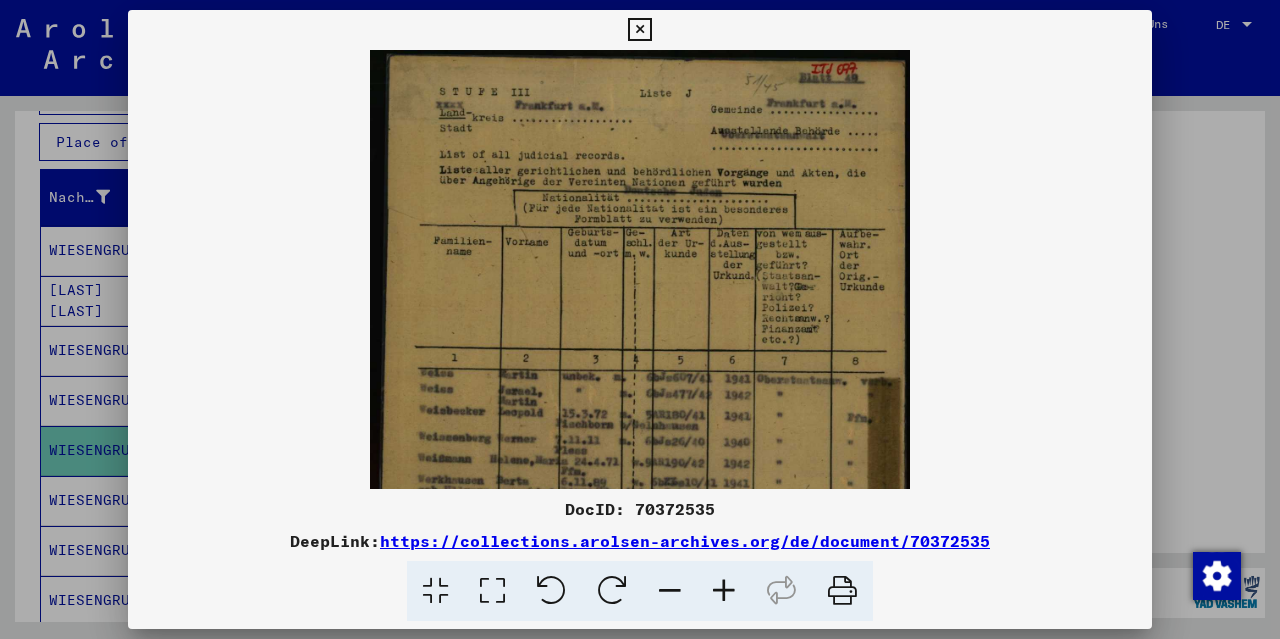 click at bounding box center [724, 591] 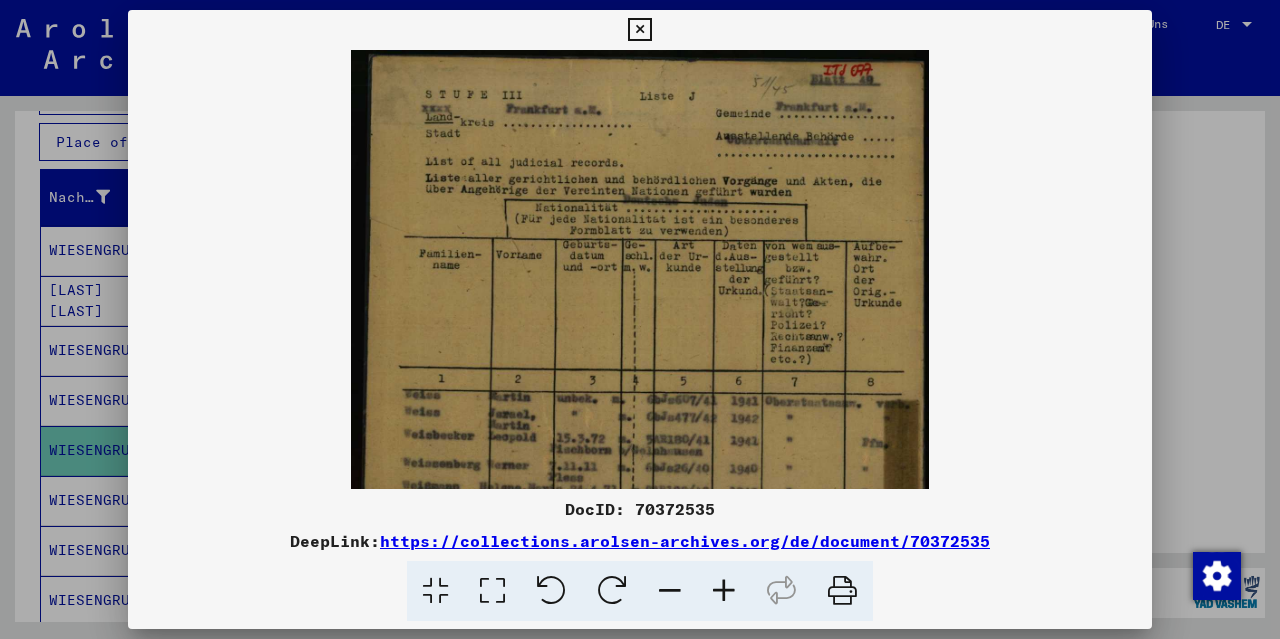 click at bounding box center (724, 591) 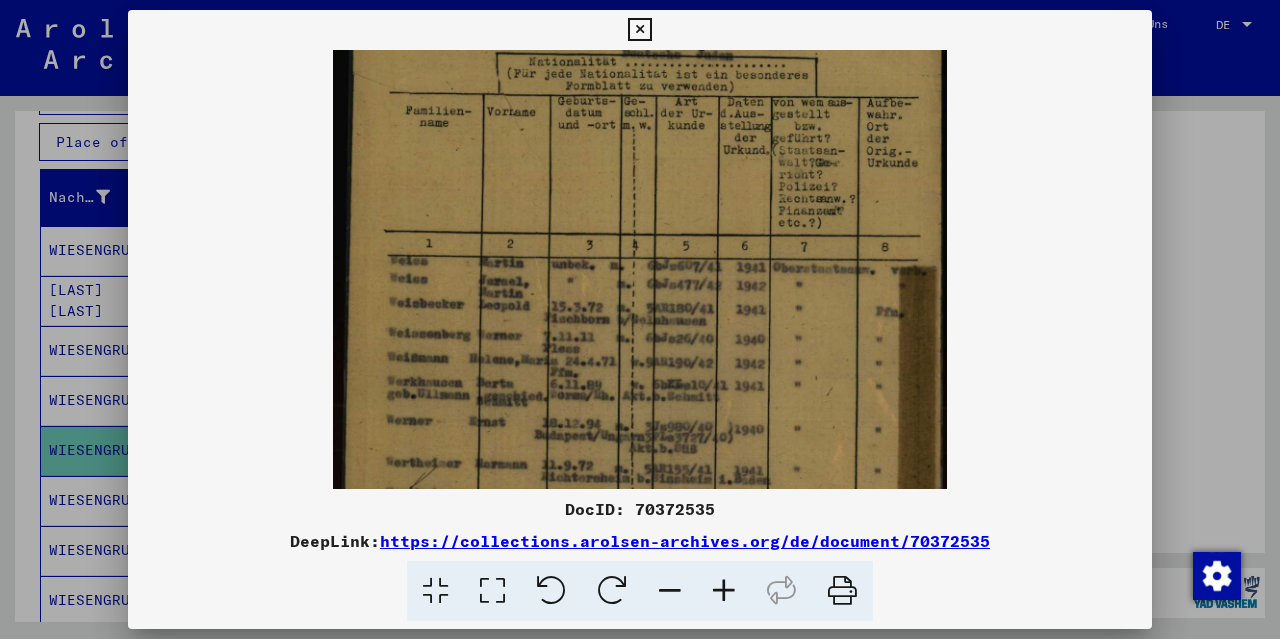 scroll, scrollTop: 174, scrollLeft: 0, axis: vertical 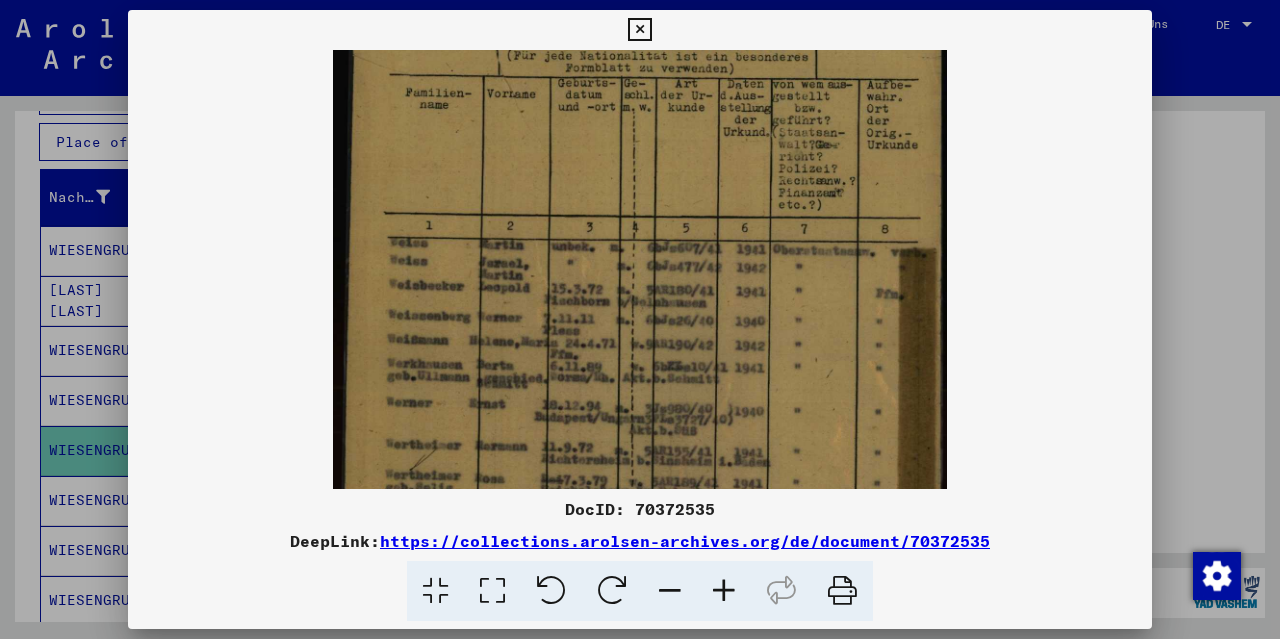 drag, startPoint x: 852, startPoint y: 323, endPoint x: 859, endPoint y: 153, distance: 170.14406 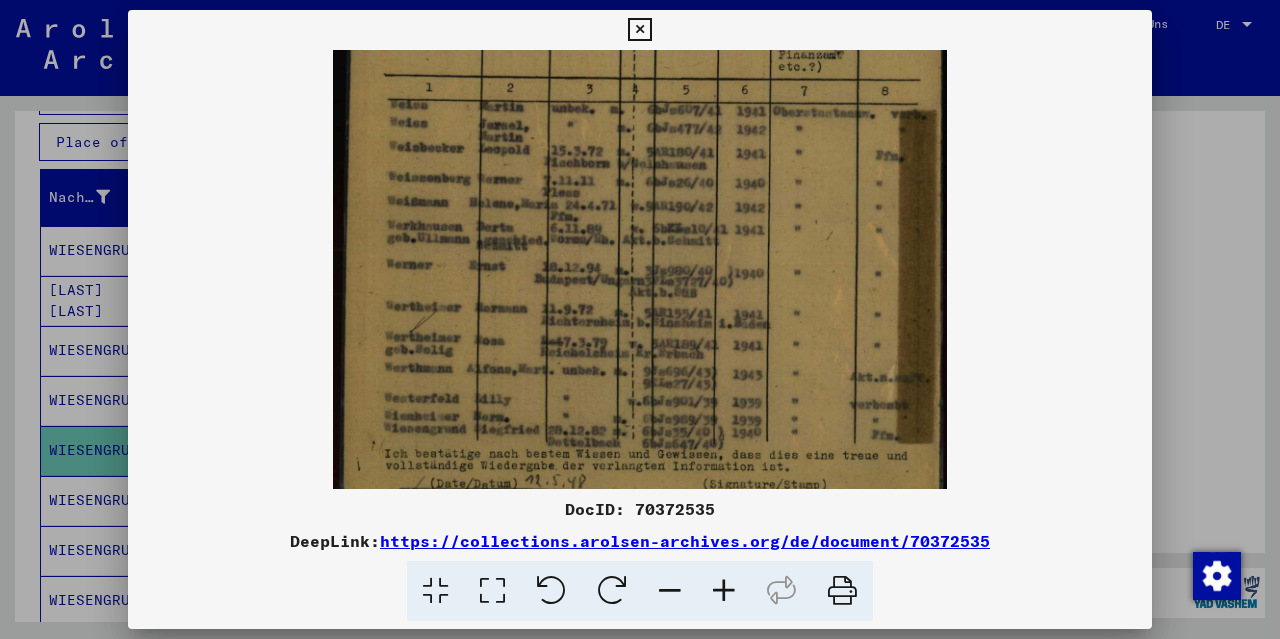 scroll, scrollTop: 316, scrollLeft: 0, axis: vertical 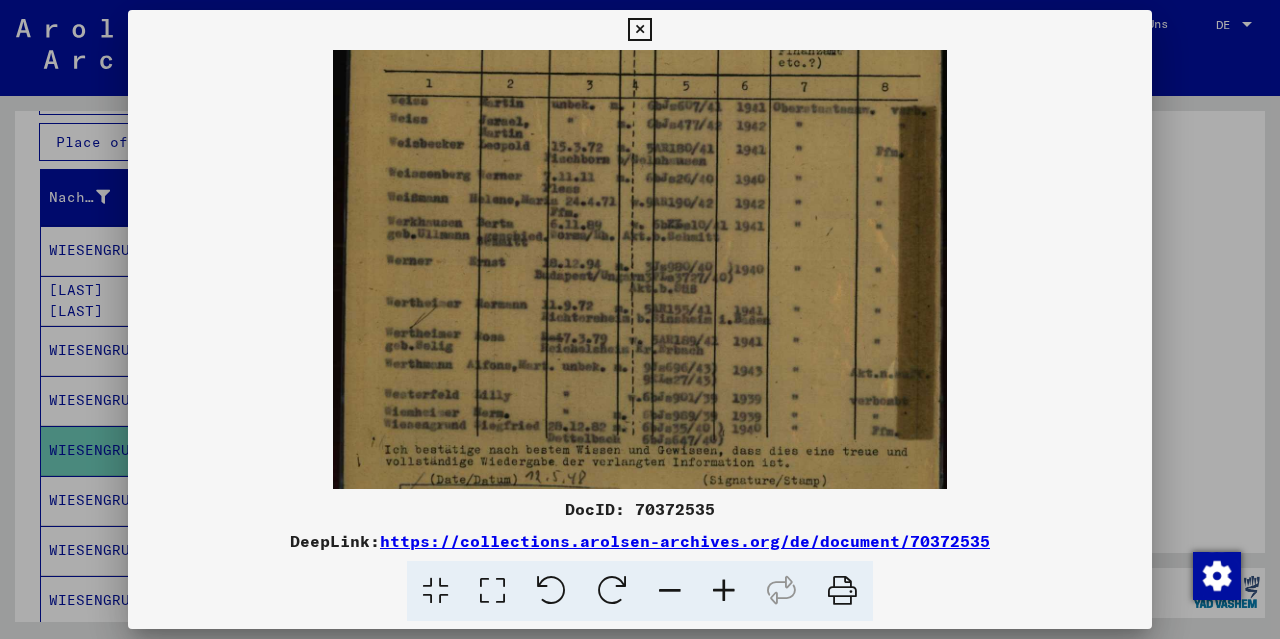 drag, startPoint x: 826, startPoint y: 403, endPoint x: 837, endPoint y: 269, distance: 134.45073 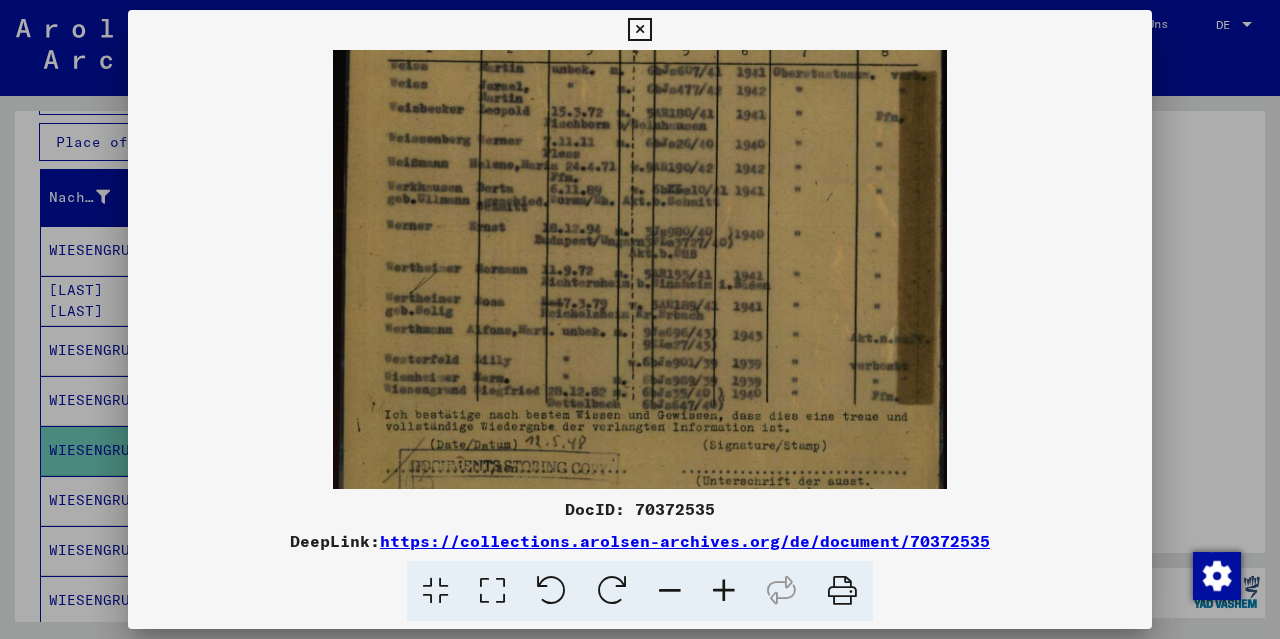 scroll, scrollTop: 400, scrollLeft: 0, axis: vertical 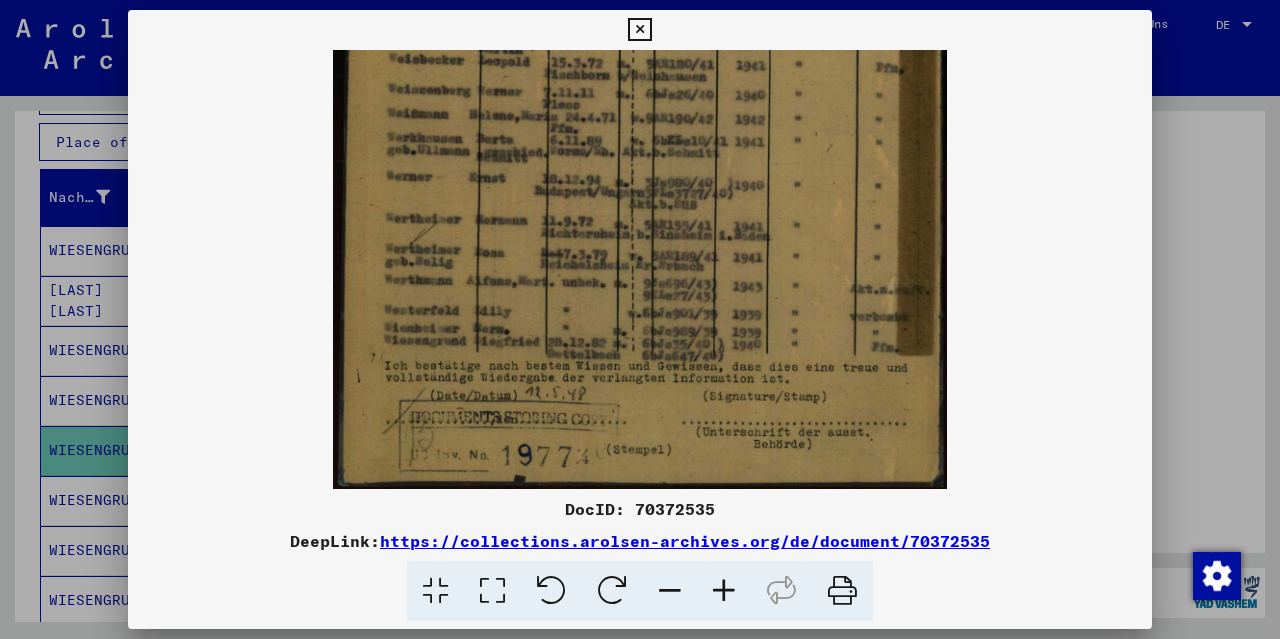 drag, startPoint x: 800, startPoint y: 396, endPoint x: 800, endPoint y: 298, distance: 98 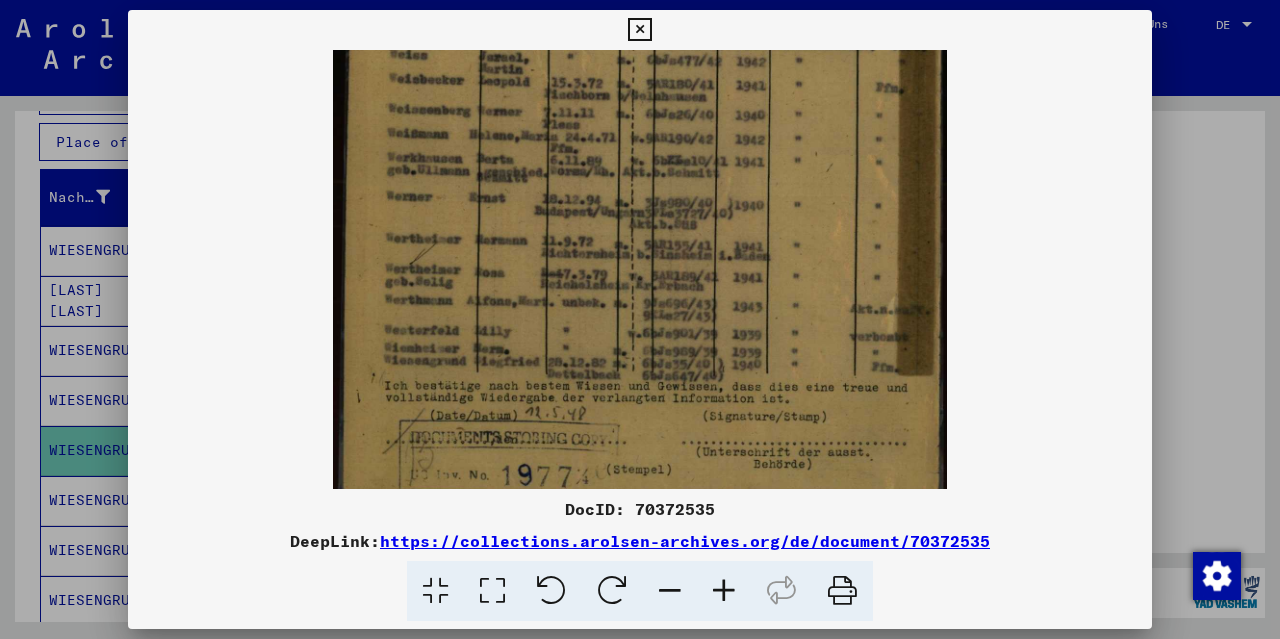 scroll, scrollTop: 393, scrollLeft: 0, axis: vertical 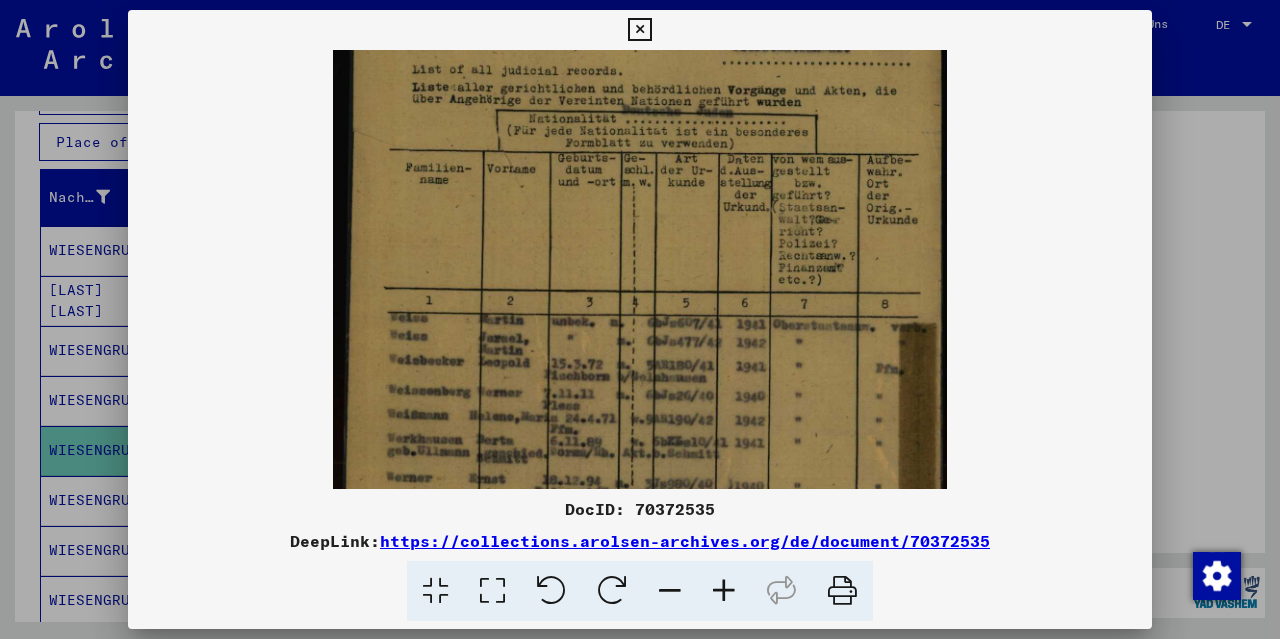 drag, startPoint x: 868, startPoint y: 371, endPoint x: 908, endPoint y: 673, distance: 304.63748 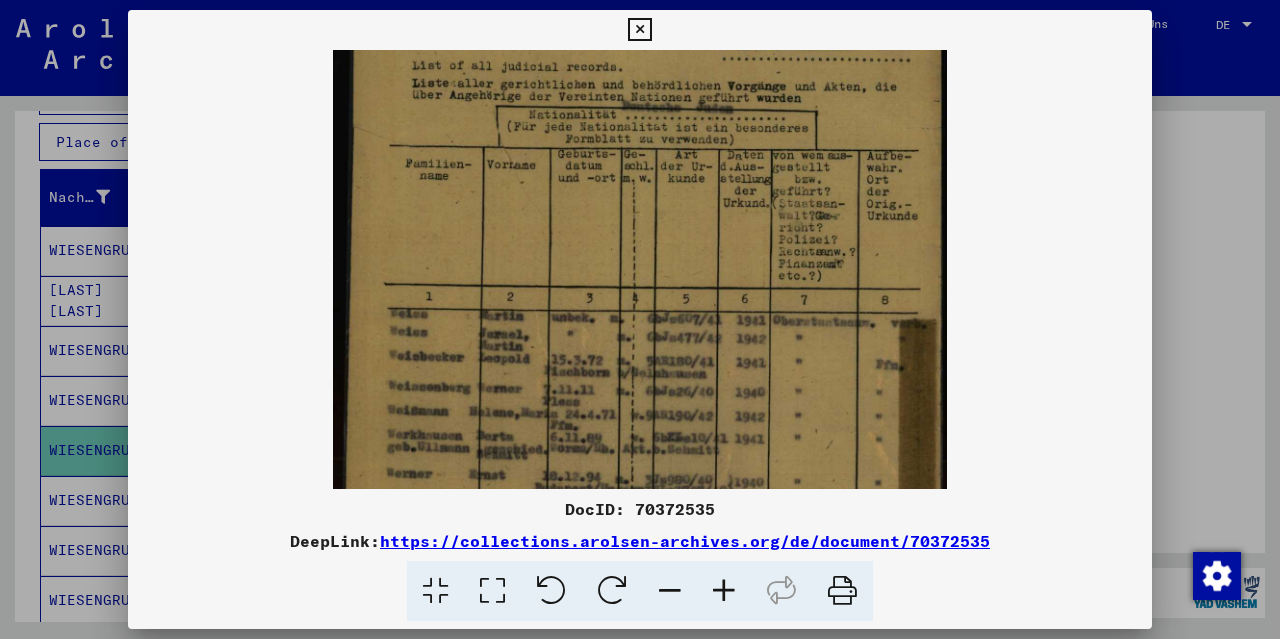 click at bounding box center (640, 366) 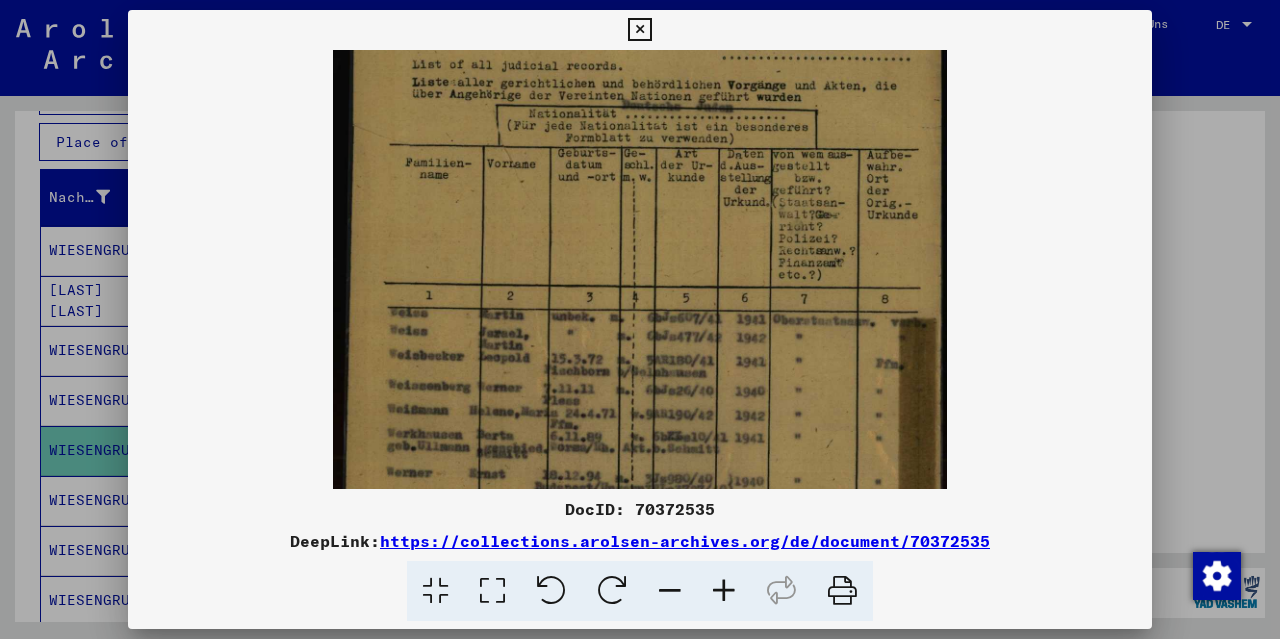 drag, startPoint x: 1028, startPoint y: 234, endPoint x: 989, endPoint y: 259, distance: 46.32494 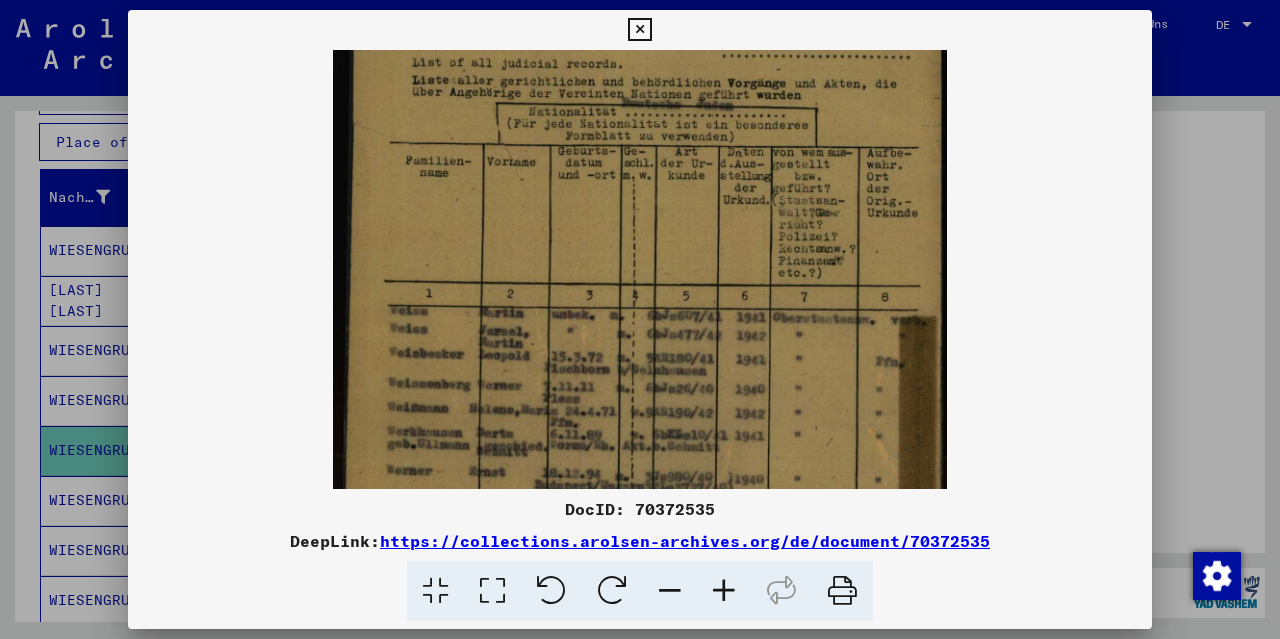 click at bounding box center (842, 591) 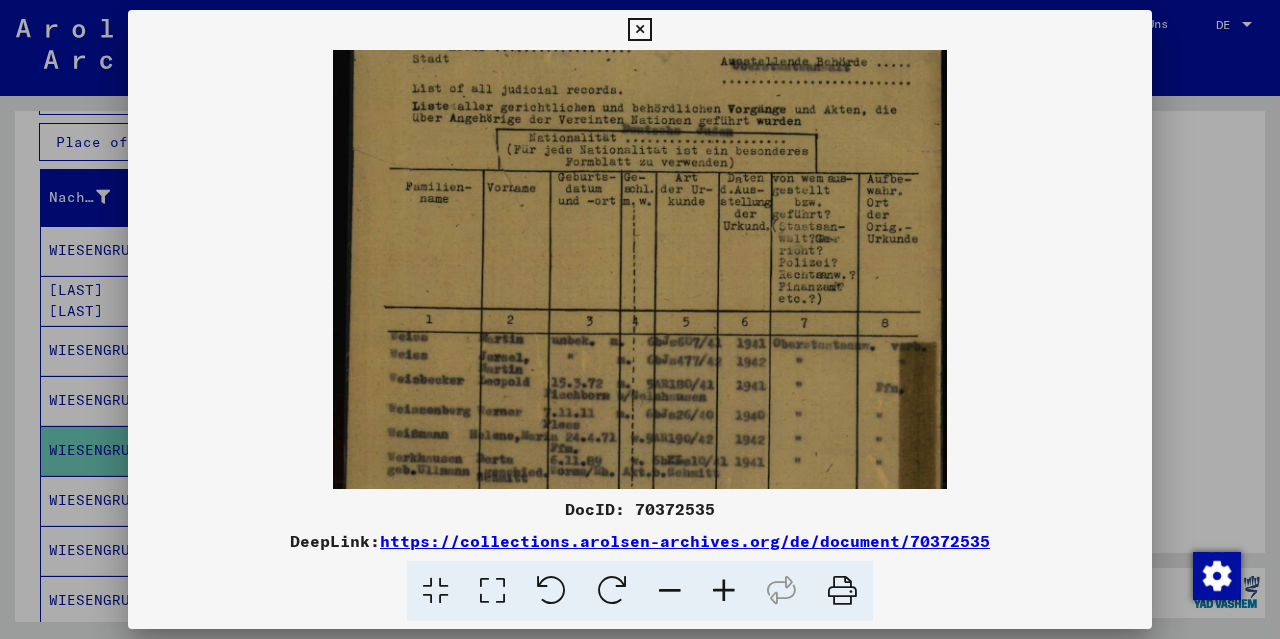 scroll, scrollTop: 81, scrollLeft: 0, axis: vertical 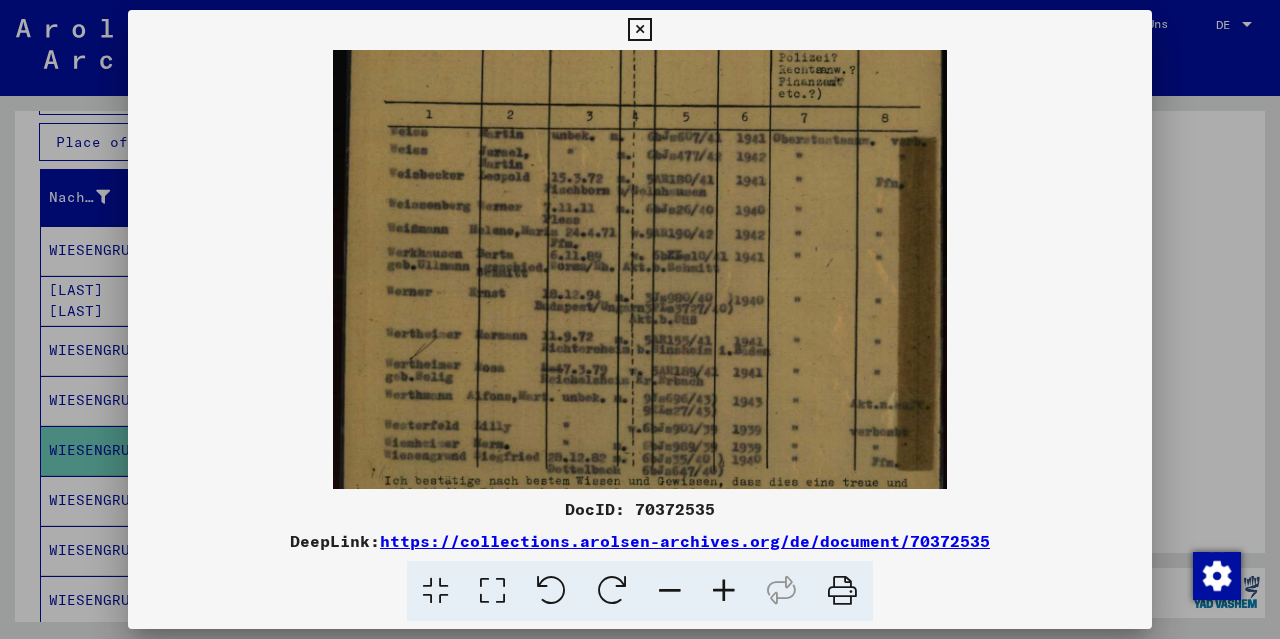 drag, startPoint x: 622, startPoint y: 355, endPoint x: 700, endPoint y: 189, distance: 183.41211 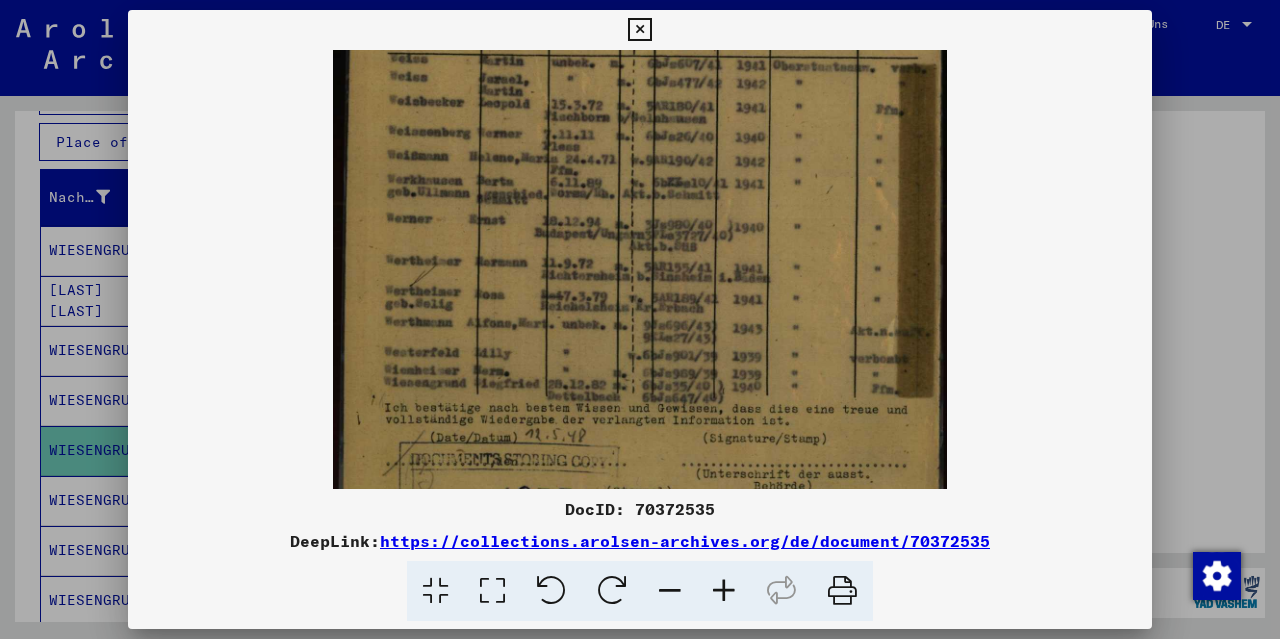 scroll, scrollTop: 400, scrollLeft: 0, axis: vertical 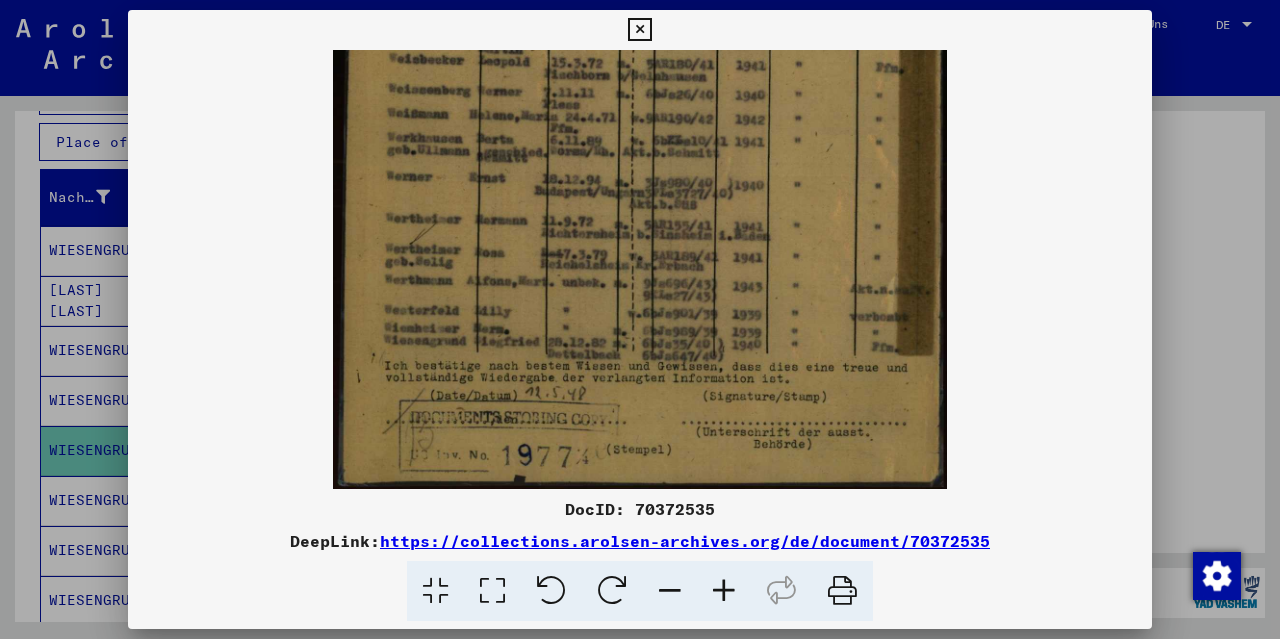 drag, startPoint x: 714, startPoint y: 360, endPoint x: 734, endPoint y: 248, distance: 113.7717 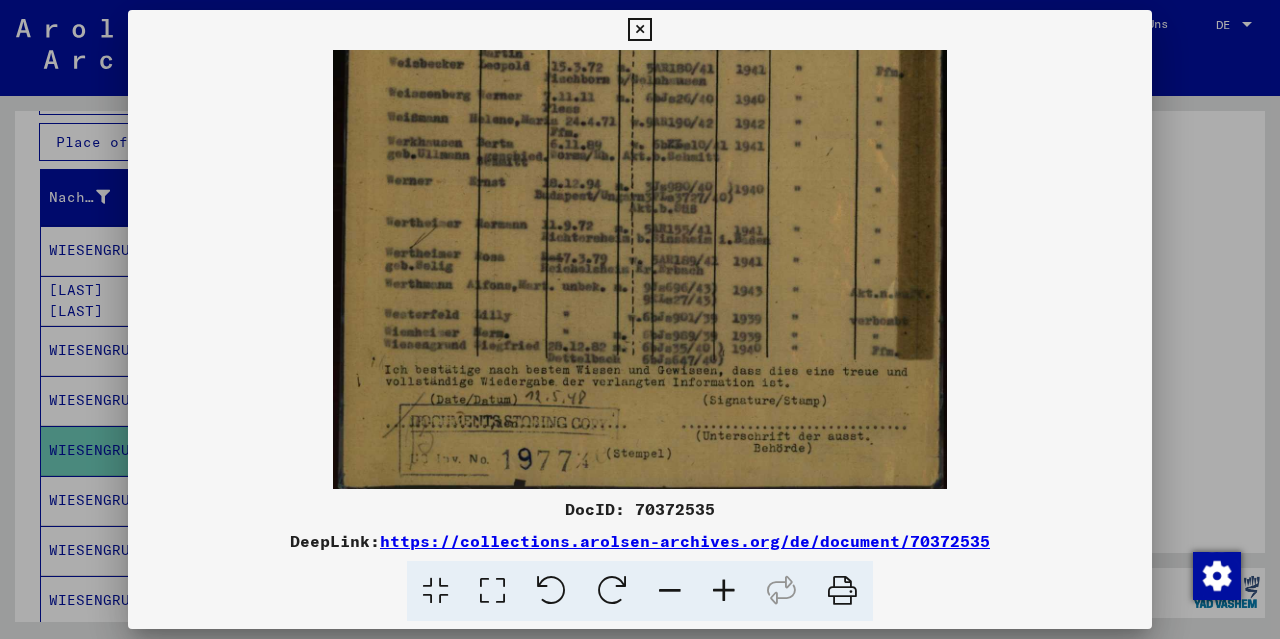 scroll, scrollTop: 400, scrollLeft: 0, axis: vertical 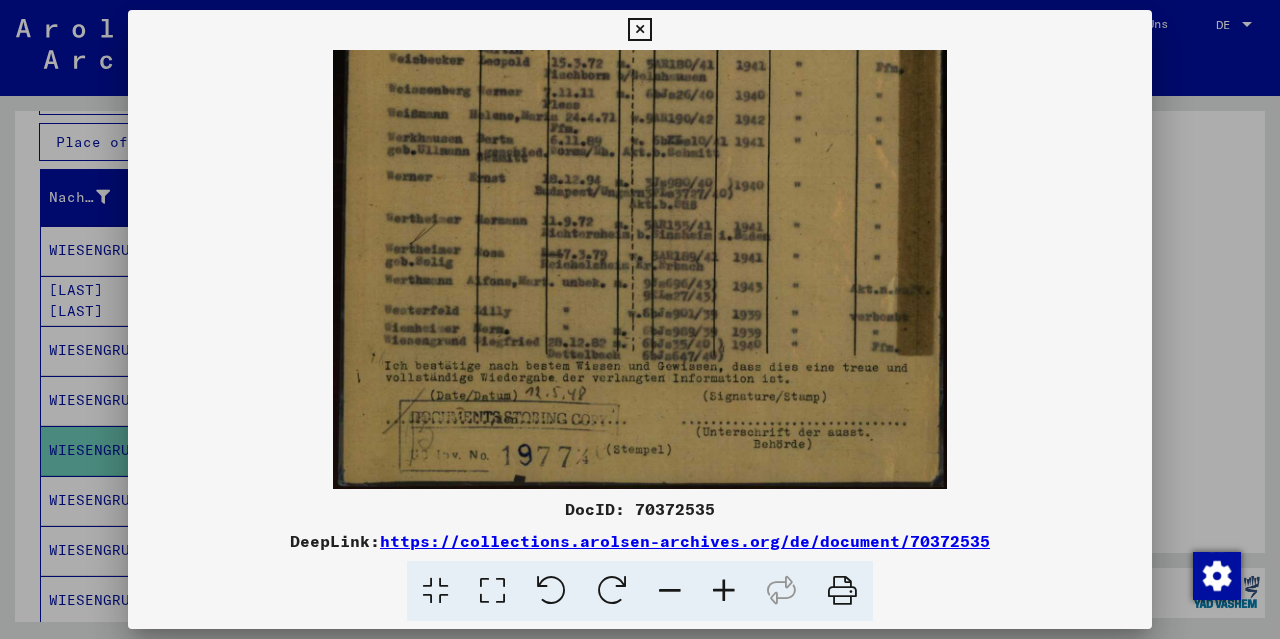 drag, startPoint x: 830, startPoint y: 283, endPoint x: 848, endPoint y: 282, distance: 18.027756 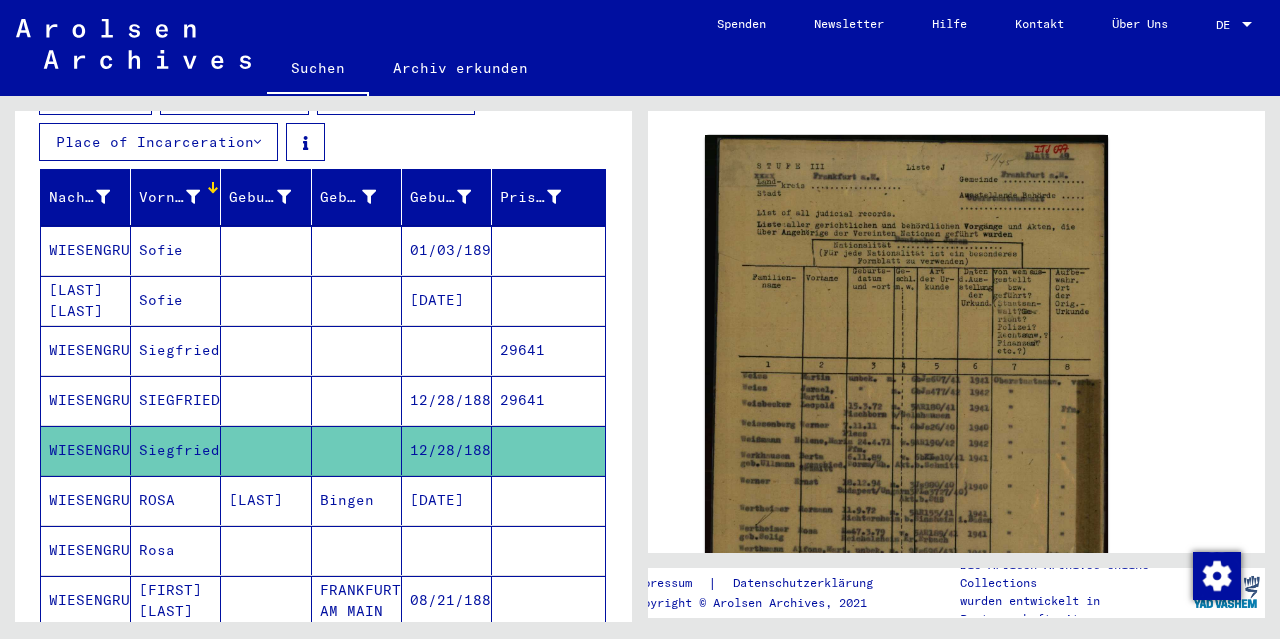 click on "WIESENGRUND" at bounding box center [86, 400] 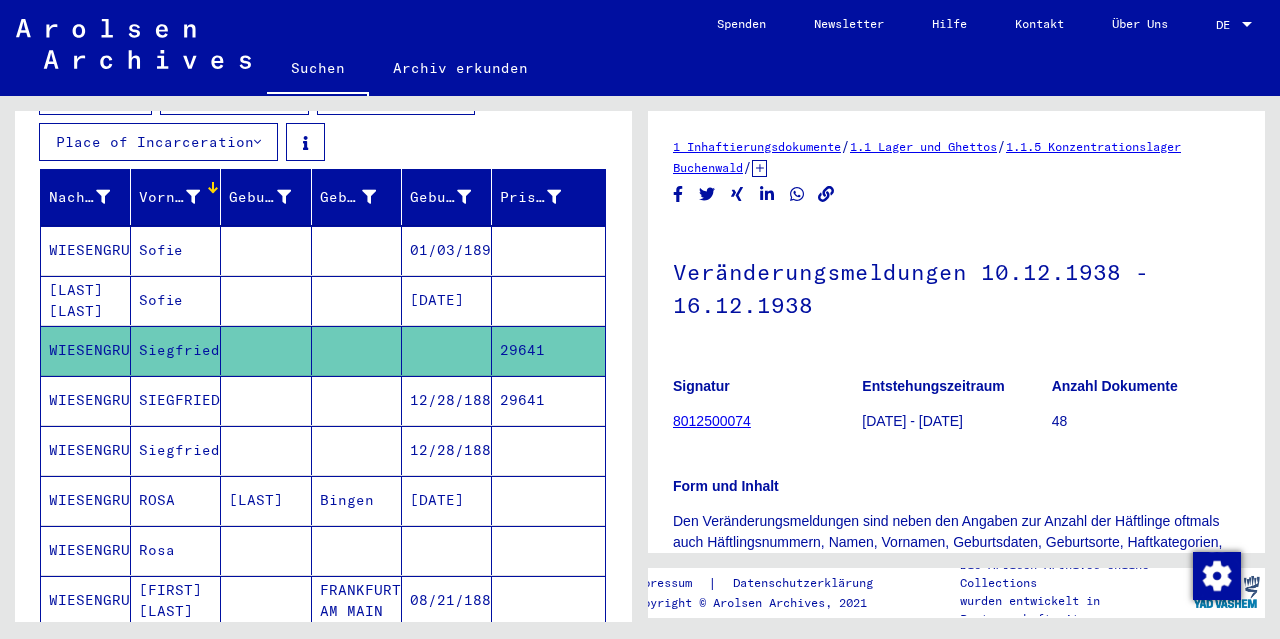 scroll, scrollTop: 299, scrollLeft: 0, axis: vertical 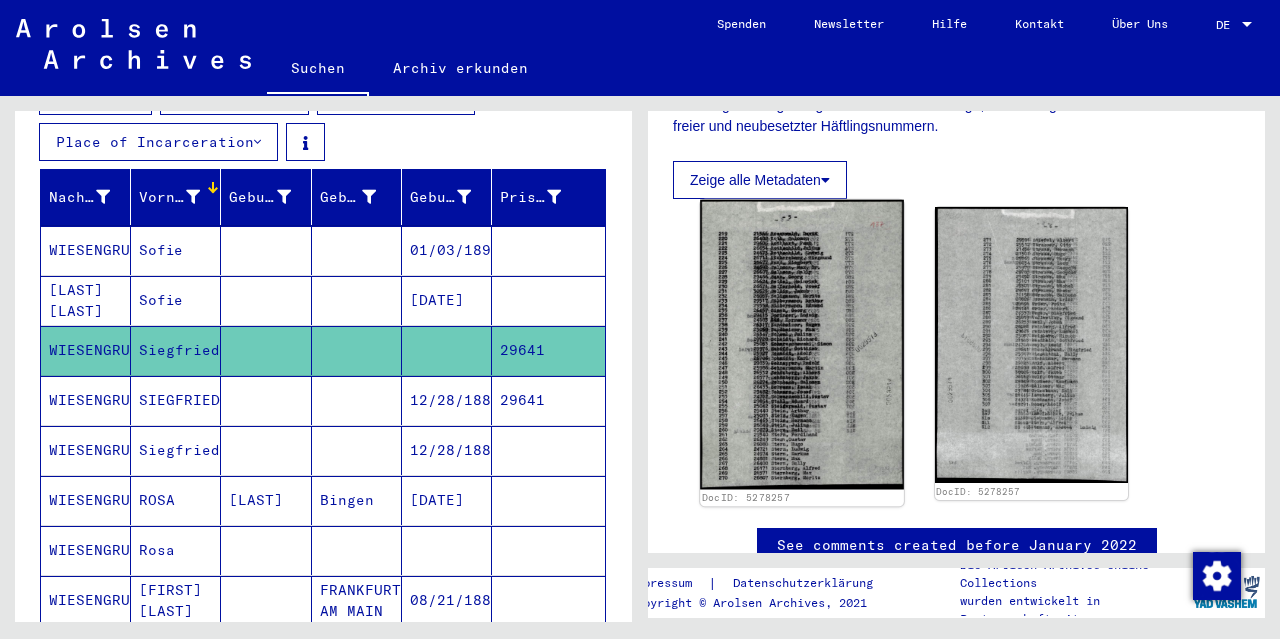 click 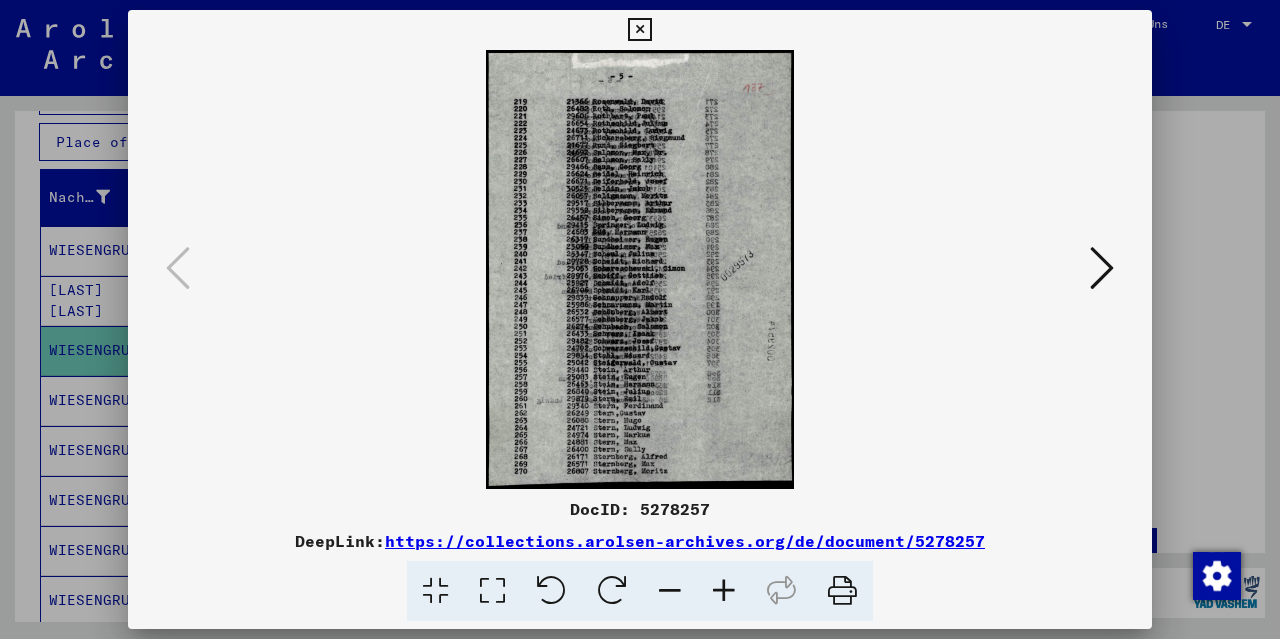drag, startPoint x: 387, startPoint y: 540, endPoint x: 1021, endPoint y: 539, distance: 634.0008 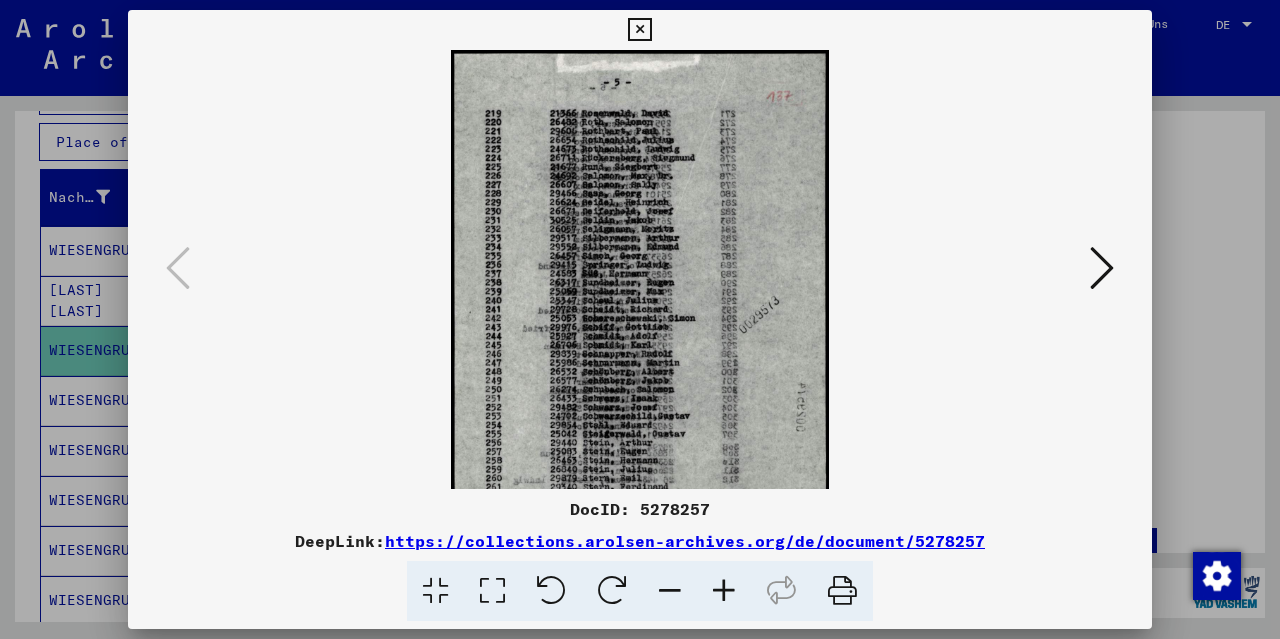 click at bounding box center [724, 591] 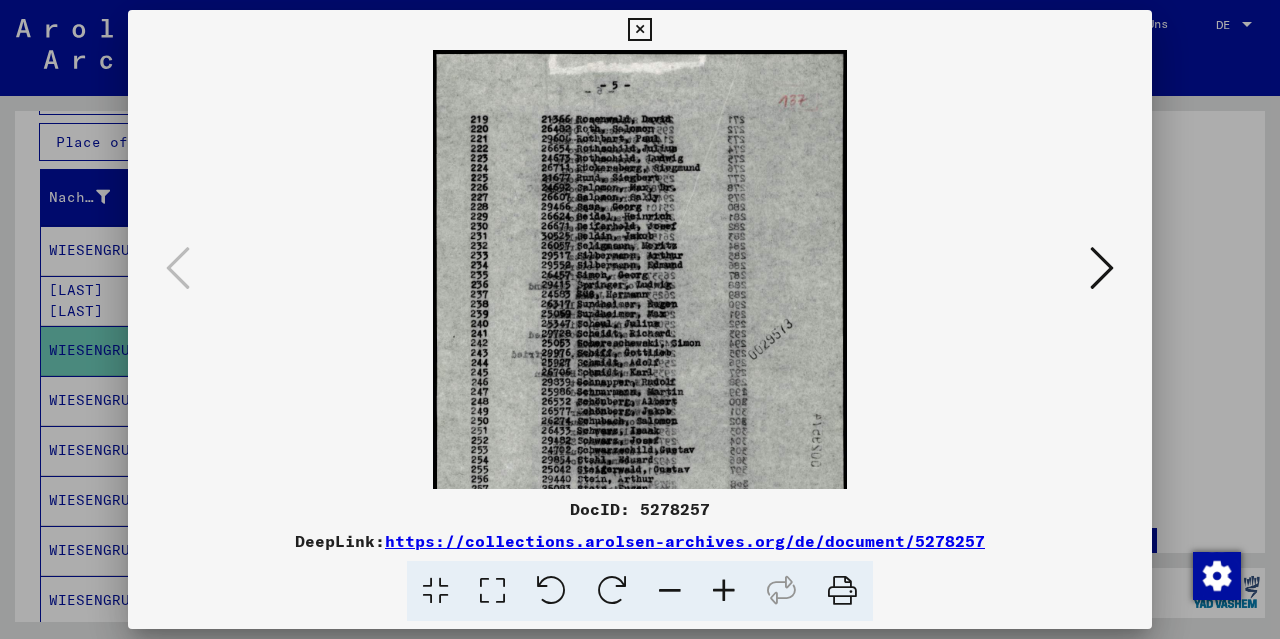 click at bounding box center (724, 591) 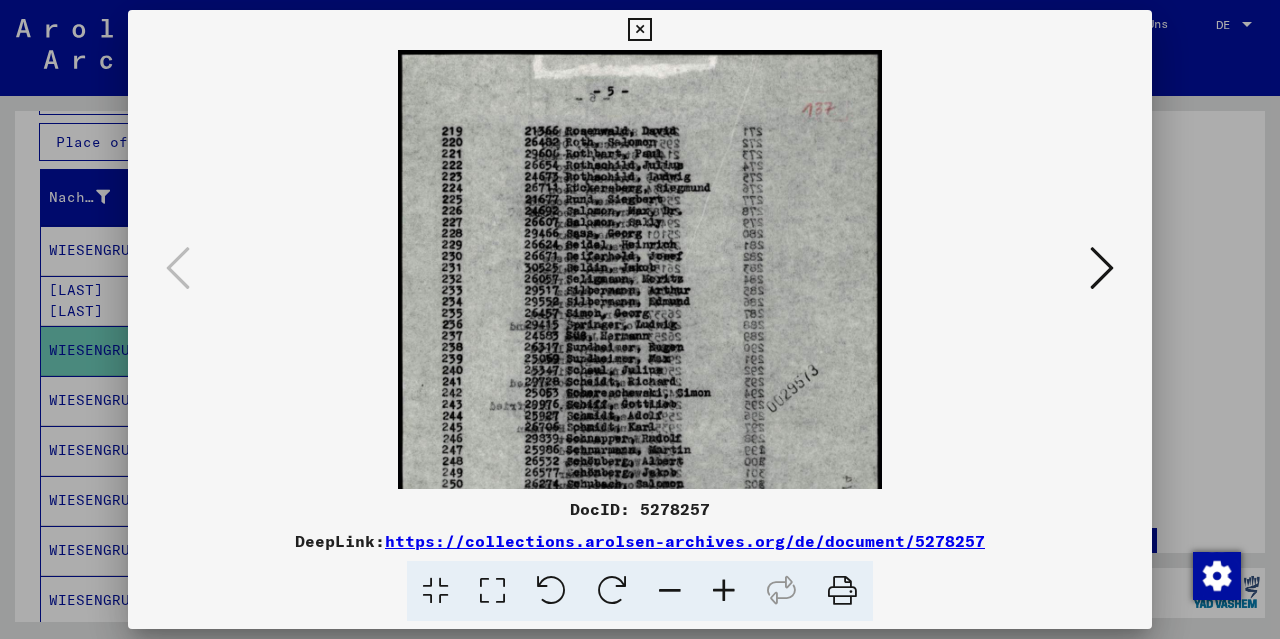 click at bounding box center [724, 591] 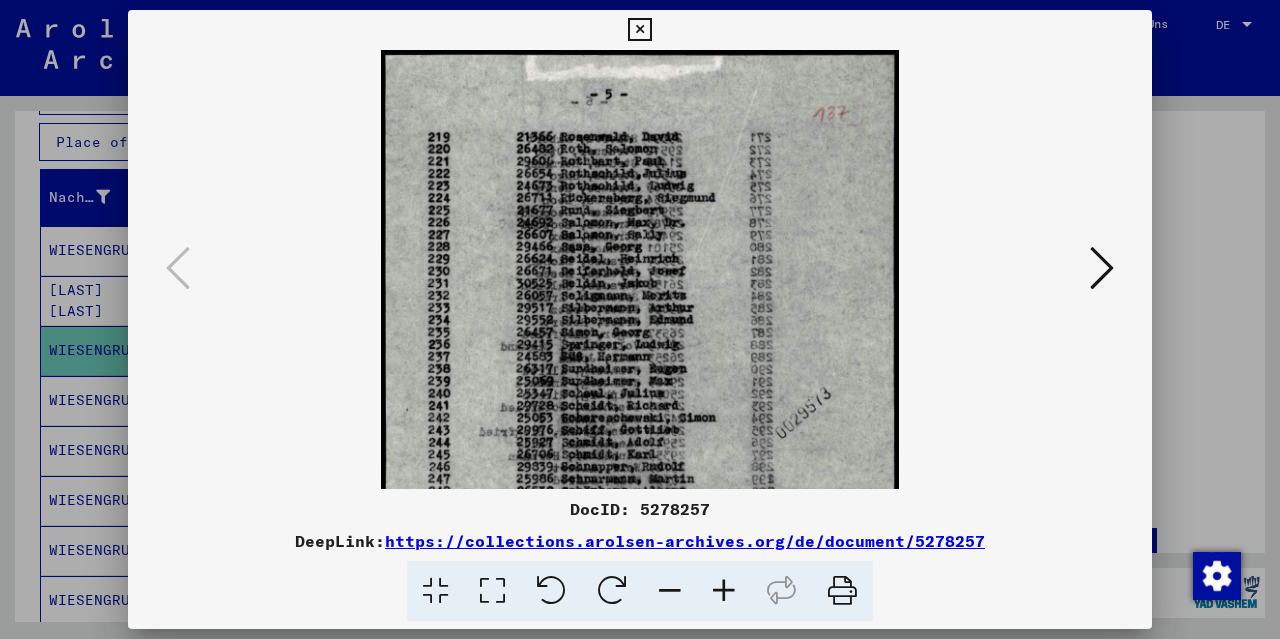 click at bounding box center [724, 591] 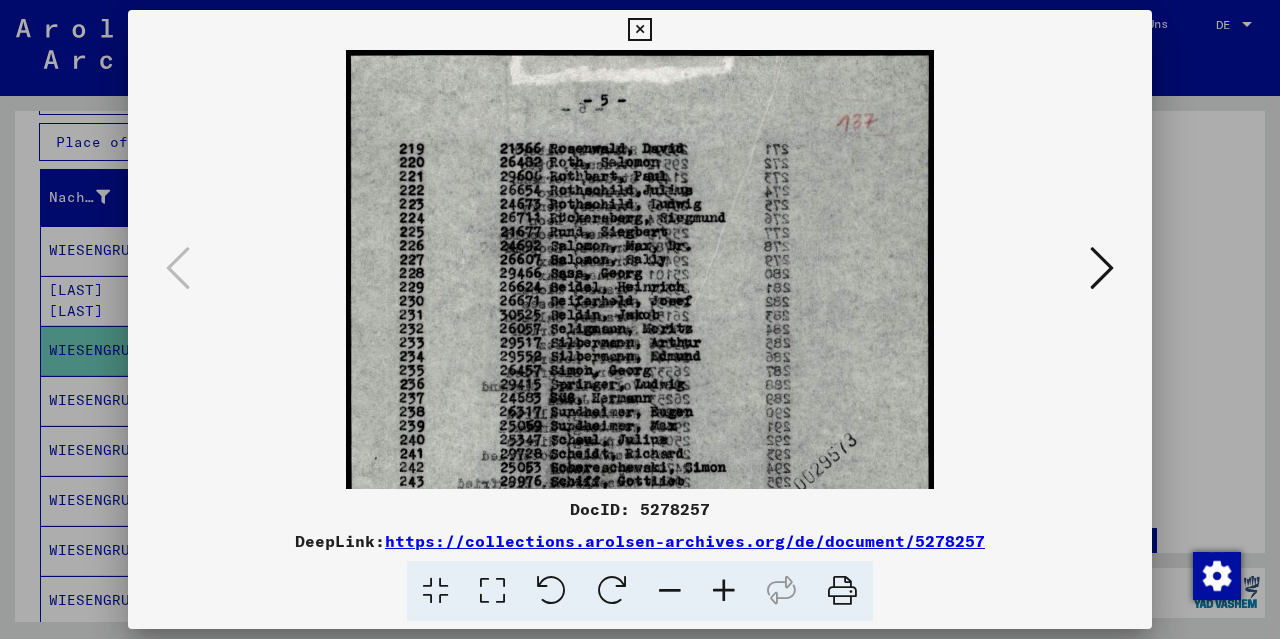 click at bounding box center (724, 591) 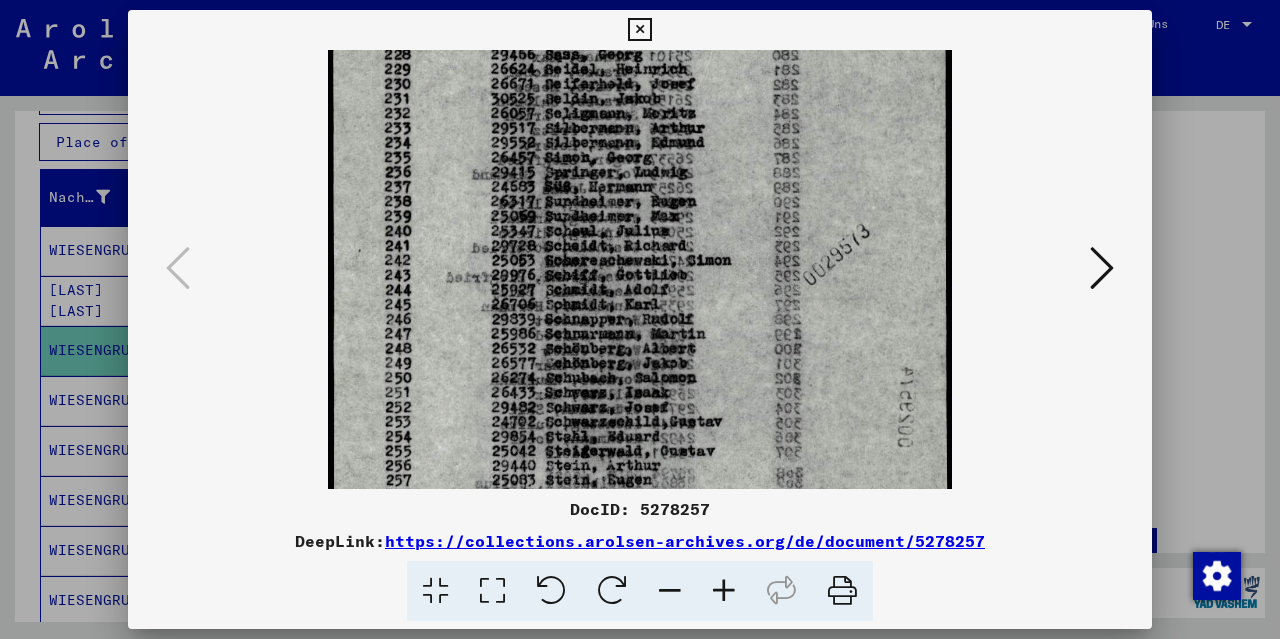 drag, startPoint x: 672, startPoint y: 394, endPoint x: 668, endPoint y: 151, distance: 243.03291 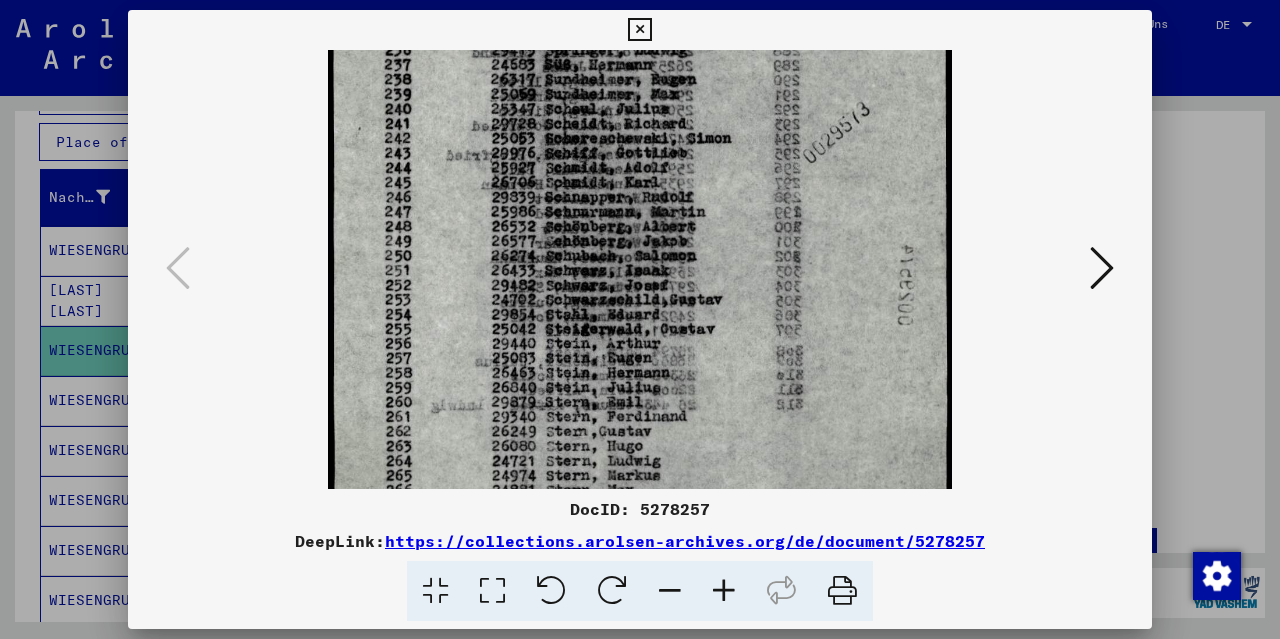 drag, startPoint x: 670, startPoint y: 347, endPoint x: 664, endPoint y: 165, distance: 182.09888 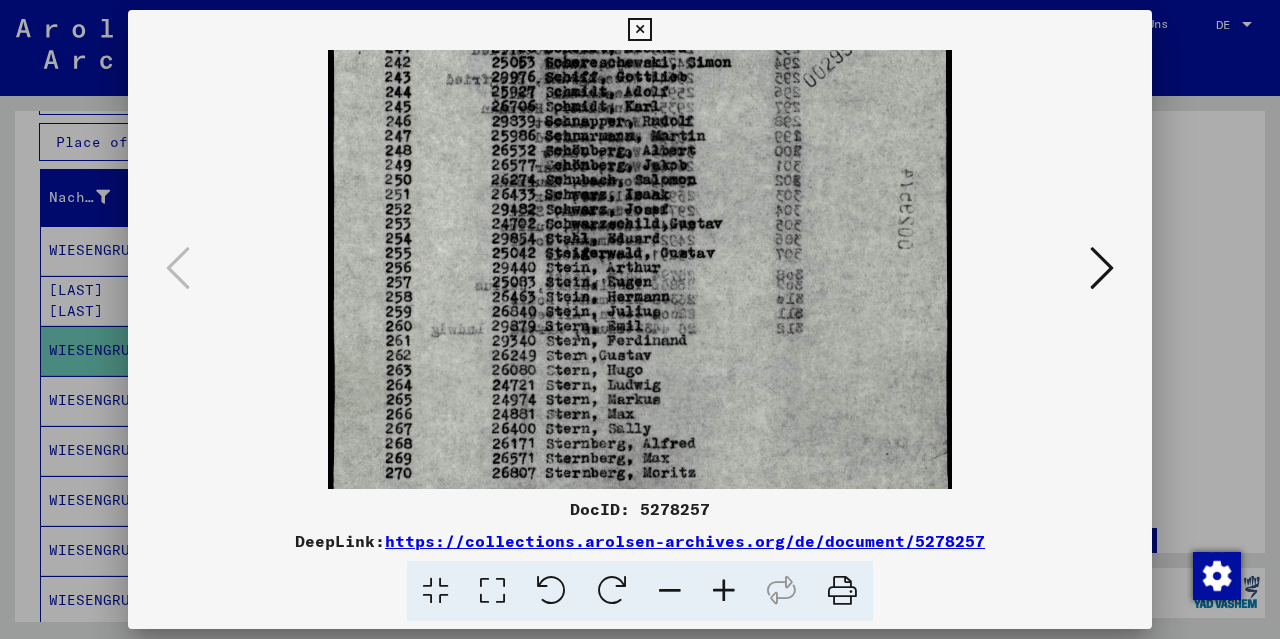 scroll, scrollTop: 450, scrollLeft: 0, axis: vertical 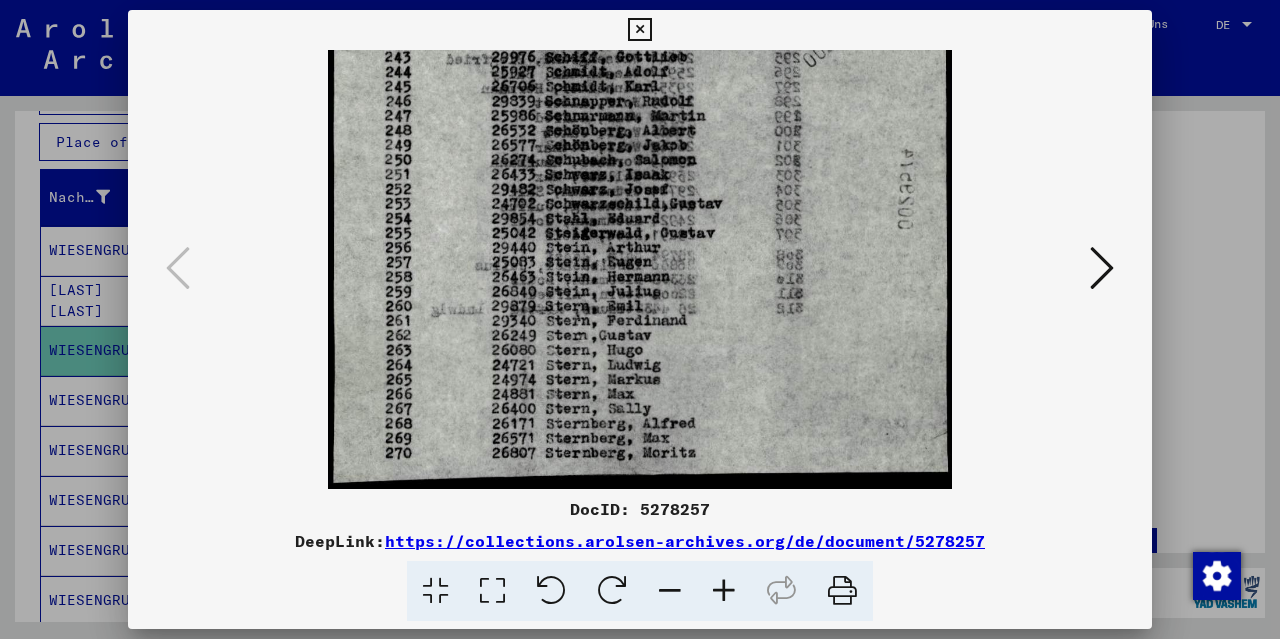 drag, startPoint x: 679, startPoint y: 361, endPoint x: 682, endPoint y: 228, distance: 133.03383 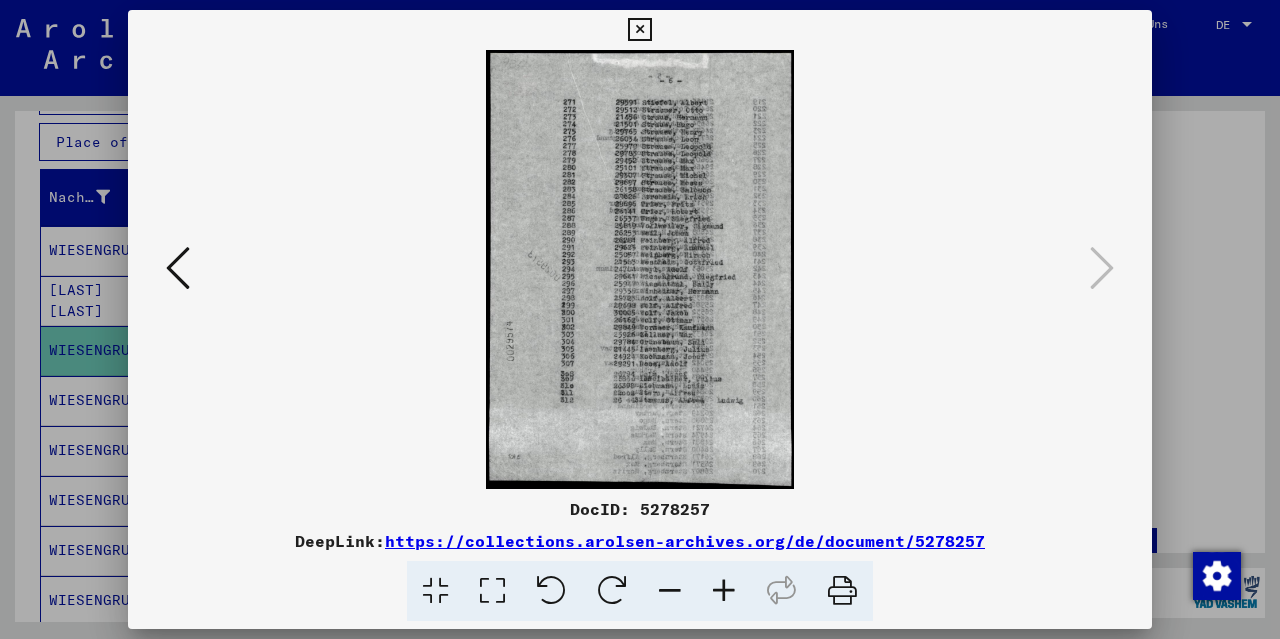 scroll, scrollTop: 0, scrollLeft: 0, axis: both 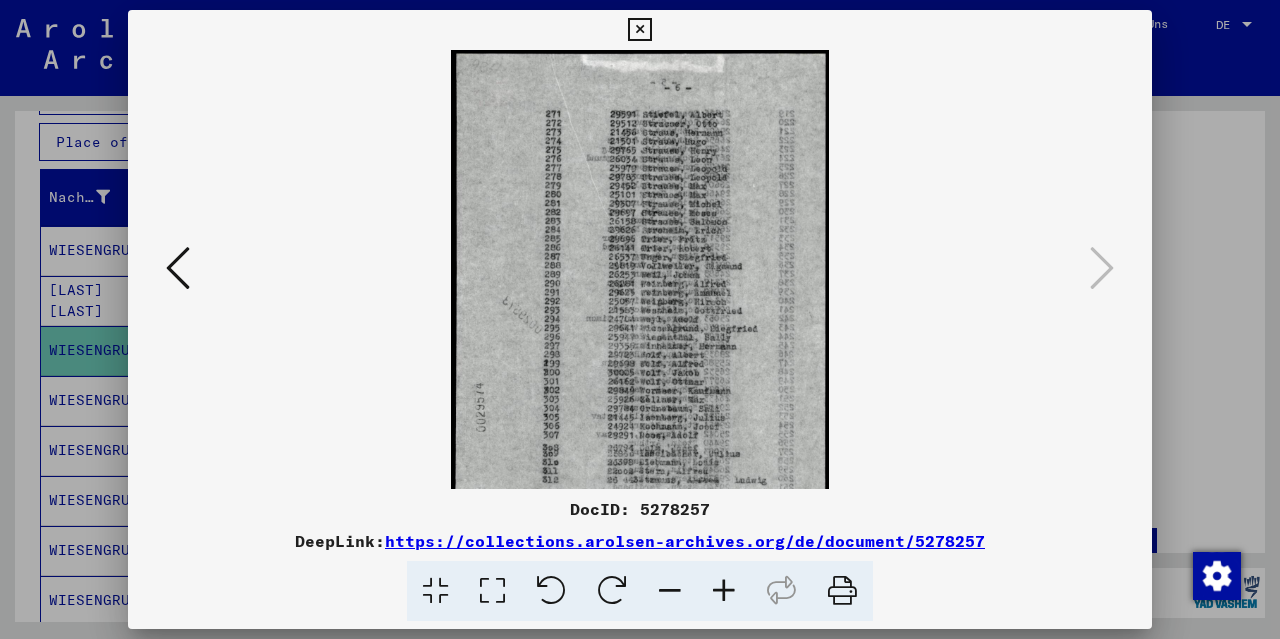 click at bounding box center [724, 591] 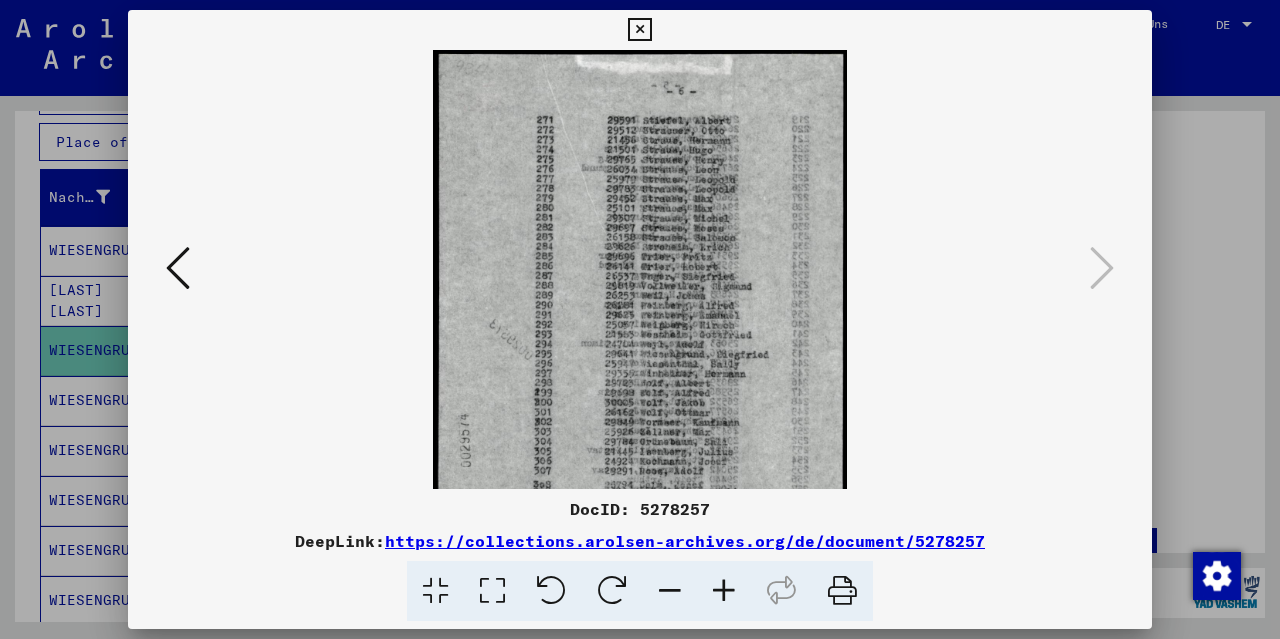 click at bounding box center (724, 591) 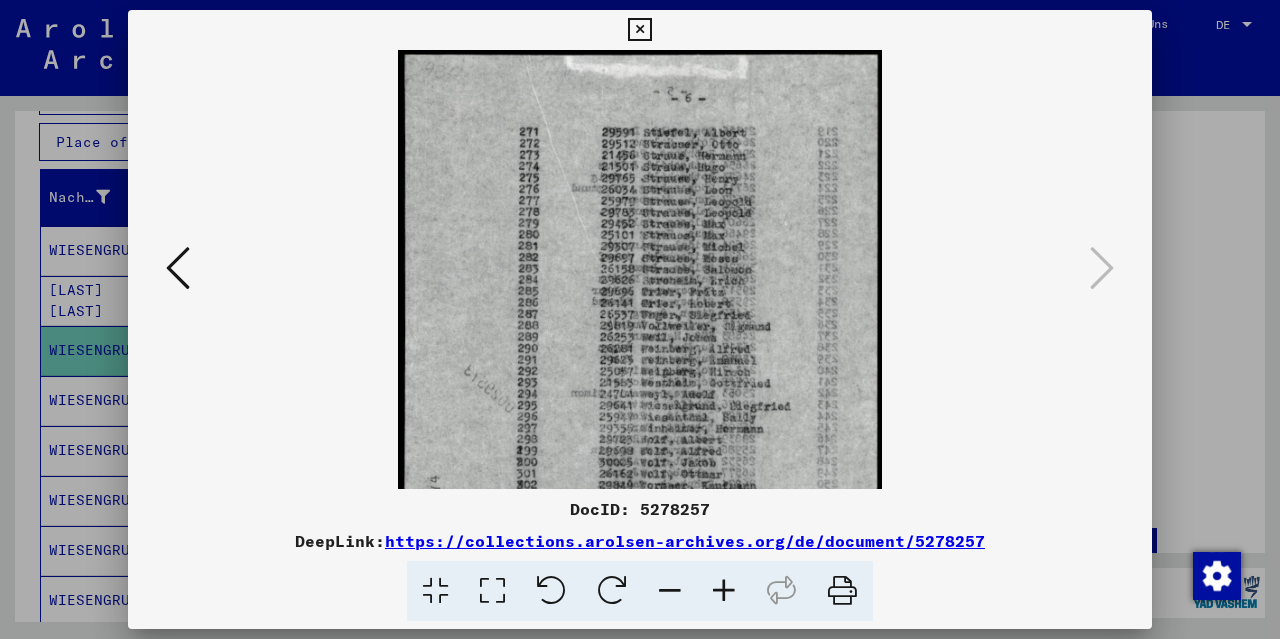 click at bounding box center (724, 591) 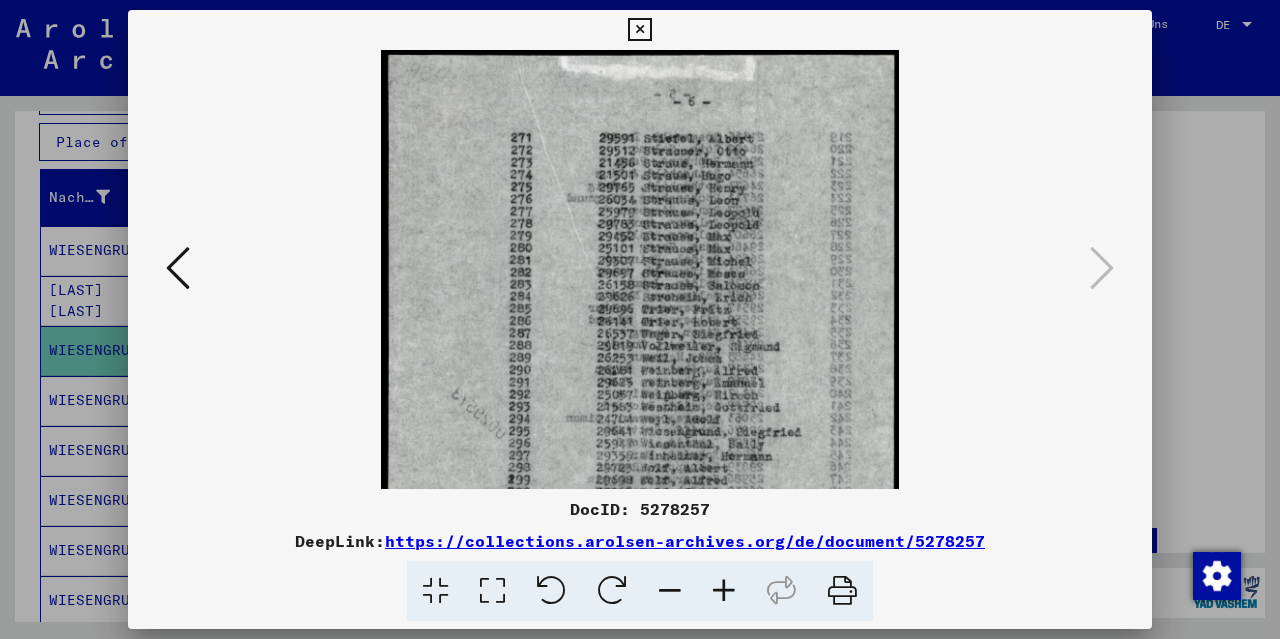 click at bounding box center (724, 591) 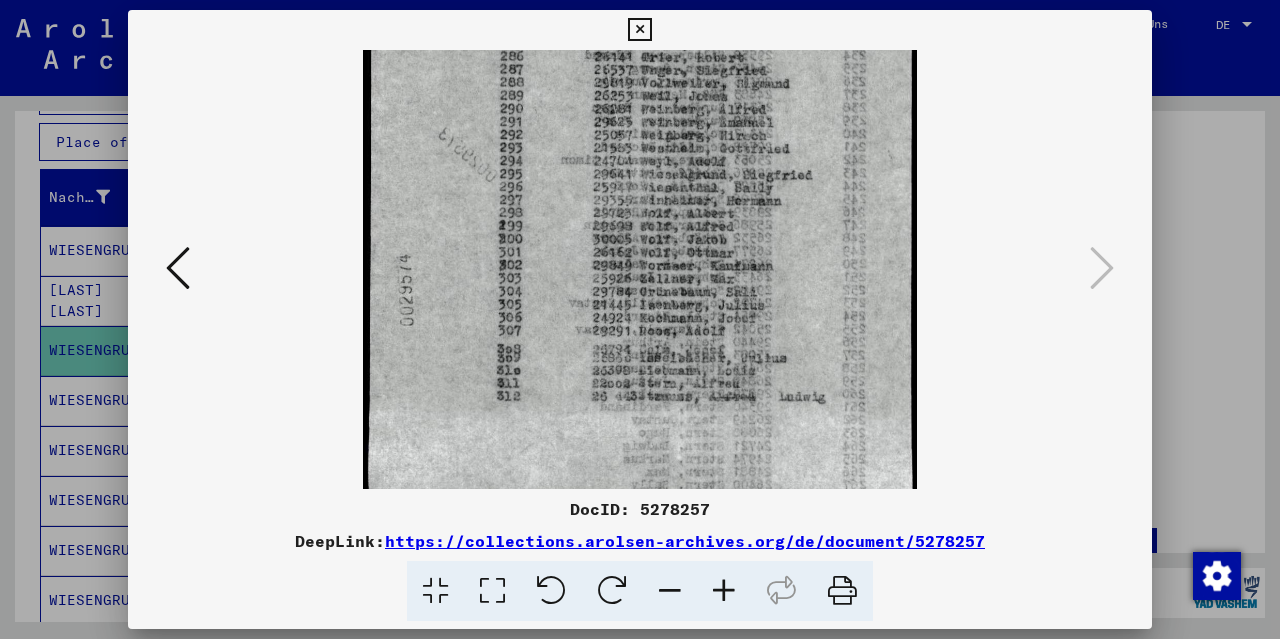 scroll, scrollTop: 302, scrollLeft: 0, axis: vertical 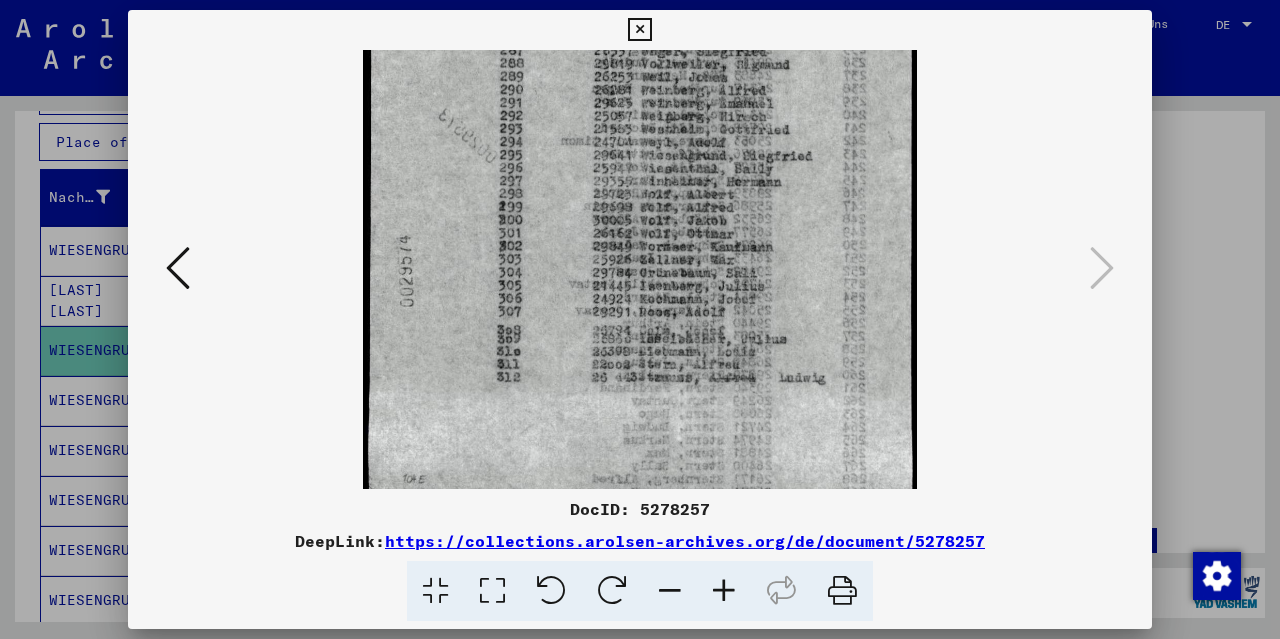 drag, startPoint x: 724, startPoint y: 421, endPoint x: 676, endPoint y: 123, distance: 301.841 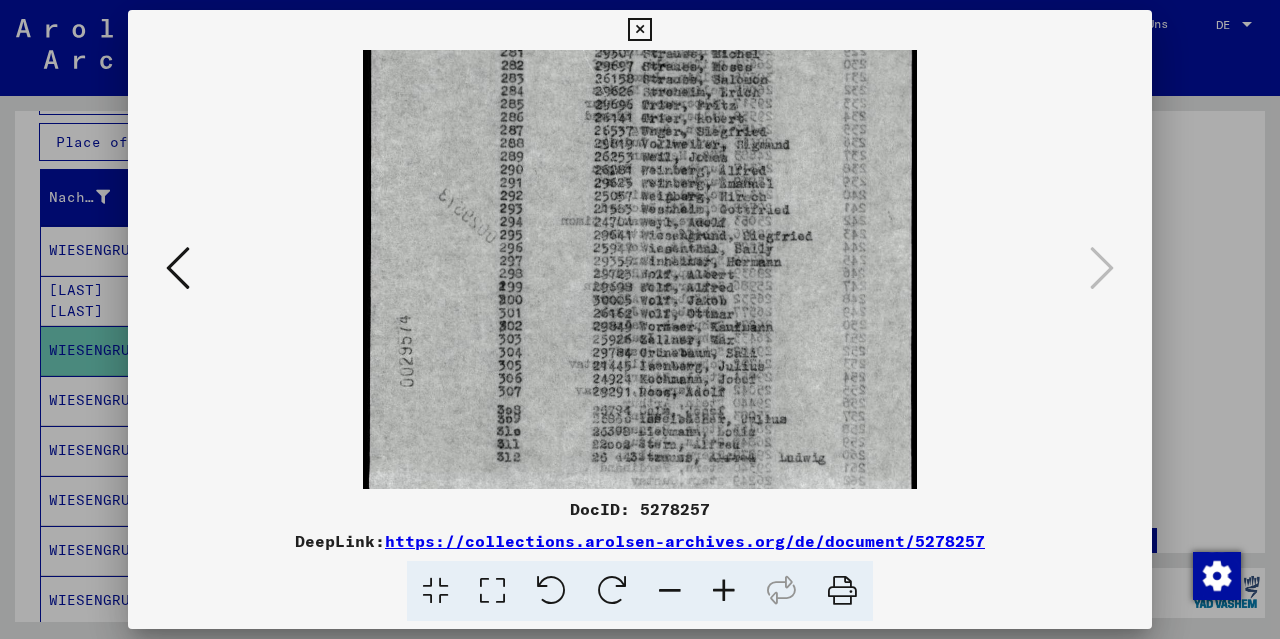 drag, startPoint x: 685, startPoint y: 213, endPoint x: 689, endPoint y: 297, distance: 84.095184 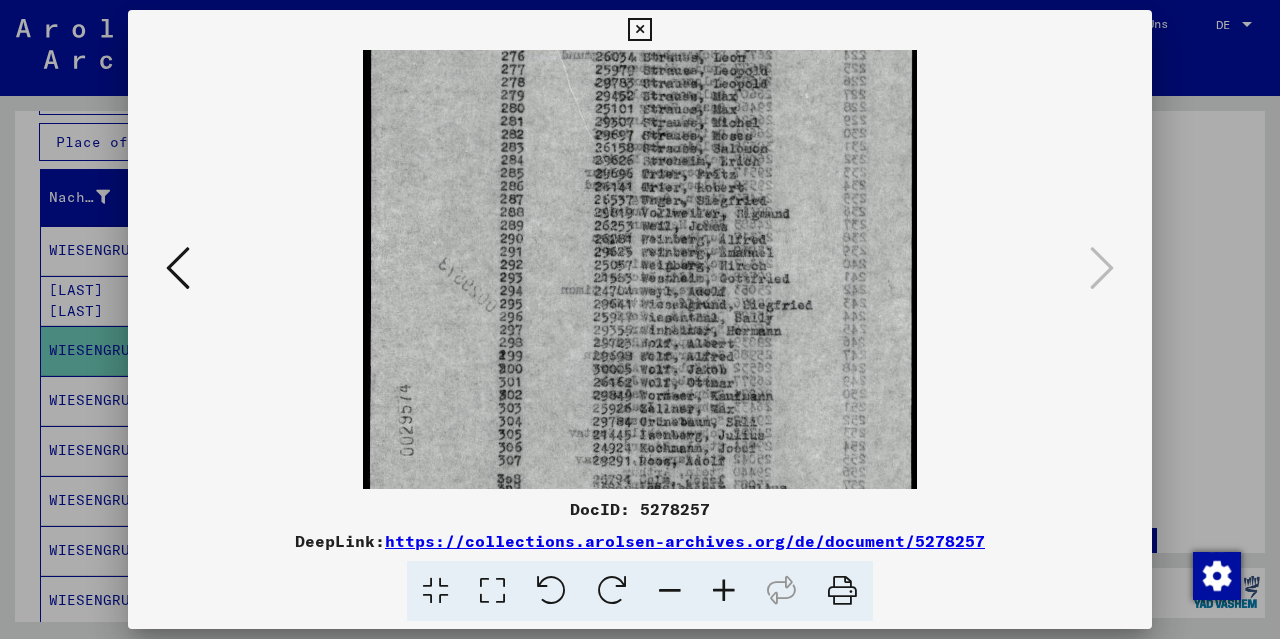 scroll, scrollTop: 0, scrollLeft: 0, axis: both 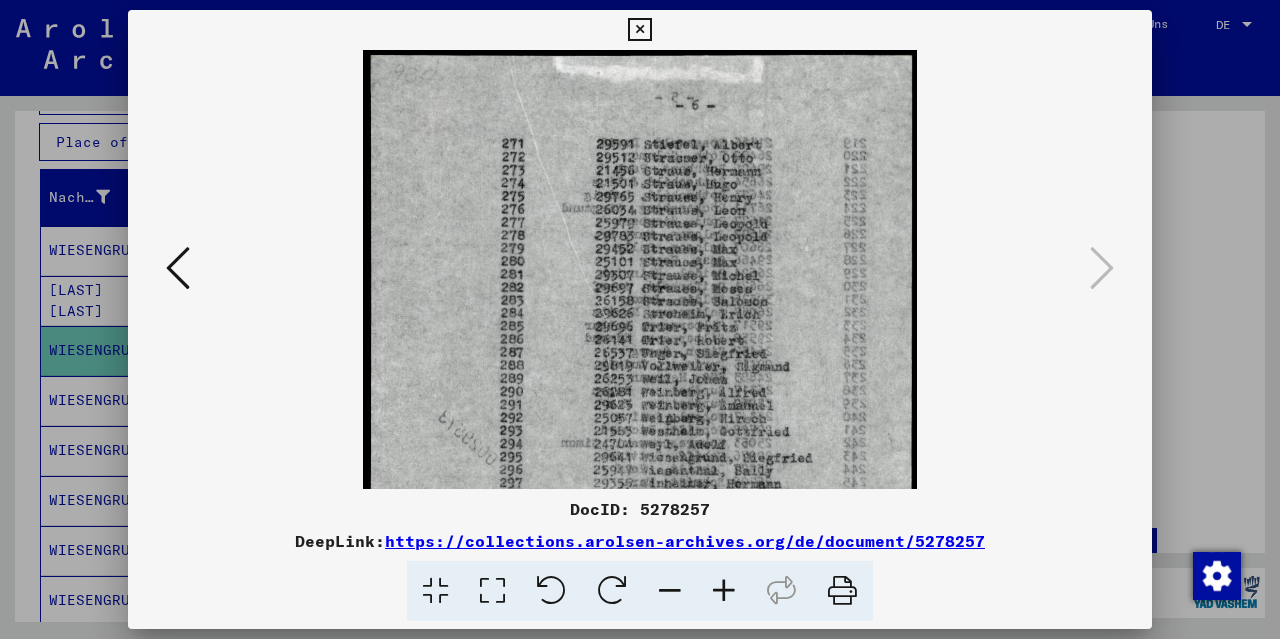 drag, startPoint x: 1014, startPoint y: 273, endPoint x: 938, endPoint y: 391, distance: 140.35669 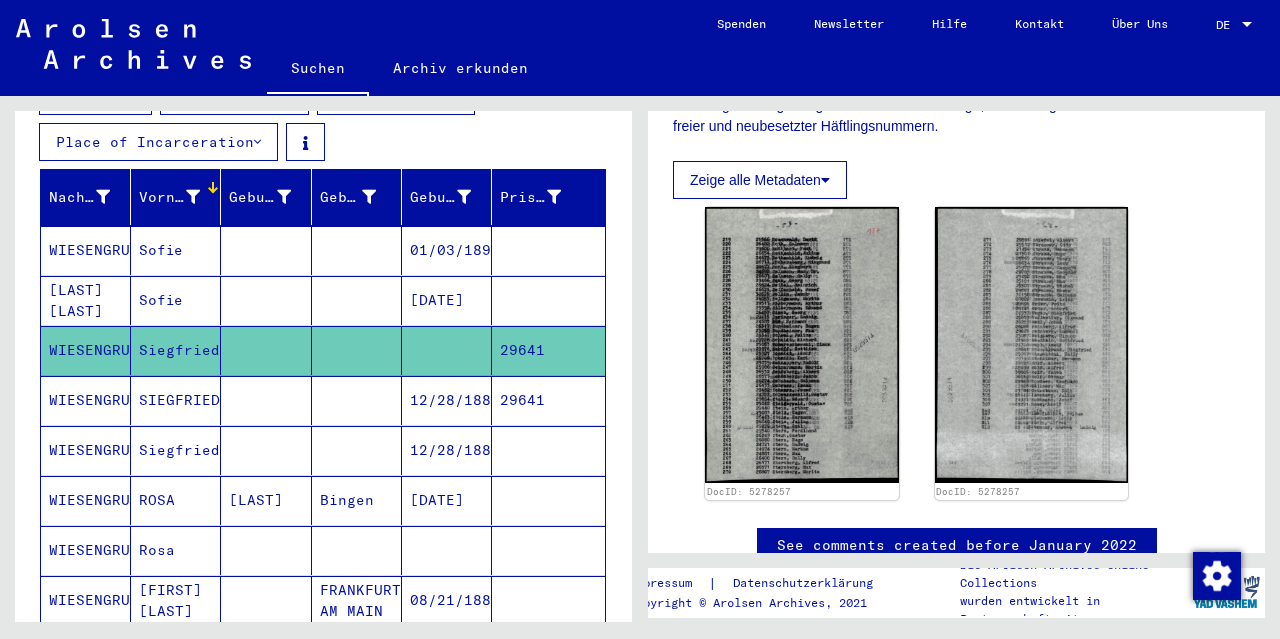 click on "WIESENGRUND" at bounding box center [86, 450] 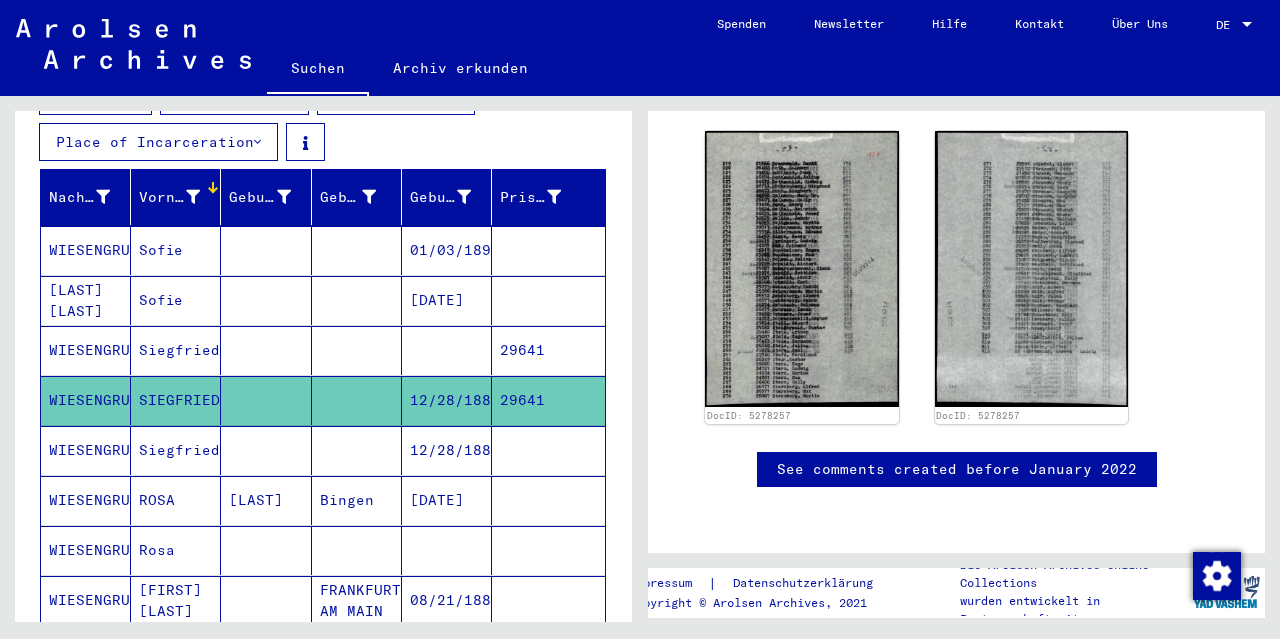 scroll, scrollTop: 193, scrollLeft: 0, axis: vertical 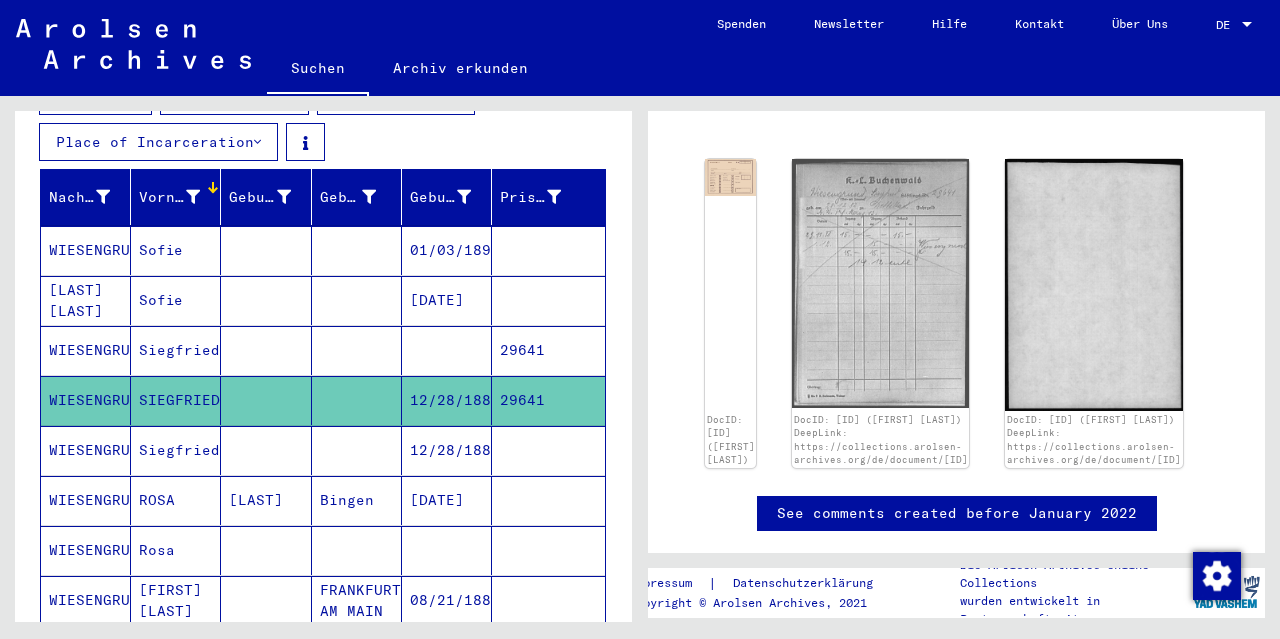 click on "WIESENGRUND" at bounding box center [86, 500] 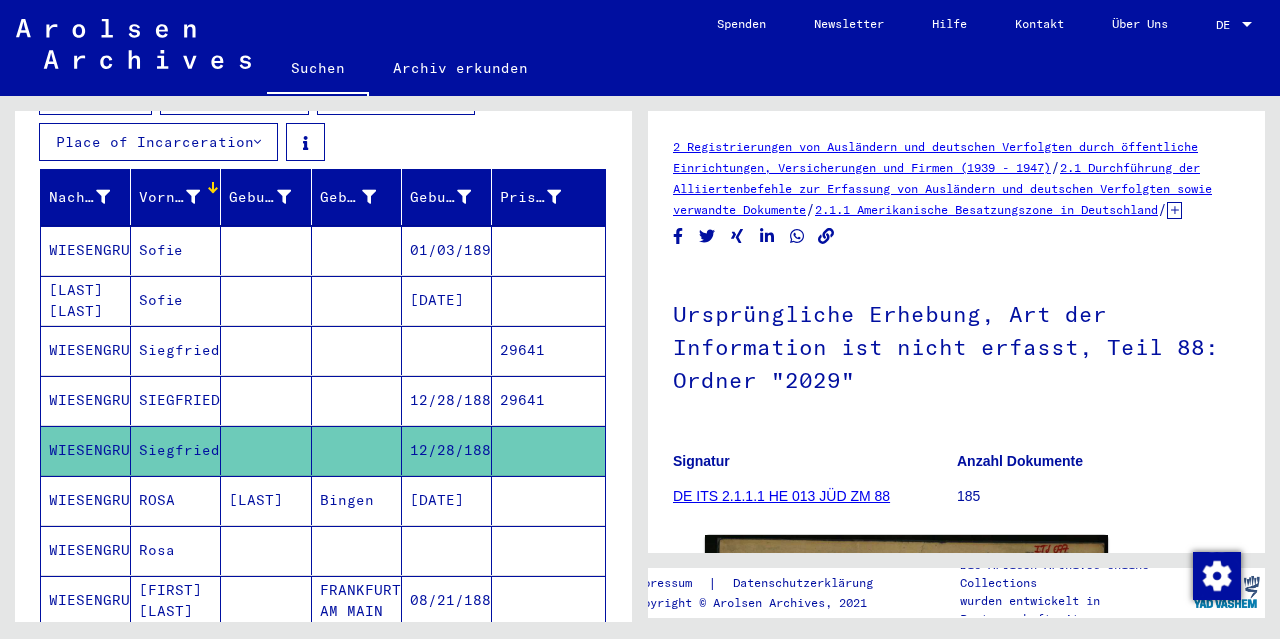 scroll, scrollTop: 0, scrollLeft: 0, axis: both 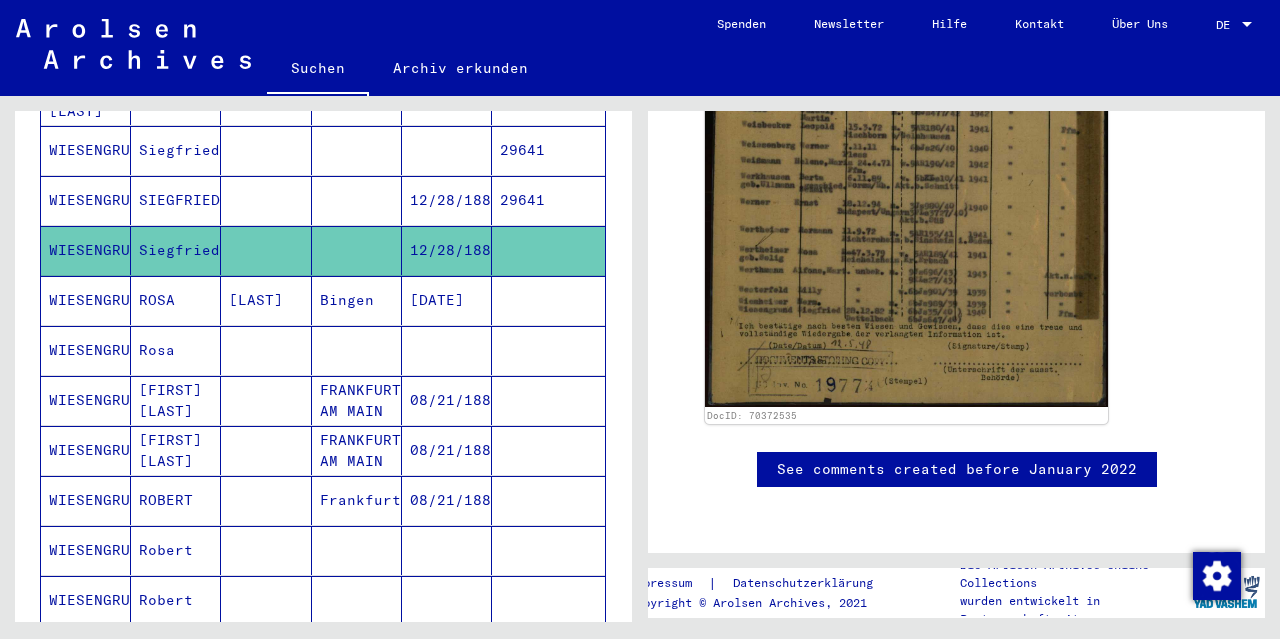 click on "WIESENGRUND" at bounding box center [86, 350] 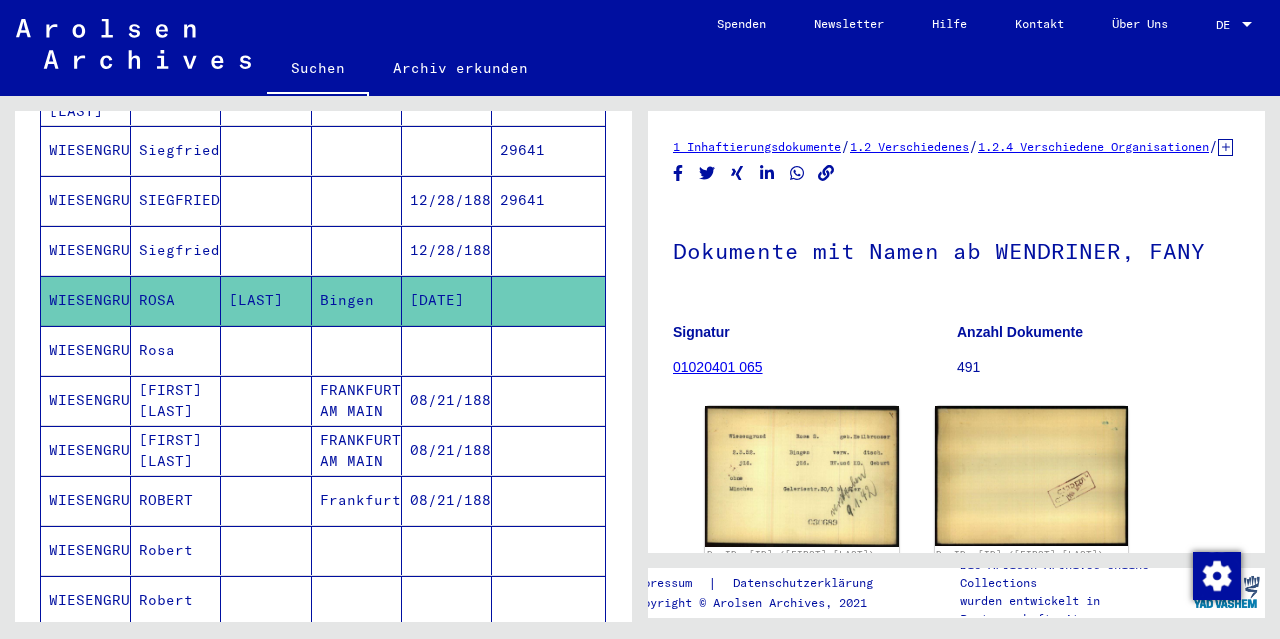 scroll, scrollTop: 0, scrollLeft: 0, axis: both 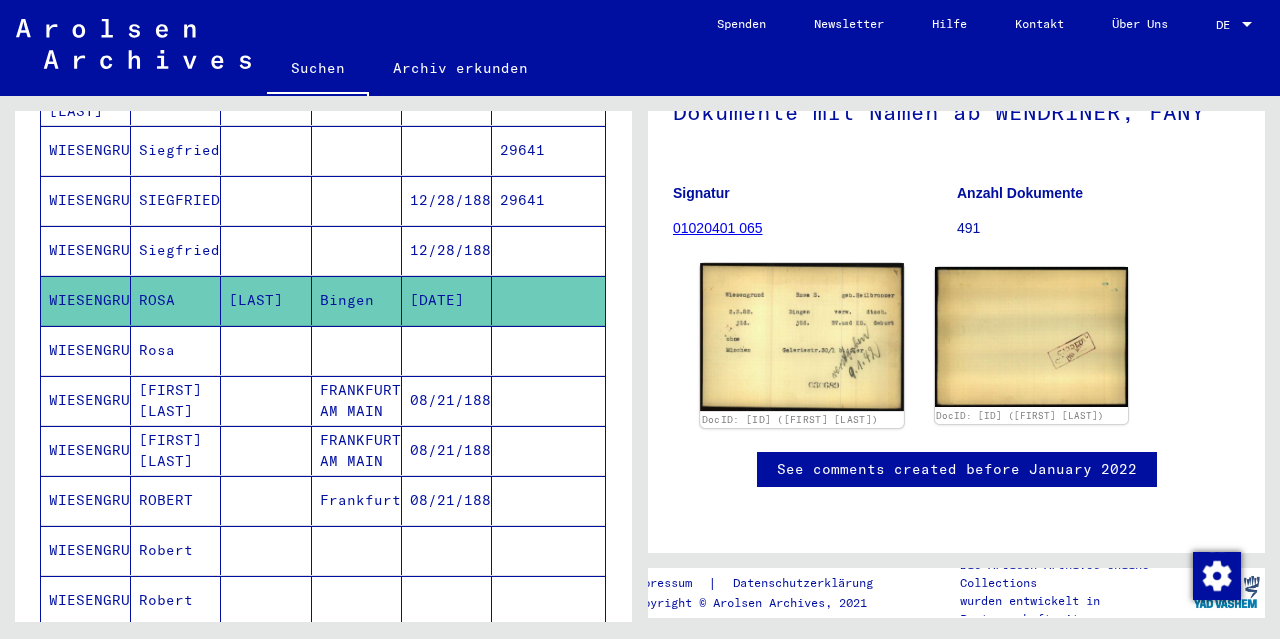click 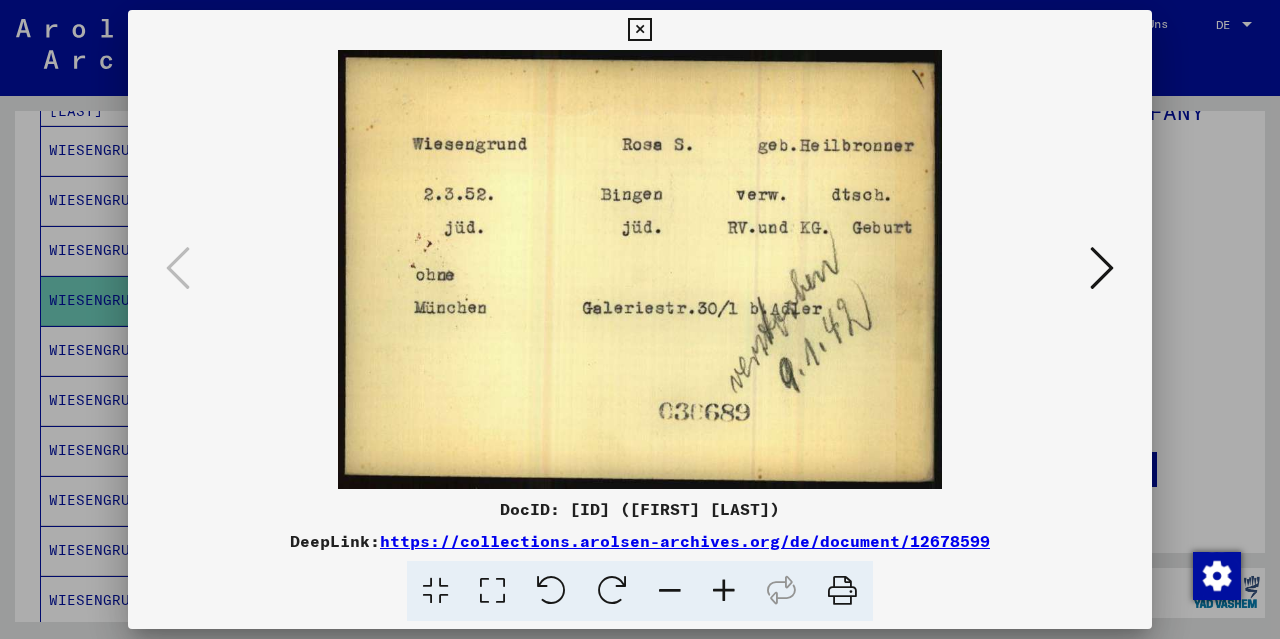 click at bounding box center (639, 30) 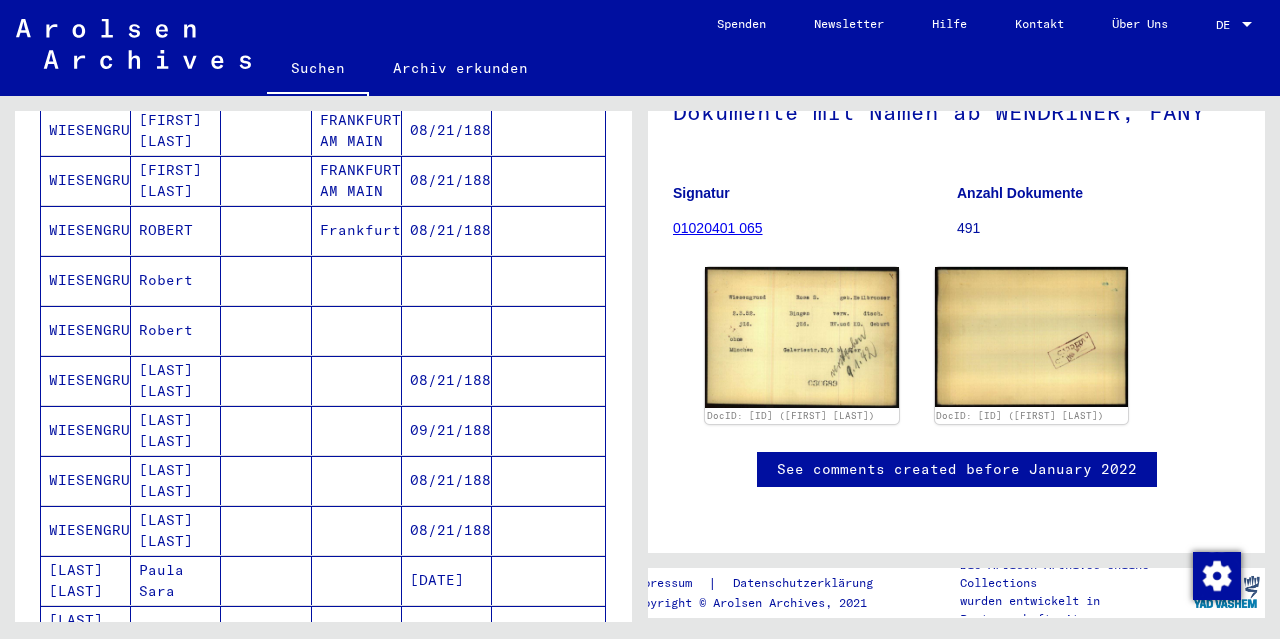 scroll, scrollTop: 800, scrollLeft: 0, axis: vertical 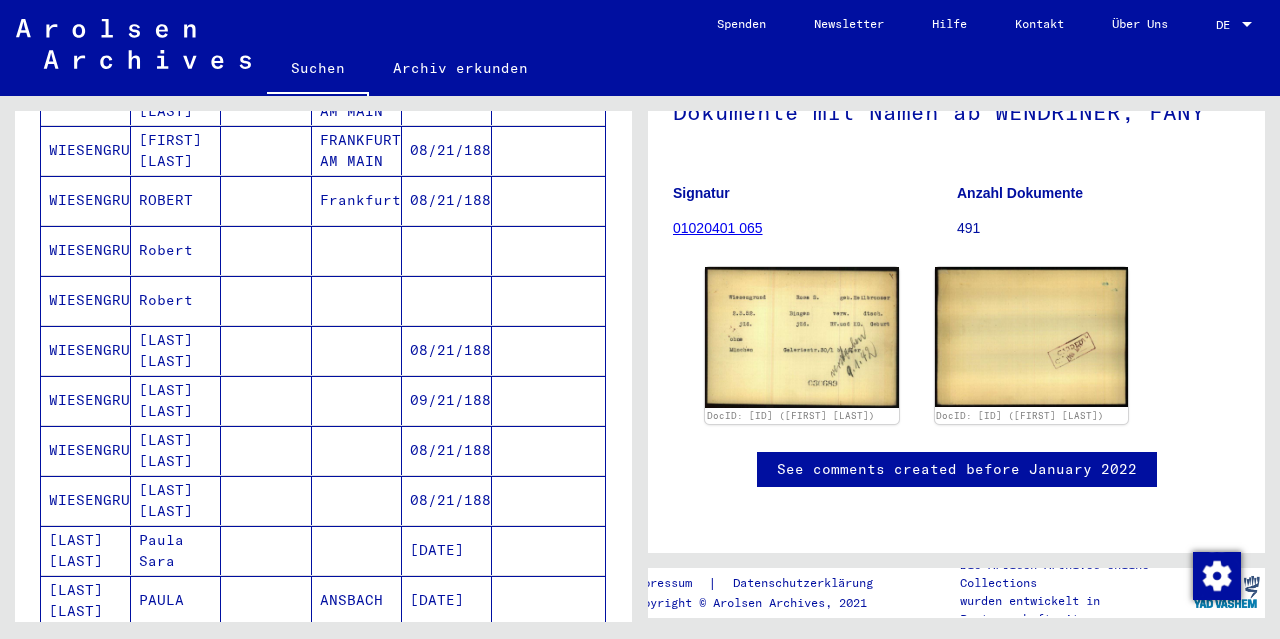 click on "[LAST] [LAST]" at bounding box center [86, 600] 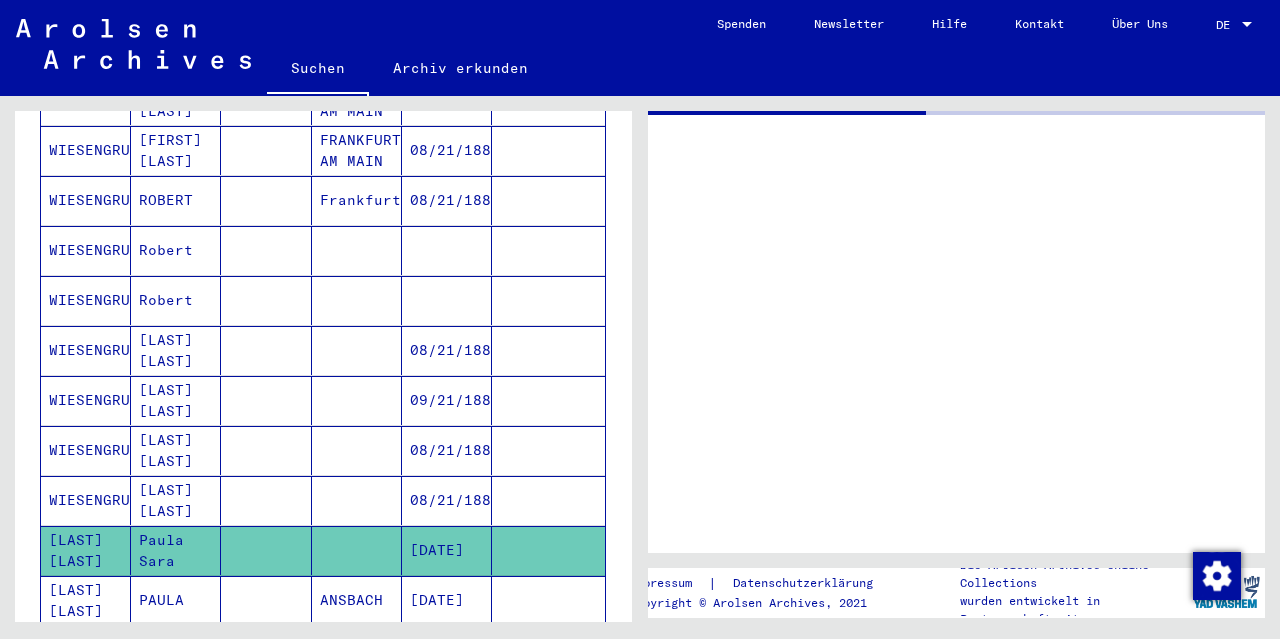 scroll, scrollTop: 0, scrollLeft: 0, axis: both 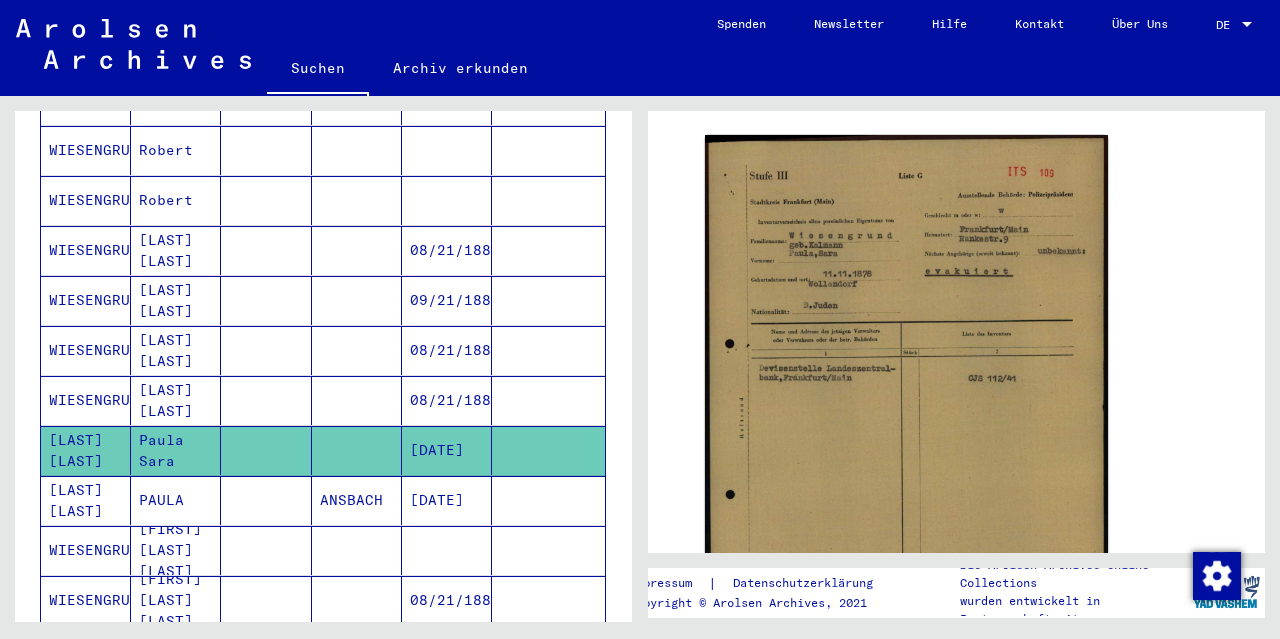 click on "[LAST] [LAST]" at bounding box center [86, 550] 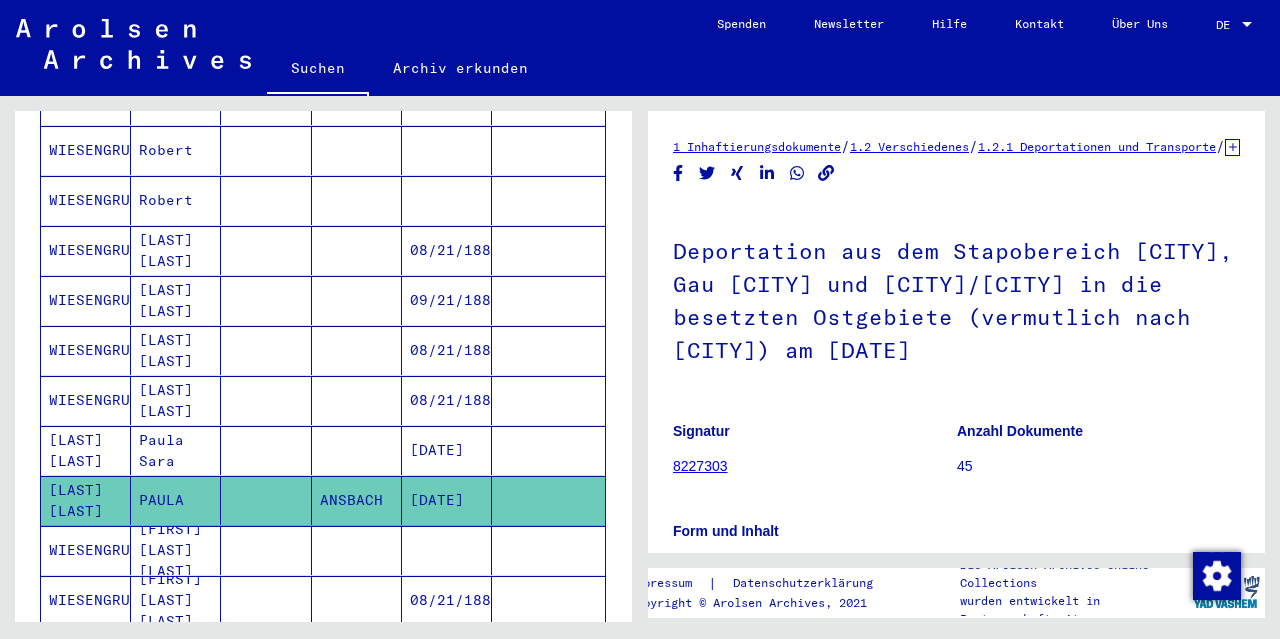 scroll, scrollTop: 0, scrollLeft: 0, axis: both 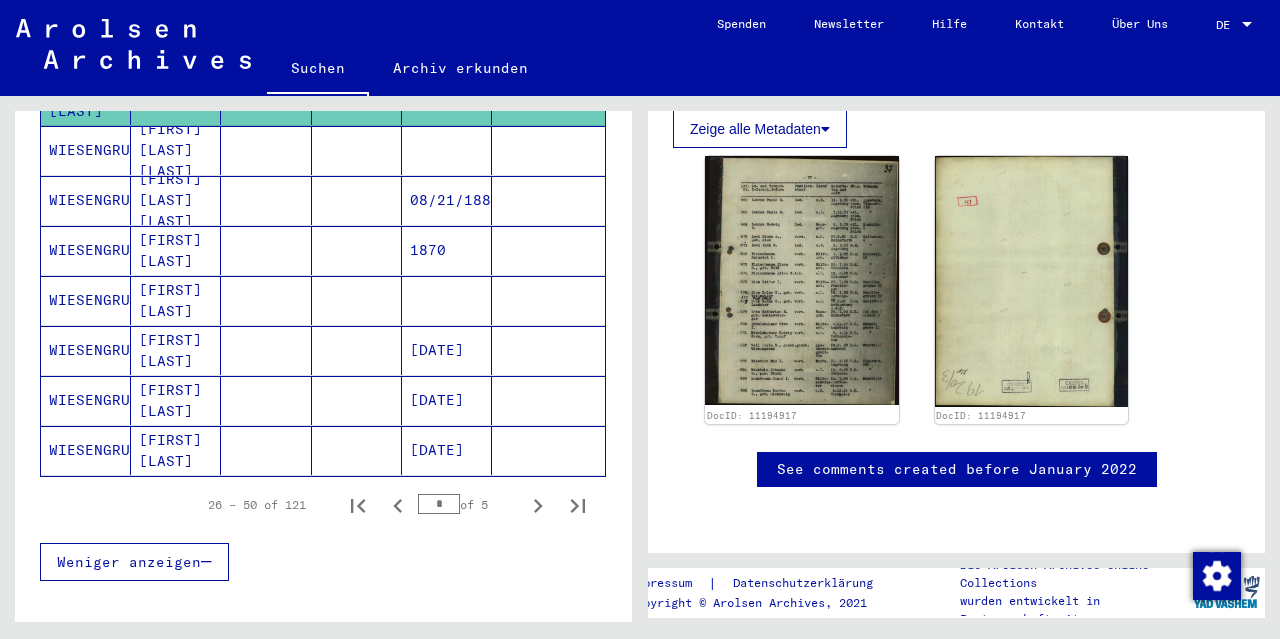 click on "WIESENGRUND" at bounding box center [86, 400] 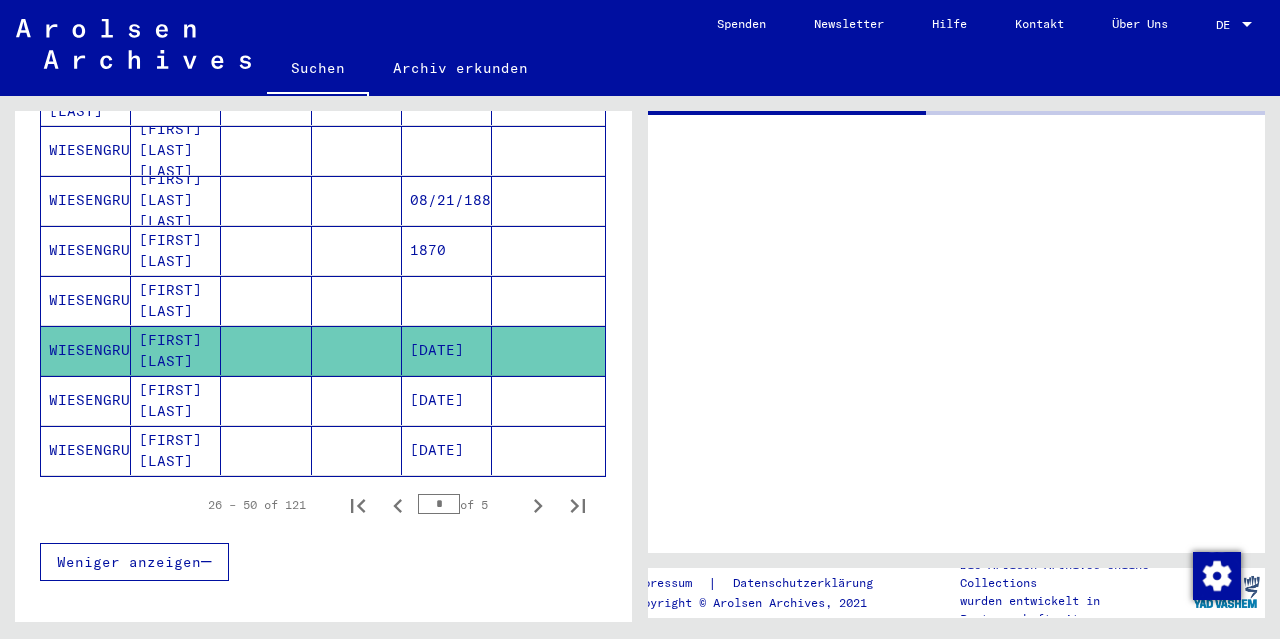 scroll, scrollTop: 0, scrollLeft: 0, axis: both 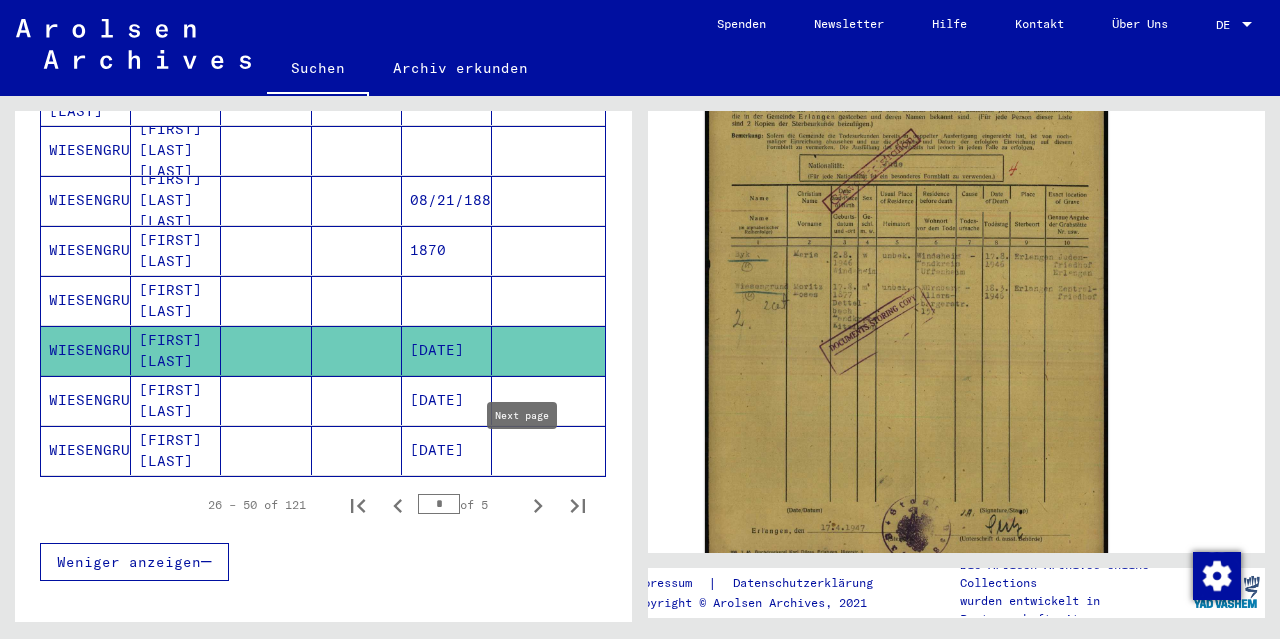 click 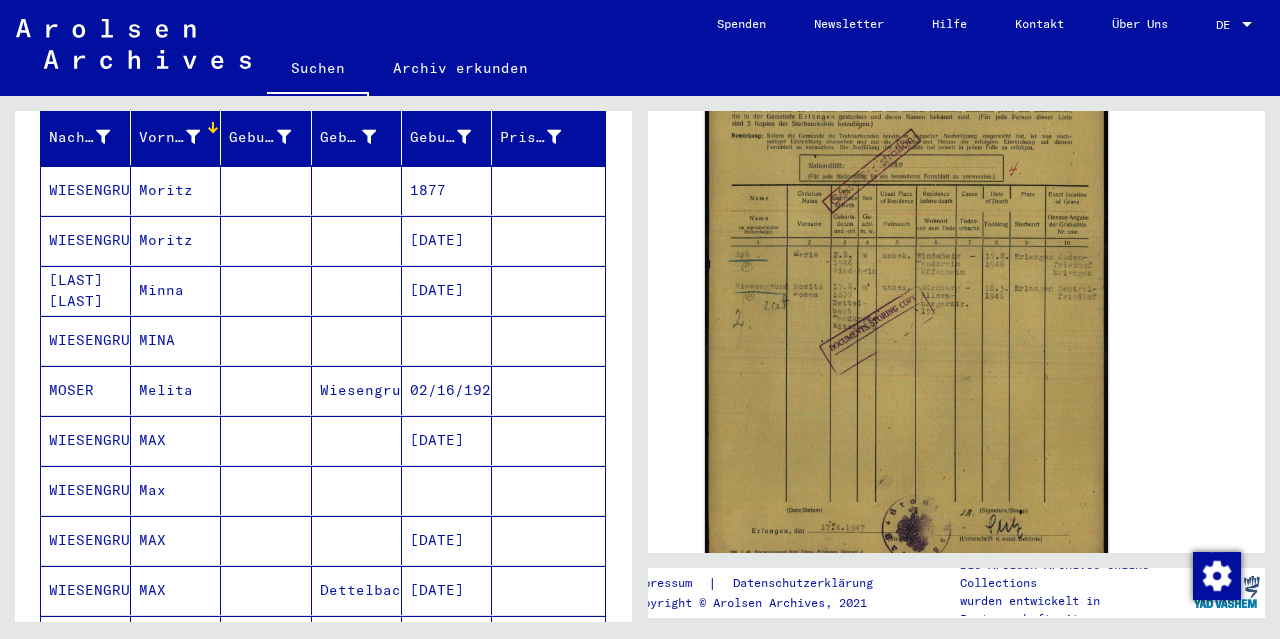 scroll, scrollTop: 400, scrollLeft: 0, axis: vertical 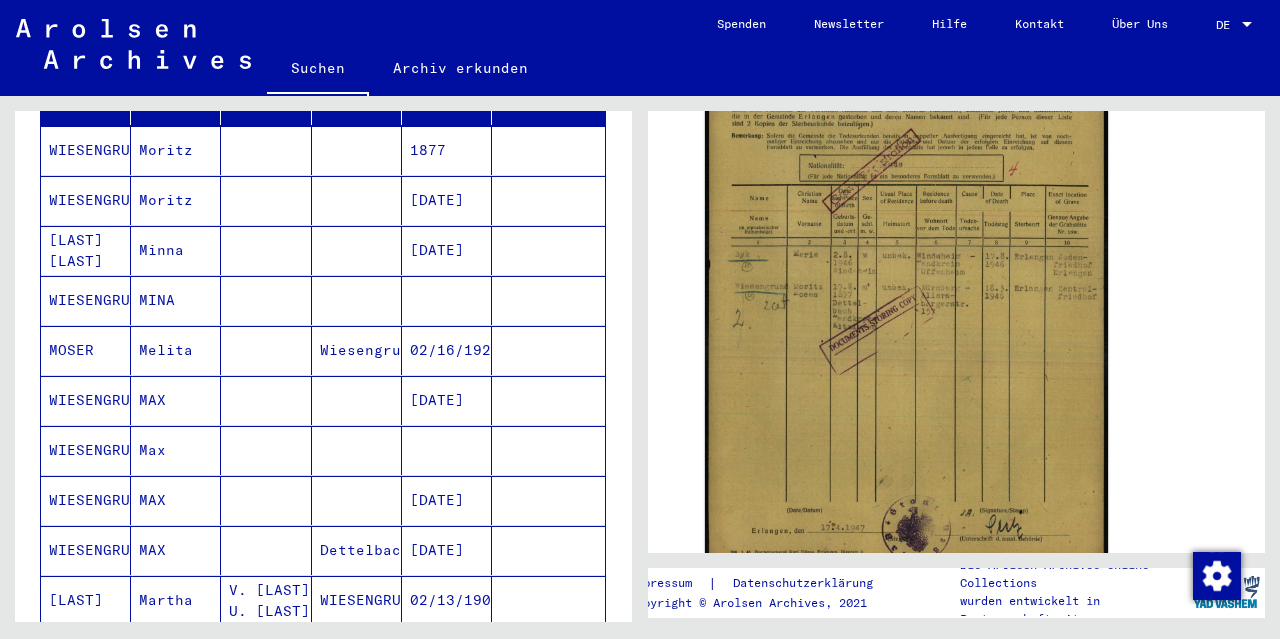 click on "[LAST] [LAST]" at bounding box center [86, 300] 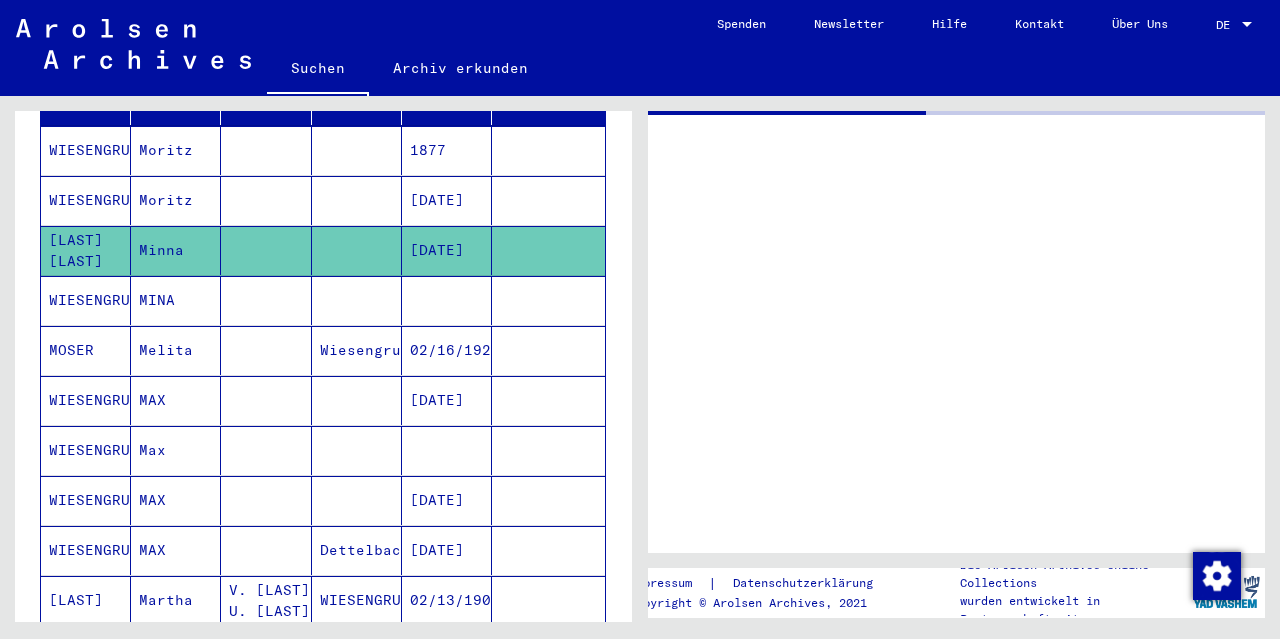 scroll, scrollTop: 0, scrollLeft: 0, axis: both 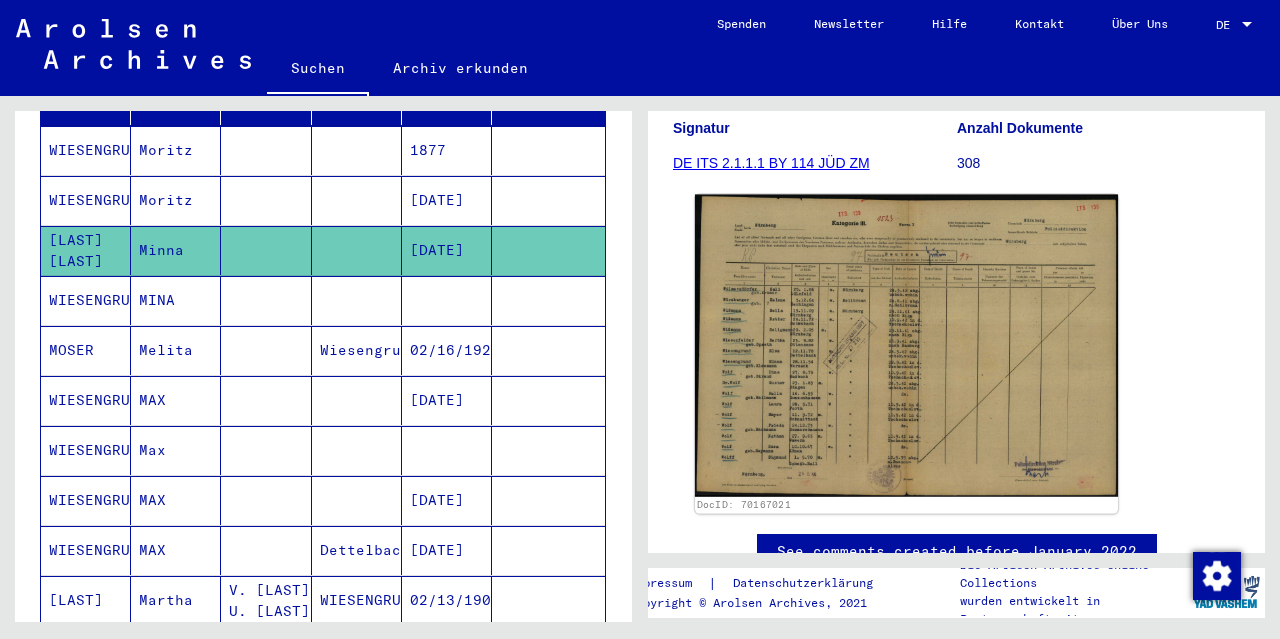 click 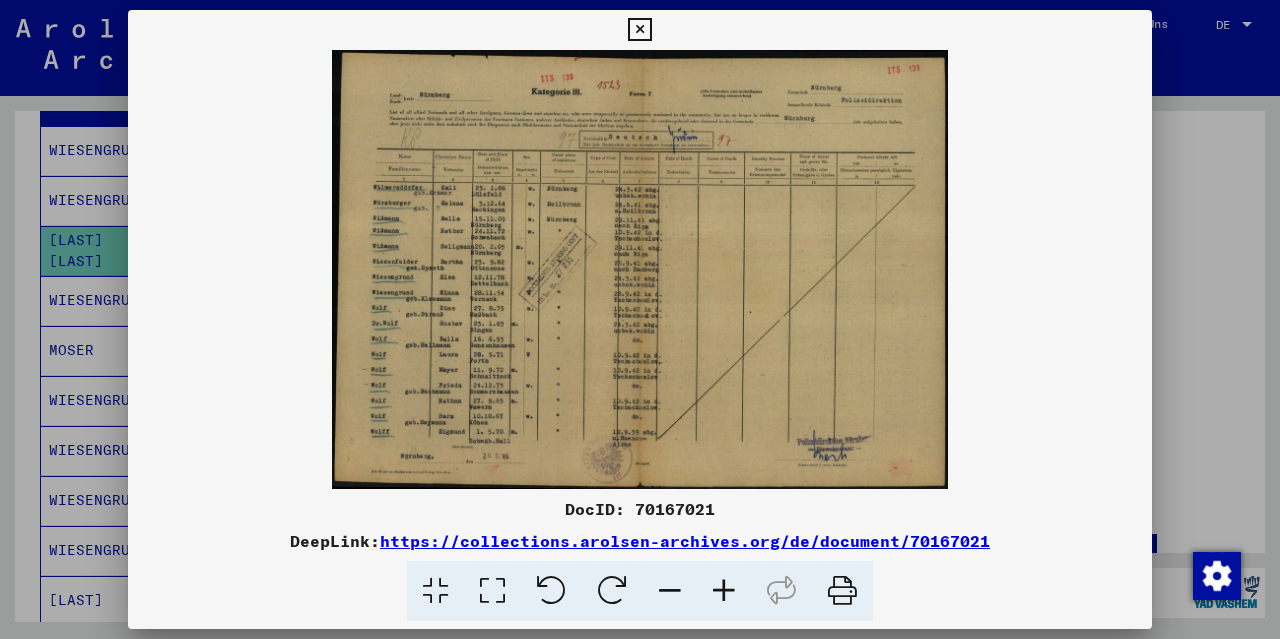 type 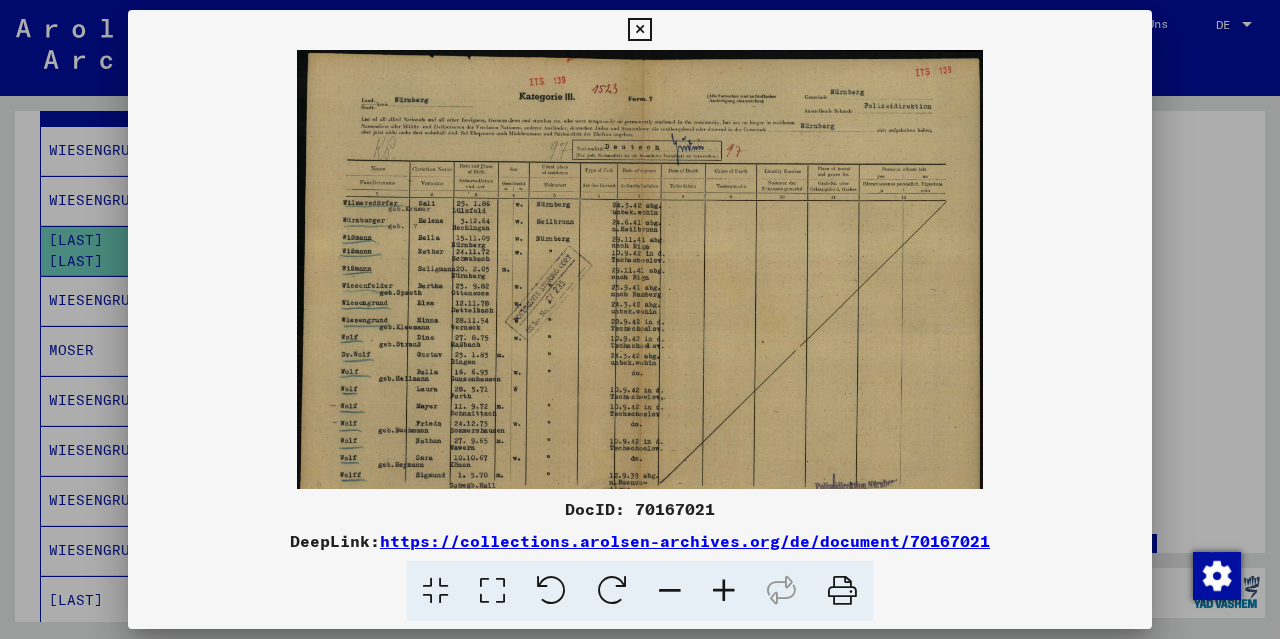 click at bounding box center [724, 591] 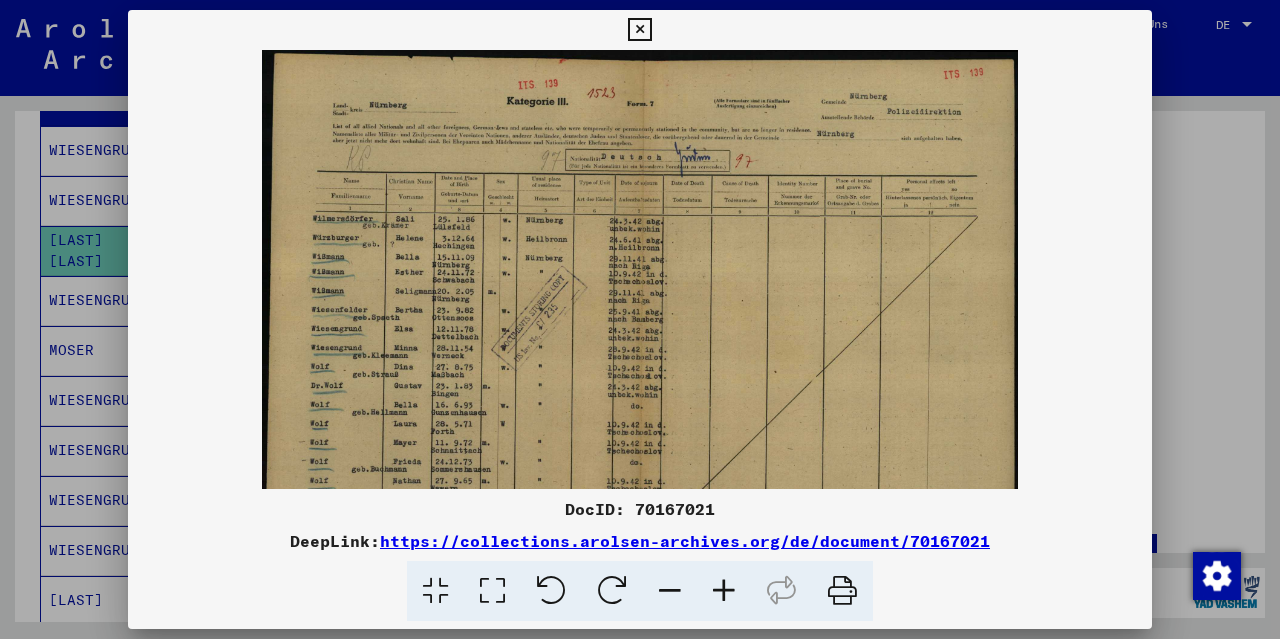 drag, startPoint x: 998, startPoint y: 540, endPoint x: 389, endPoint y: 543, distance: 609.0074 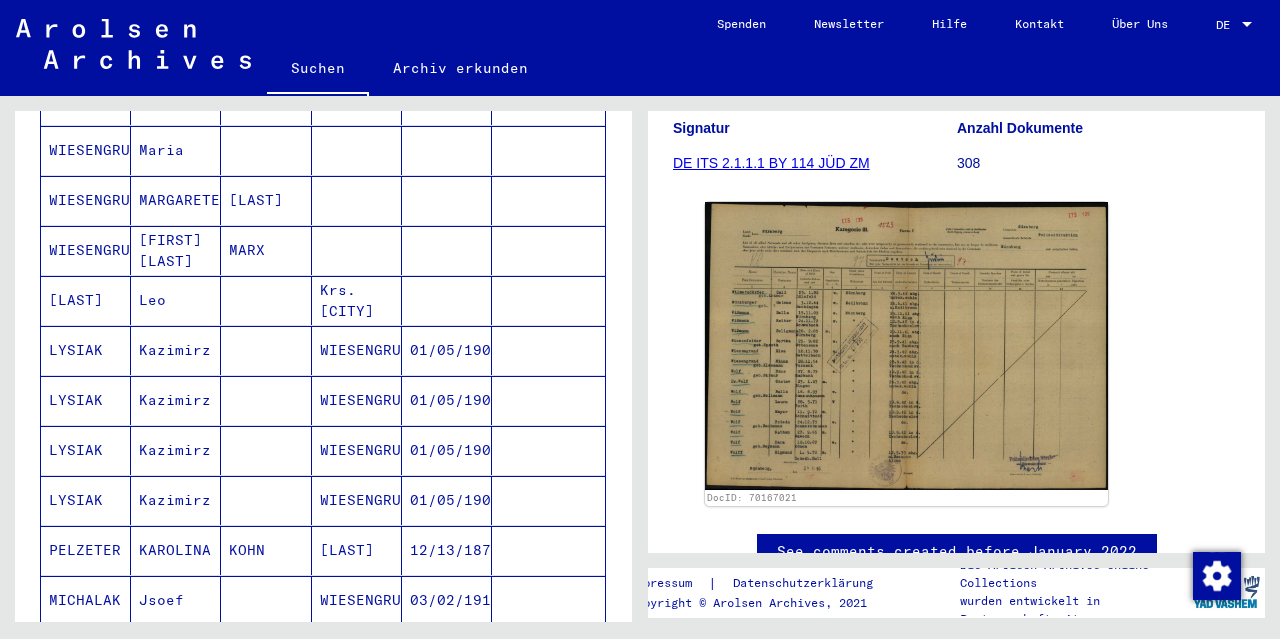 scroll, scrollTop: 1200, scrollLeft: 0, axis: vertical 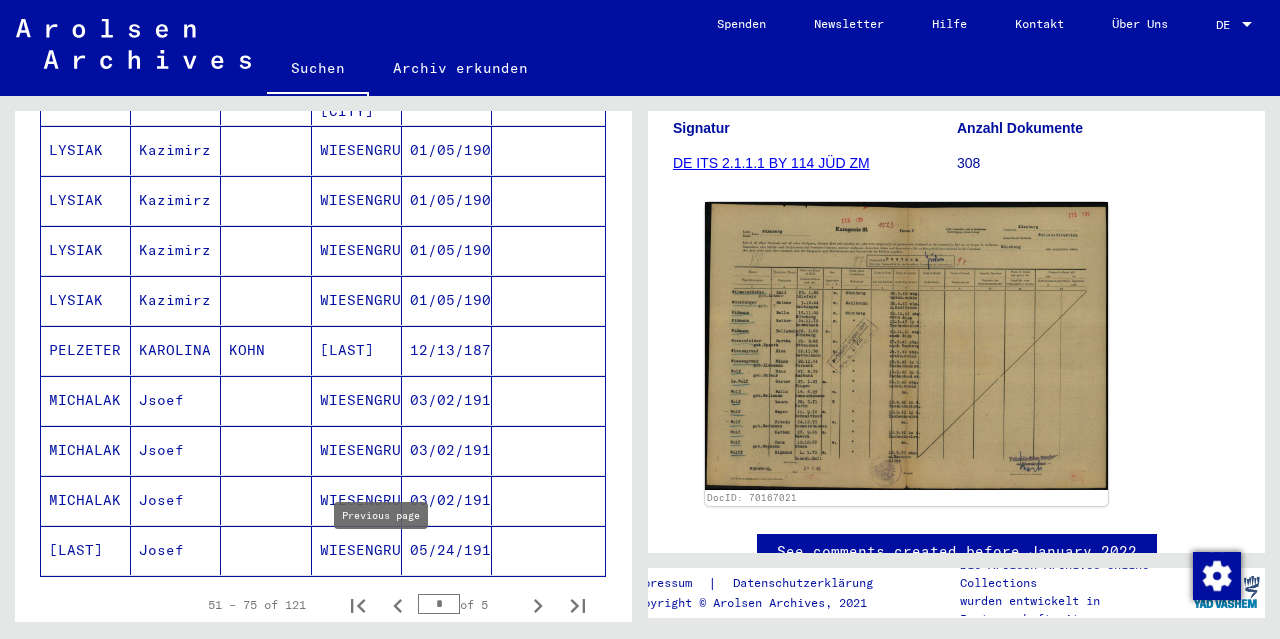 click 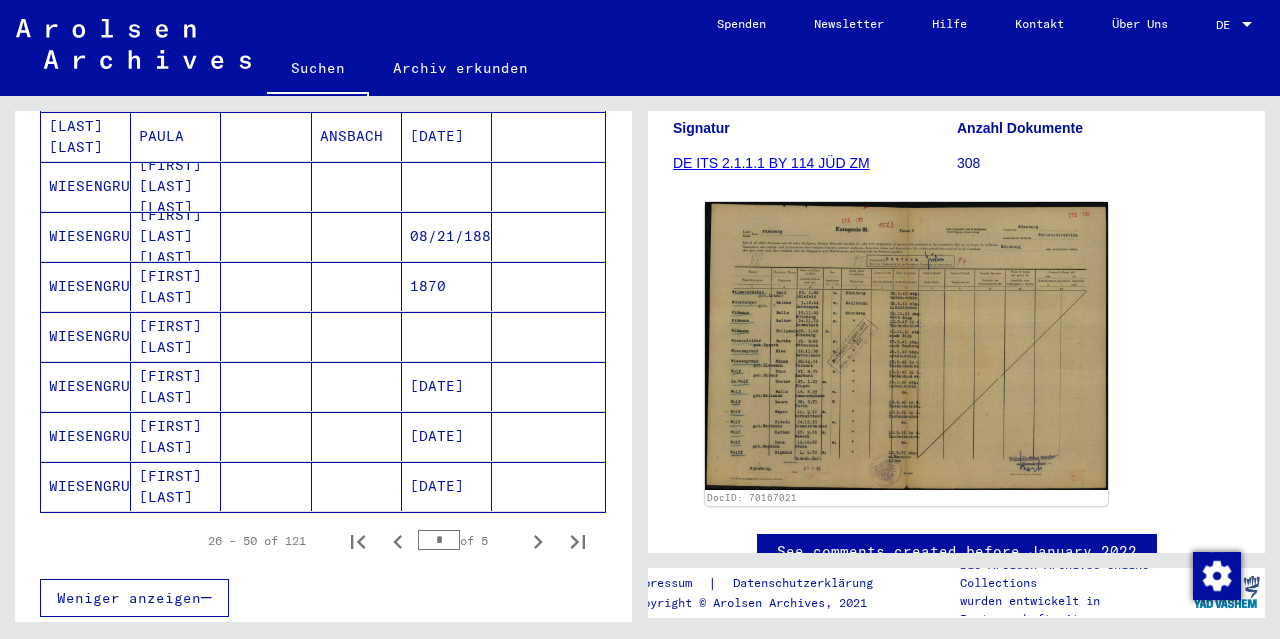 scroll, scrollTop: 1500, scrollLeft: 0, axis: vertical 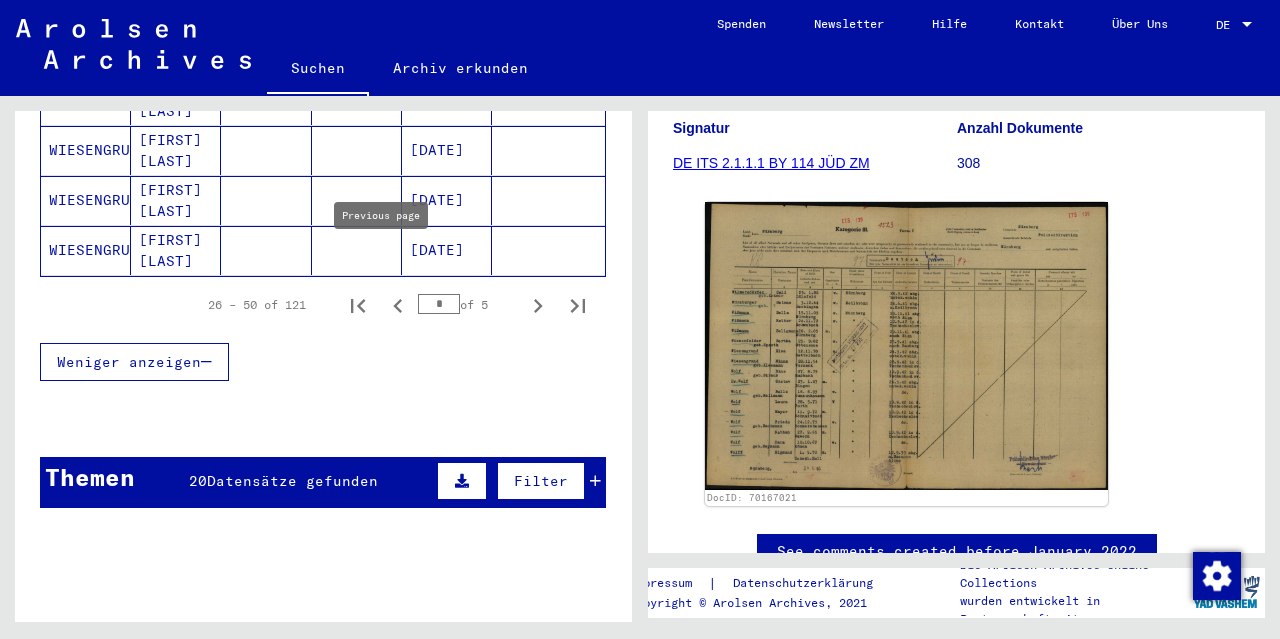 click 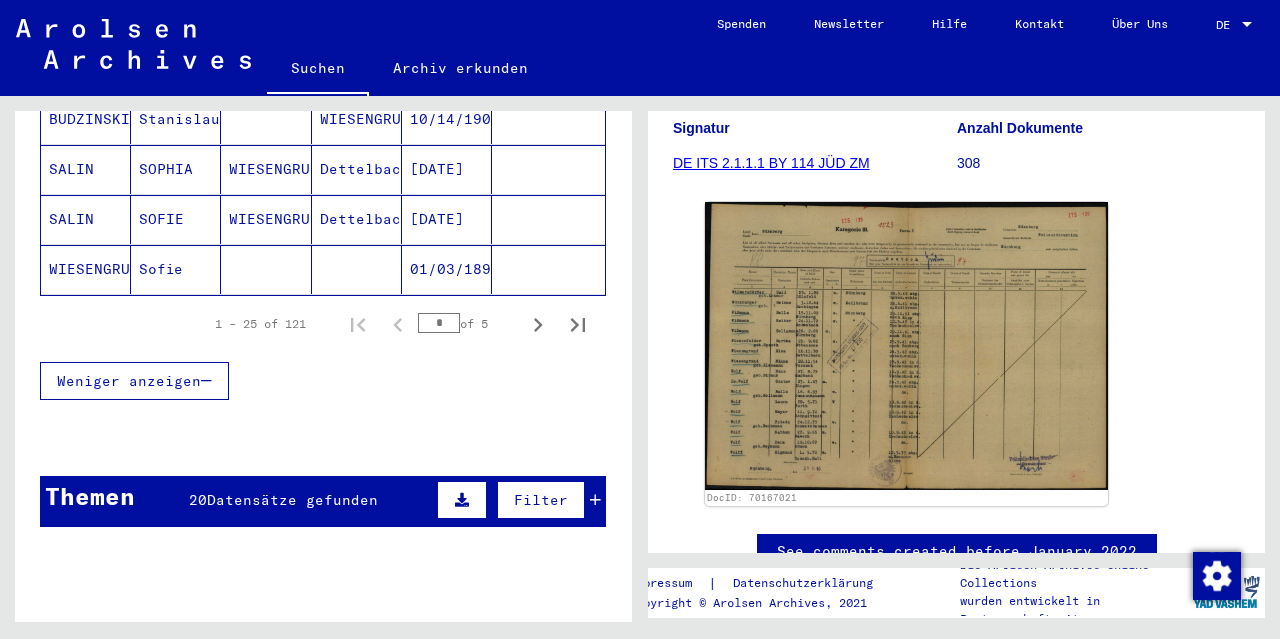scroll, scrollTop: 1500, scrollLeft: 0, axis: vertical 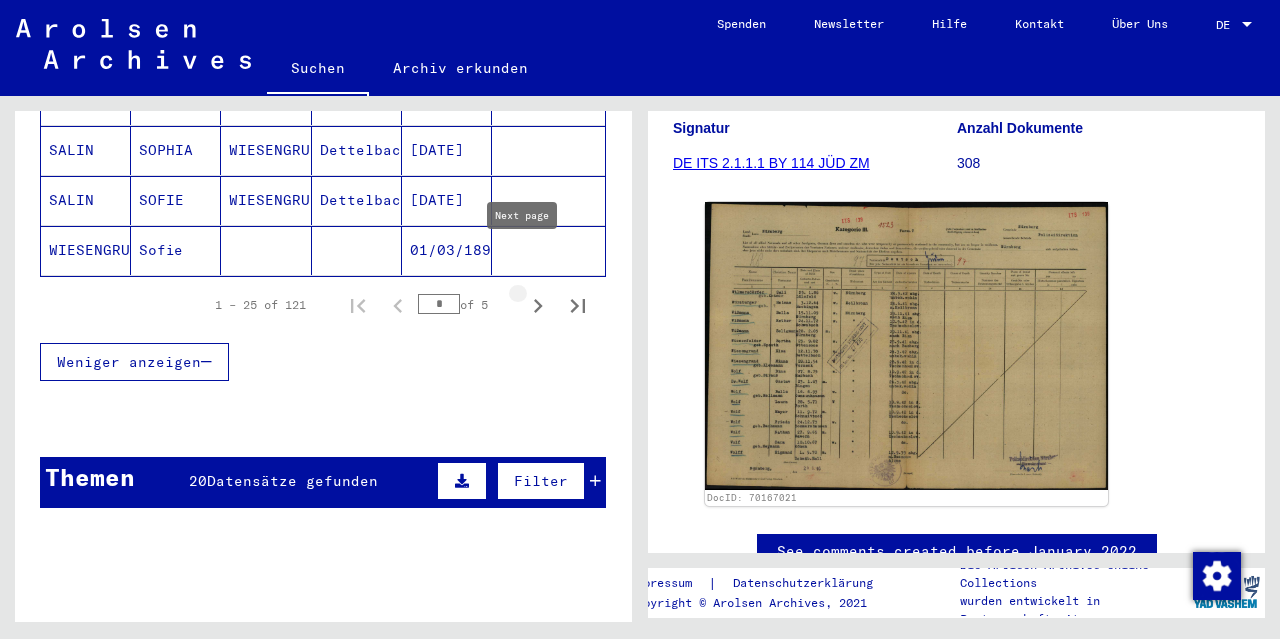 click 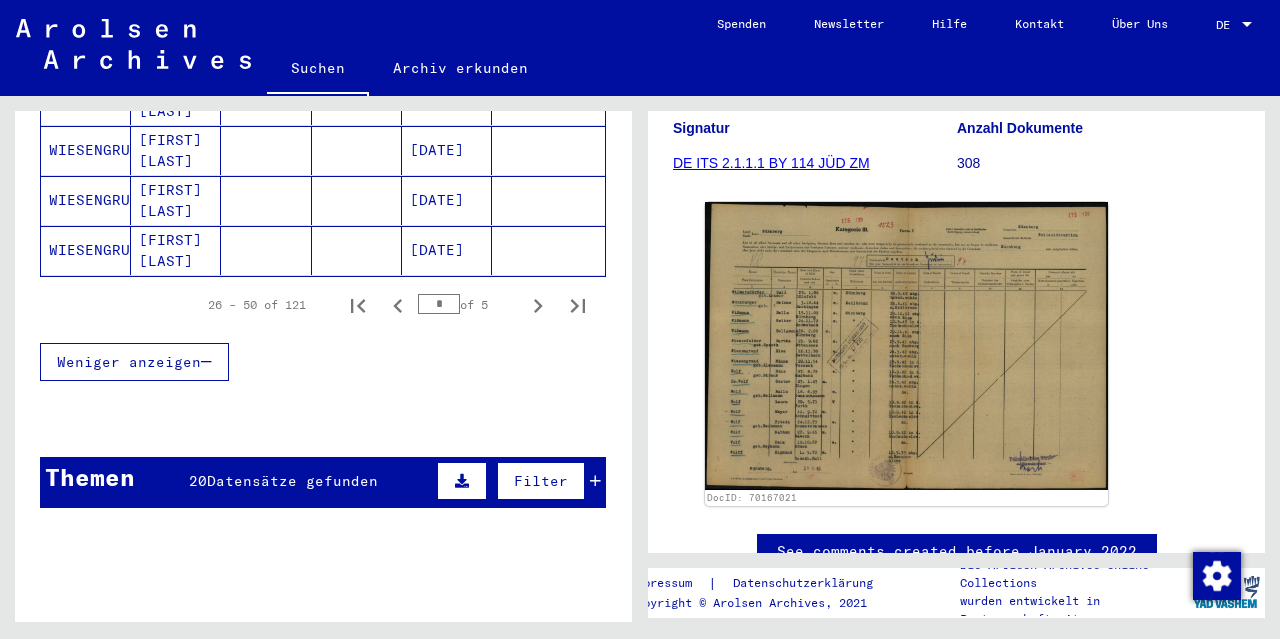 click 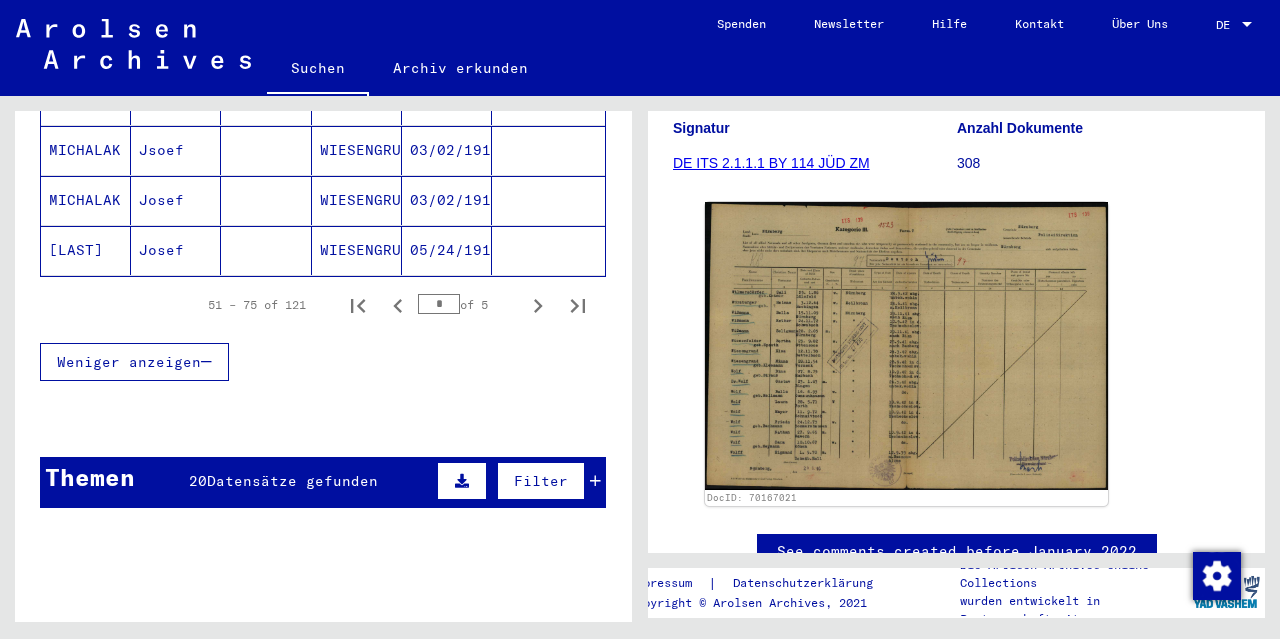 click 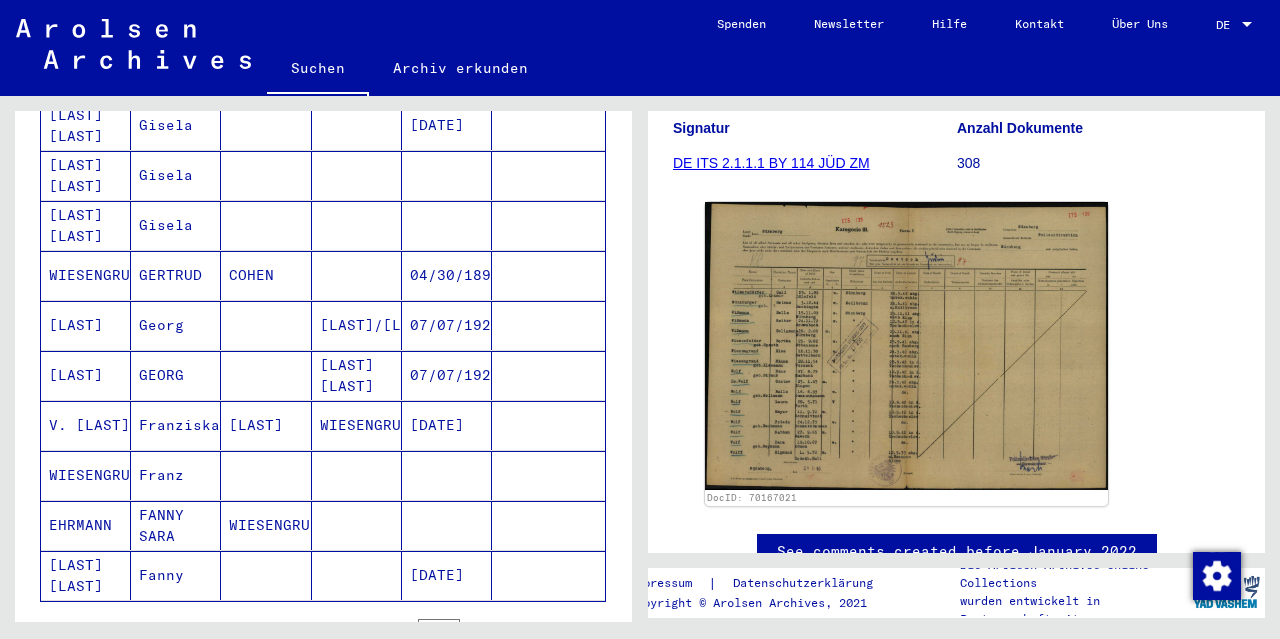 scroll, scrollTop: 1200, scrollLeft: 0, axis: vertical 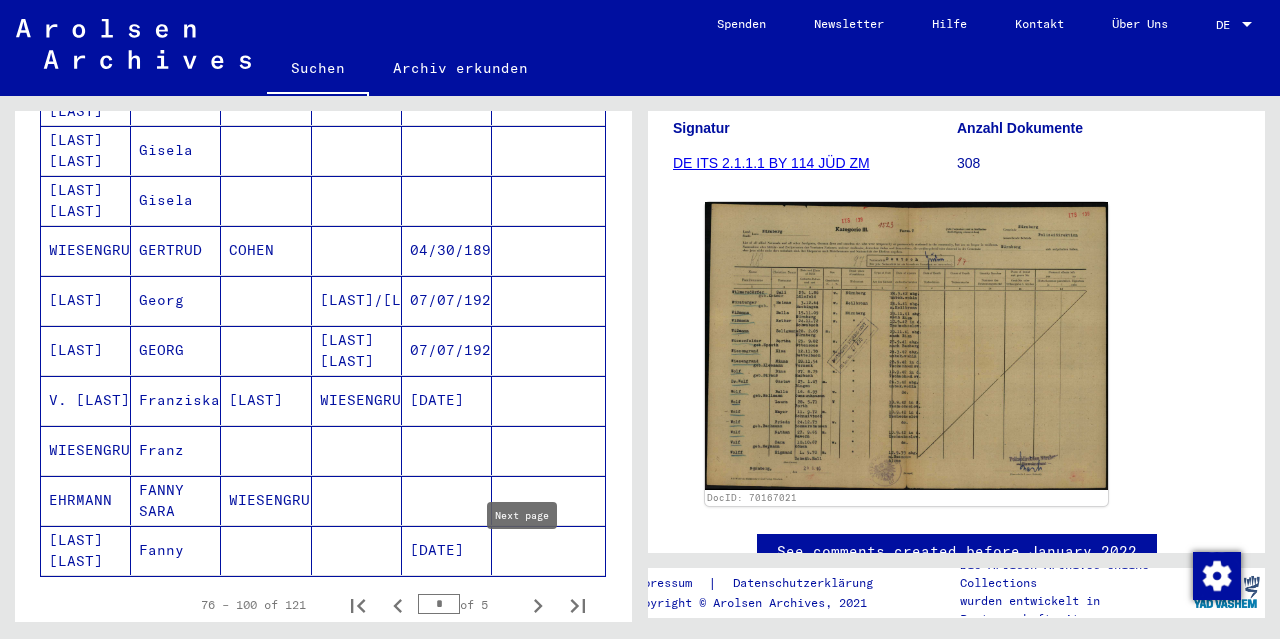 click 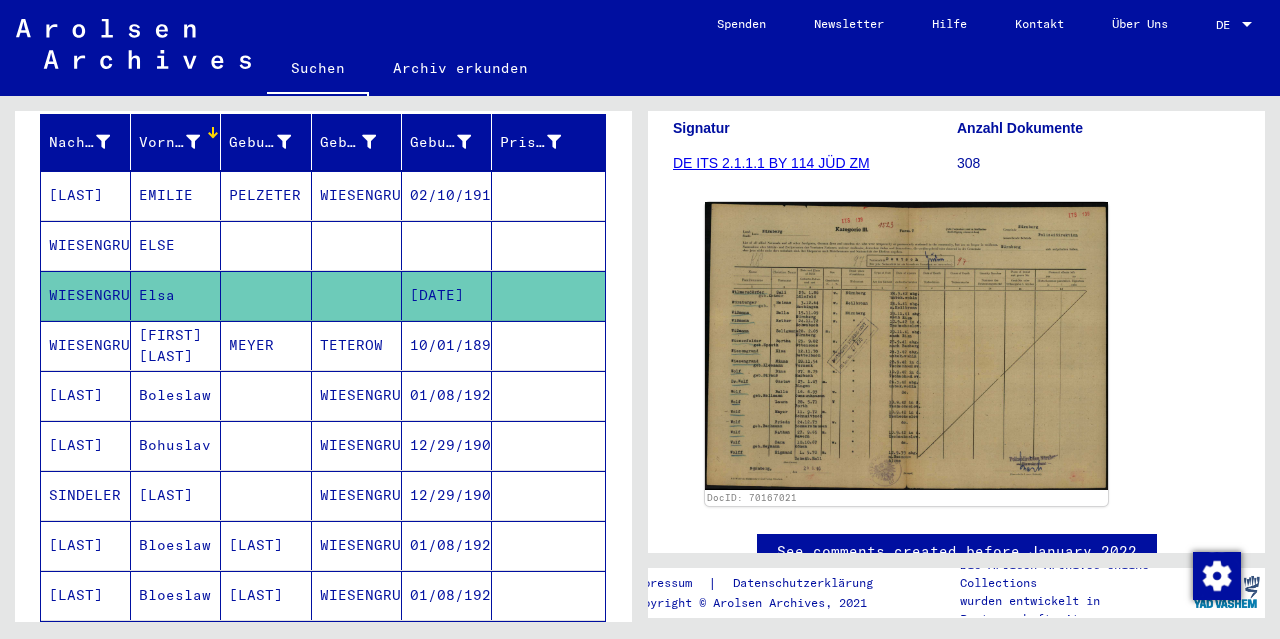 scroll, scrollTop: 300, scrollLeft: 0, axis: vertical 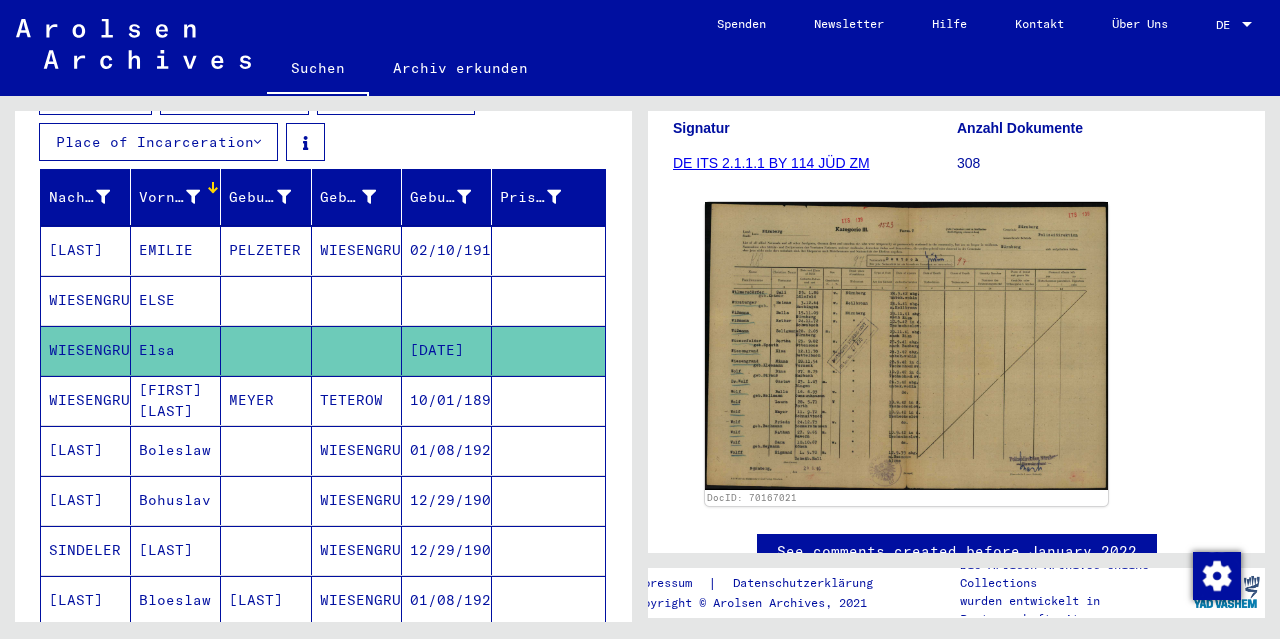 click on "WIESENGRUND" at bounding box center (86, 350) 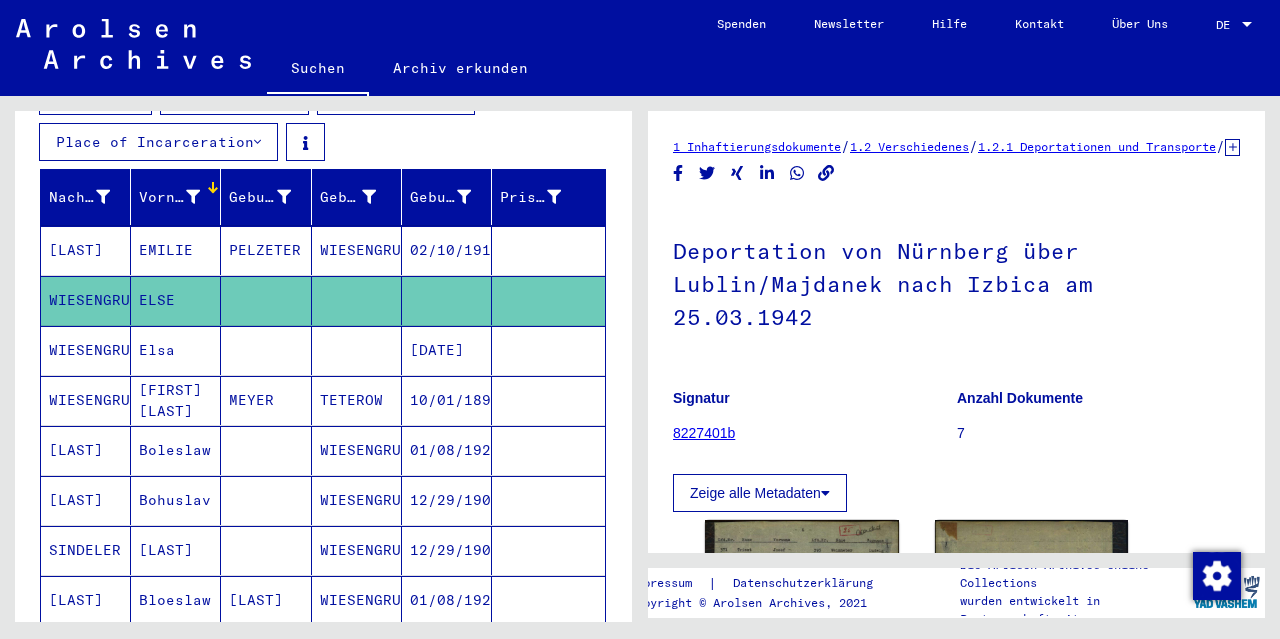 scroll, scrollTop: 0, scrollLeft: 0, axis: both 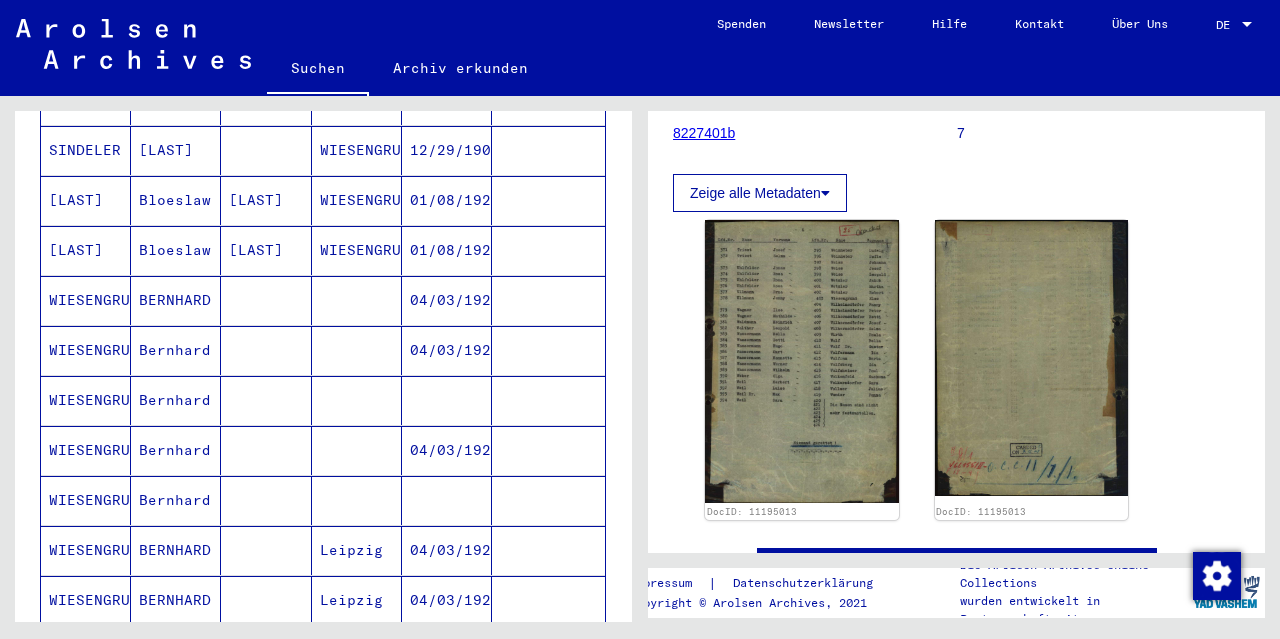 click on "WIESENGRUND" at bounding box center (86, 350) 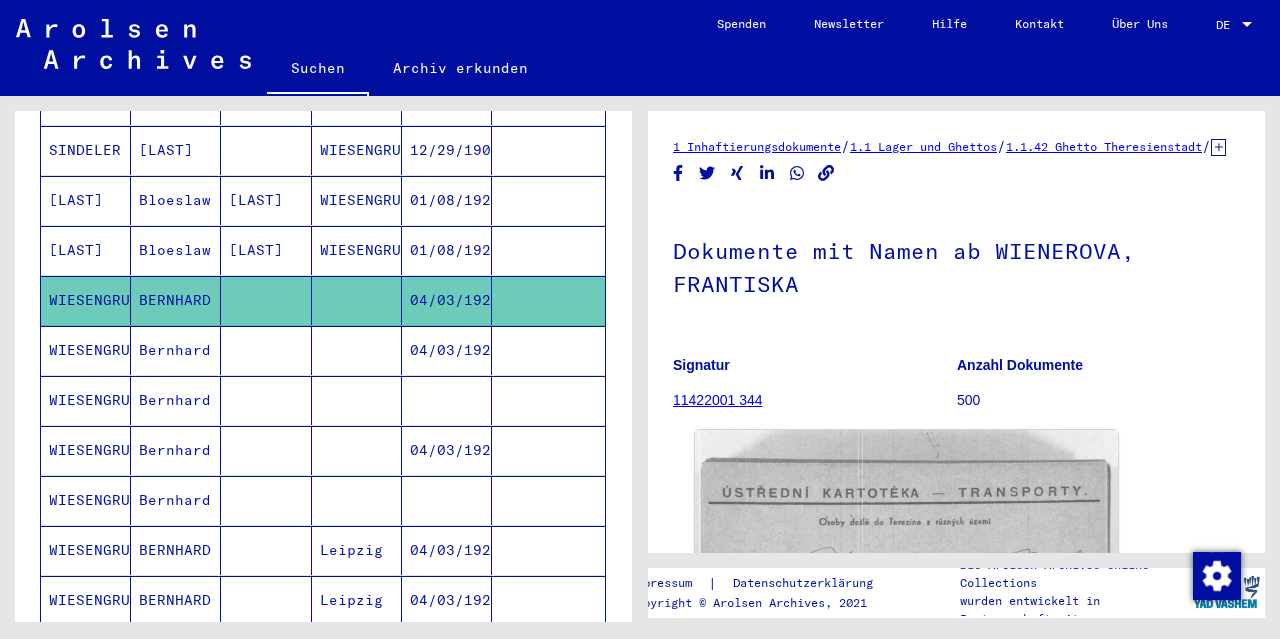 scroll, scrollTop: 0, scrollLeft: 0, axis: both 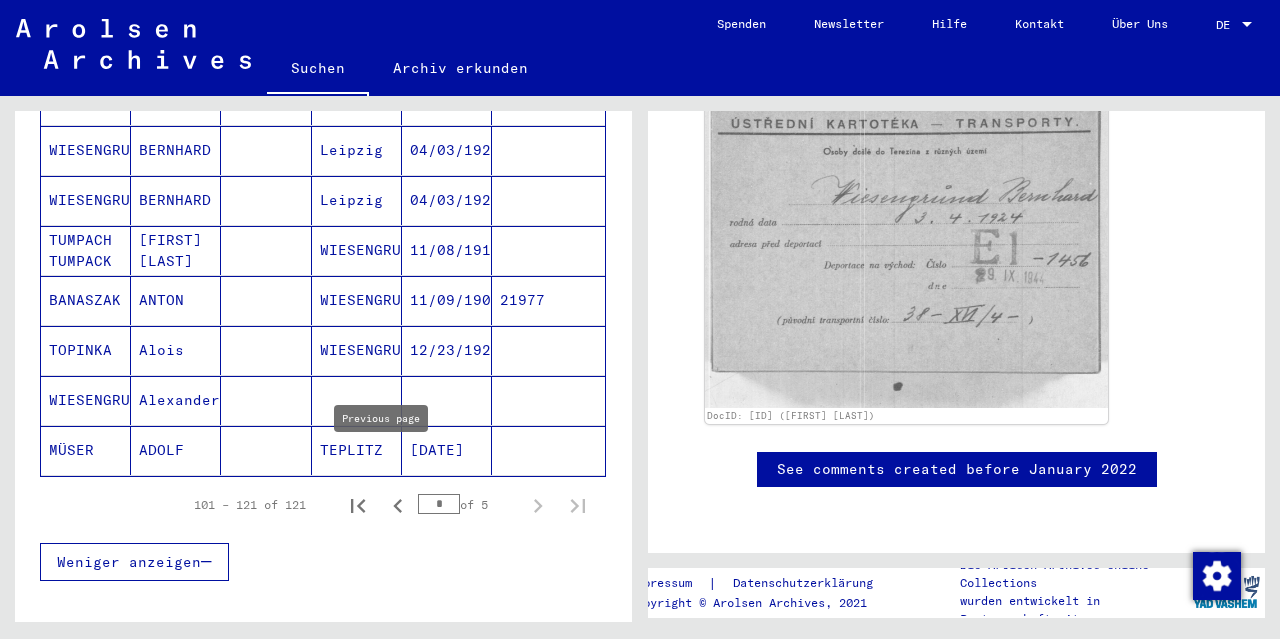 click 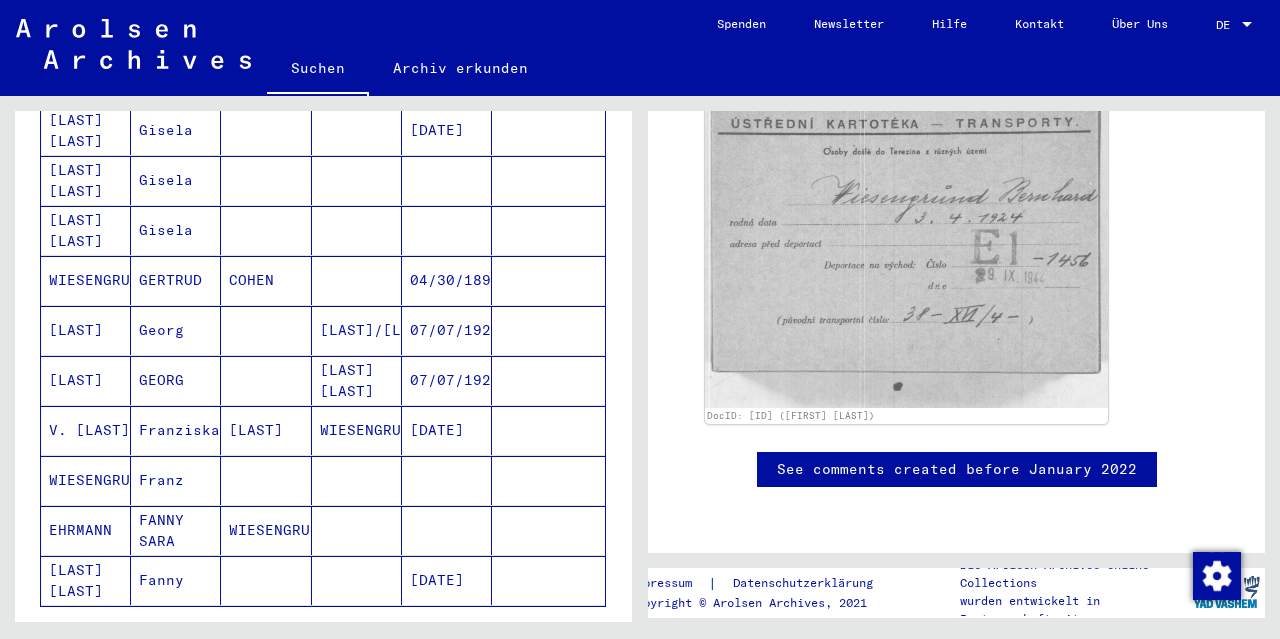 scroll, scrollTop: 1200, scrollLeft: 0, axis: vertical 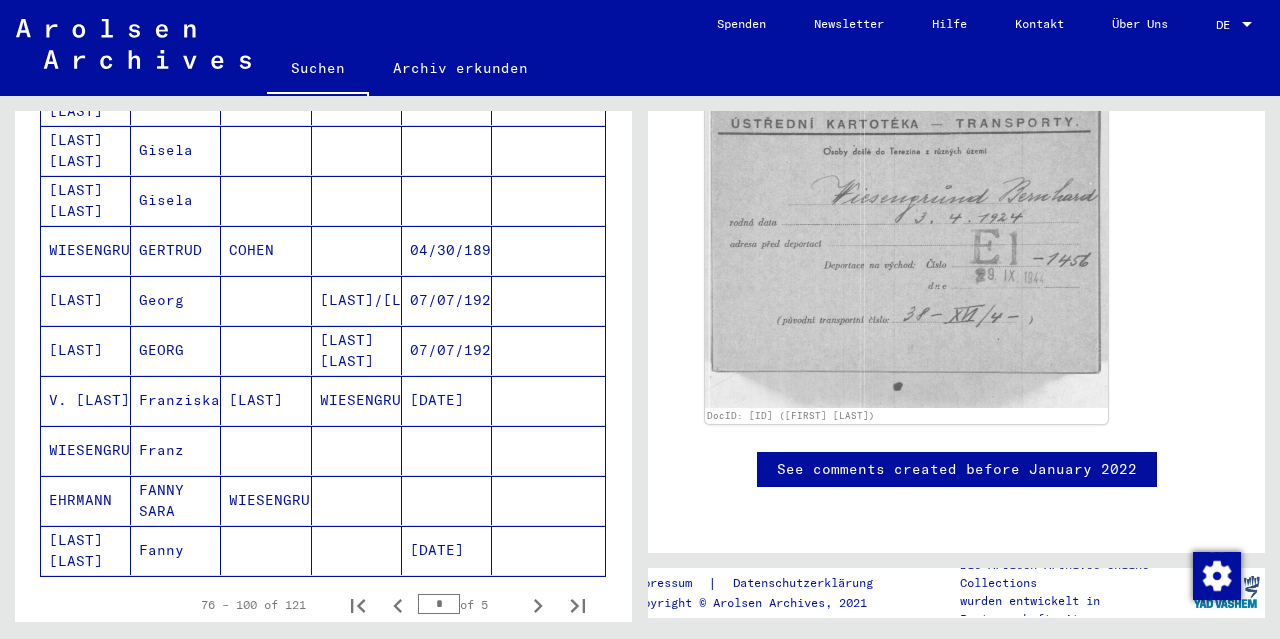 click on "WIESENGRUND" at bounding box center [86, 500] 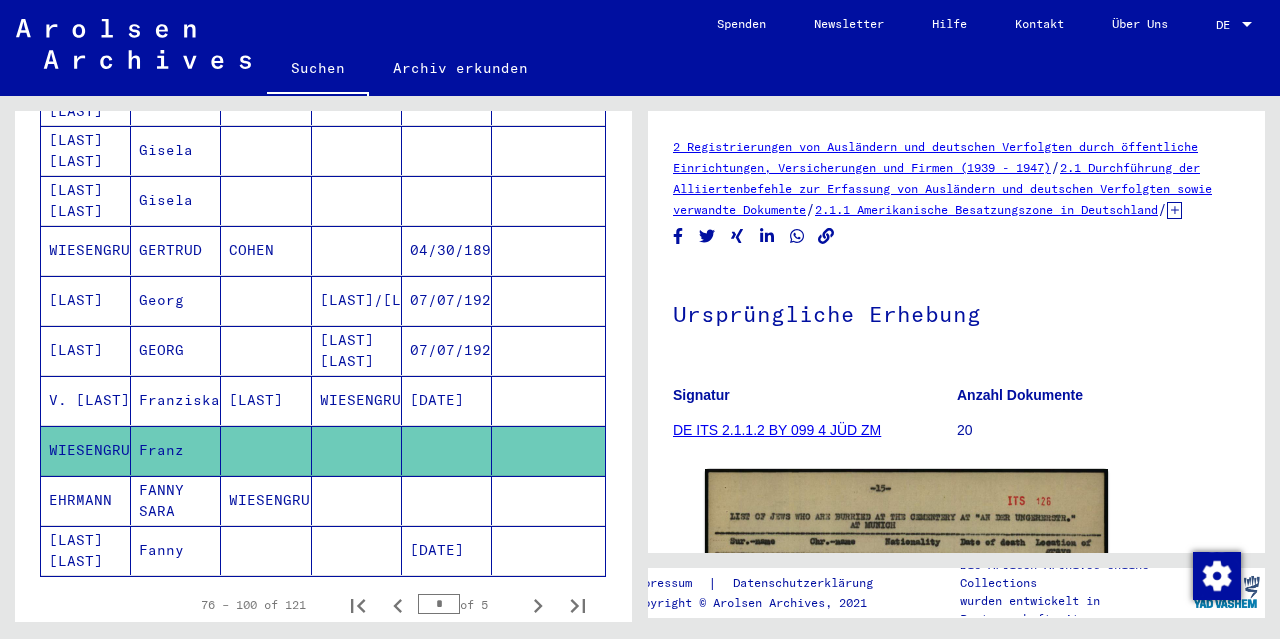 scroll, scrollTop: 0, scrollLeft: 0, axis: both 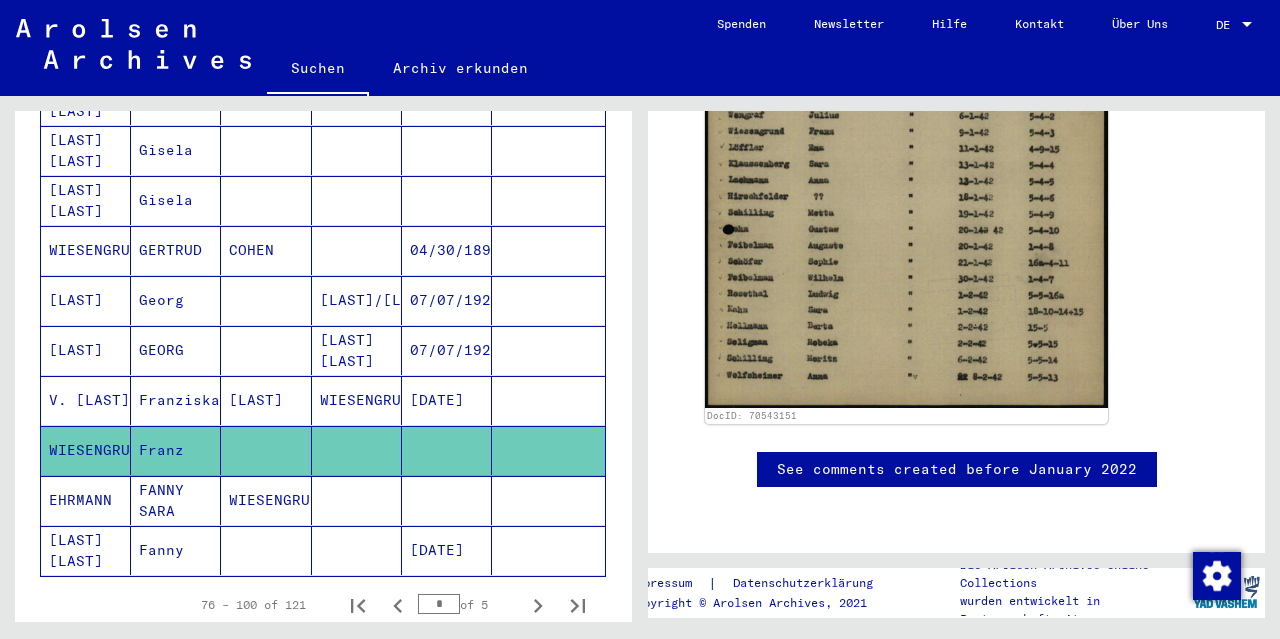 click on "[LAST] [LAST]" 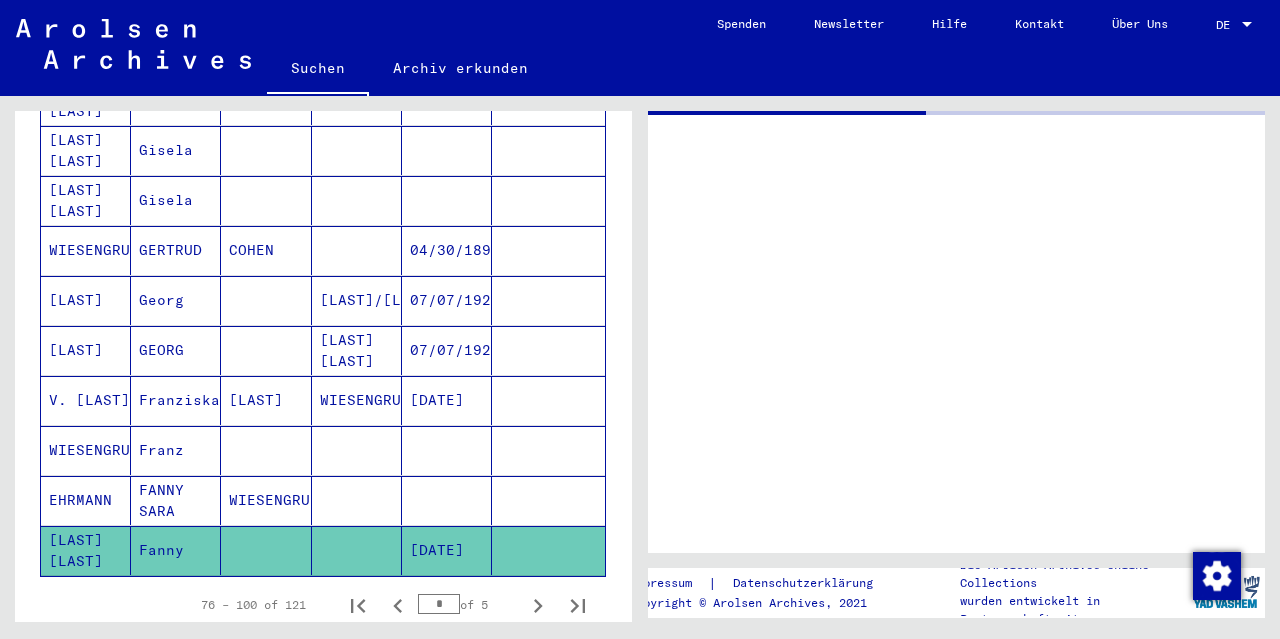 scroll, scrollTop: 0, scrollLeft: 0, axis: both 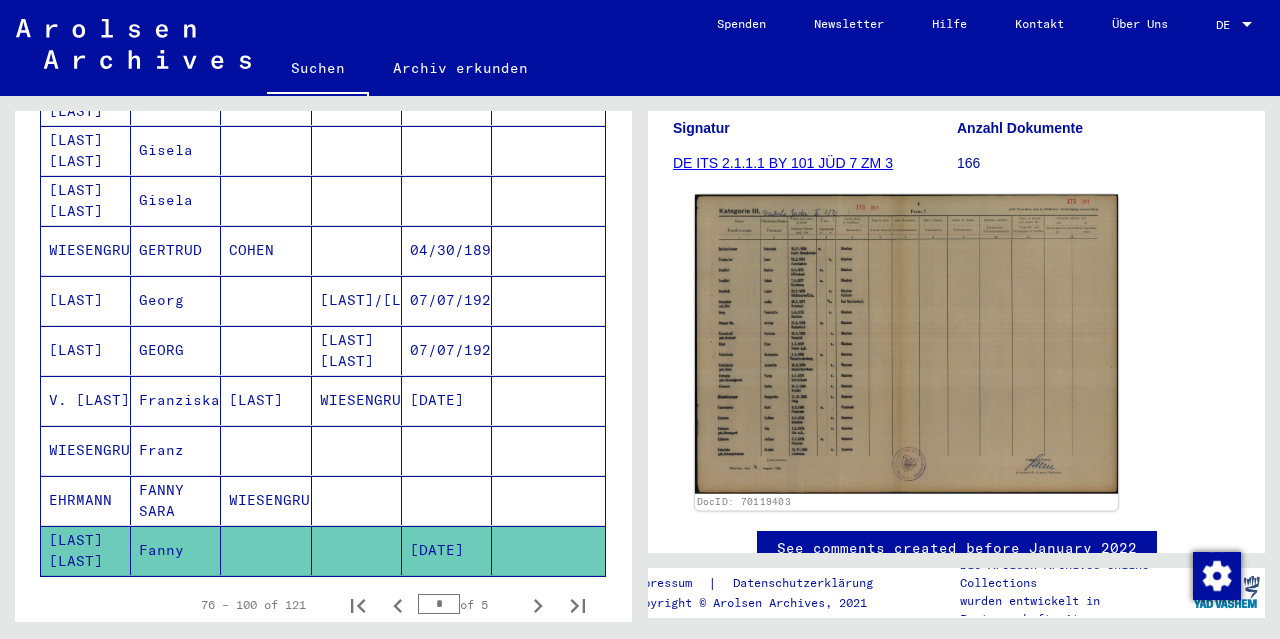 click 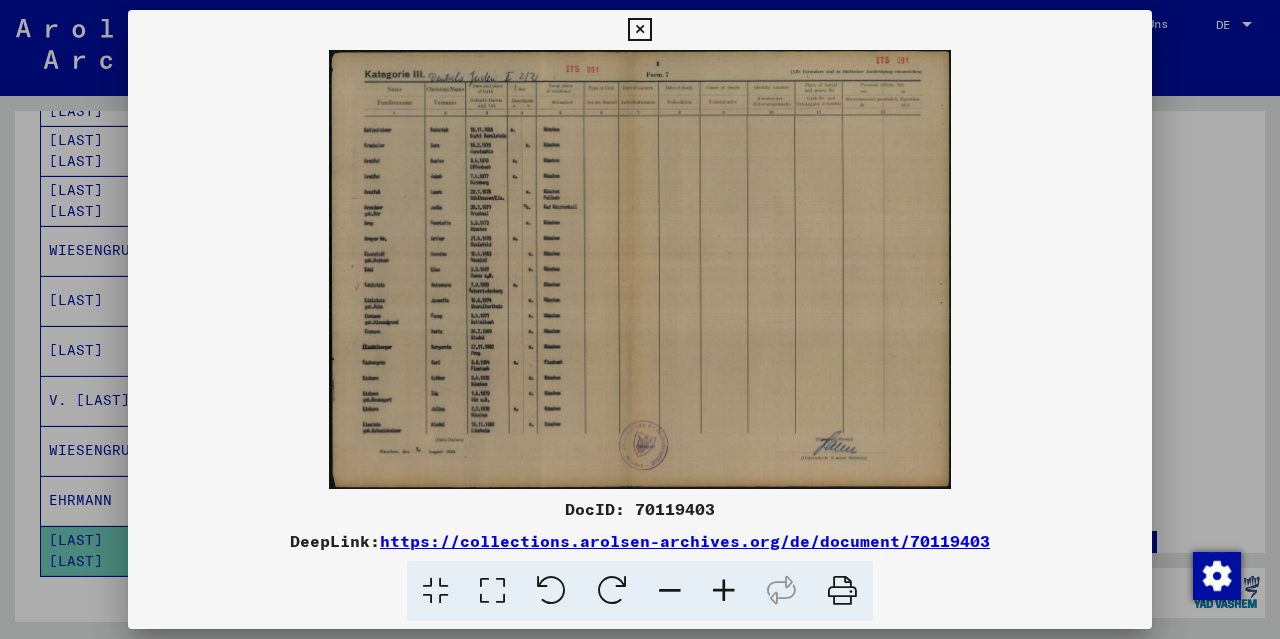 click at bounding box center [724, 591] 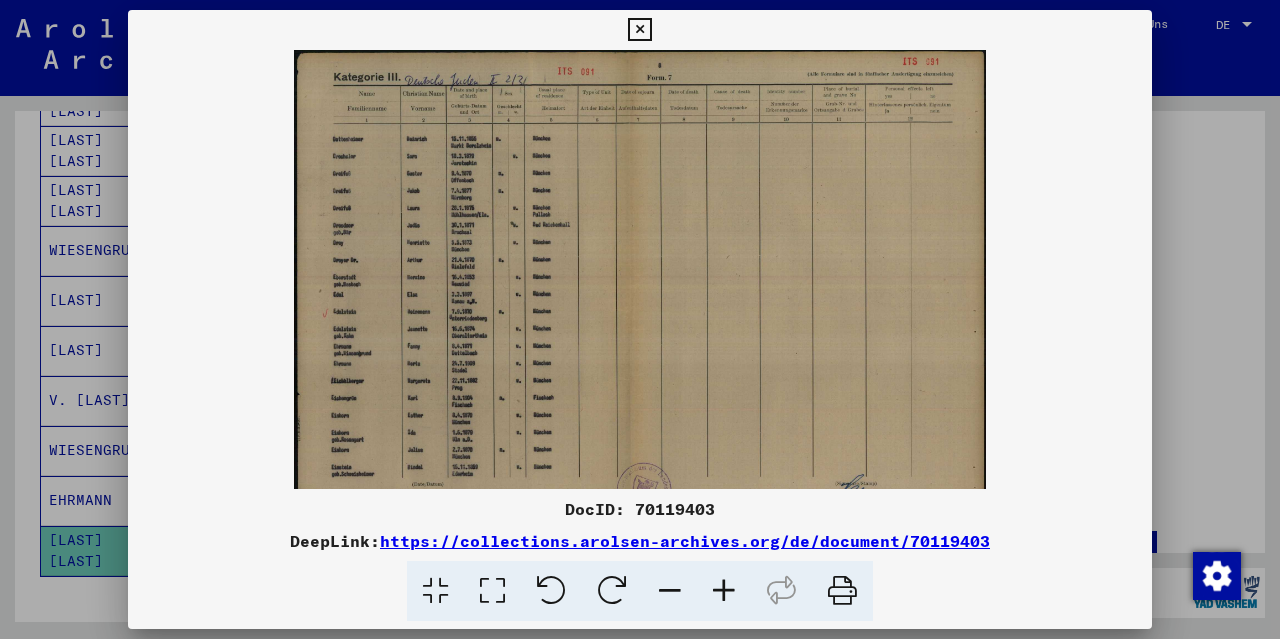 click at bounding box center [724, 591] 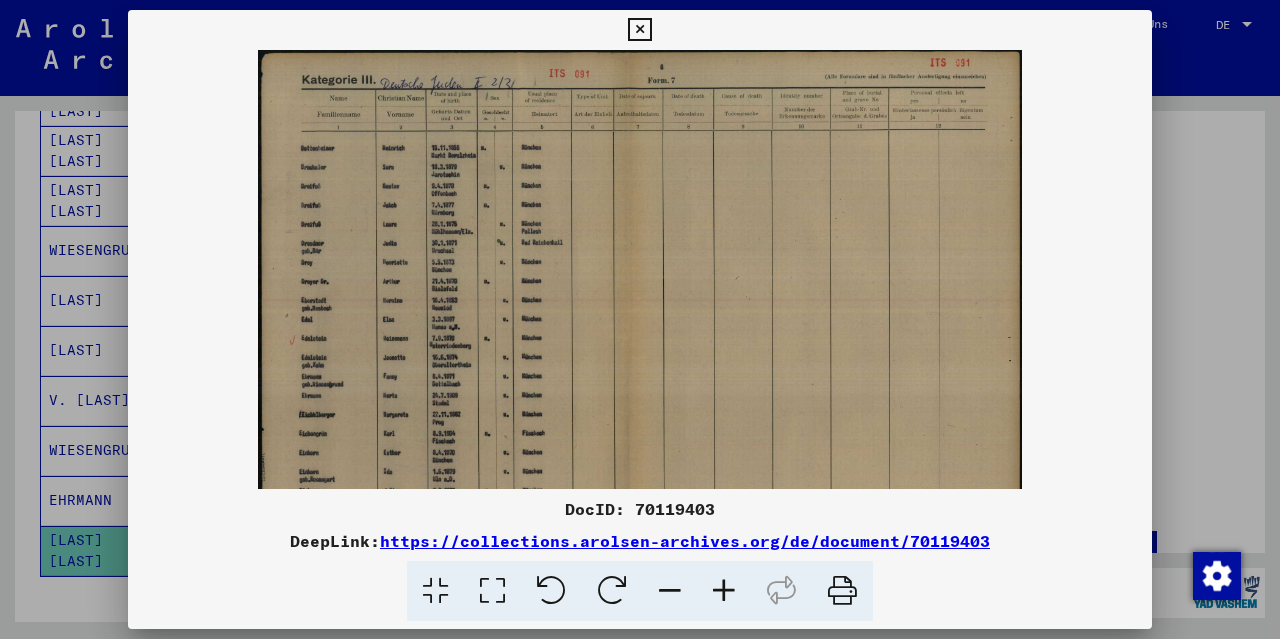 click at bounding box center [724, 591] 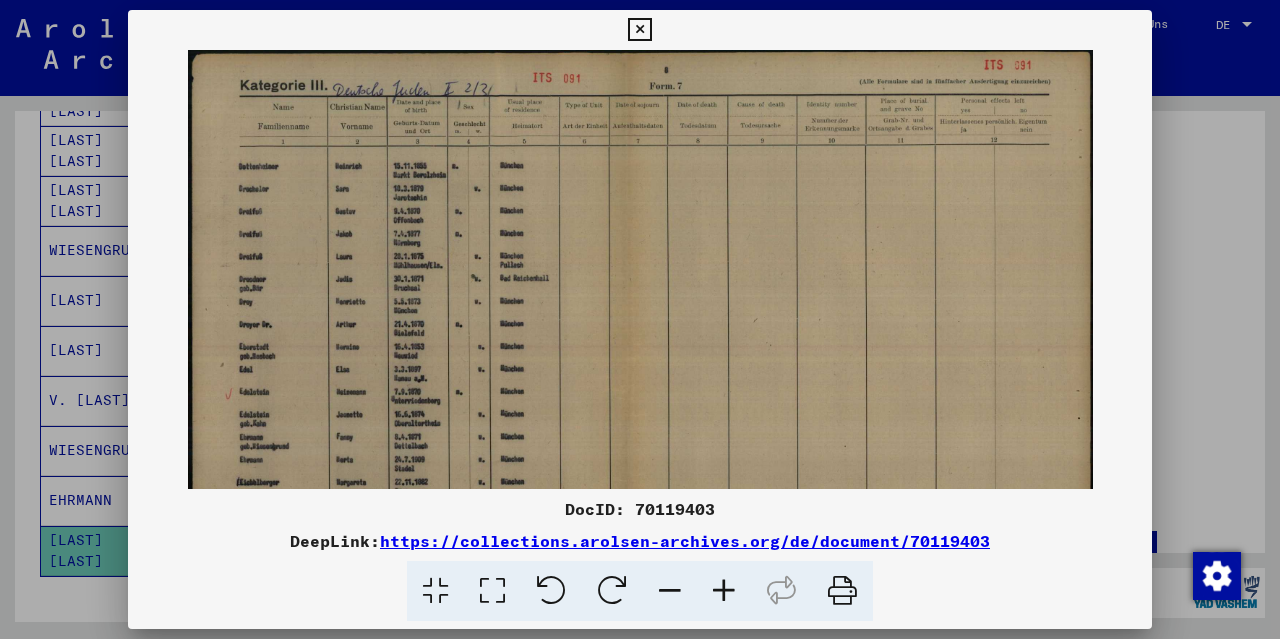 click at bounding box center (724, 591) 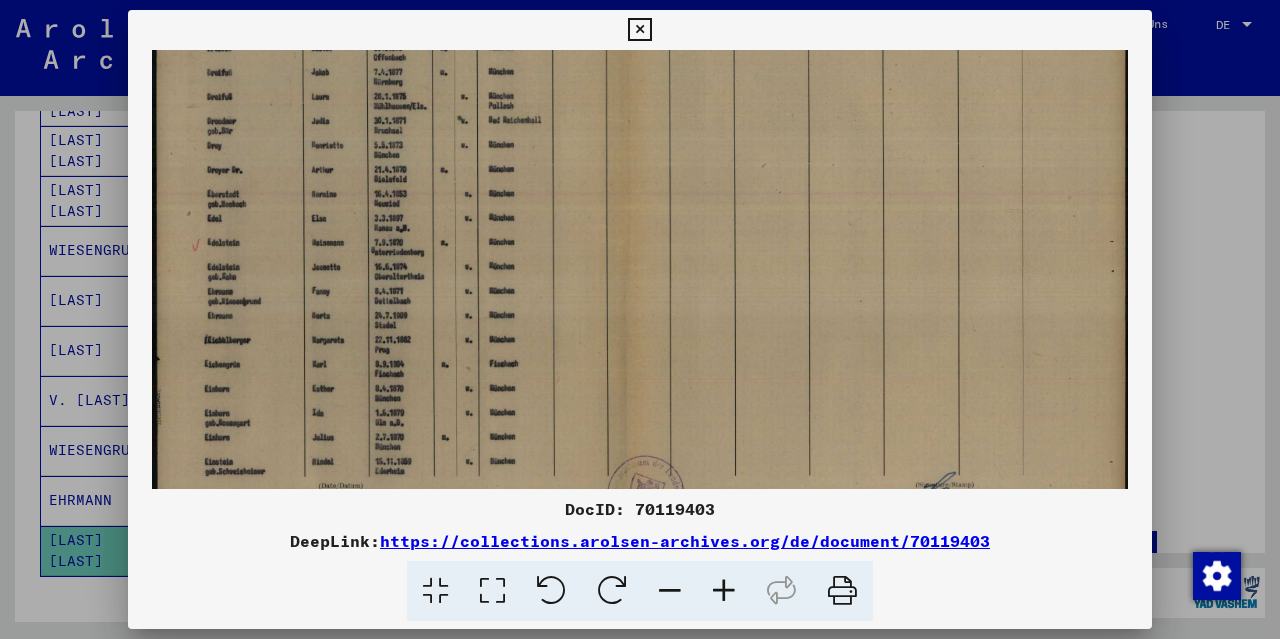 scroll, scrollTop: 167, scrollLeft: 0, axis: vertical 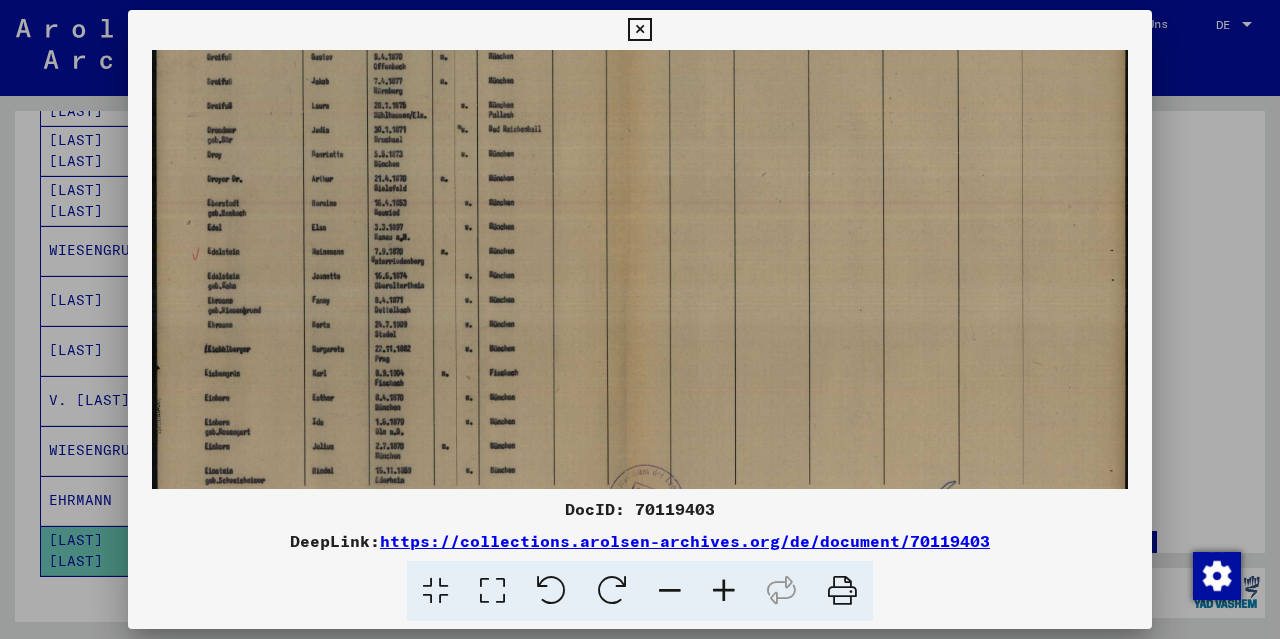 drag, startPoint x: 565, startPoint y: 364, endPoint x: 628, endPoint y: 222, distance: 155.34799 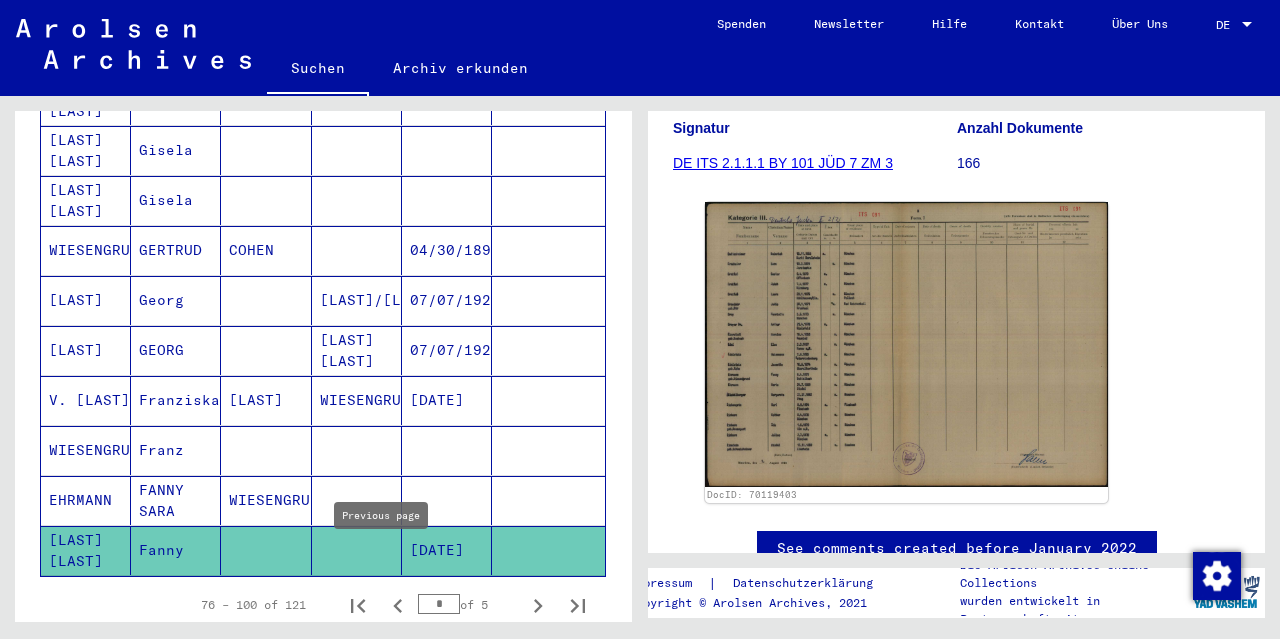 click 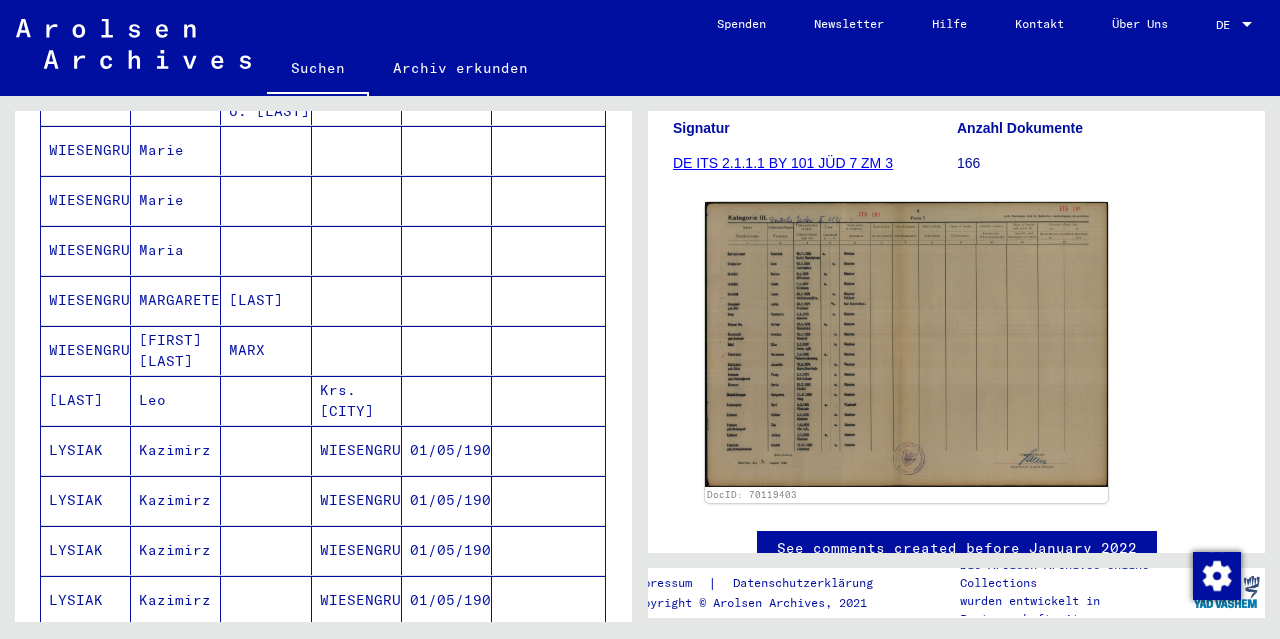 scroll, scrollTop: 800, scrollLeft: 0, axis: vertical 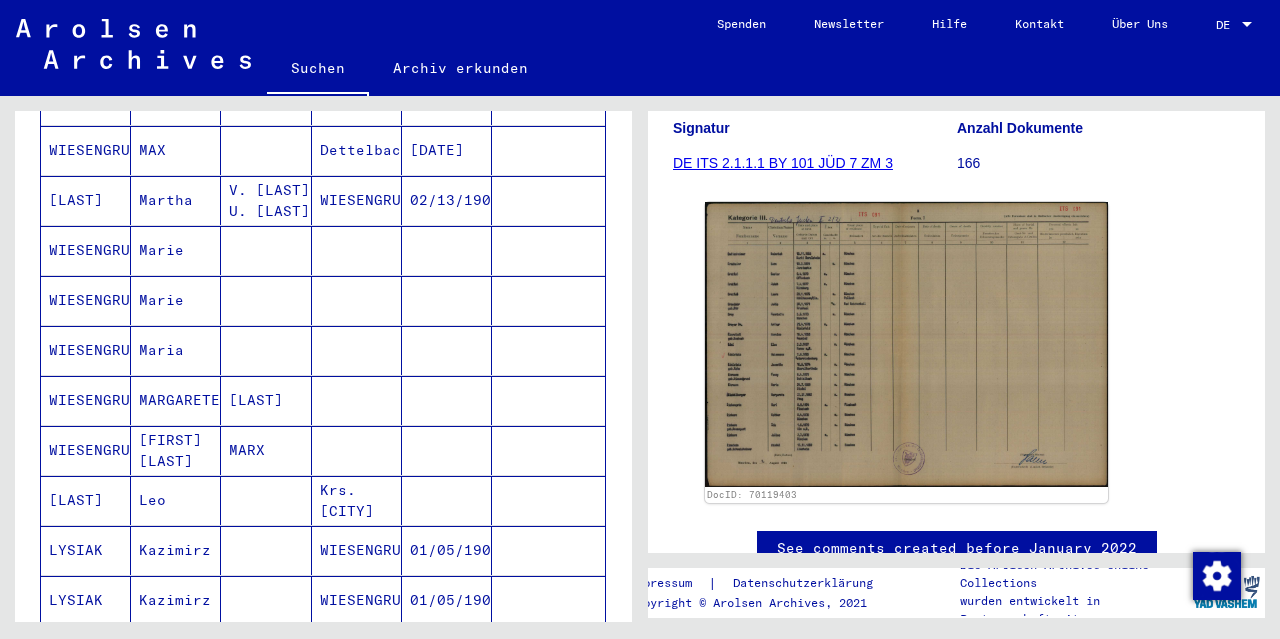 click on "WIESENGRUND" at bounding box center [86, 500] 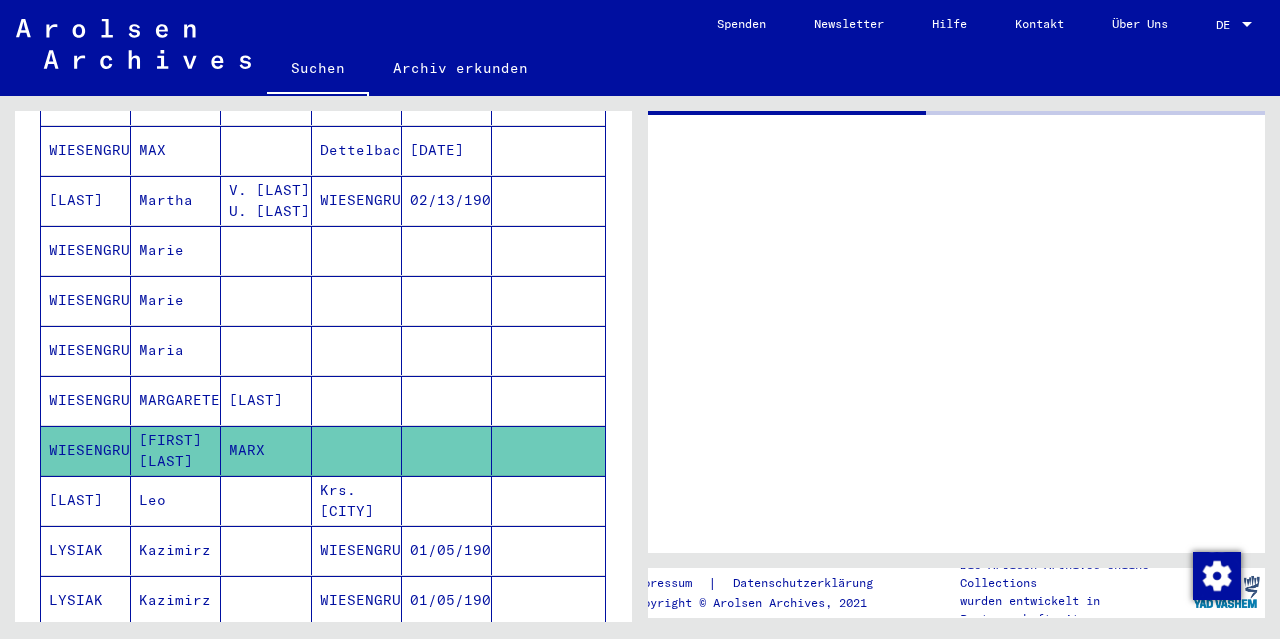 scroll, scrollTop: 0, scrollLeft: 0, axis: both 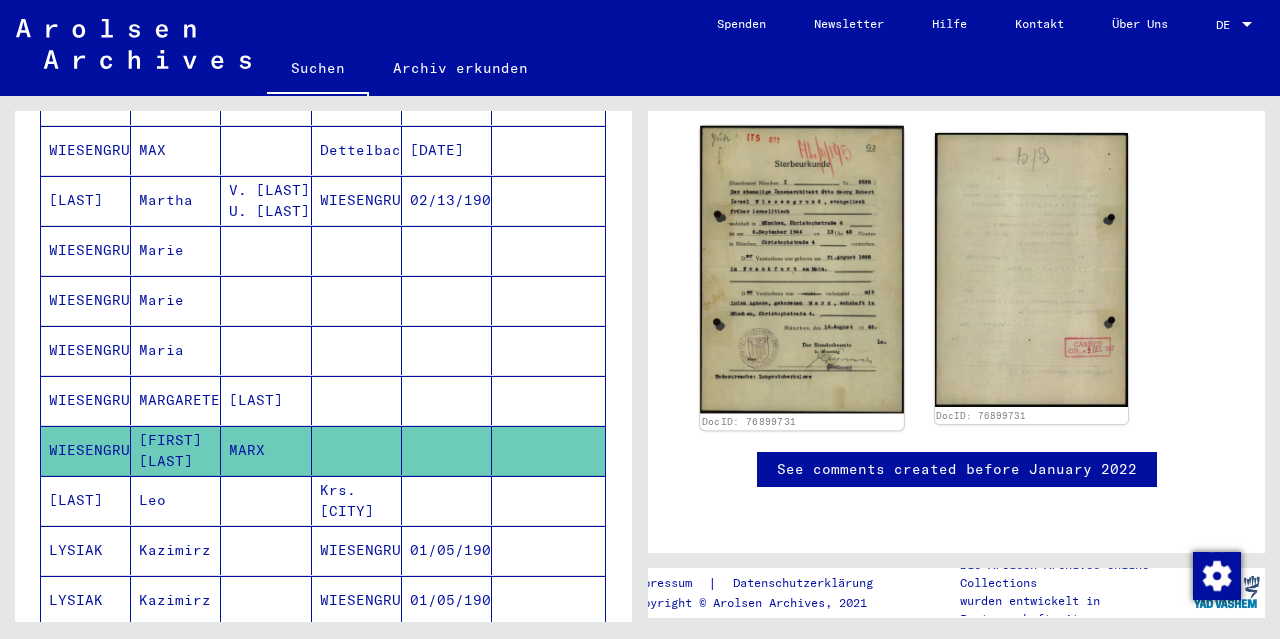 click 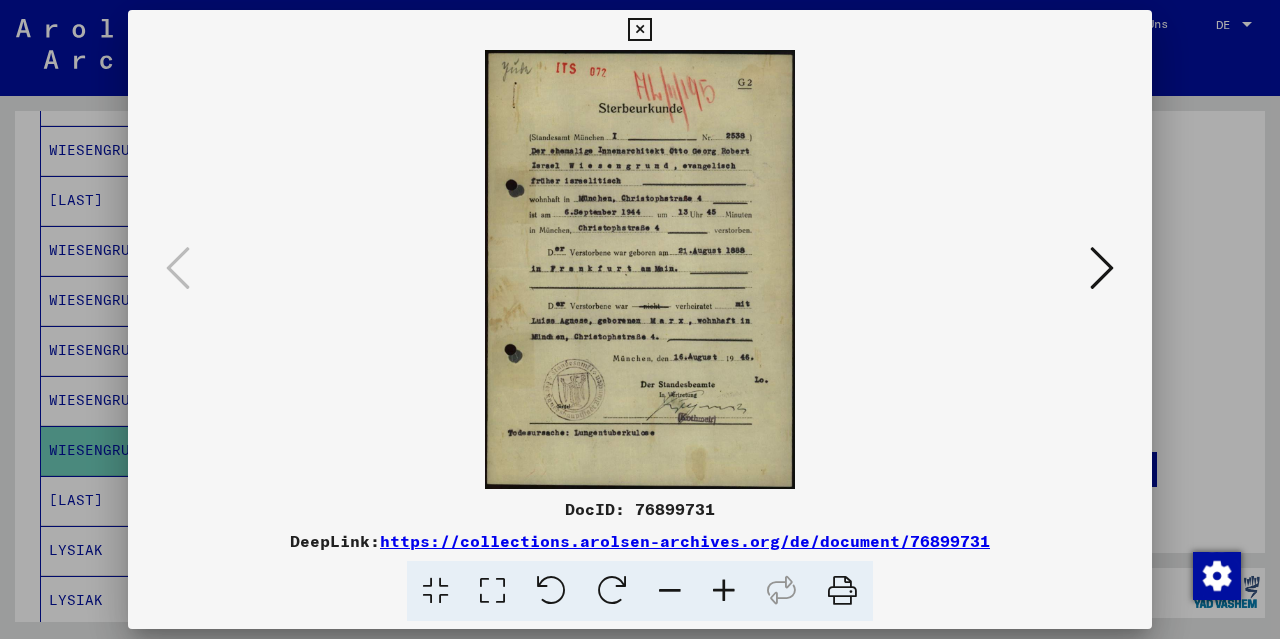 scroll, scrollTop: 399, scrollLeft: 0, axis: vertical 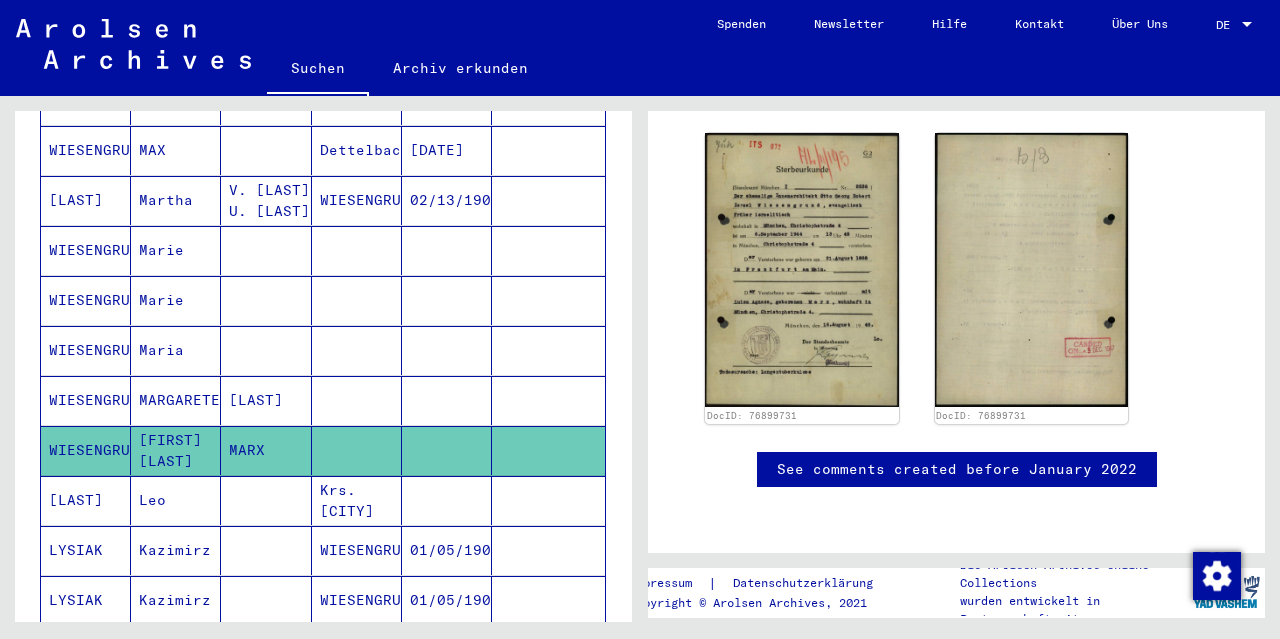 click on "WIESENGRUND" at bounding box center (86, 450) 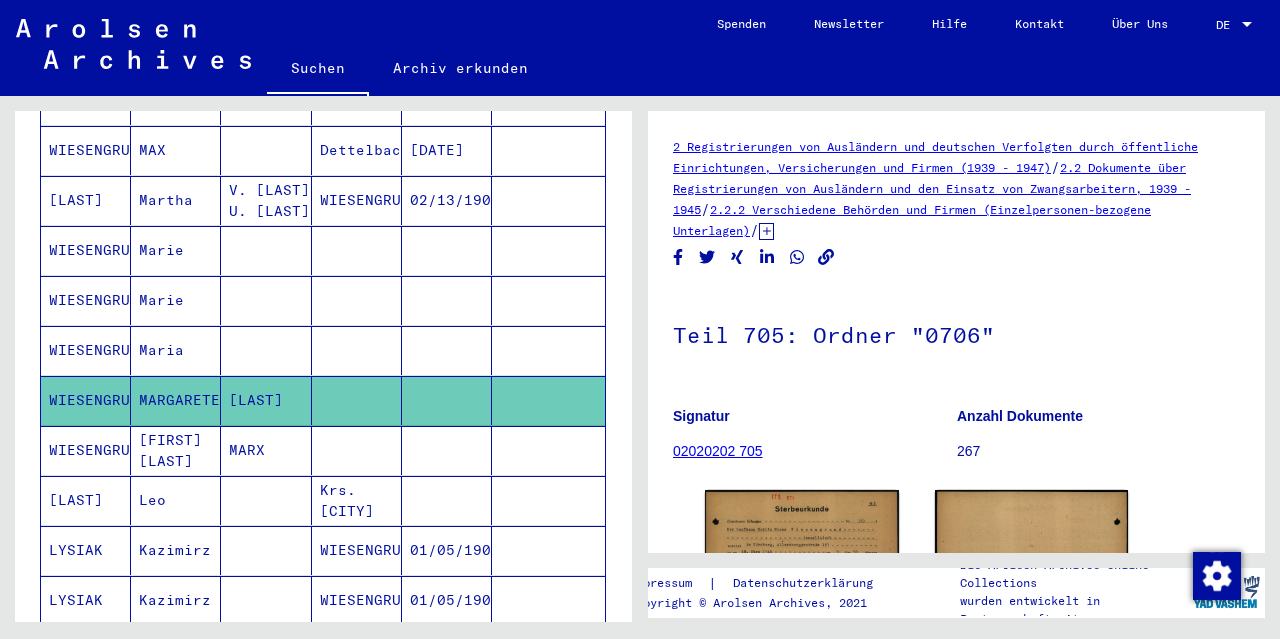 scroll, scrollTop: 0, scrollLeft: 0, axis: both 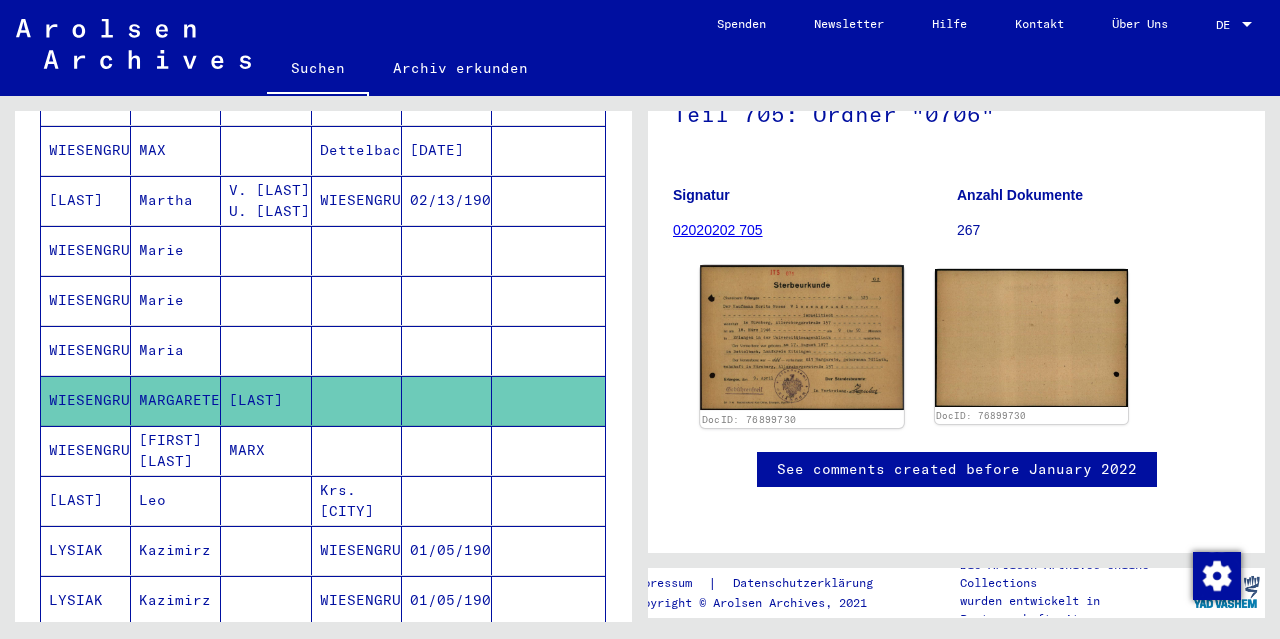 click 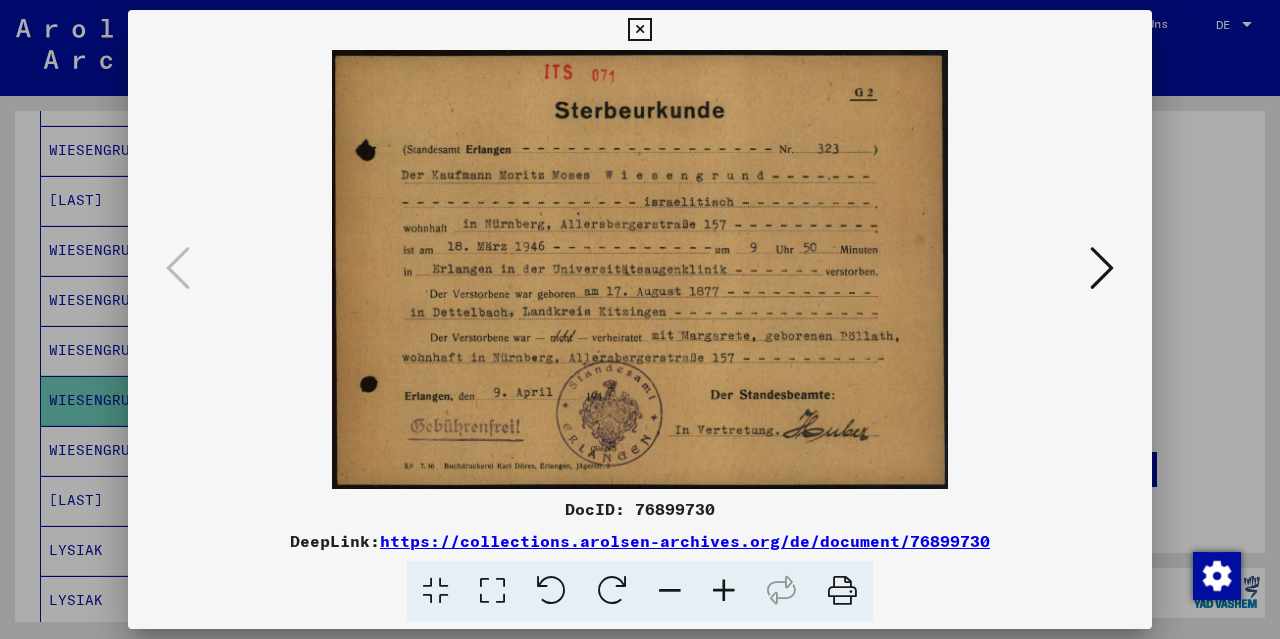 click at bounding box center (639, 30) 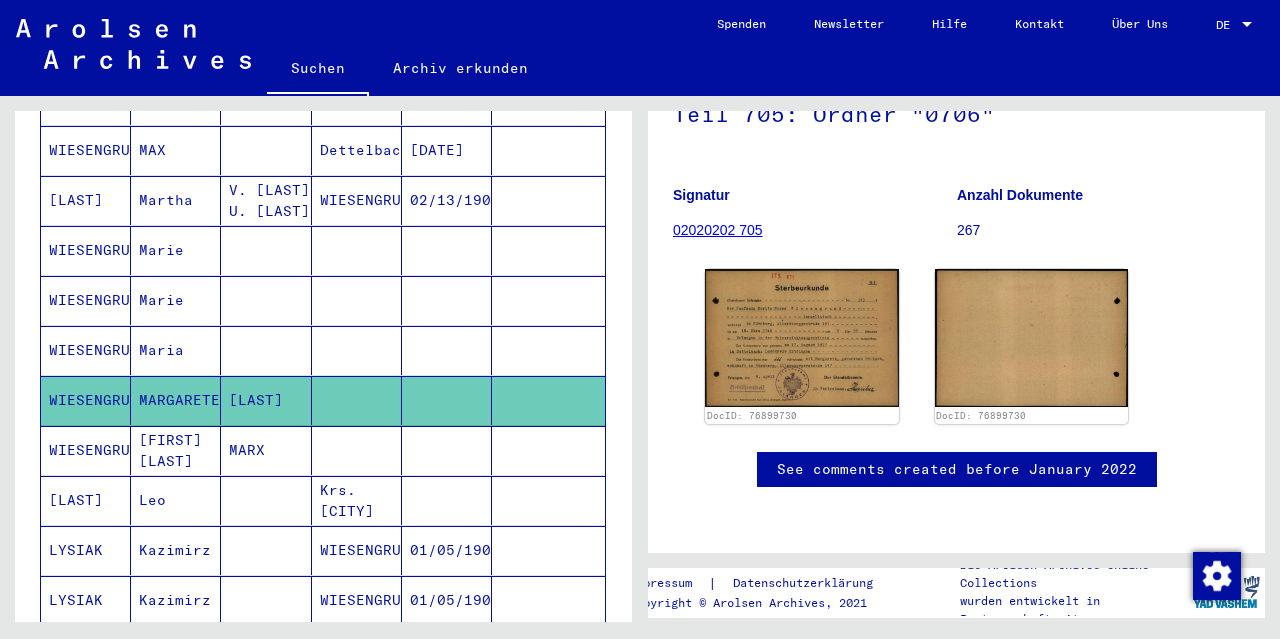 click on "WIESENGRUND" at bounding box center [86, 400] 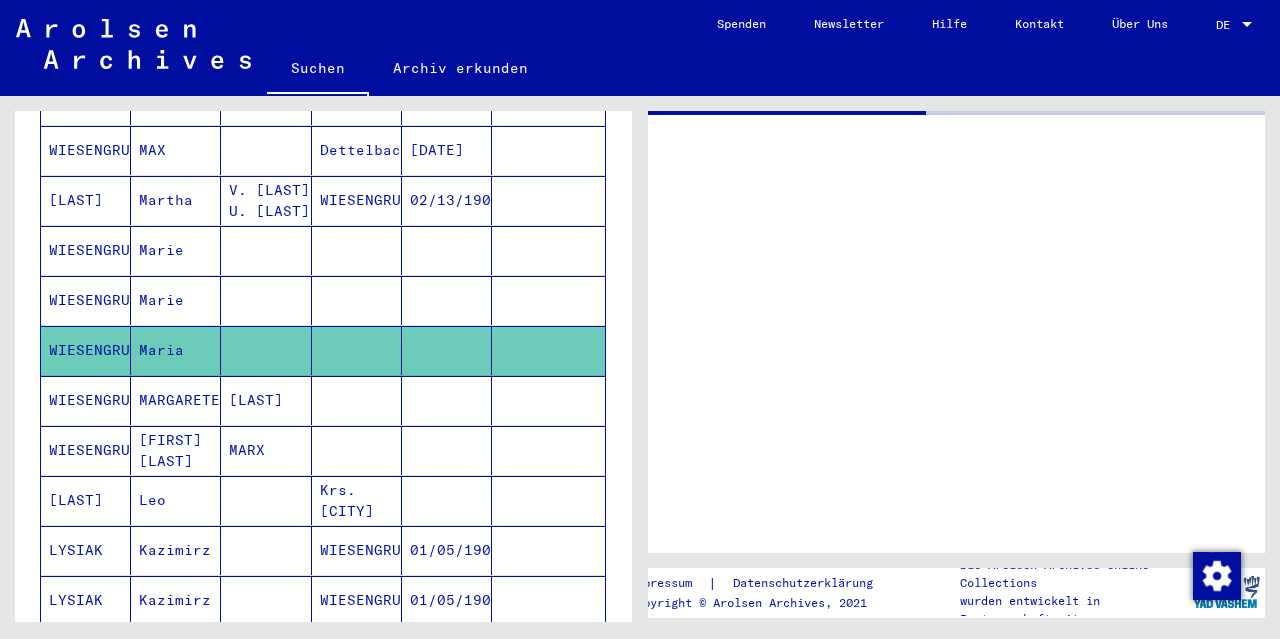 scroll, scrollTop: 0, scrollLeft: 0, axis: both 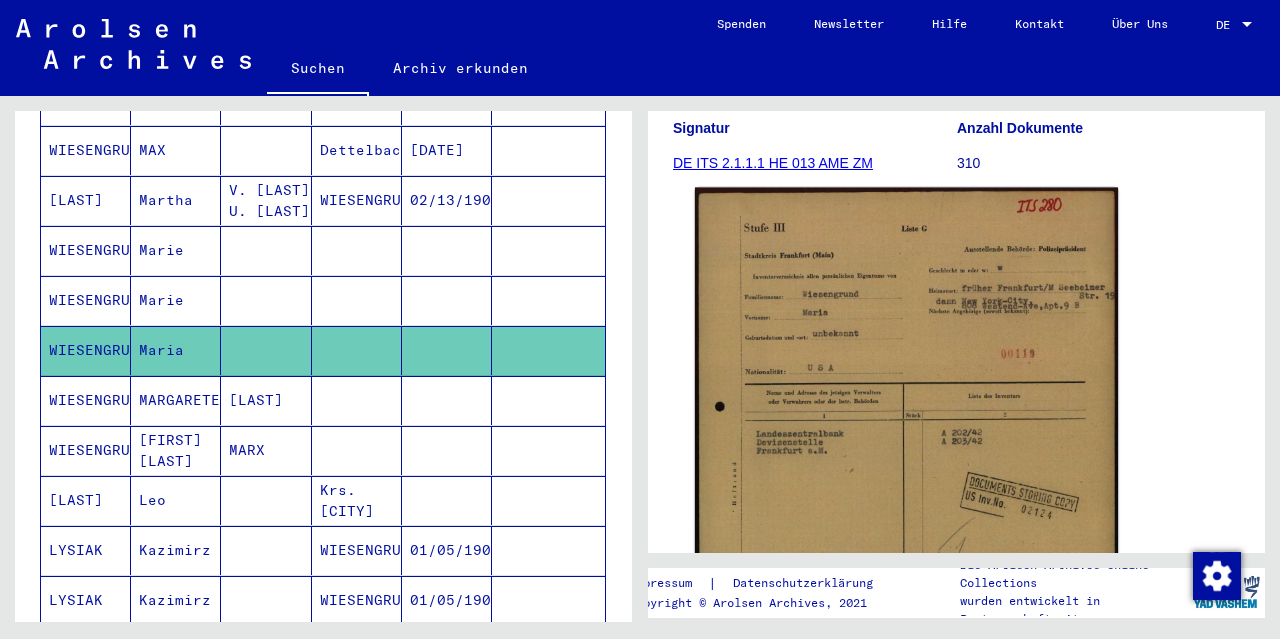 click 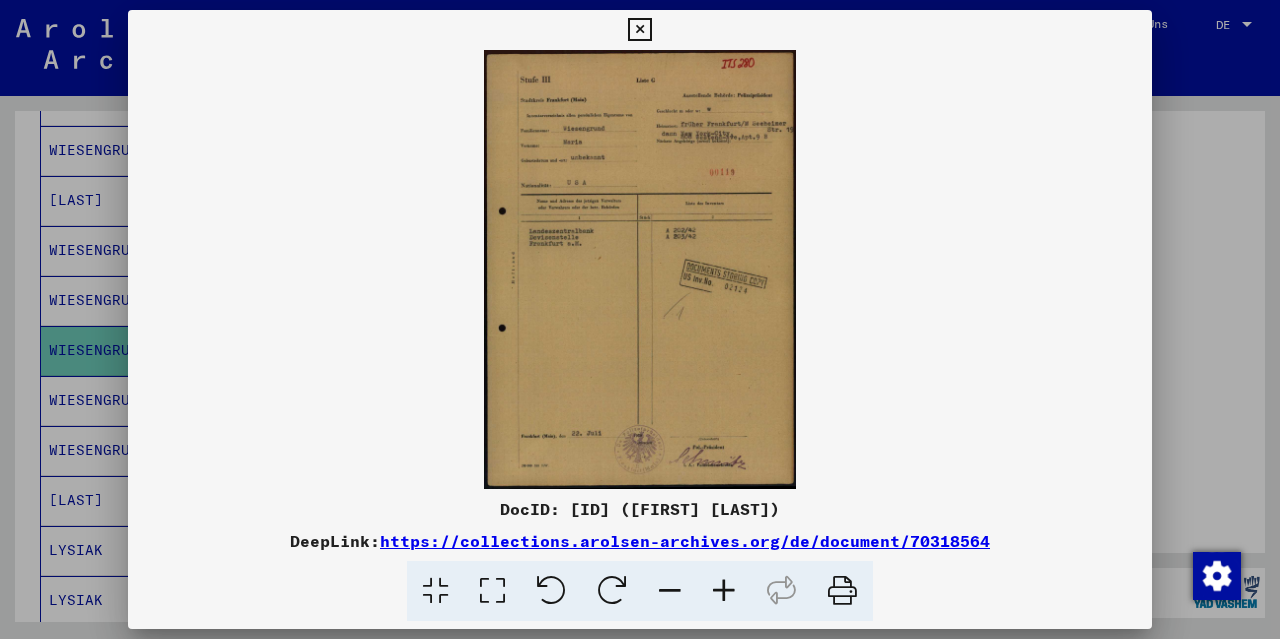 click at bounding box center [724, 591] 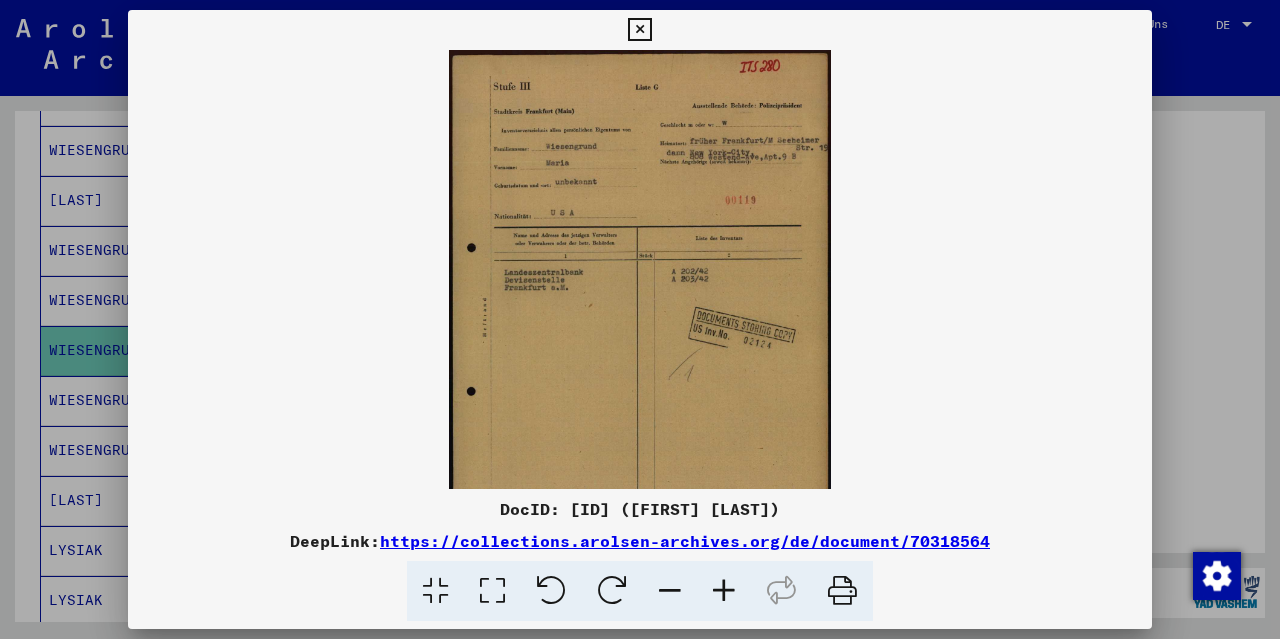click at bounding box center [724, 591] 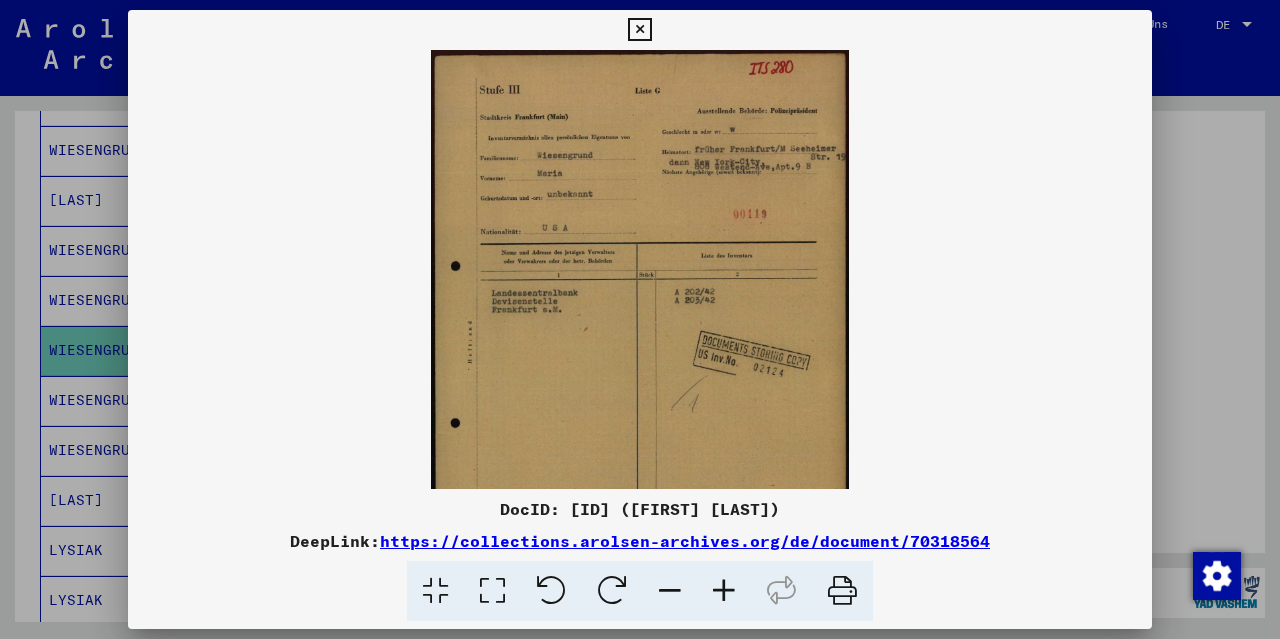 click at bounding box center [724, 591] 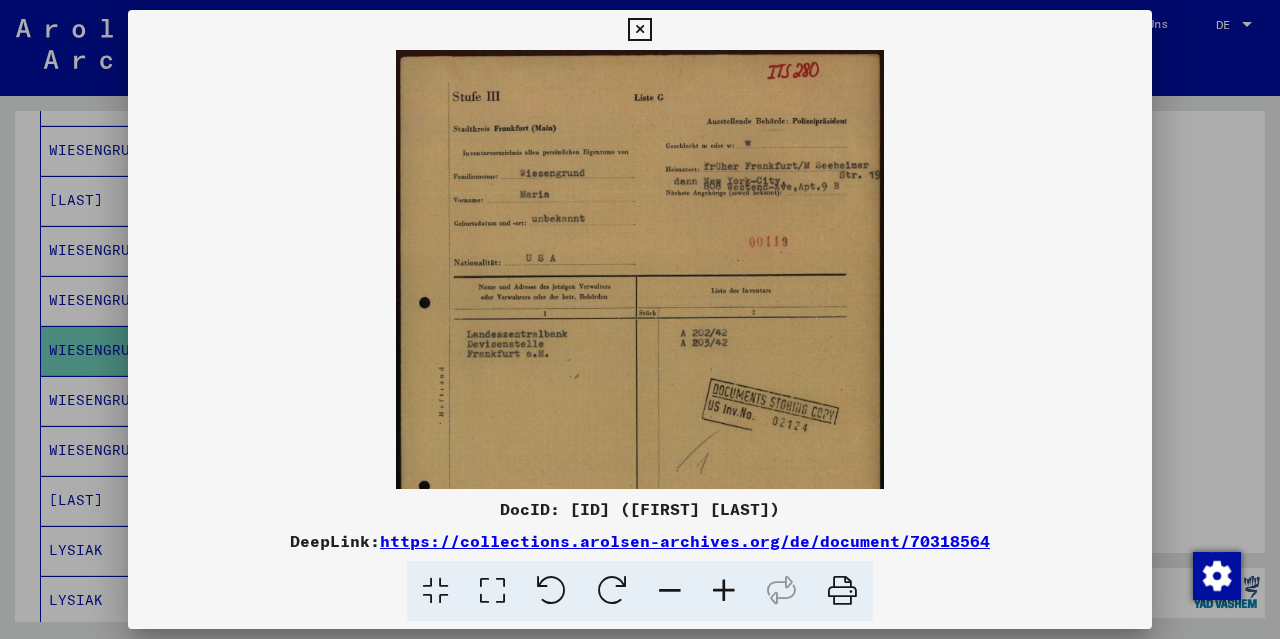 click at bounding box center (724, 591) 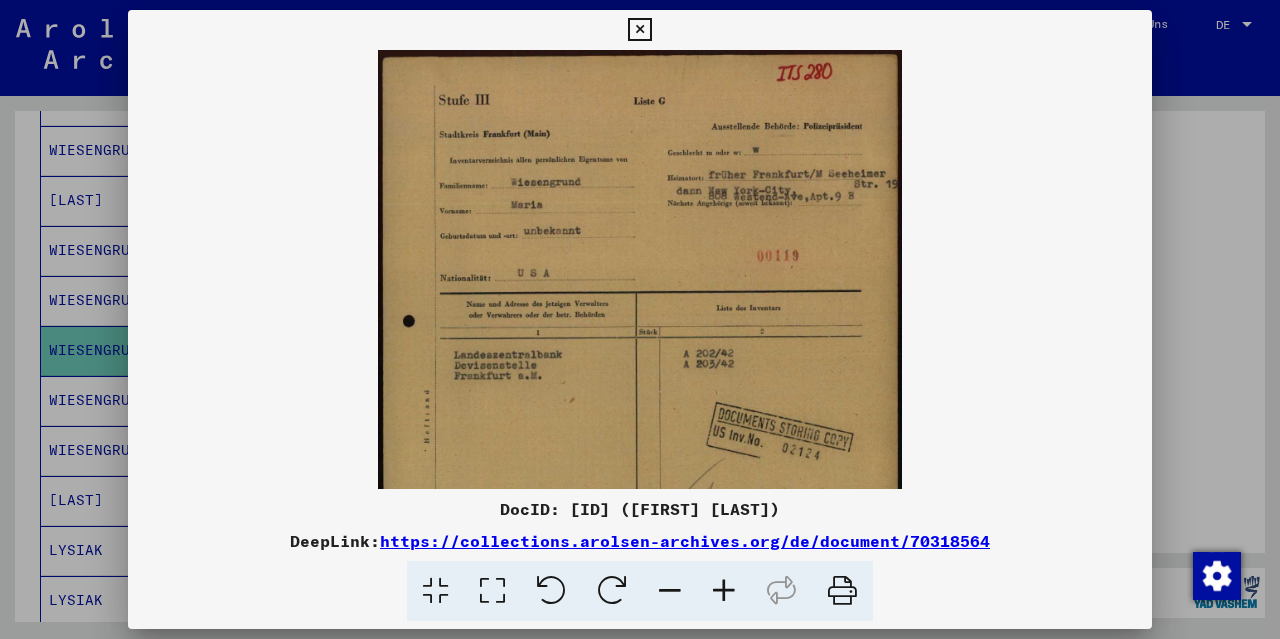 click at bounding box center (724, 591) 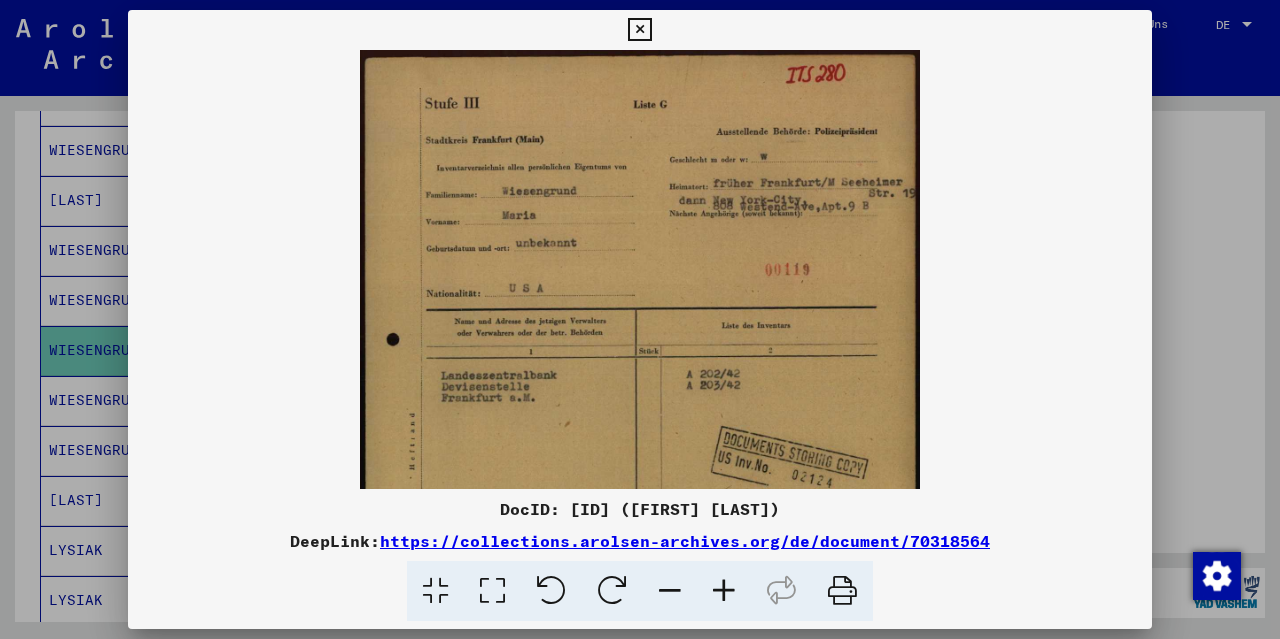 click at bounding box center [639, 30] 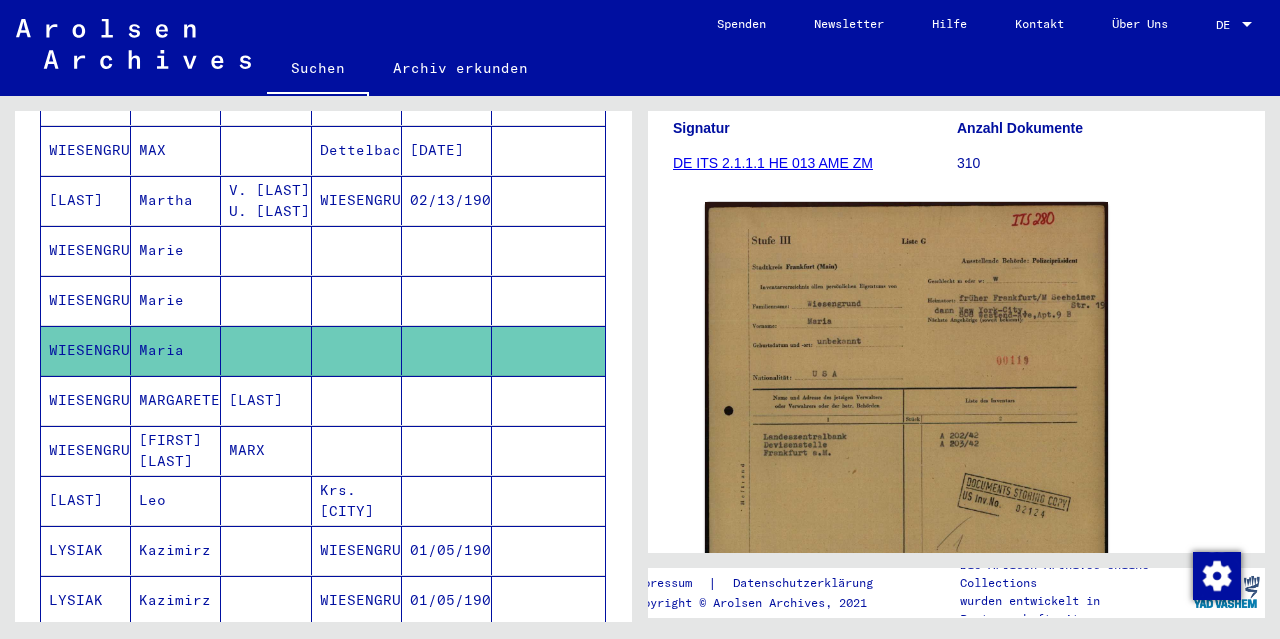 scroll, scrollTop: 700, scrollLeft: 0, axis: vertical 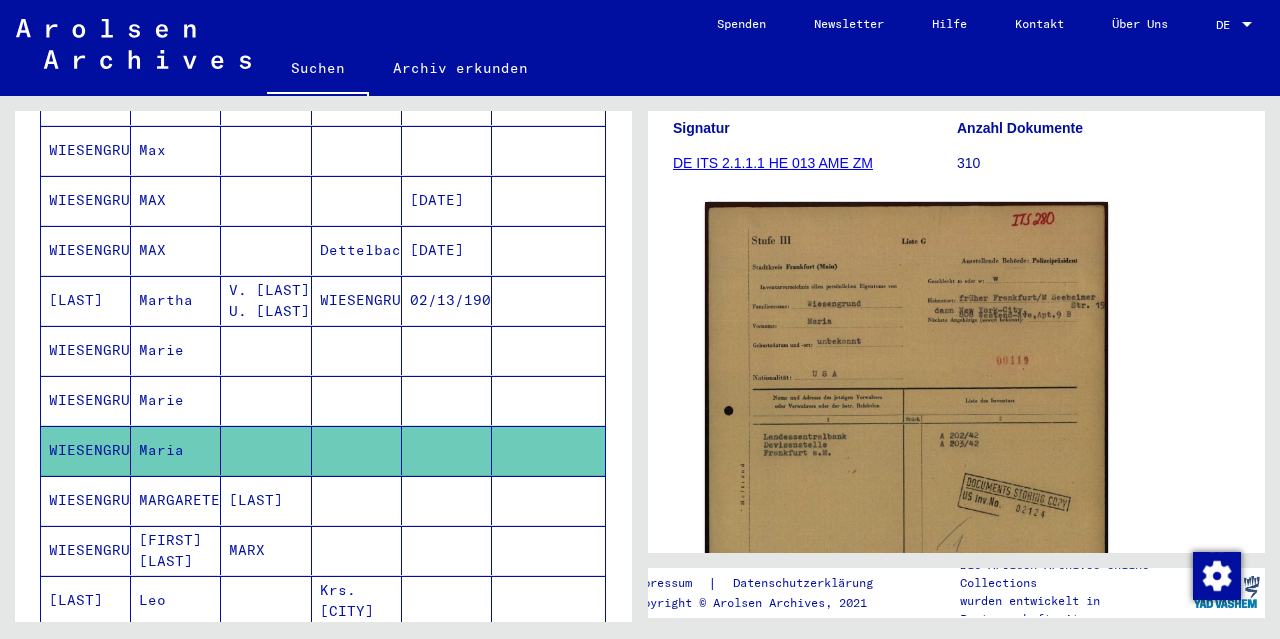 click on "WIESENGRUND" at bounding box center [86, 300] 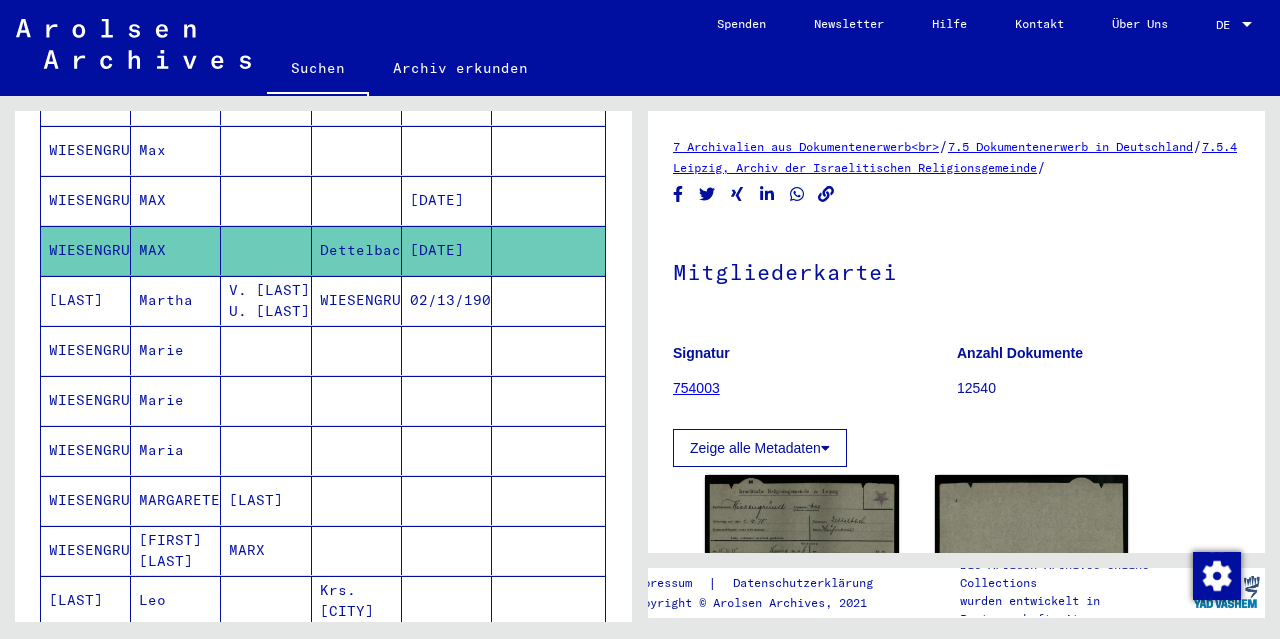 scroll, scrollTop: 392, scrollLeft: 0, axis: vertical 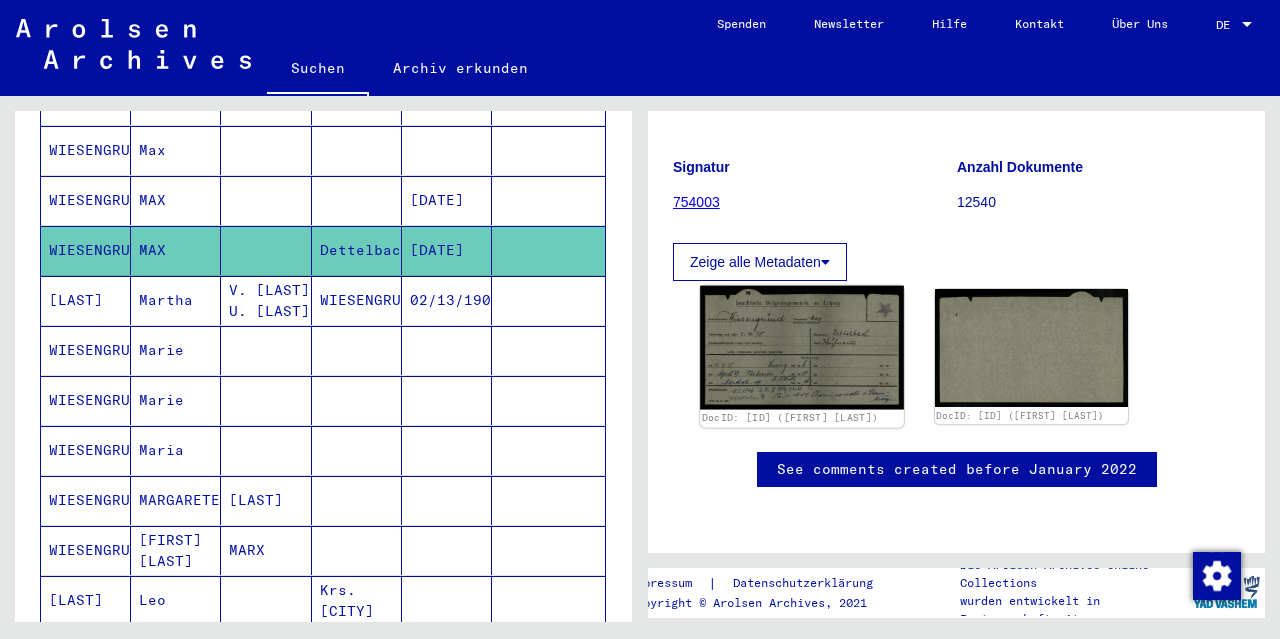 click 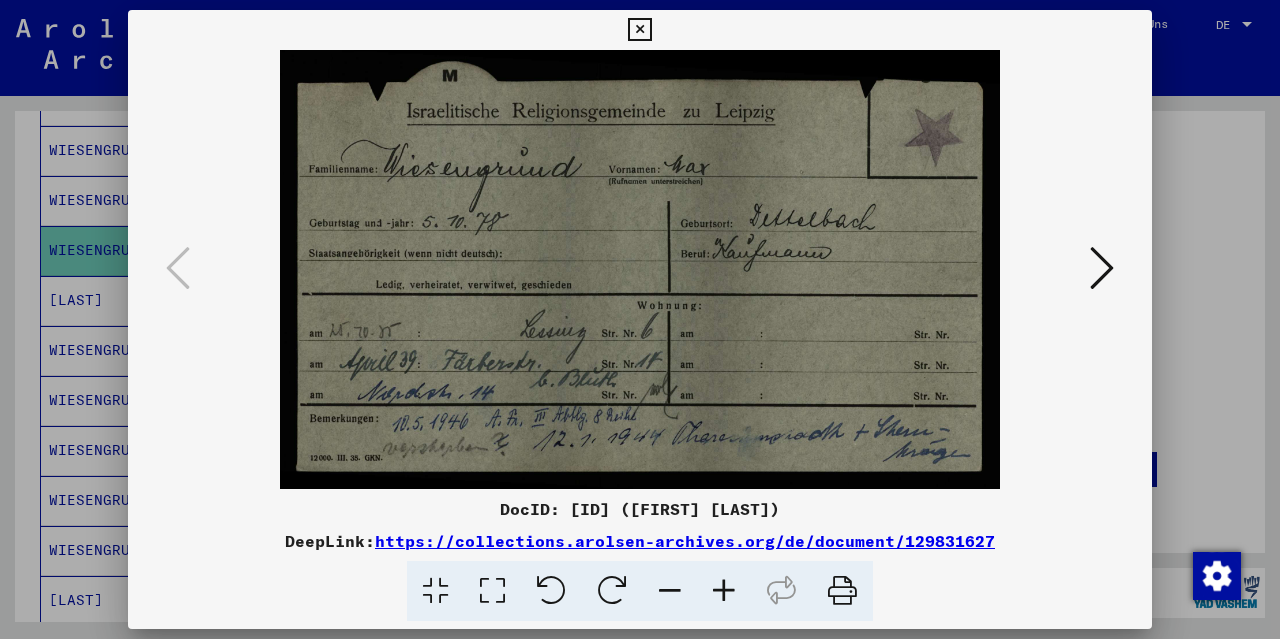 drag, startPoint x: 1005, startPoint y: 537, endPoint x: 383, endPoint y: 544, distance: 622.03937 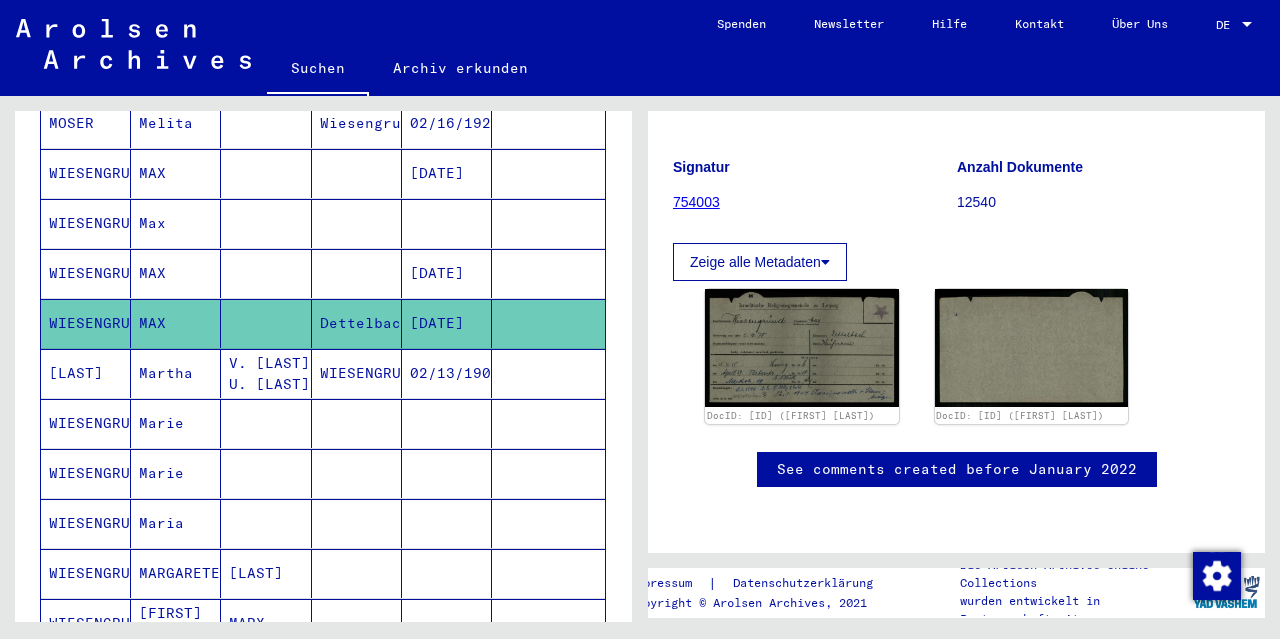 scroll, scrollTop: 500, scrollLeft: 0, axis: vertical 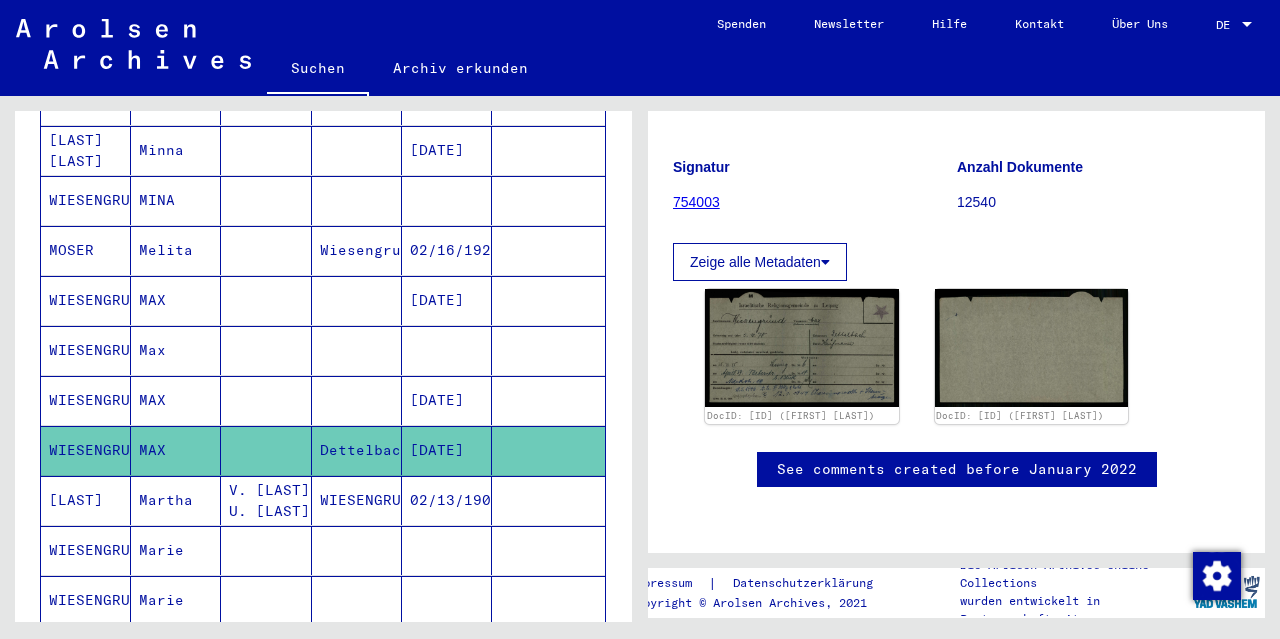 click on "WIESENGRUND" at bounding box center [86, 450] 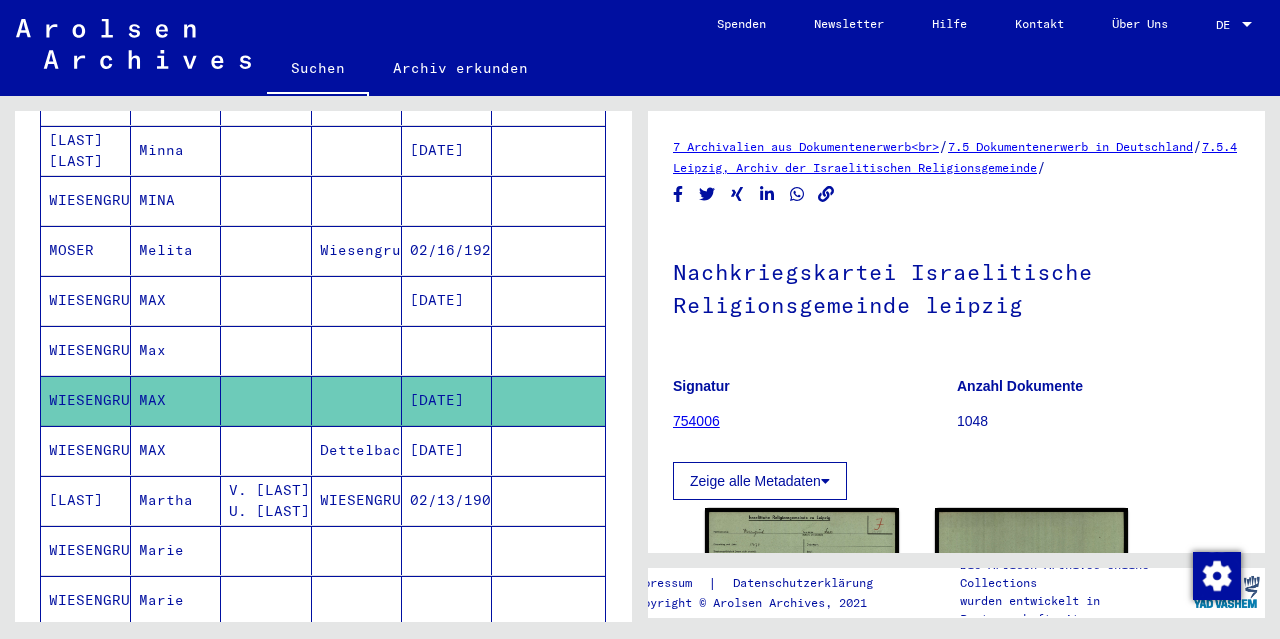 scroll, scrollTop: 300, scrollLeft: 0, axis: vertical 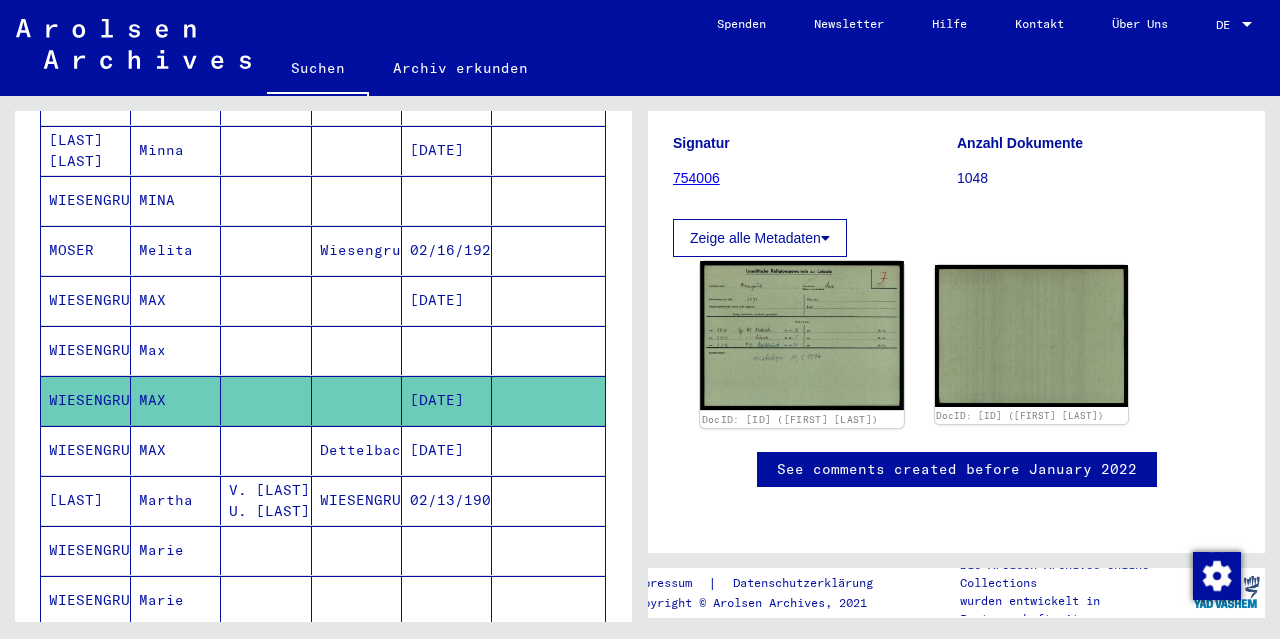 click 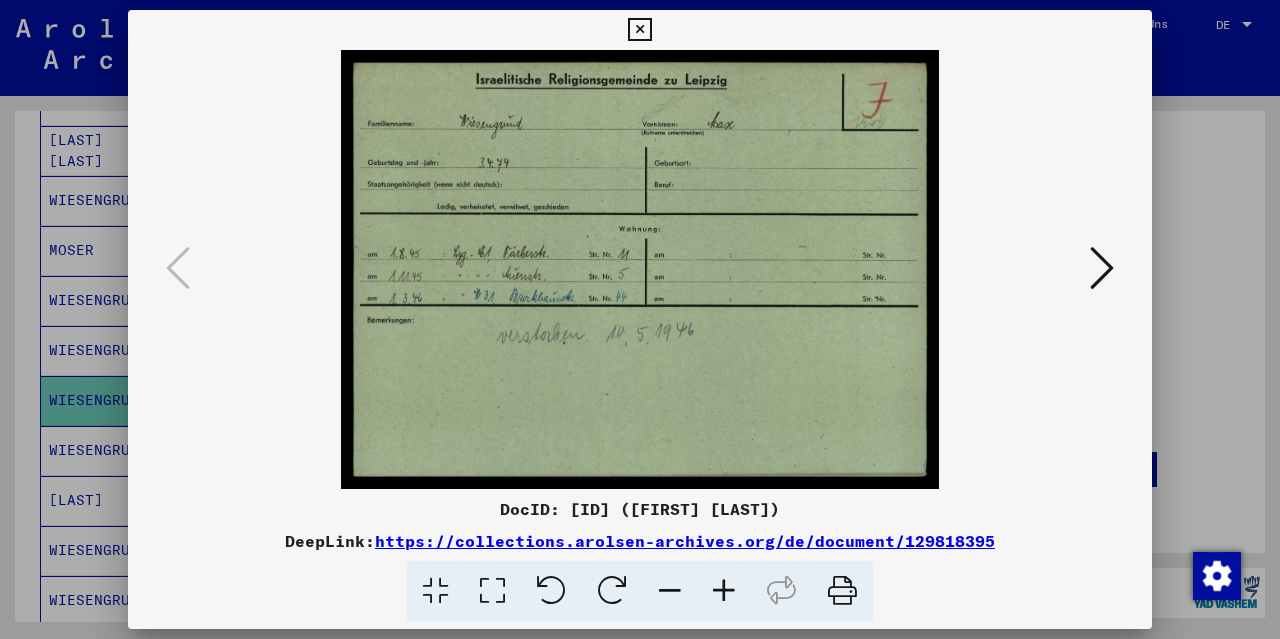 click at bounding box center [639, 30] 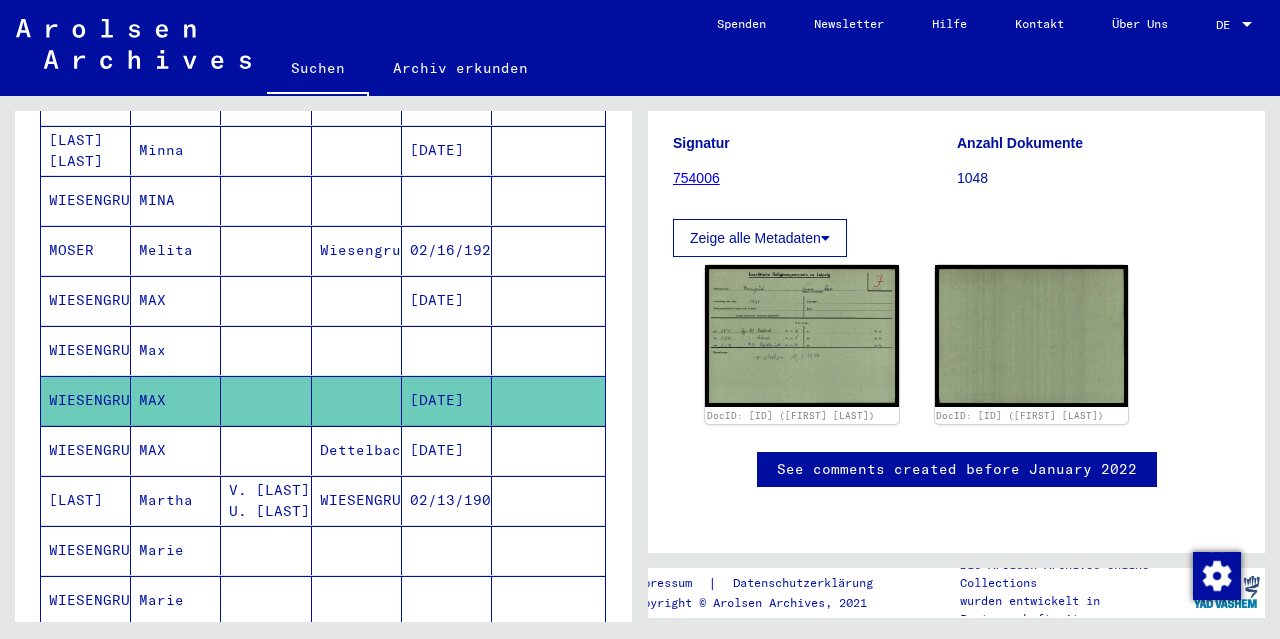 click on "WIESENGRUND" at bounding box center (86, 400) 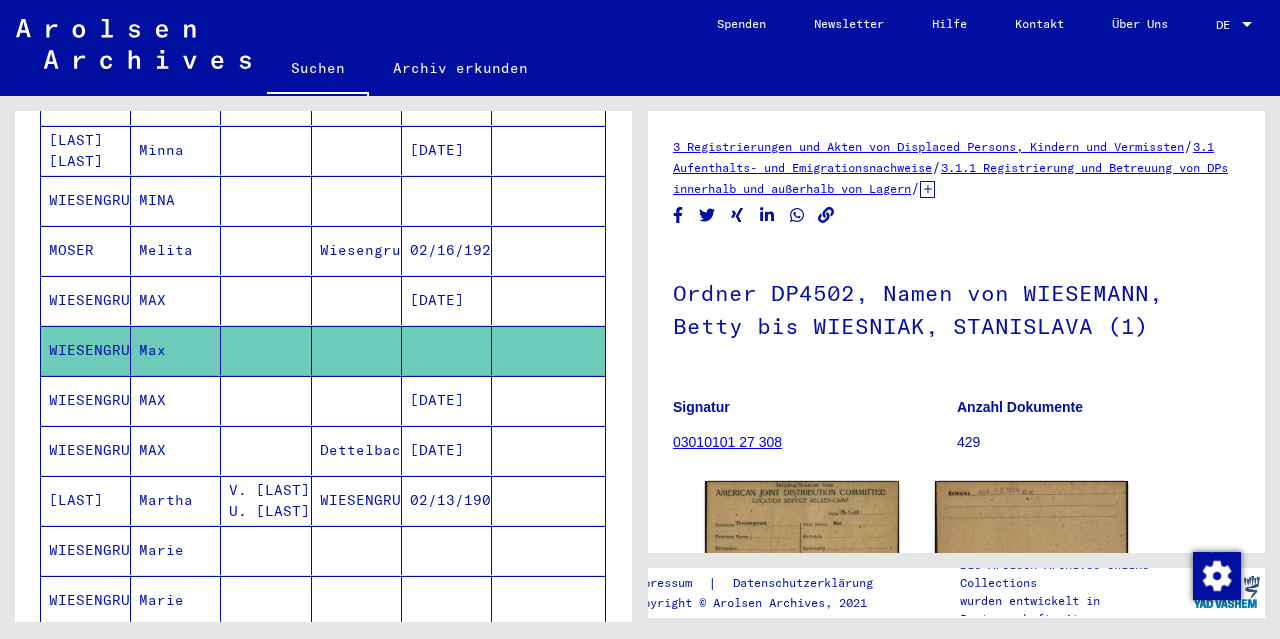 scroll, scrollTop: 0, scrollLeft: 0, axis: both 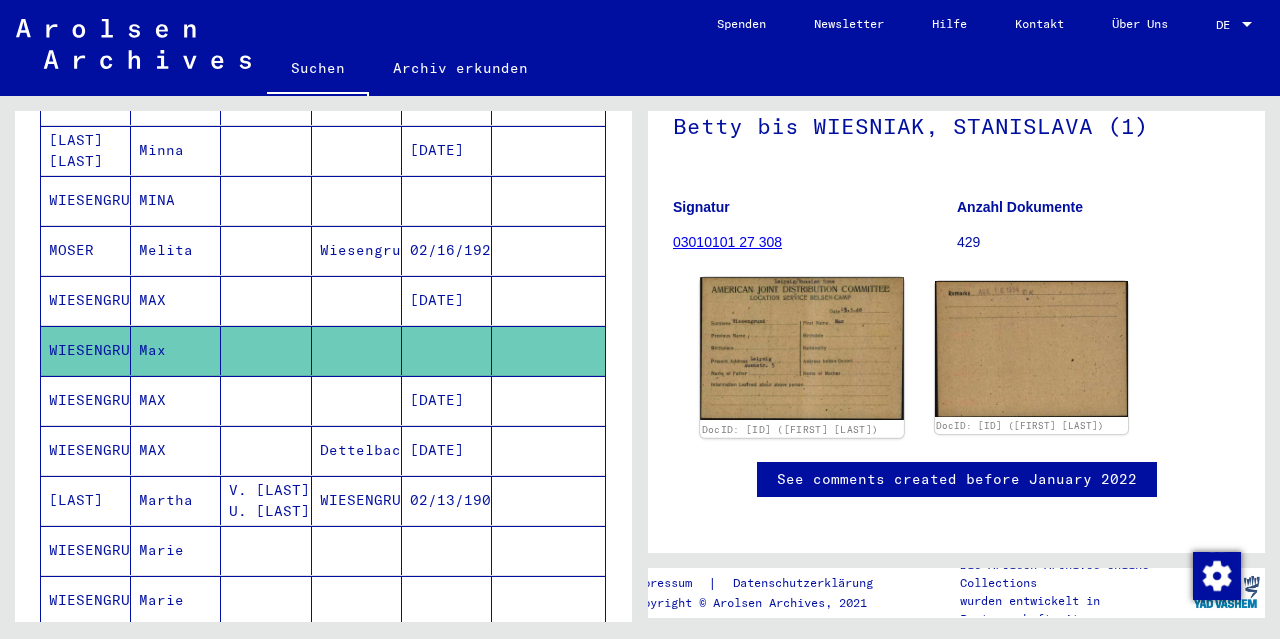 click 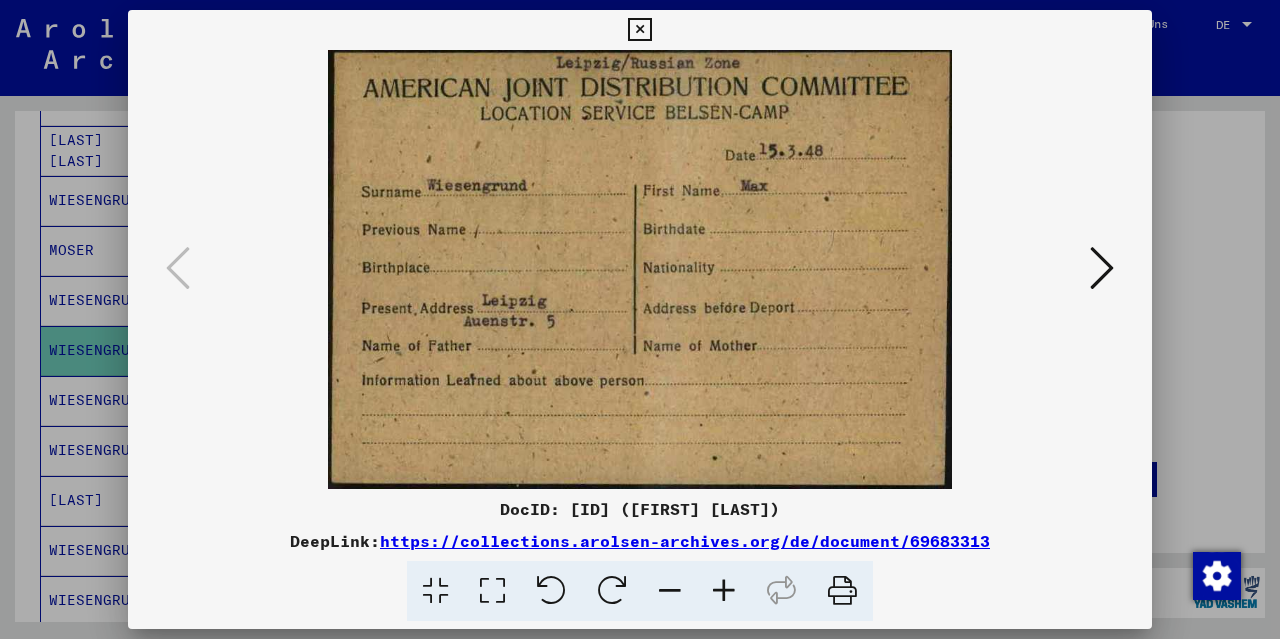 click at bounding box center (639, 30) 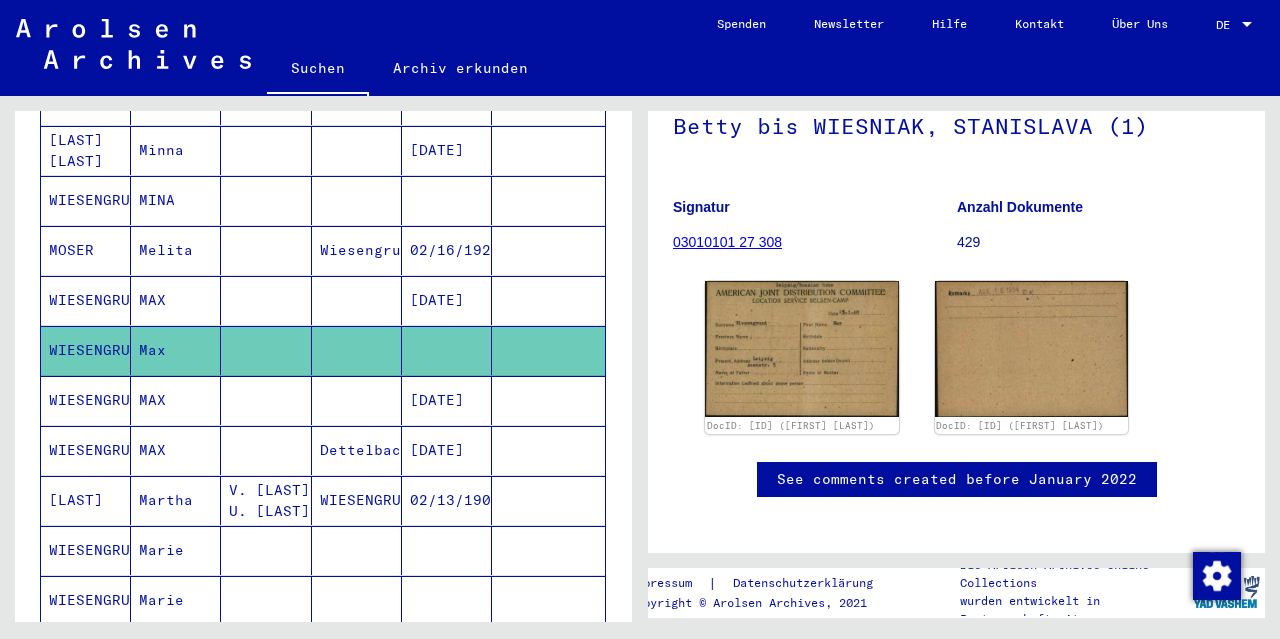 click on "WIESENGRUND" at bounding box center [86, 350] 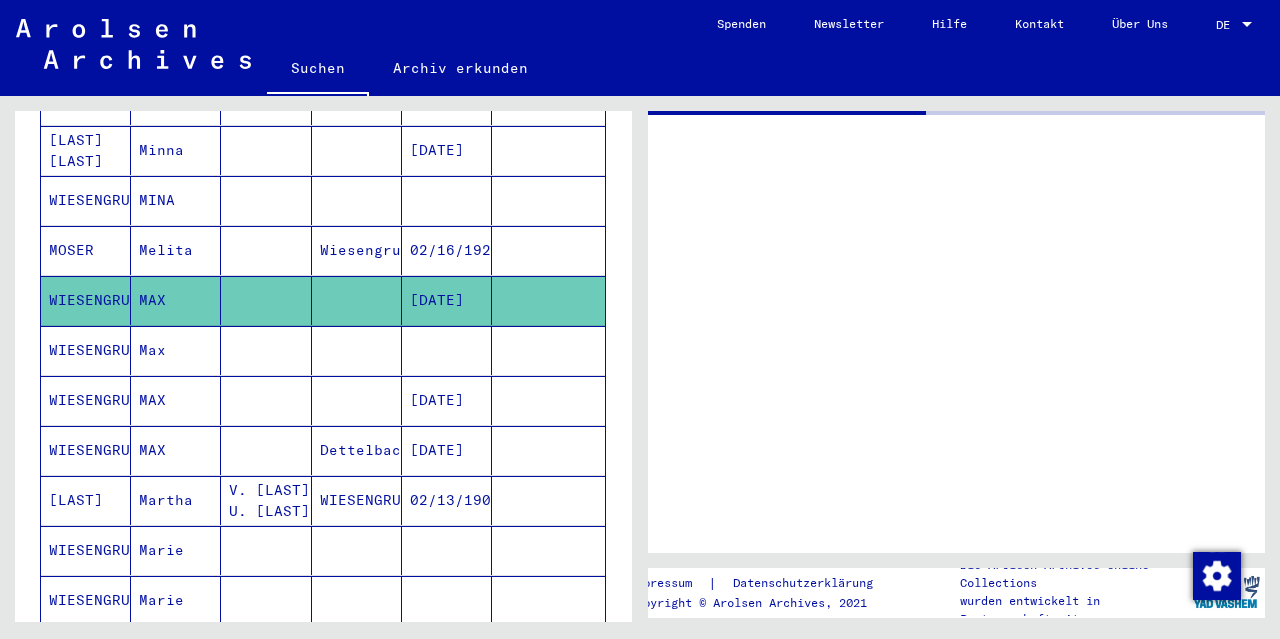 scroll, scrollTop: 0, scrollLeft: 0, axis: both 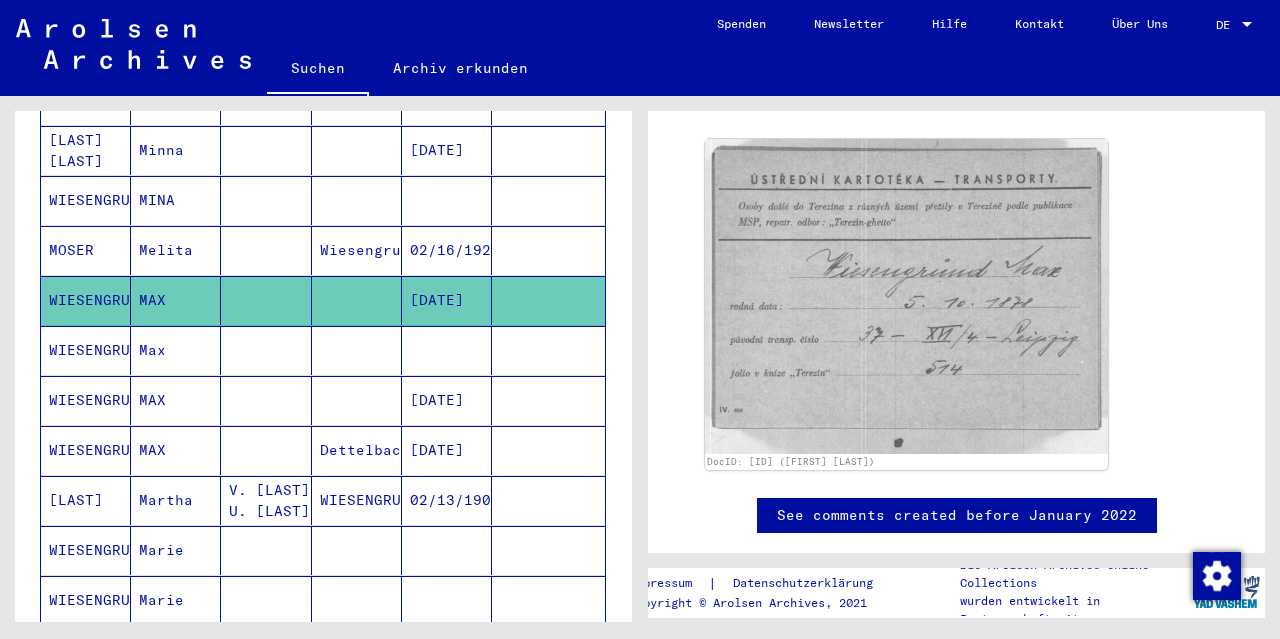 click 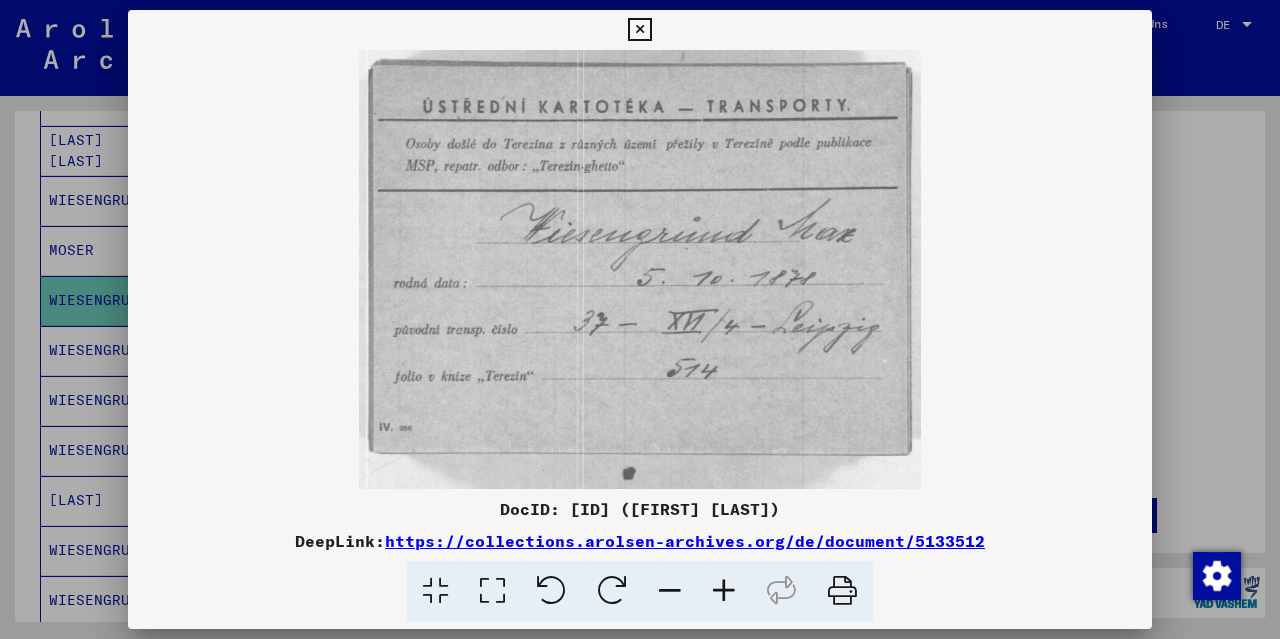click at bounding box center (639, 30) 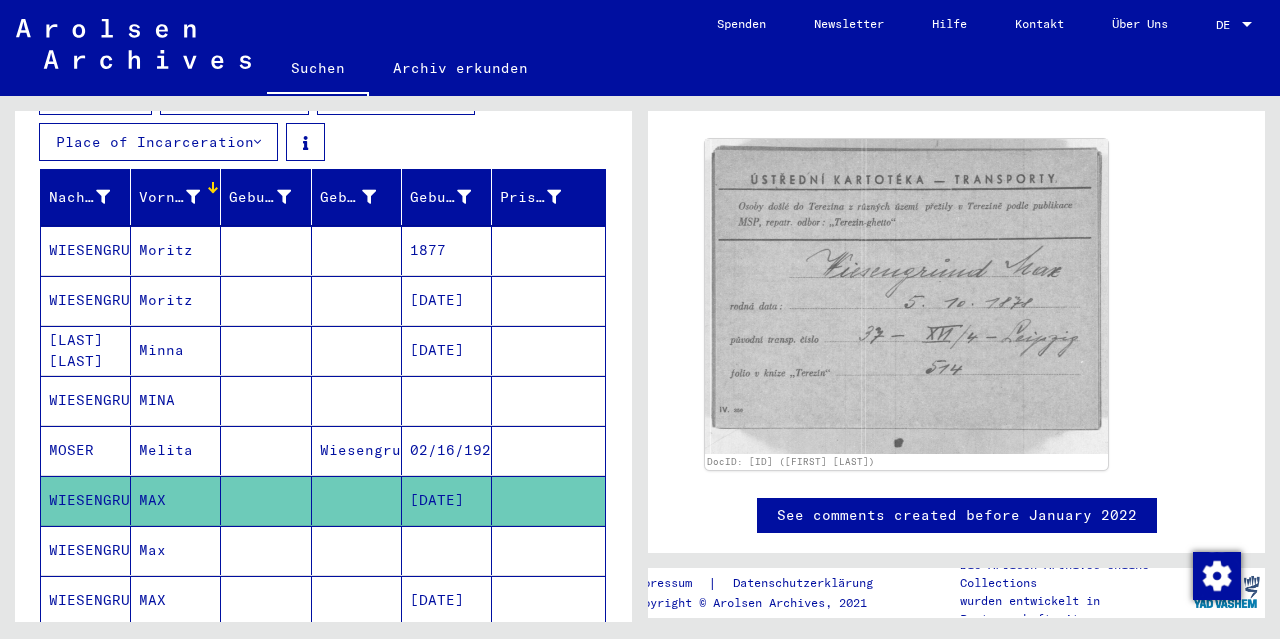 scroll, scrollTop: 400, scrollLeft: 0, axis: vertical 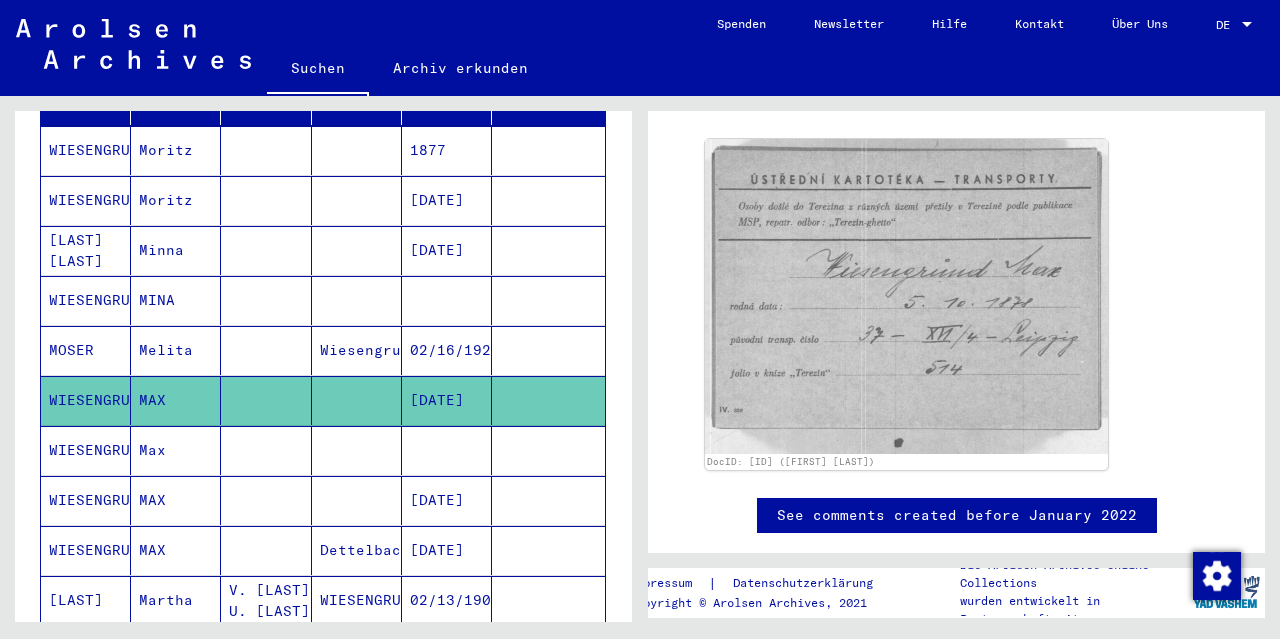 click on "WIESENGRUND" at bounding box center [86, 350] 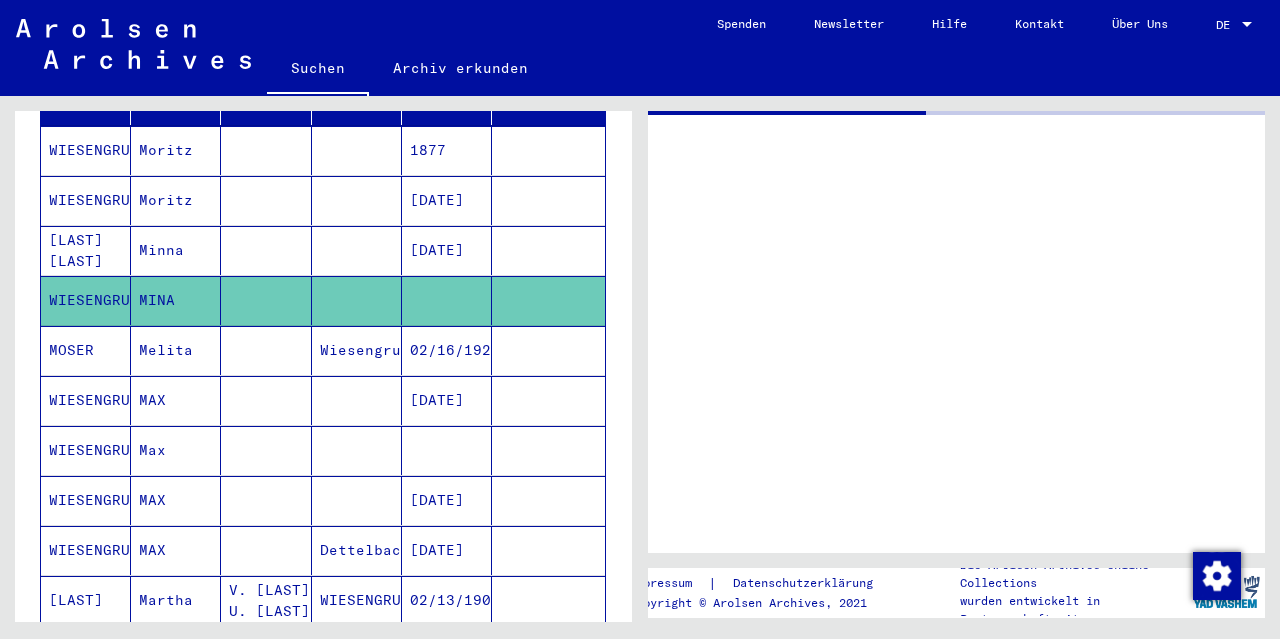 scroll, scrollTop: 0, scrollLeft: 0, axis: both 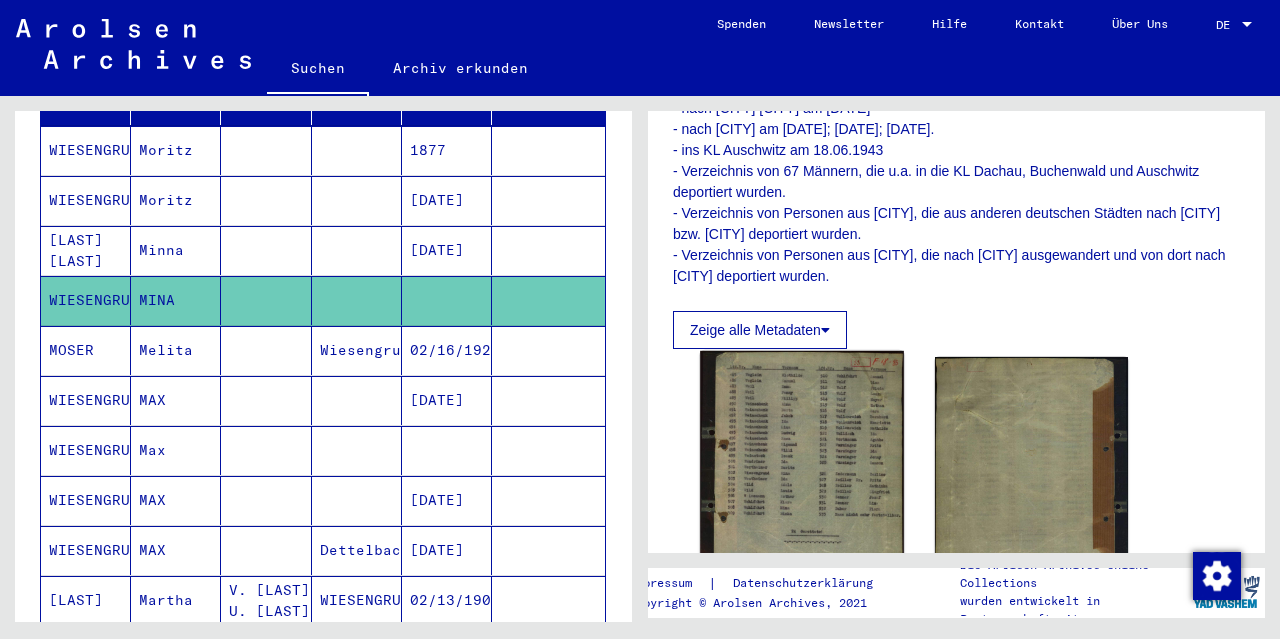 click 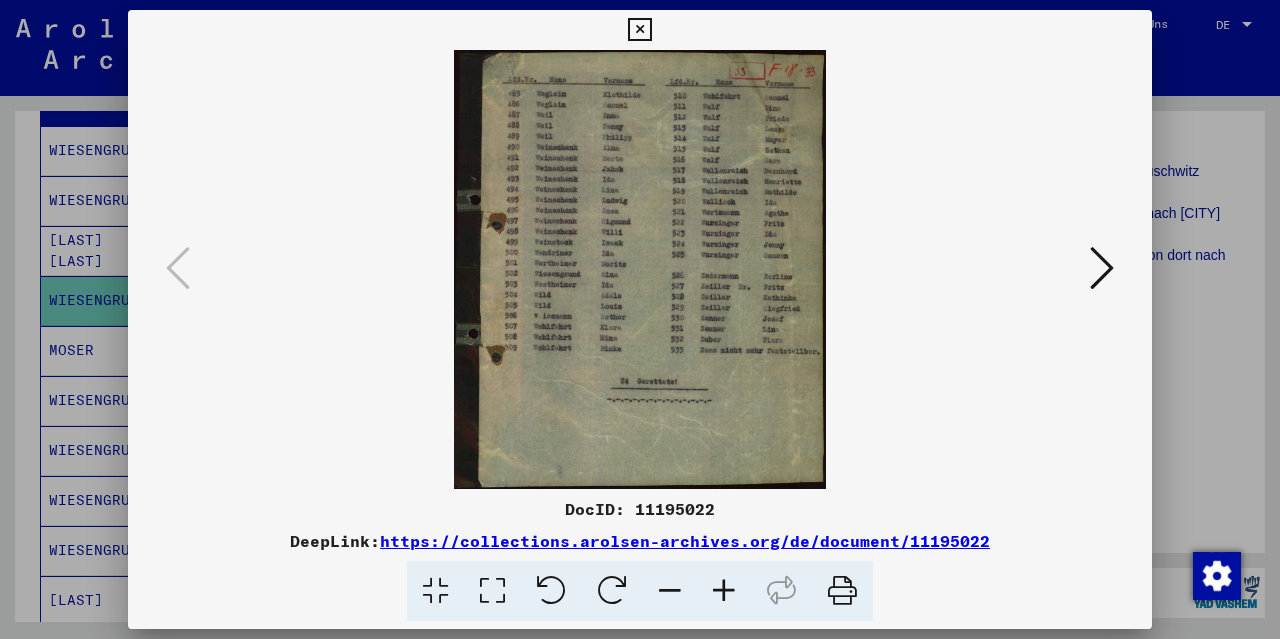 click at bounding box center [724, 591] 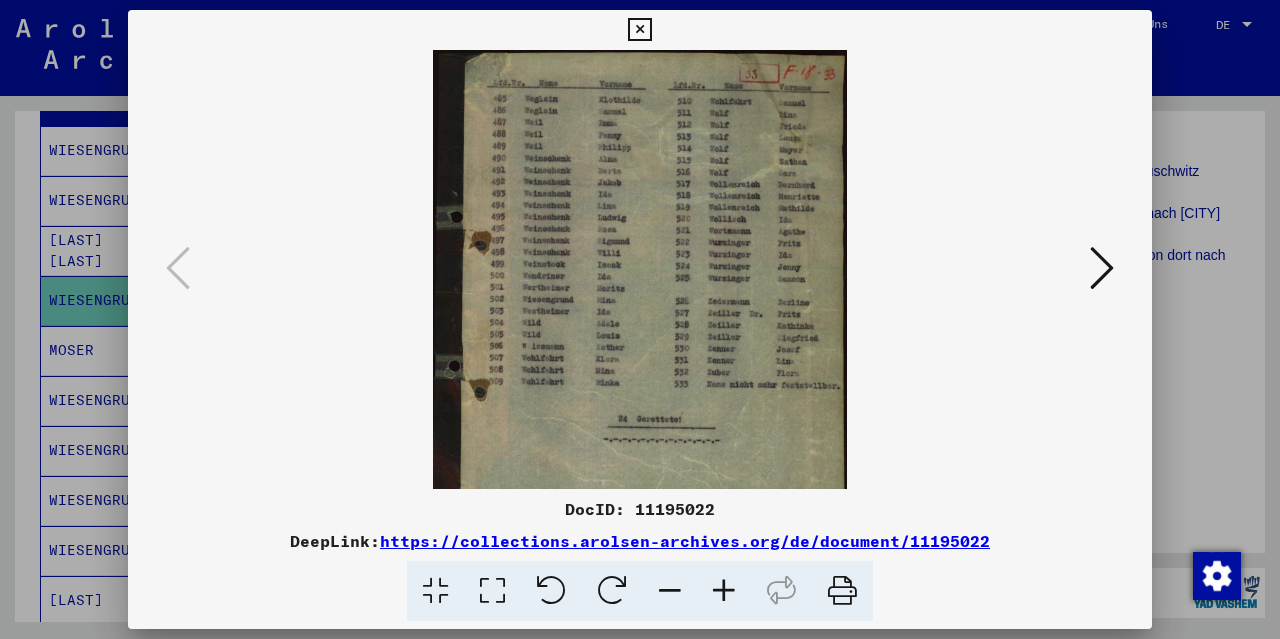 click at bounding box center (724, 591) 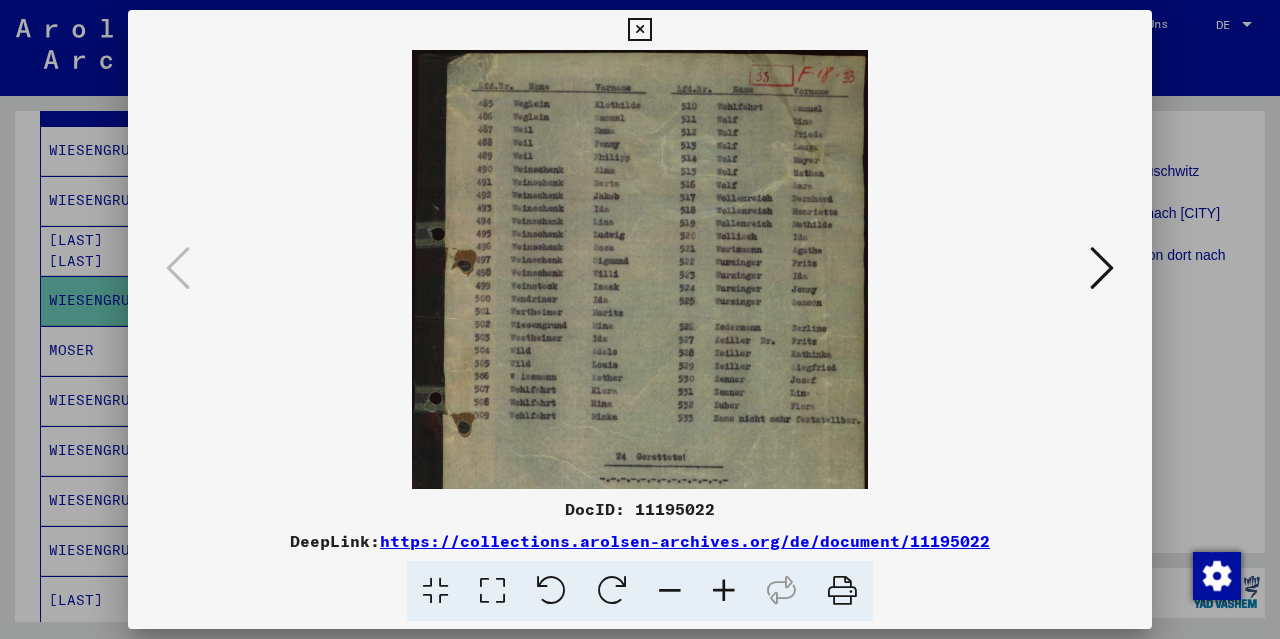 click at bounding box center [724, 591] 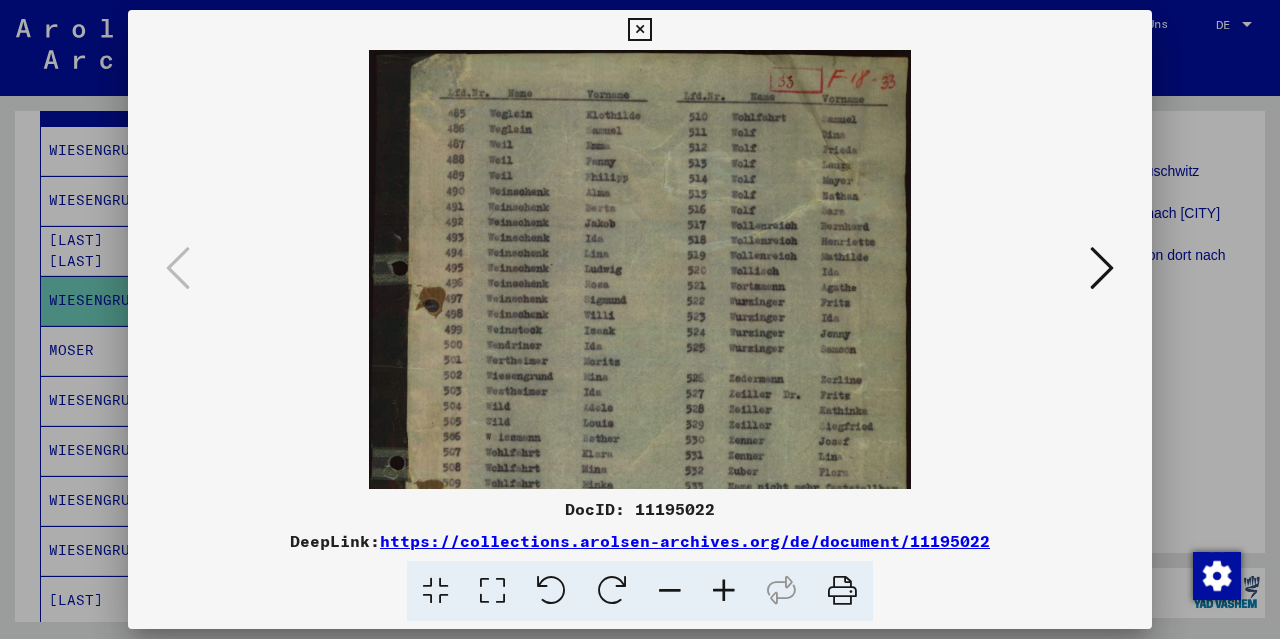 click at bounding box center [724, 591] 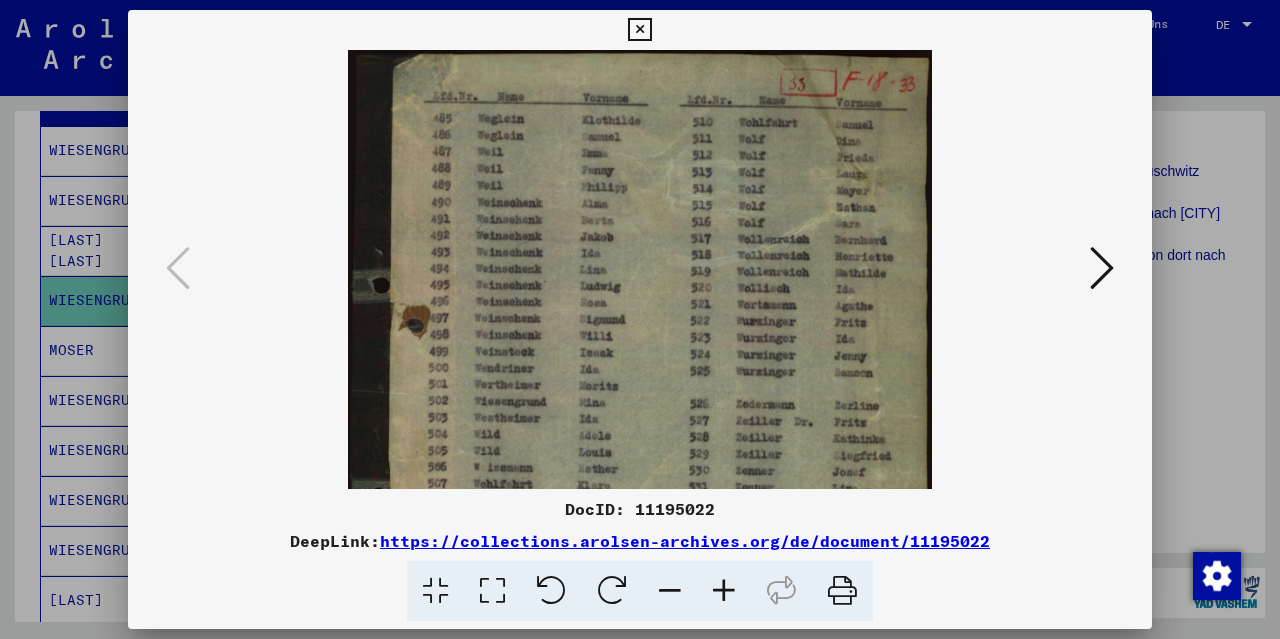 click at bounding box center [639, 30] 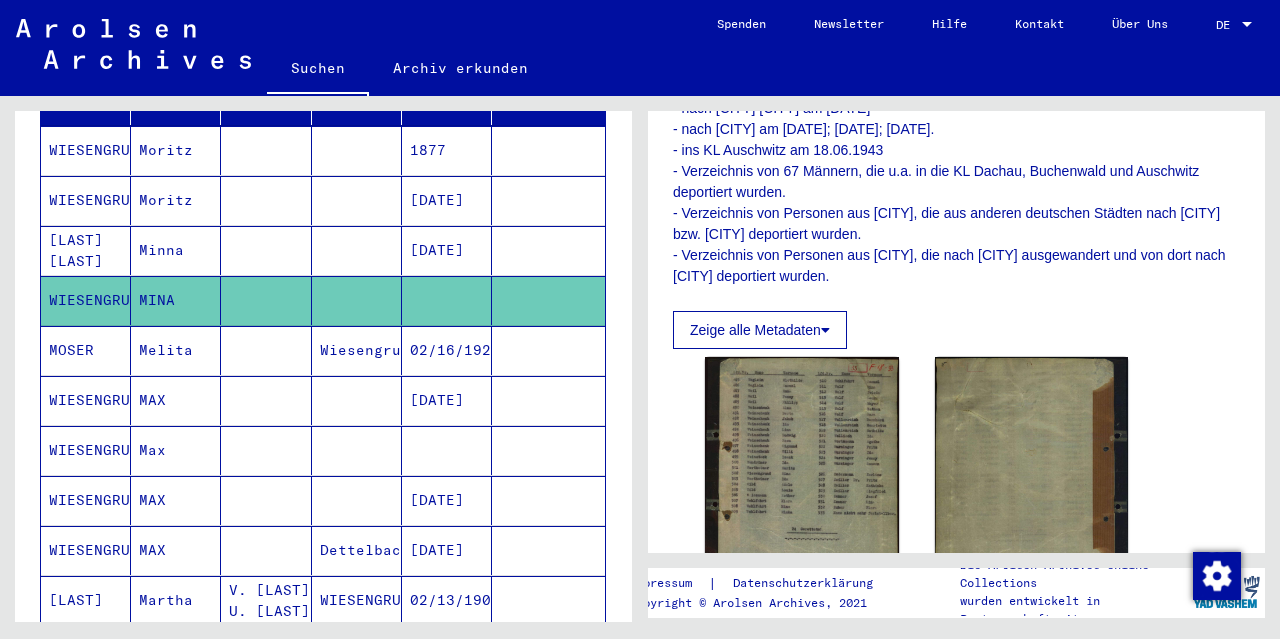 click on "[LAST] [LAST]" at bounding box center (86, 300) 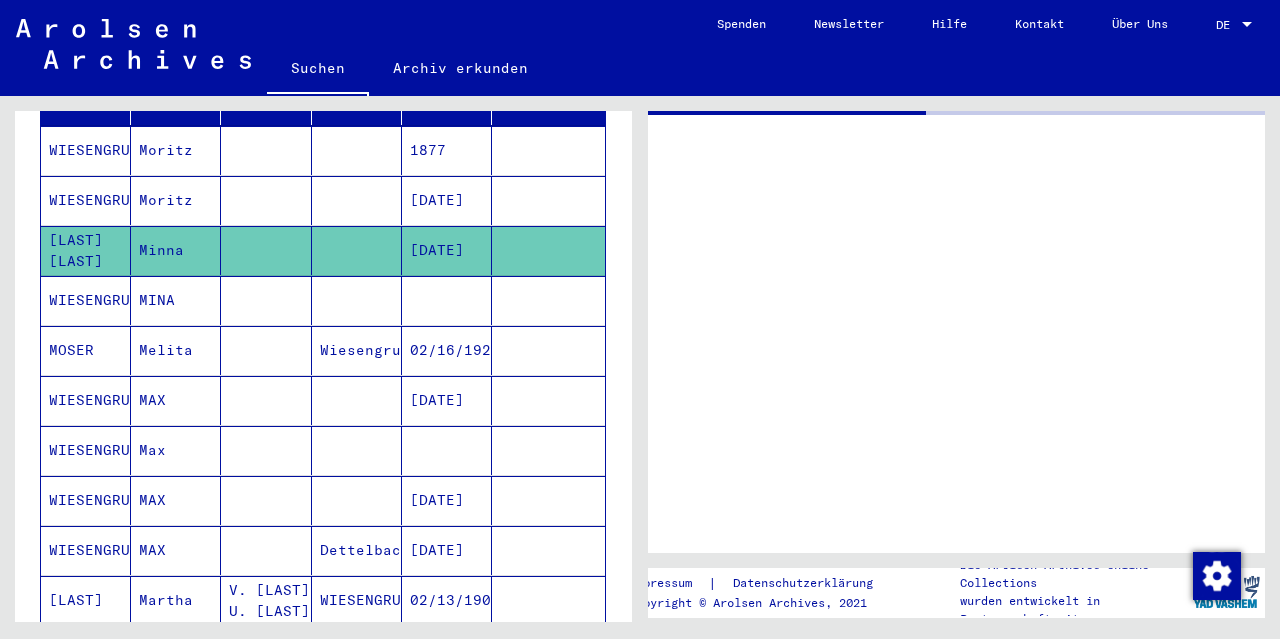 scroll, scrollTop: 0, scrollLeft: 0, axis: both 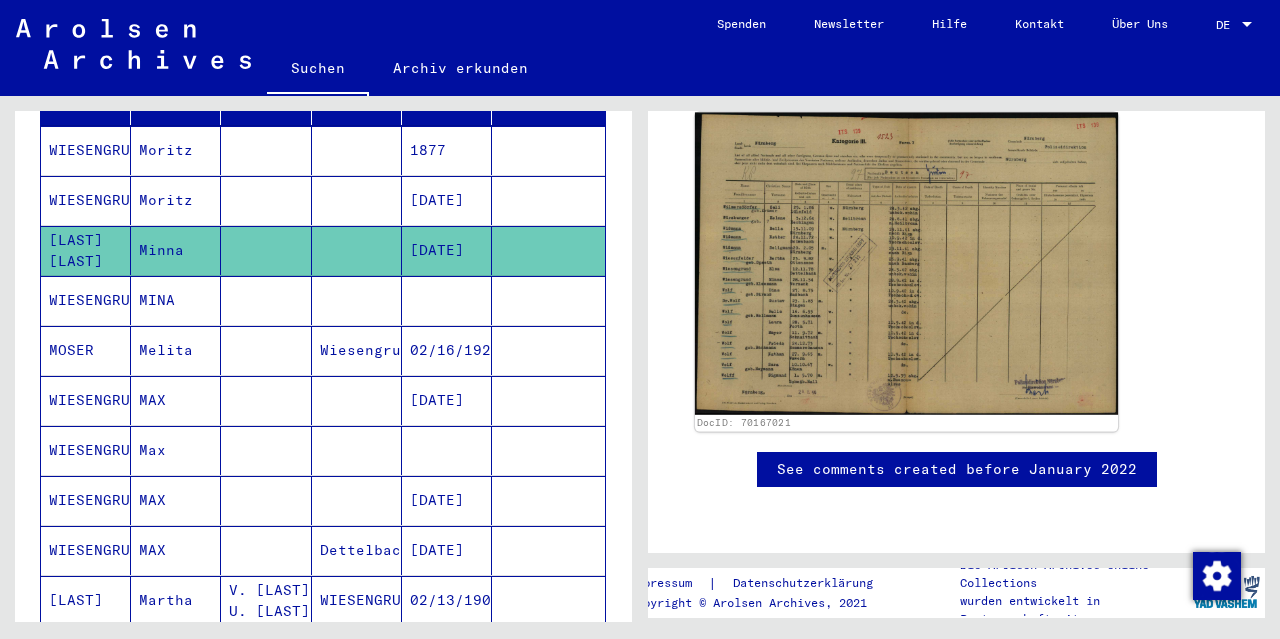 click 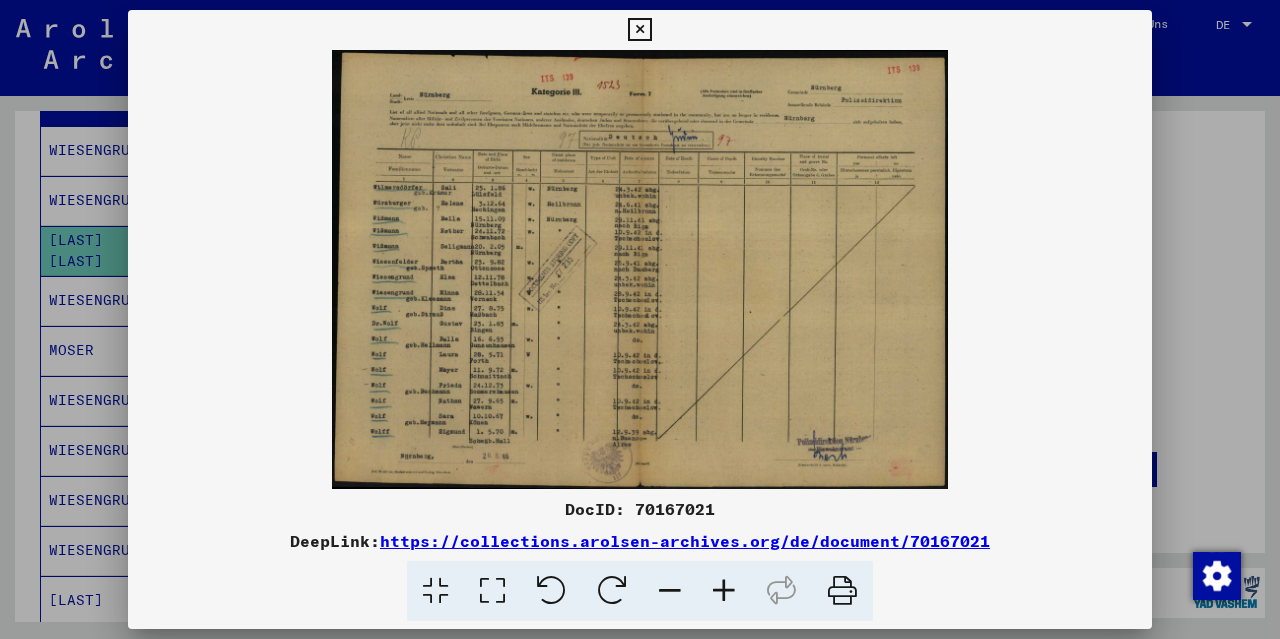 click at bounding box center [639, 30] 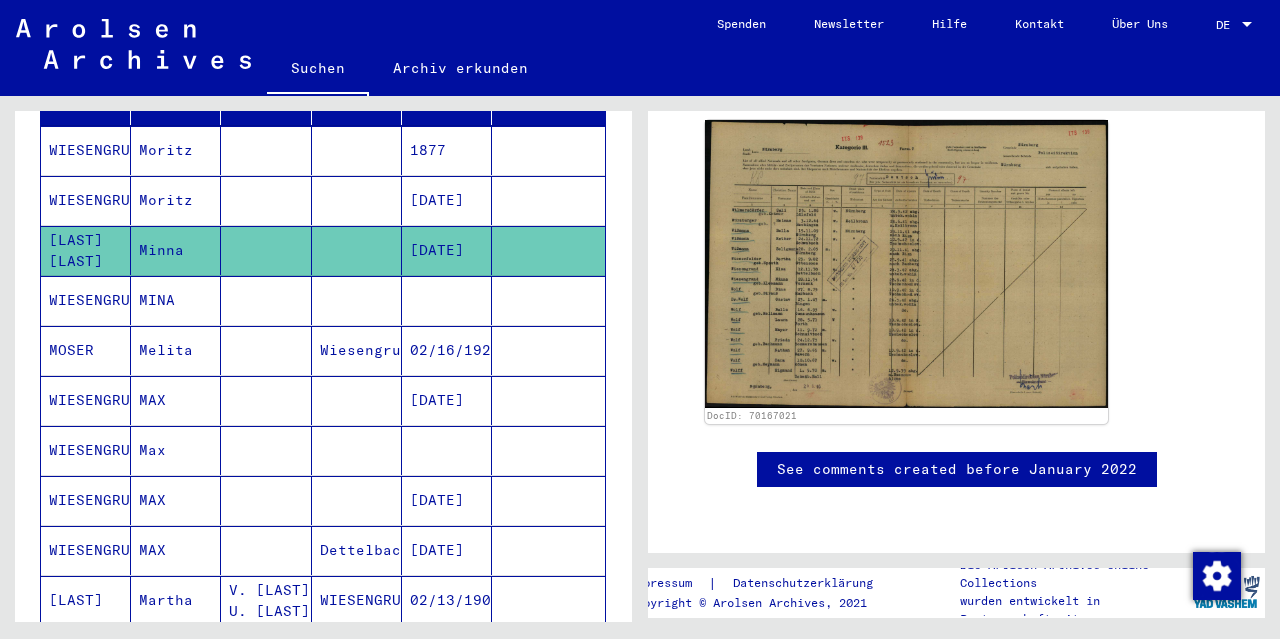 click on "WIESENGRUND" at bounding box center [86, 250] 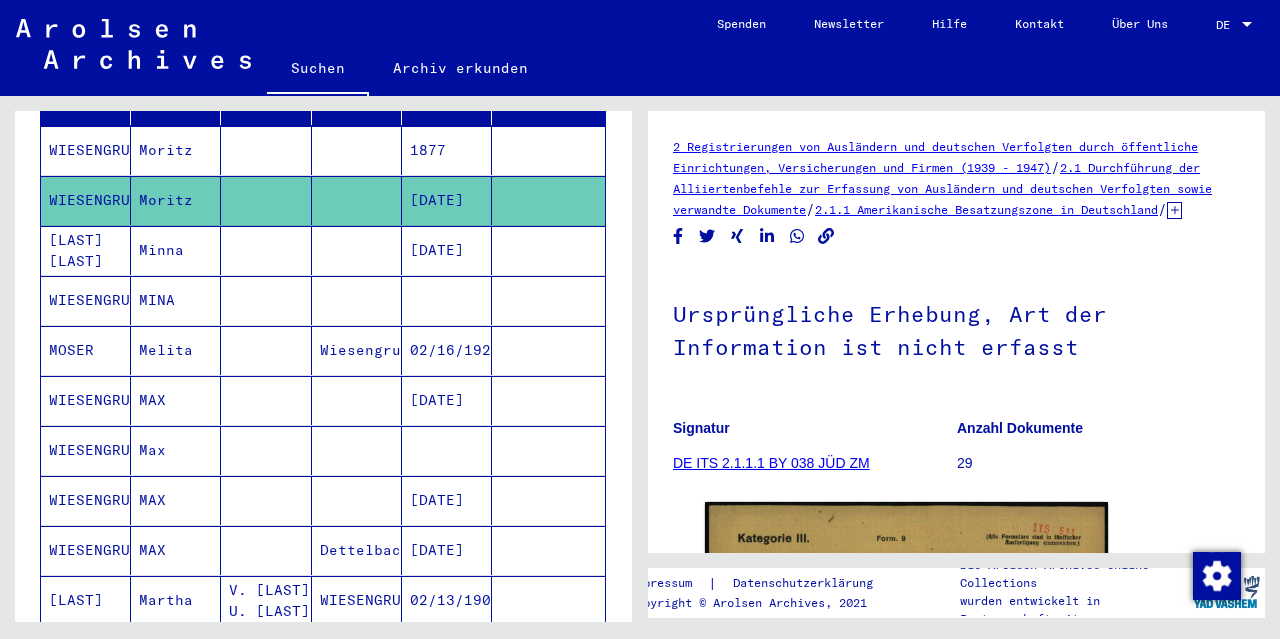 scroll, scrollTop: 0, scrollLeft: 0, axis: both 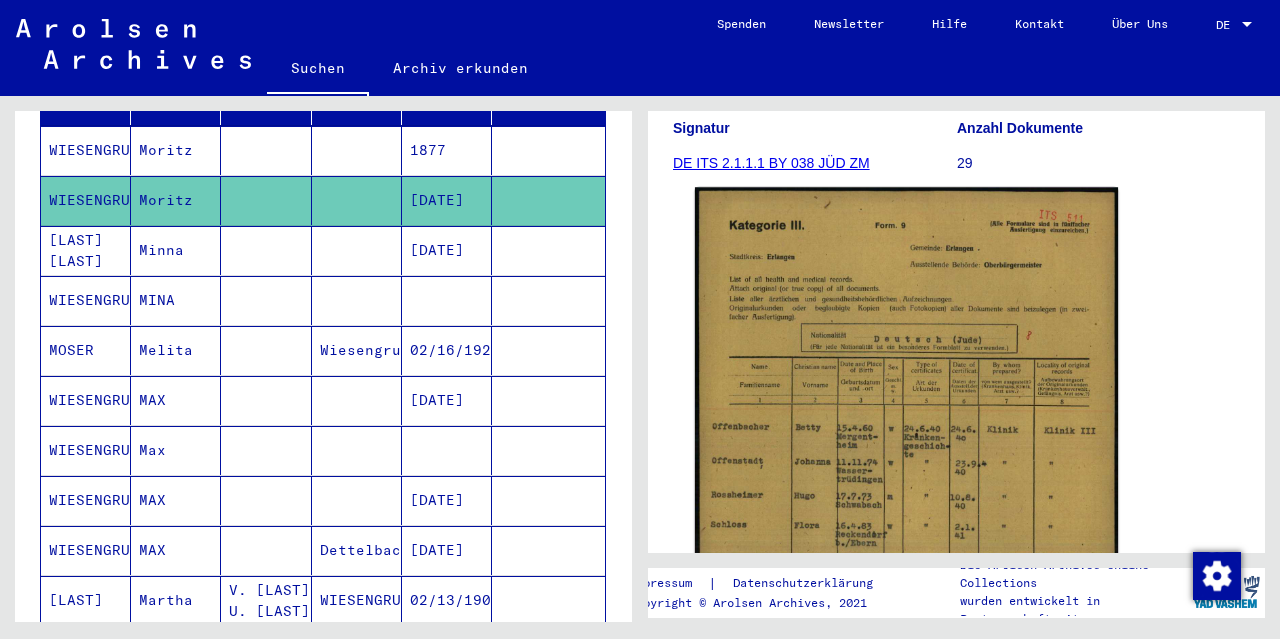 click 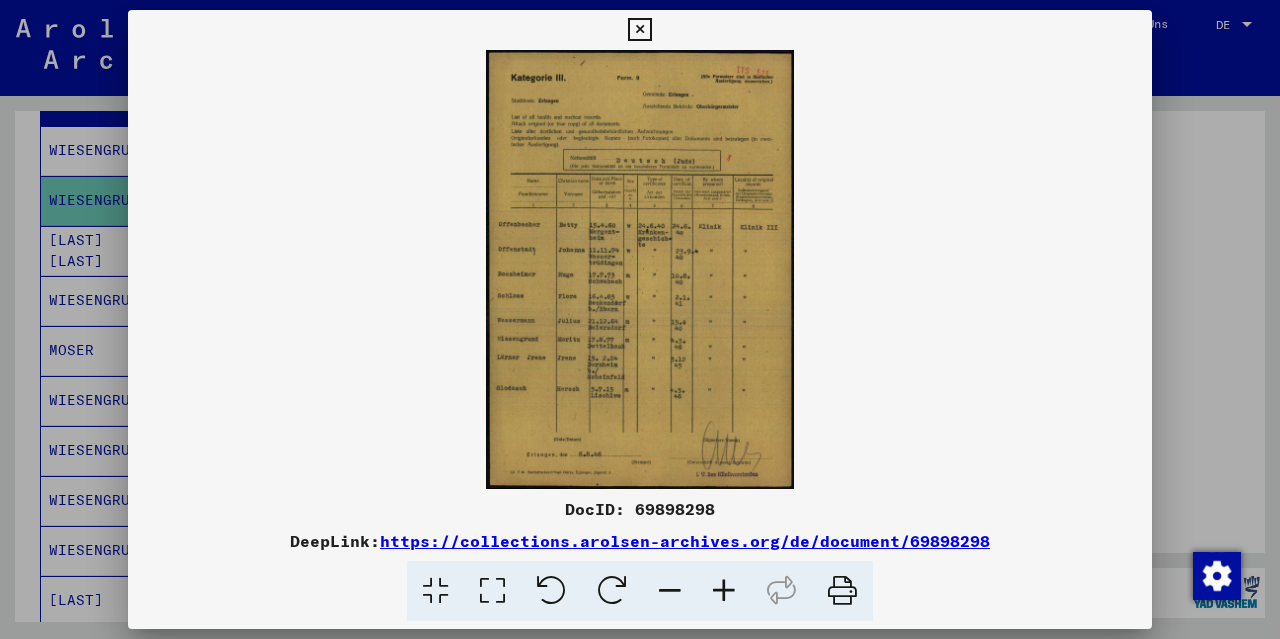 click at bounding box center [640, 269] 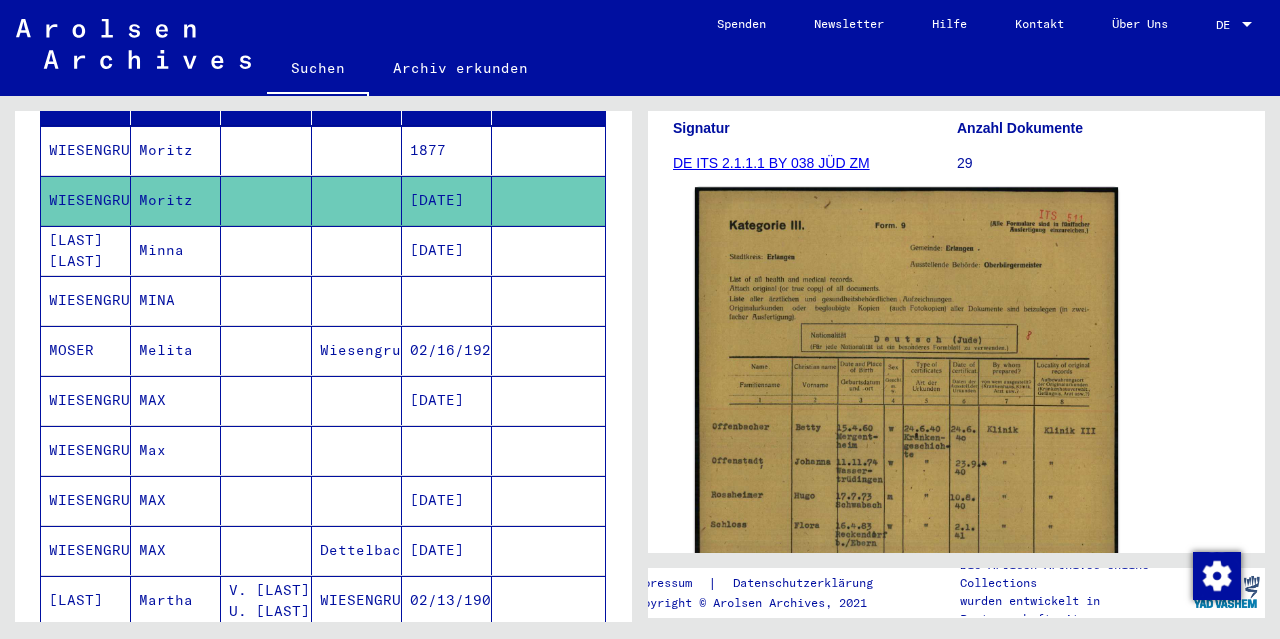 click 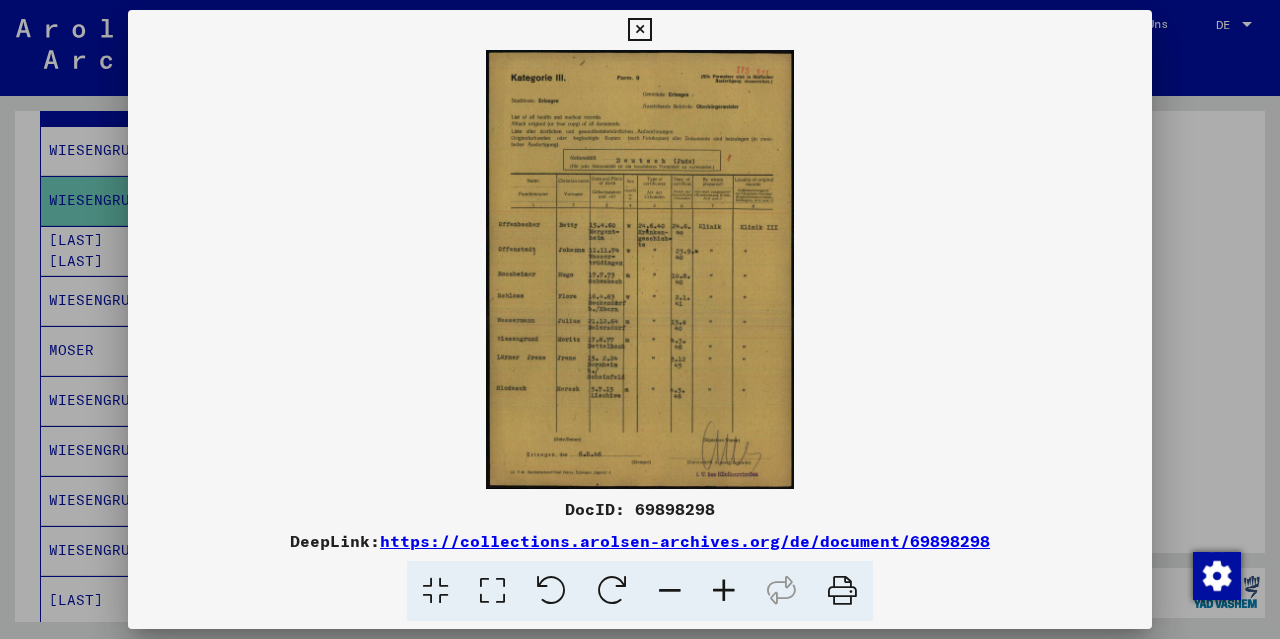 click at bounding box center (724, 591) 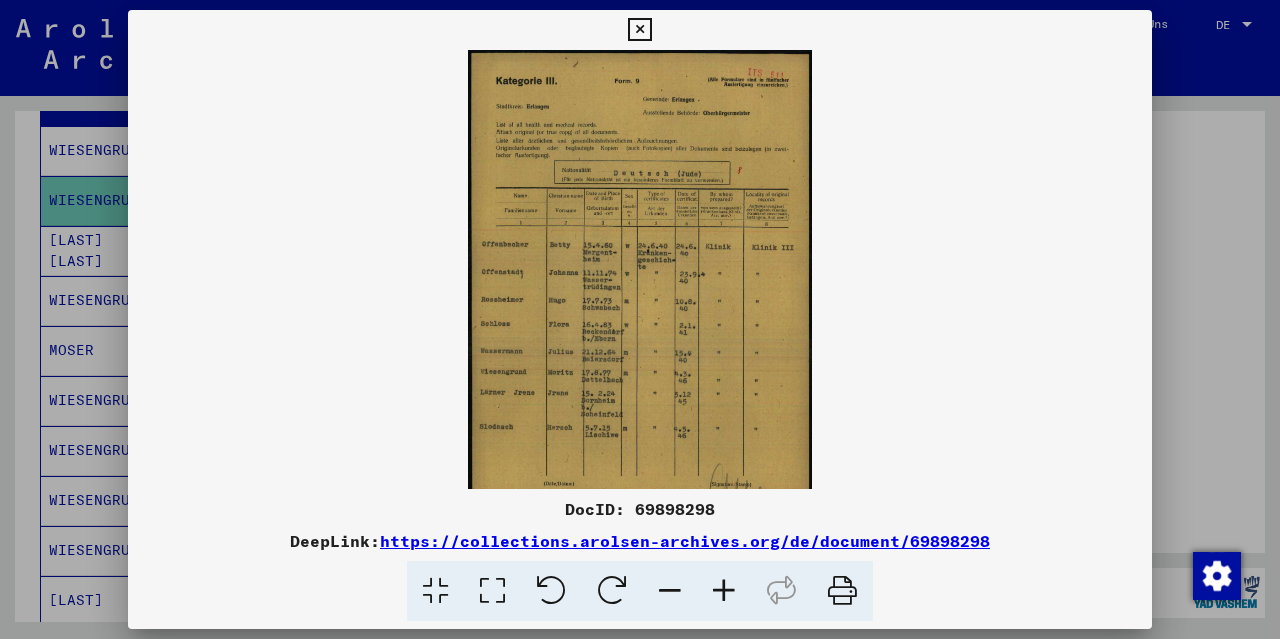 click at bounding box center (724, 591) 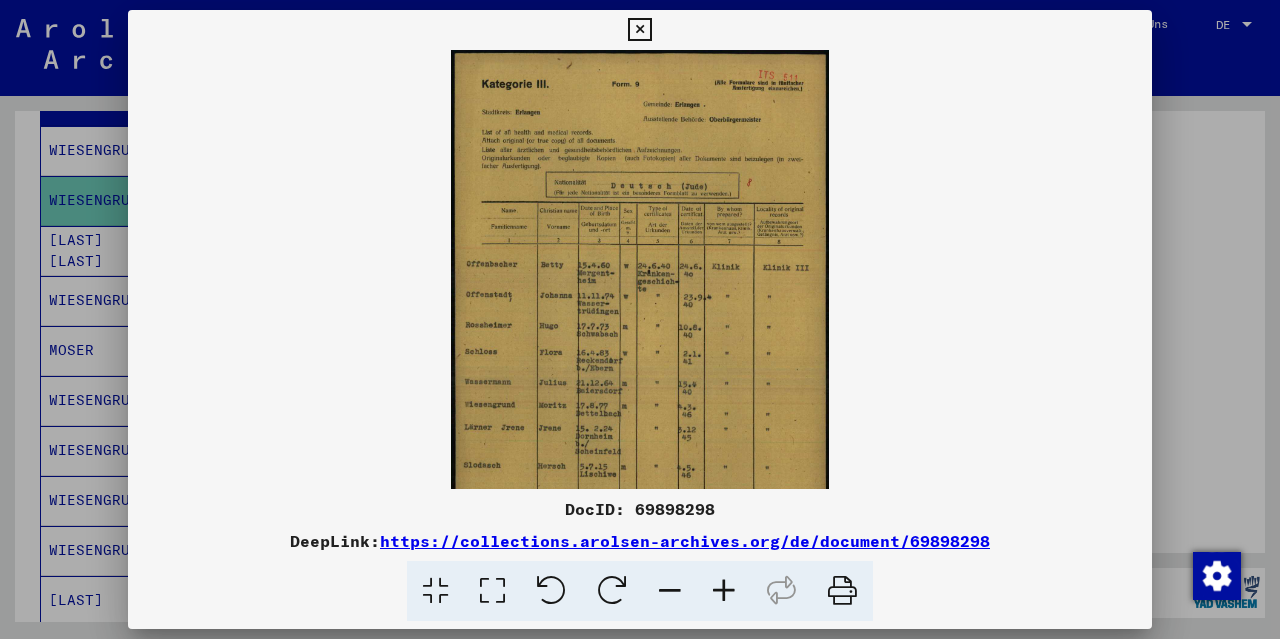 click at bounding box center [724, 591] 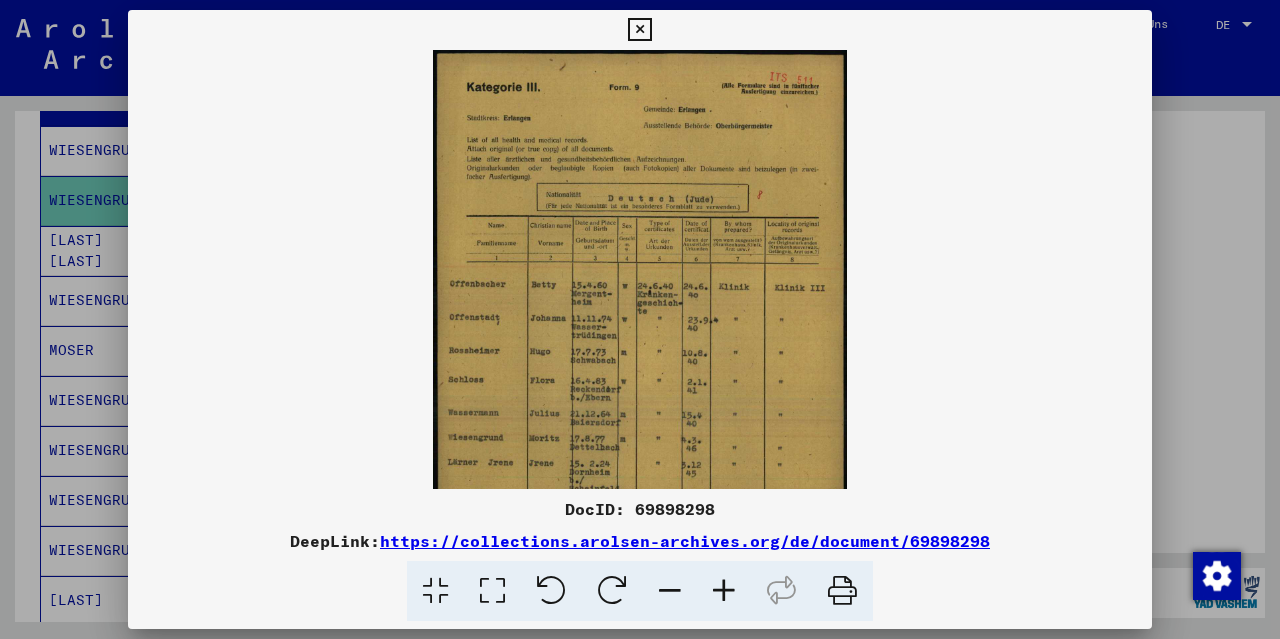 click at bounding box center [724, 591] 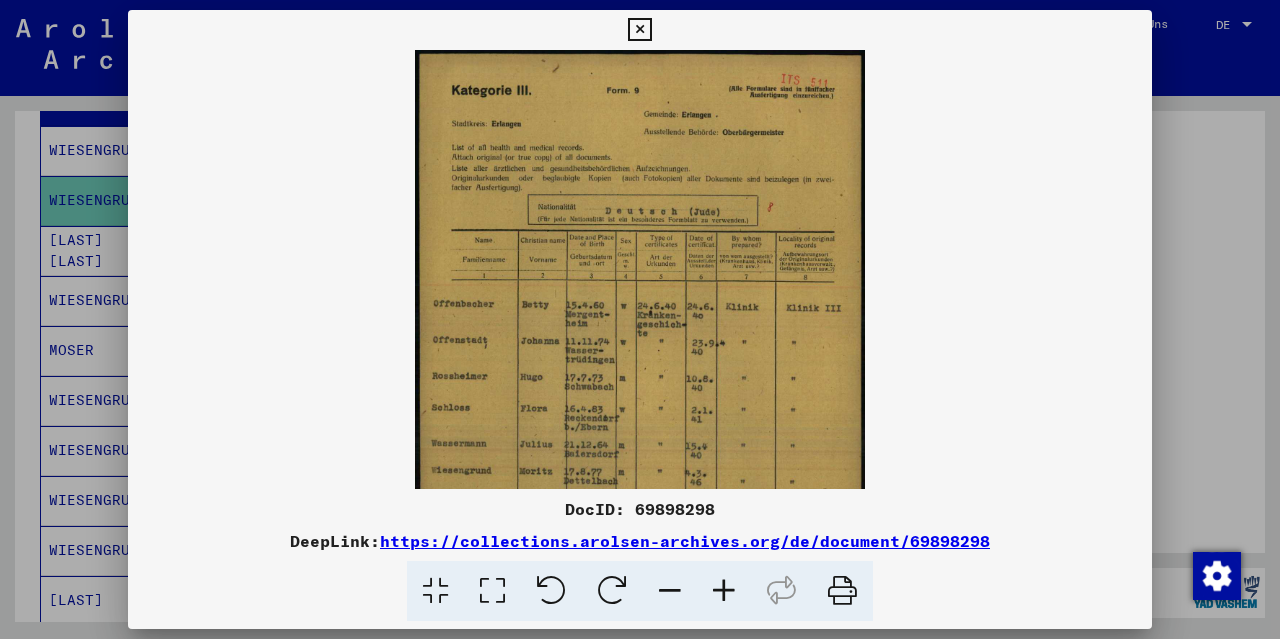 click at bounding box center [724, 591] 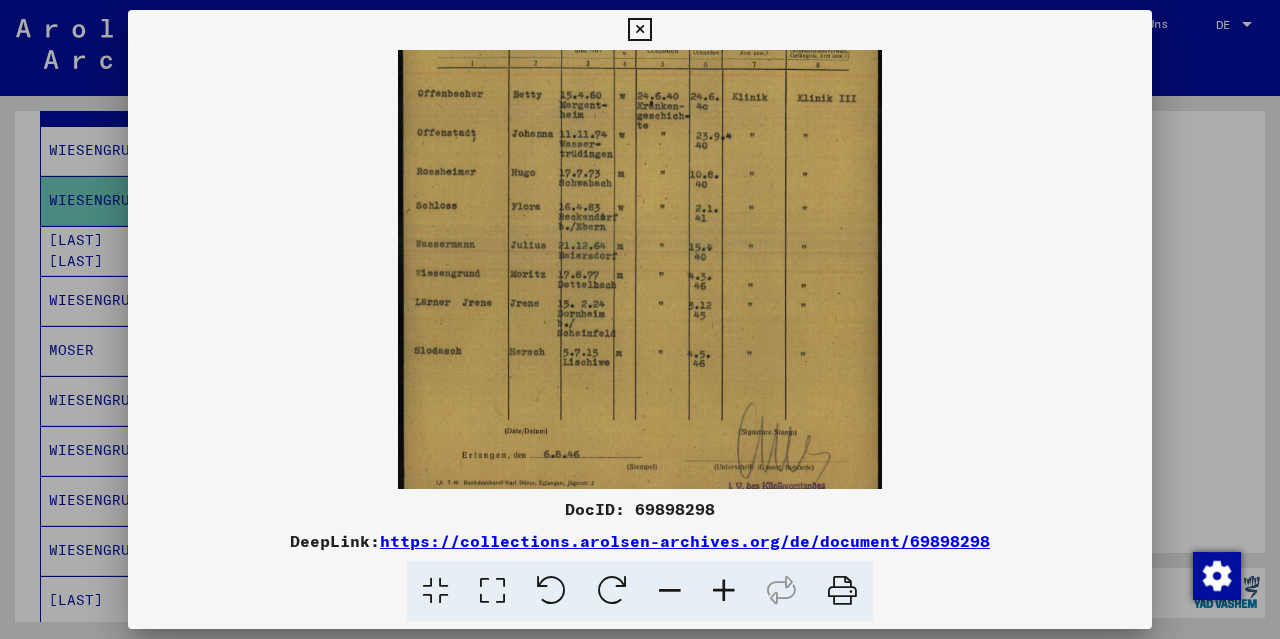 scroll, scrollTop: 229, scrollLeft: 0, axis: vertical 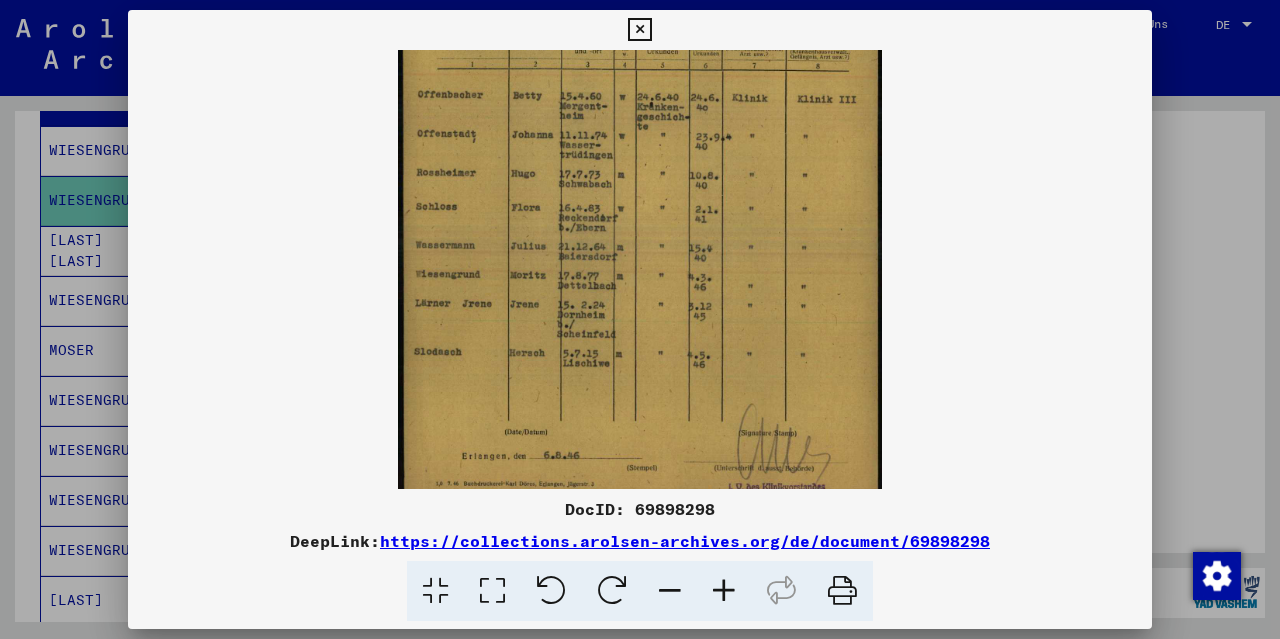 drag, startPoint x: 918, startPoint y: 394, endPoint x: 1076, endPoint y: 117, distance: 318.8934 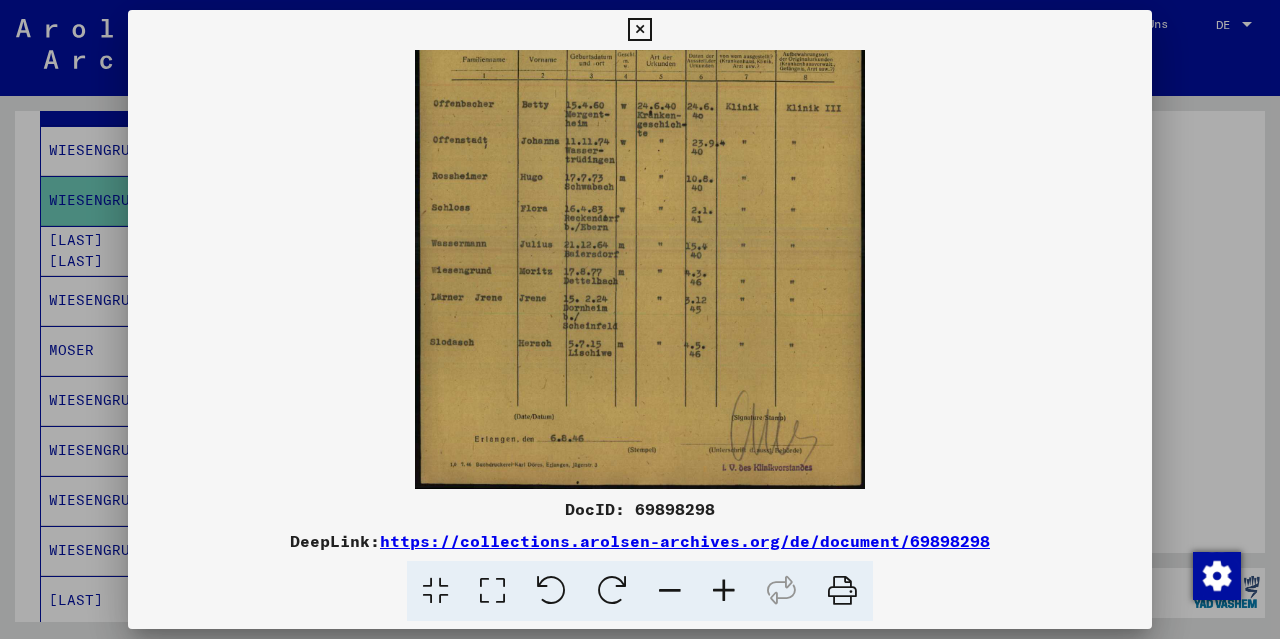 click at bounding box center (670, 591) 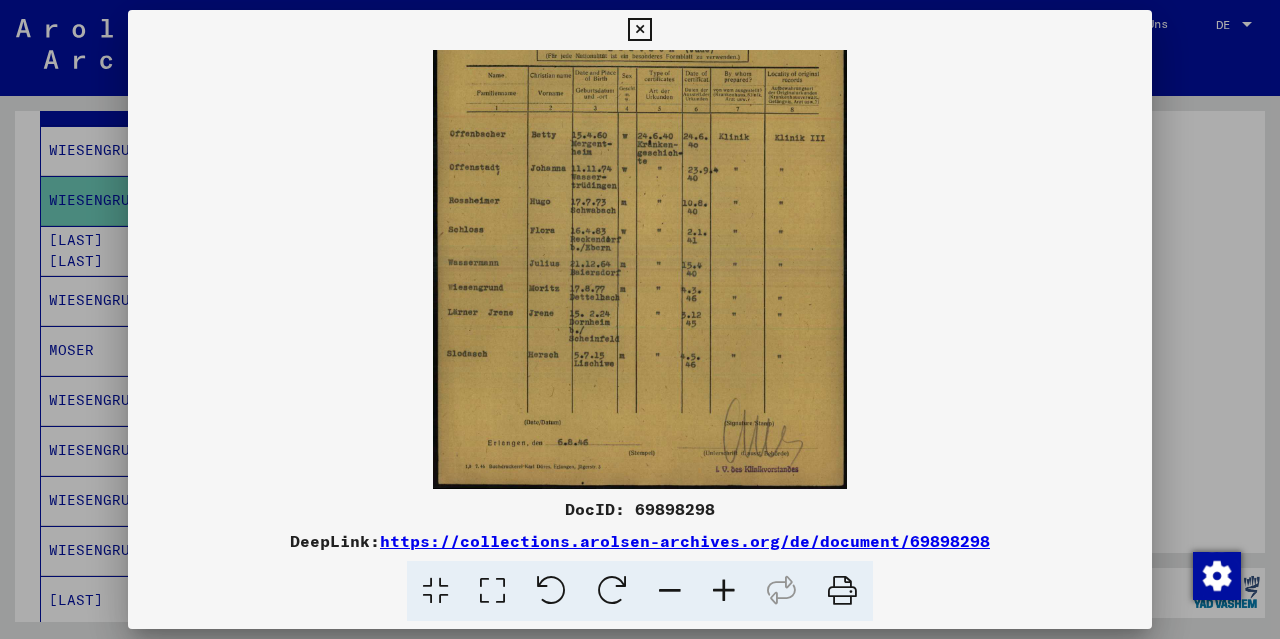 click at bounding box center [670, 591] 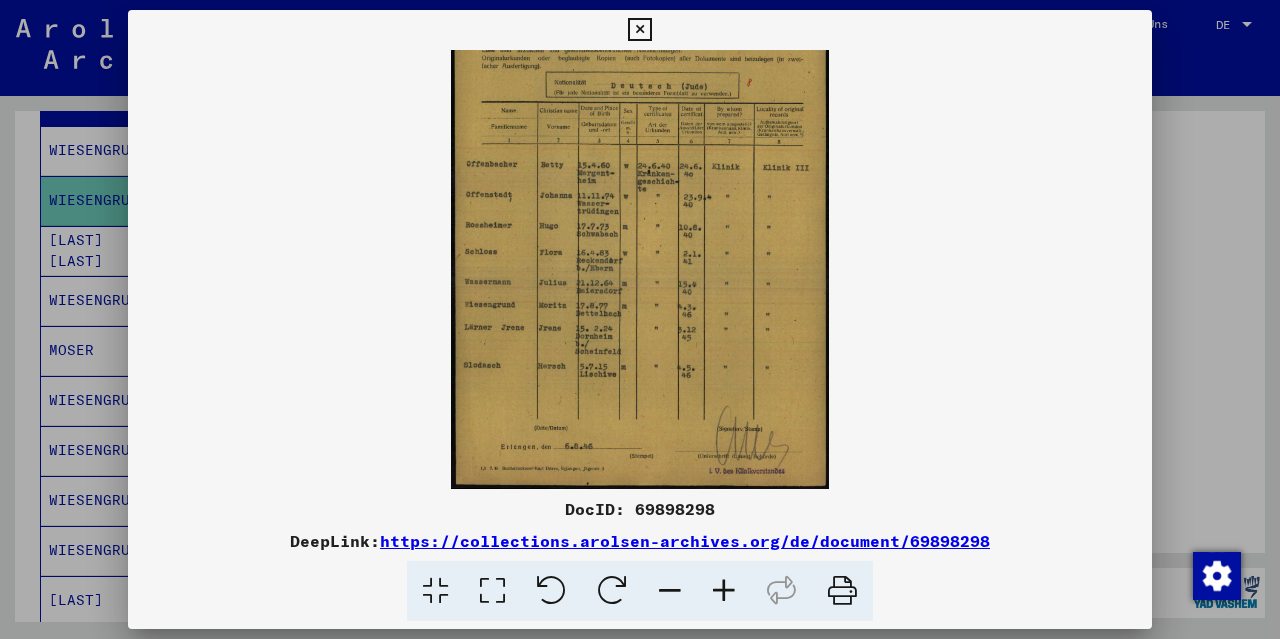 scroll, scrollTop: 100, scrollLeft: 0, axis: vertical 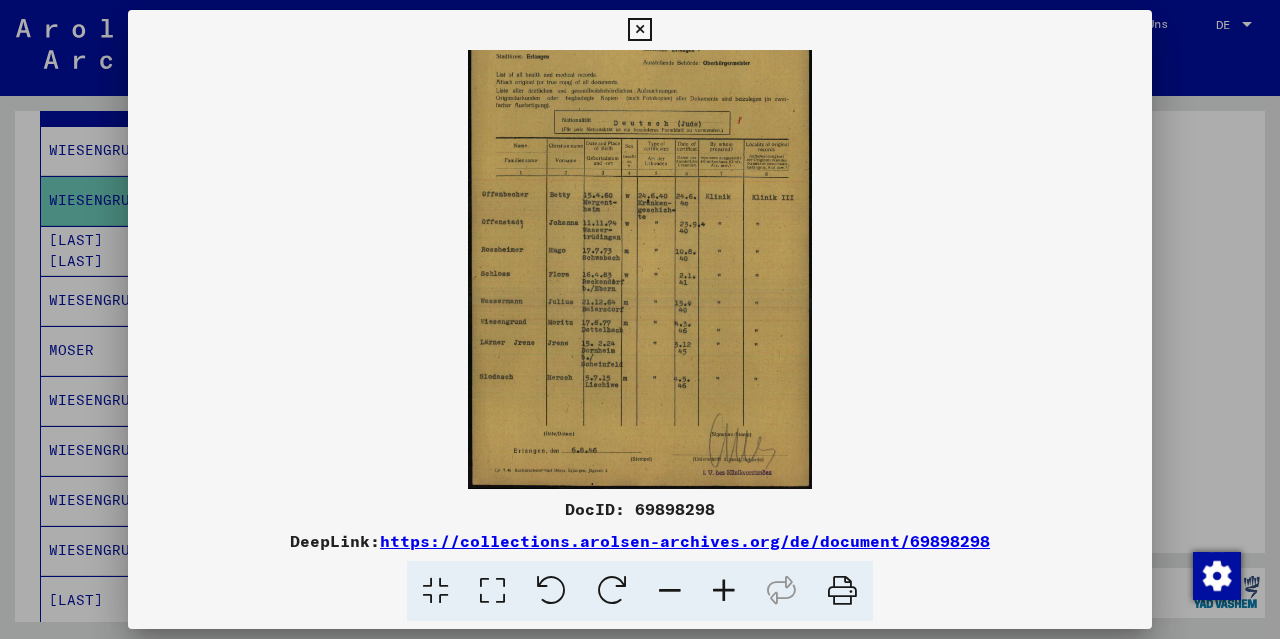 click at bounding box center (639, 30) 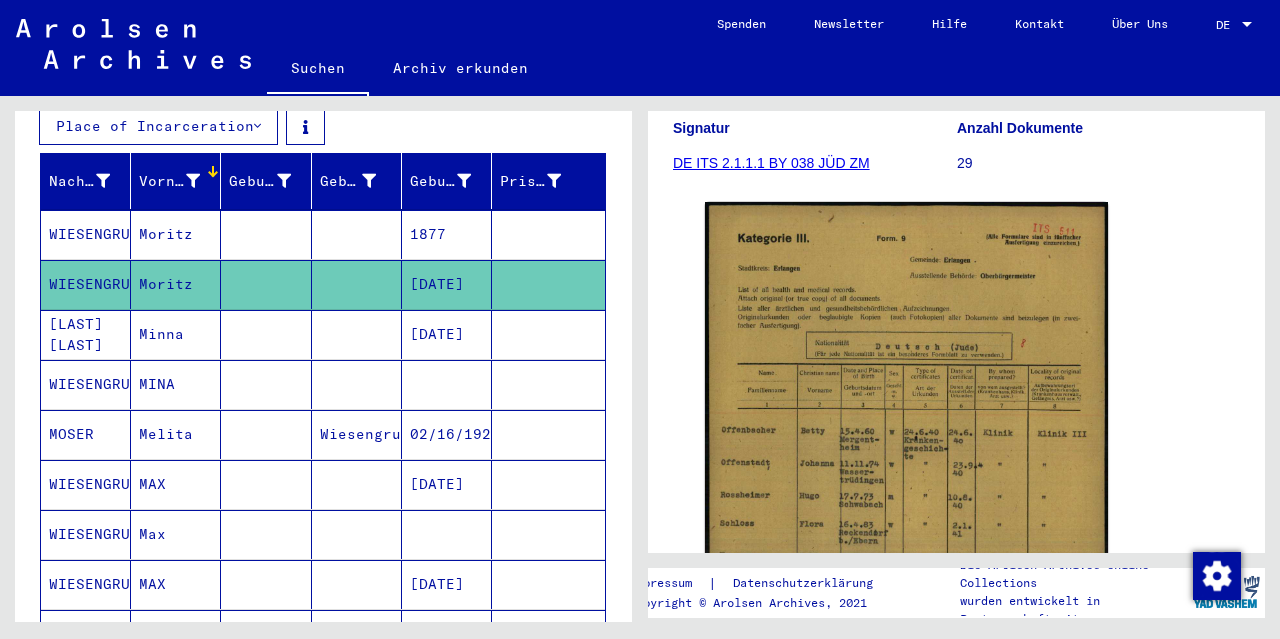 scroll, scrollTop: 200, scrollLeft: 0, axis: vertical 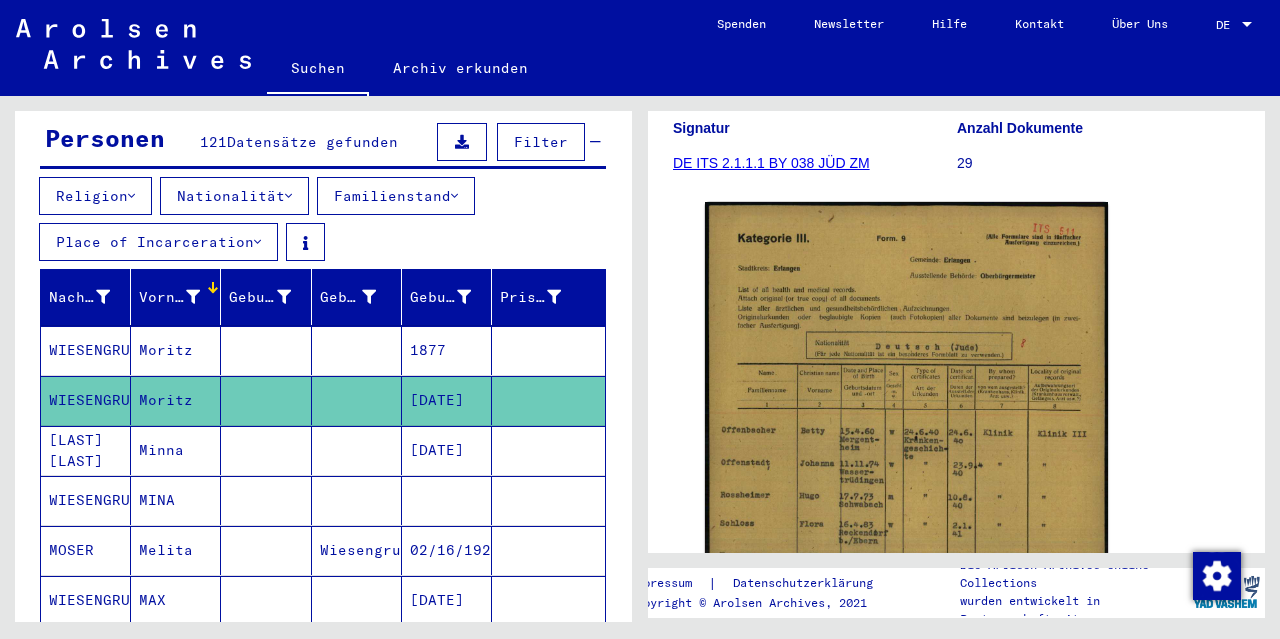 click on "WIESENGRUND" at bounding box center [86, 400] 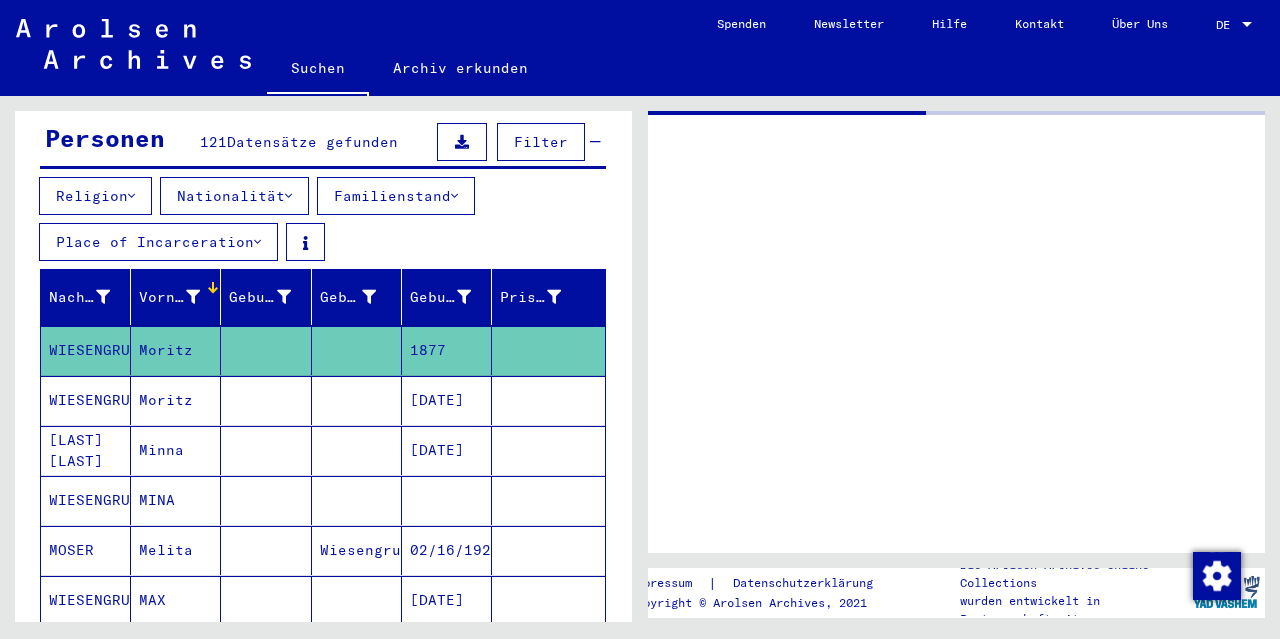scroll, scrollTop: 0, scrollLeft: 0, axis: both 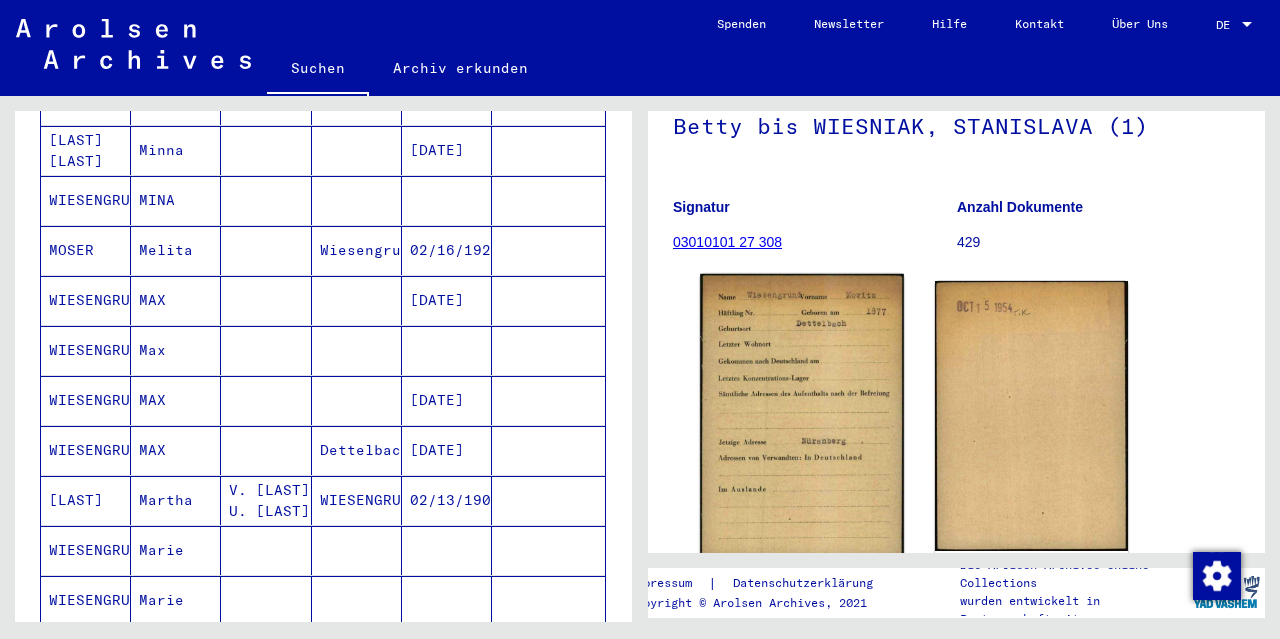 click 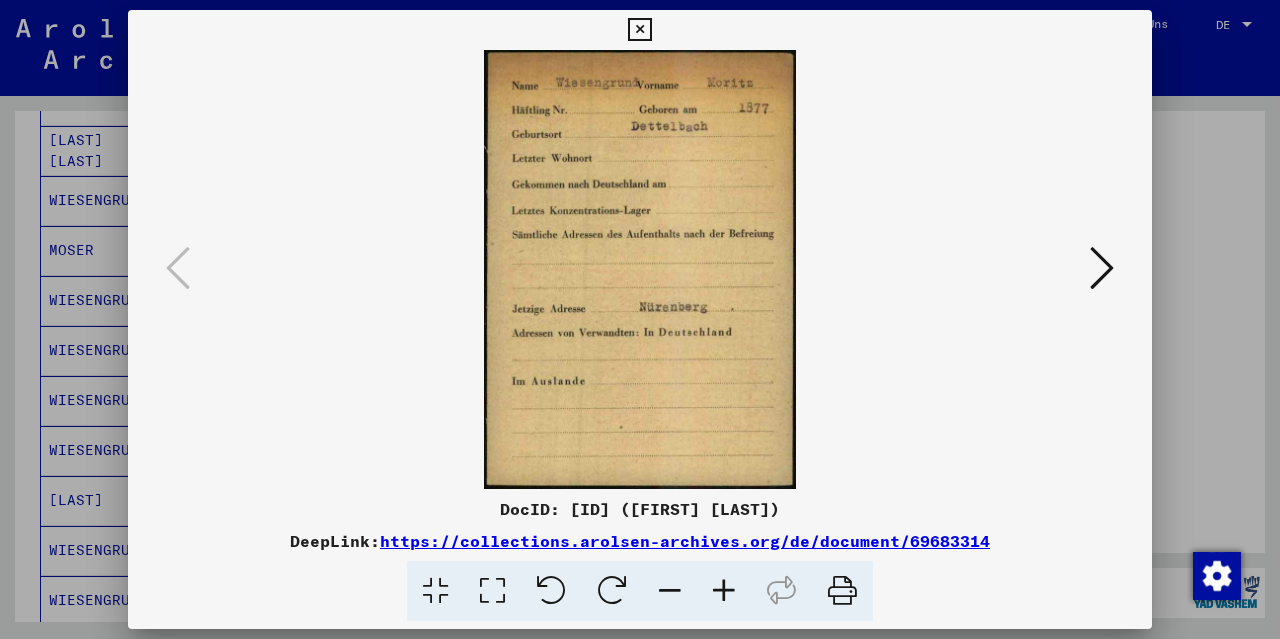click at bounding box center [639, 30] 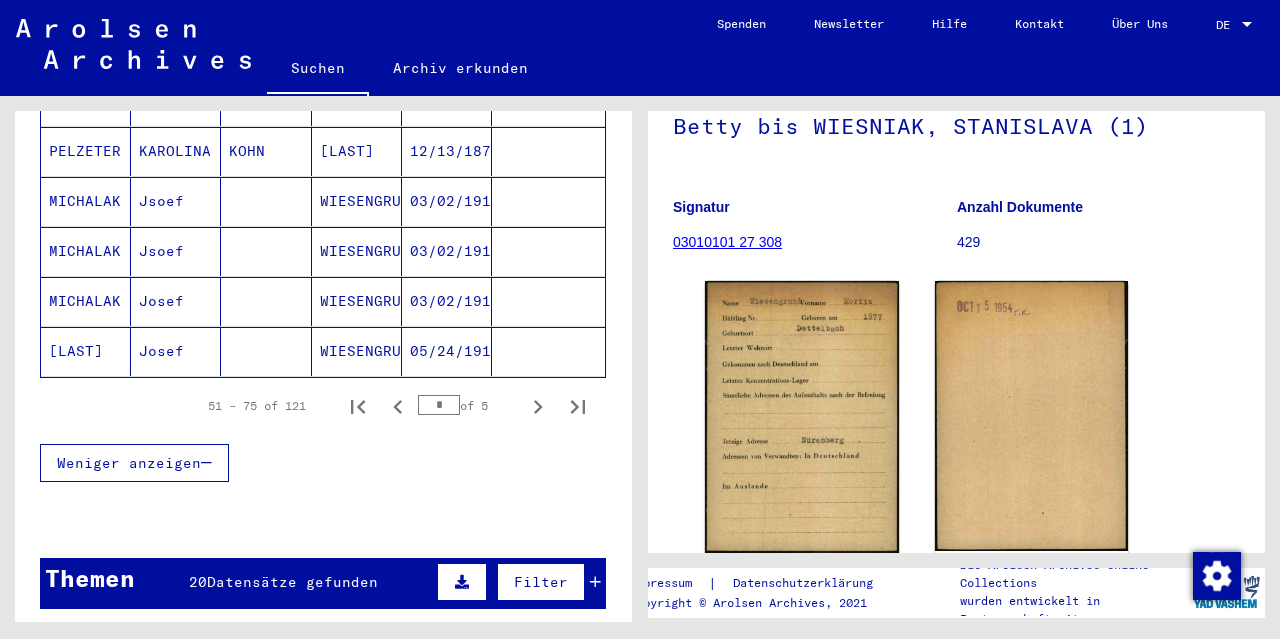 scroll, scrollTop: 1400, scrollLeft: 0, axis: vertical 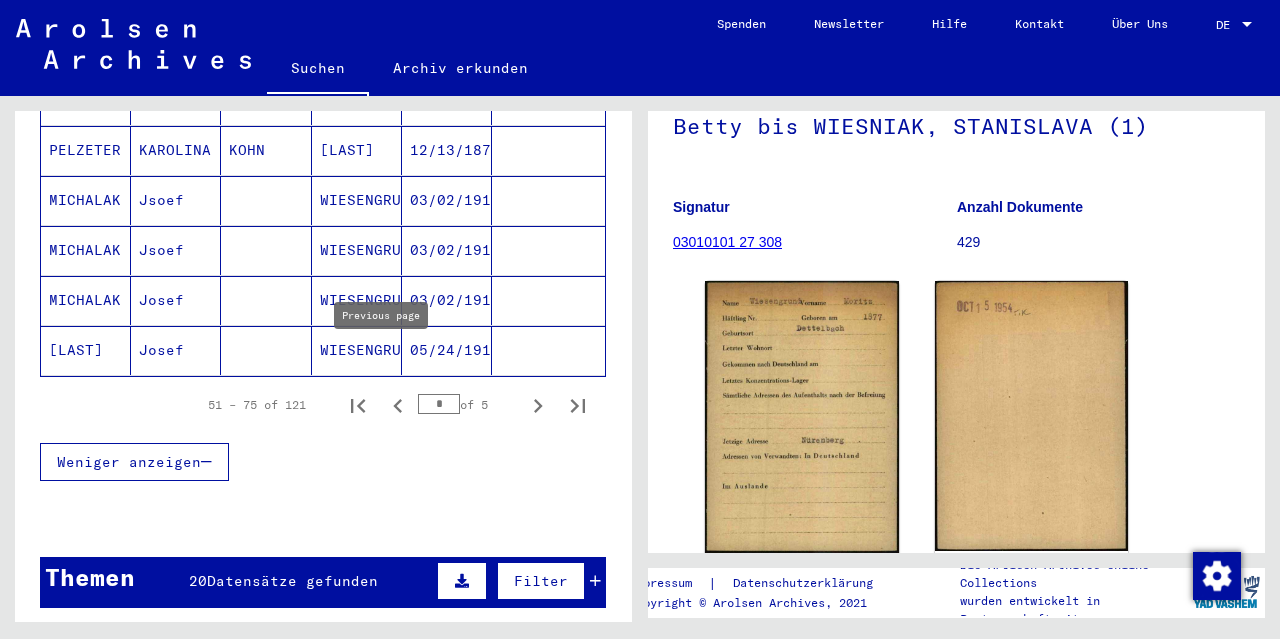 click 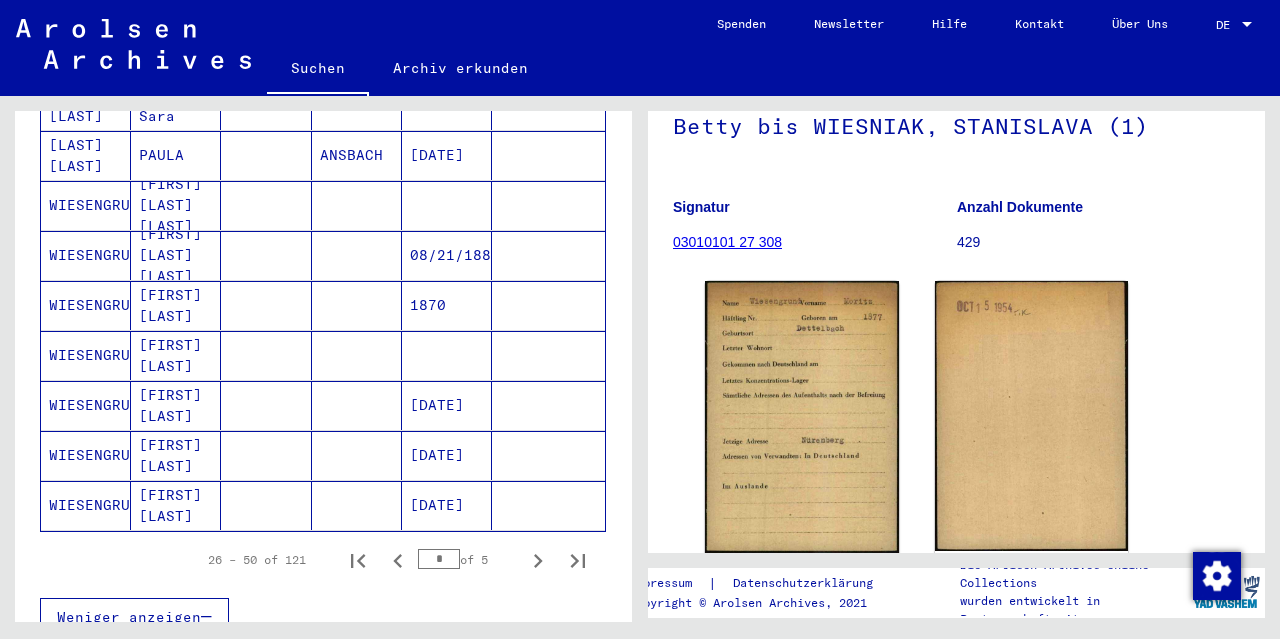 scroll, scrollTop: 1200, scrollLeft: 0, axis: vertical 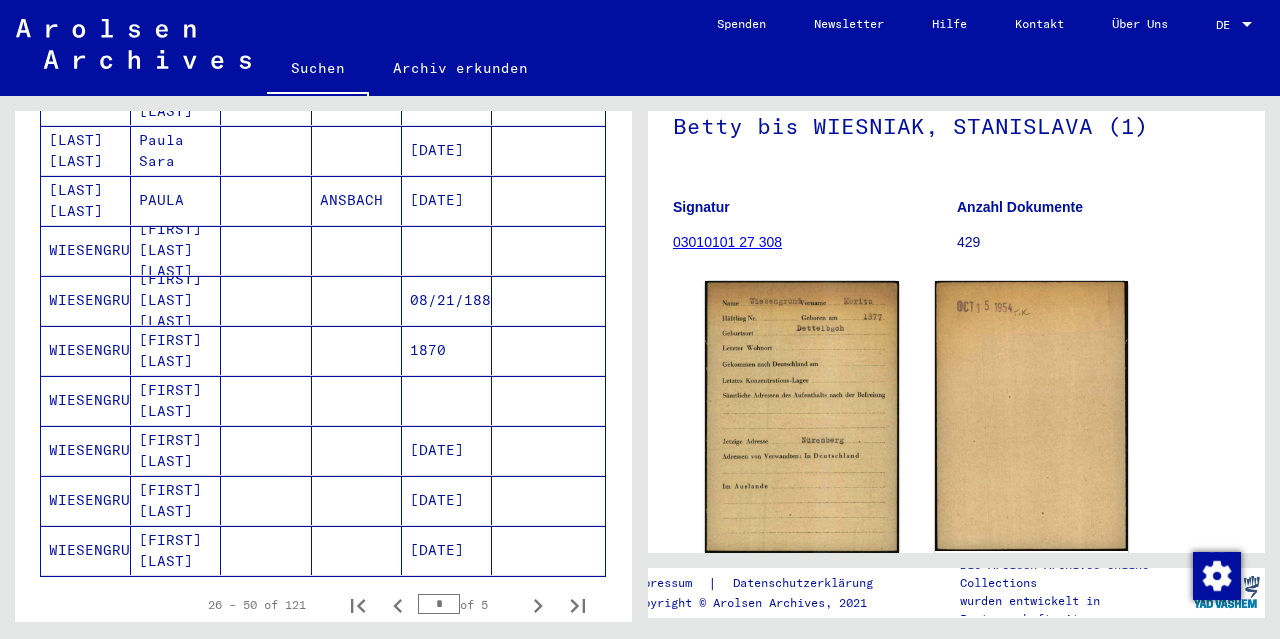 click on "WIESENGRUND" 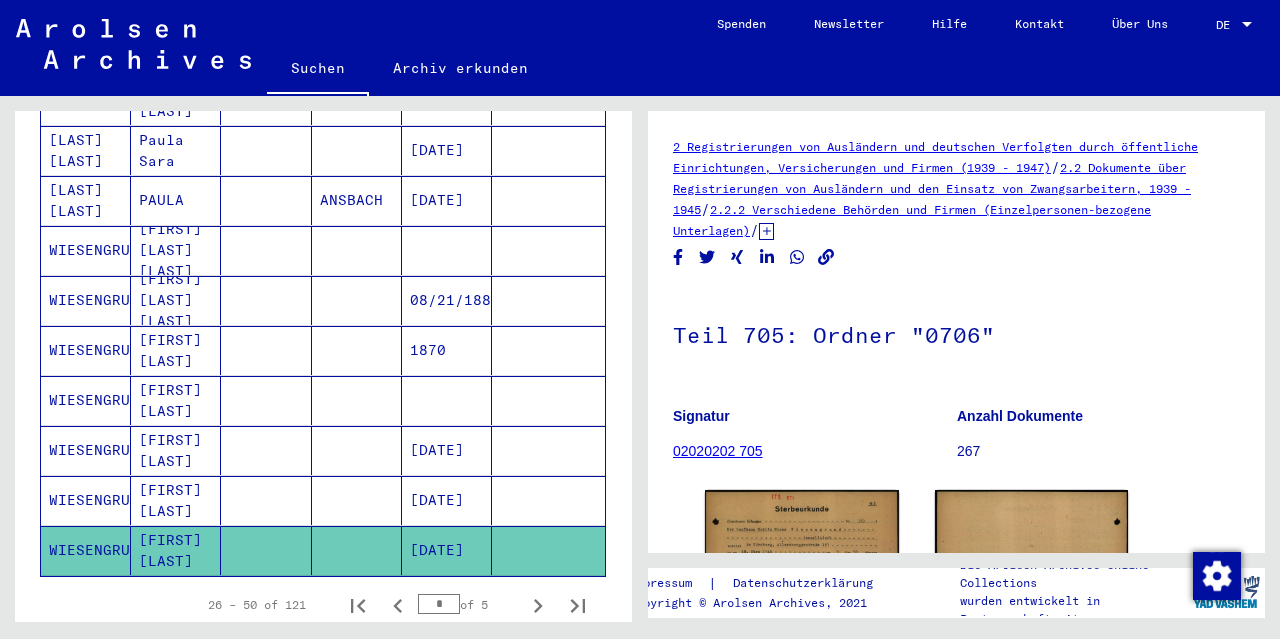 scroll, scrollTop: 0, scrollLeft: 0, axis: both 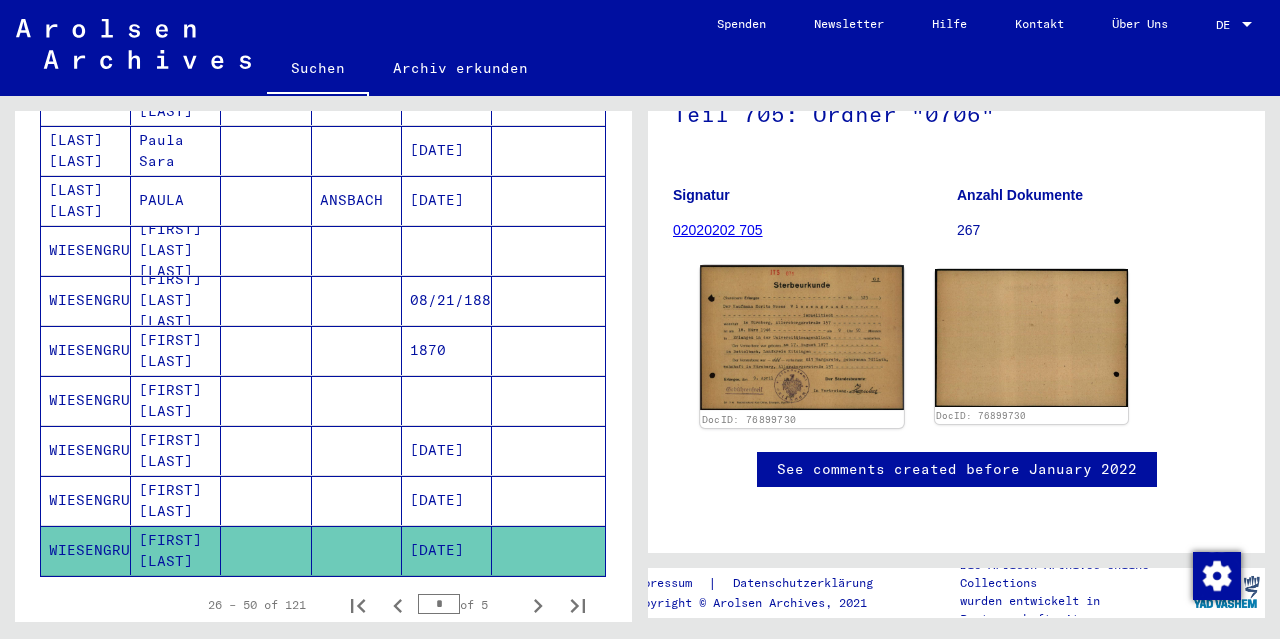 click 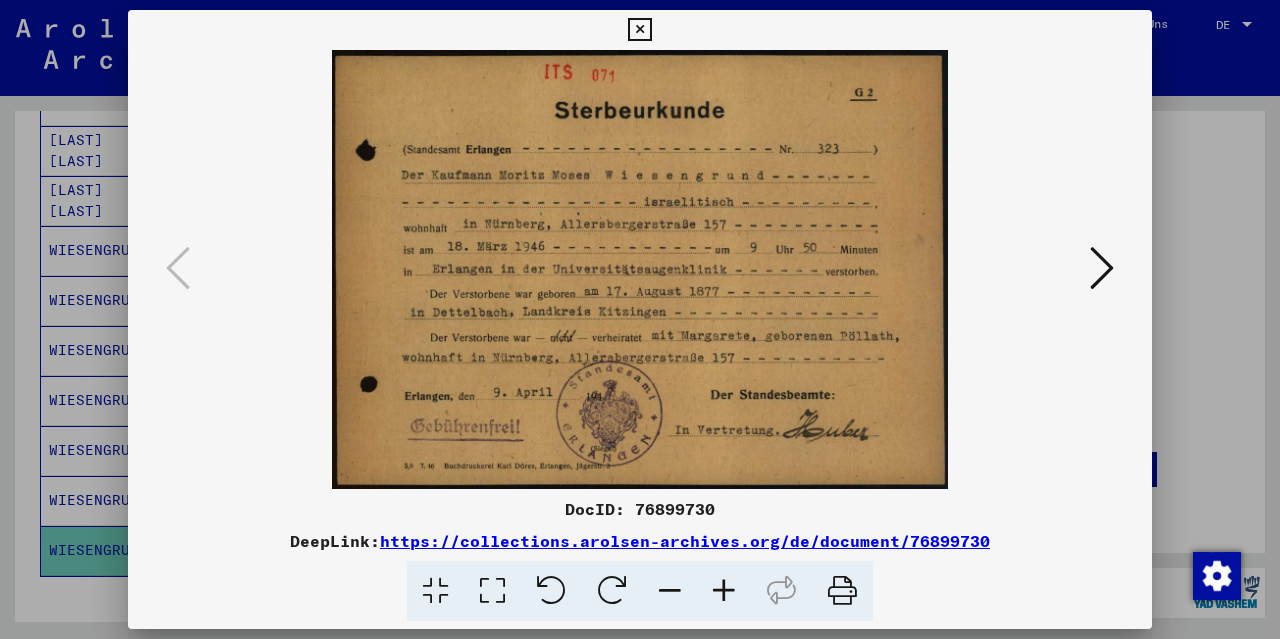 click at bounding box center [639, 30] 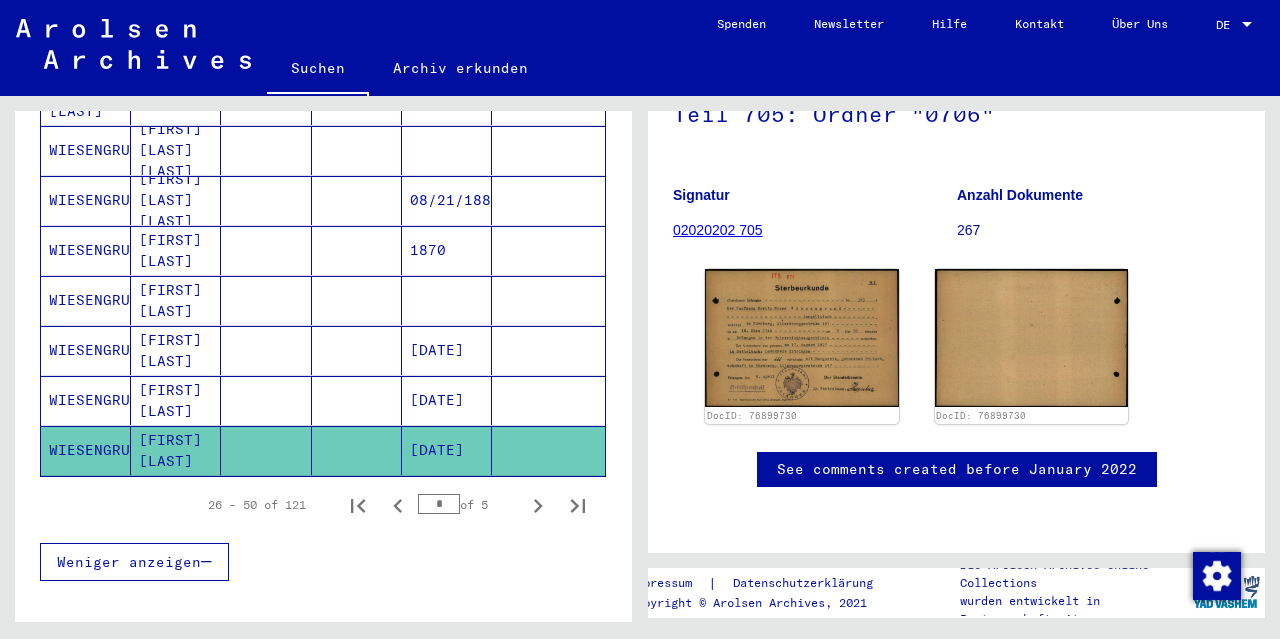 scroll, scrollTop: 1400, scrollLeft: 0, axis: vertical 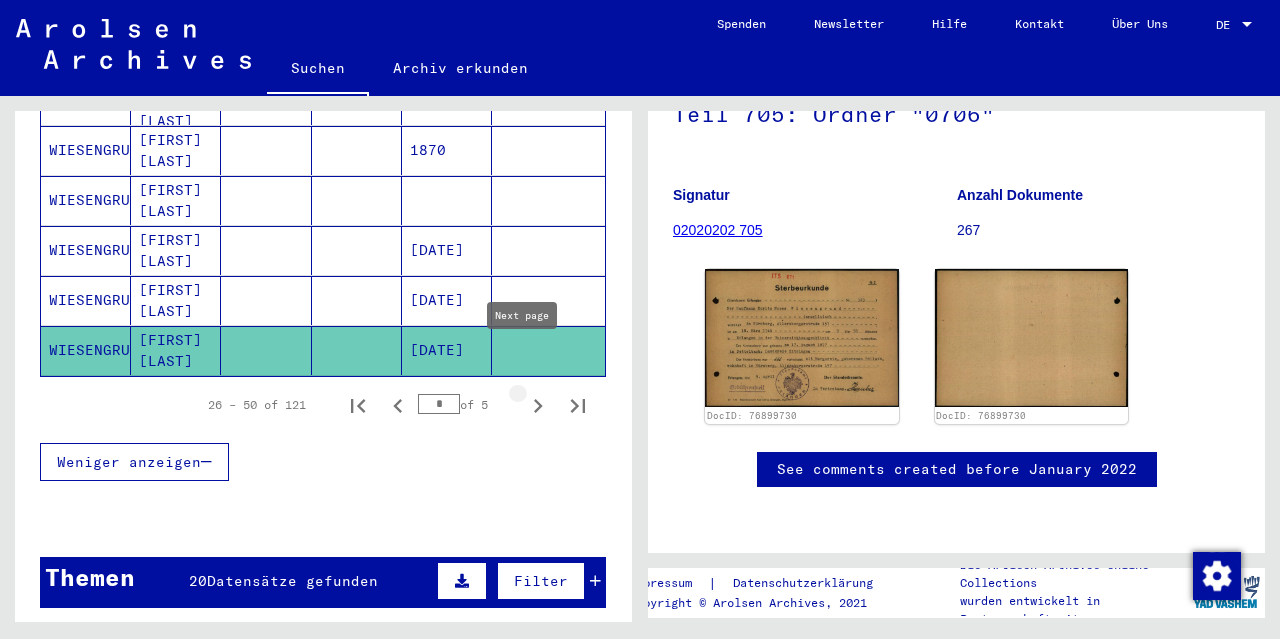 click 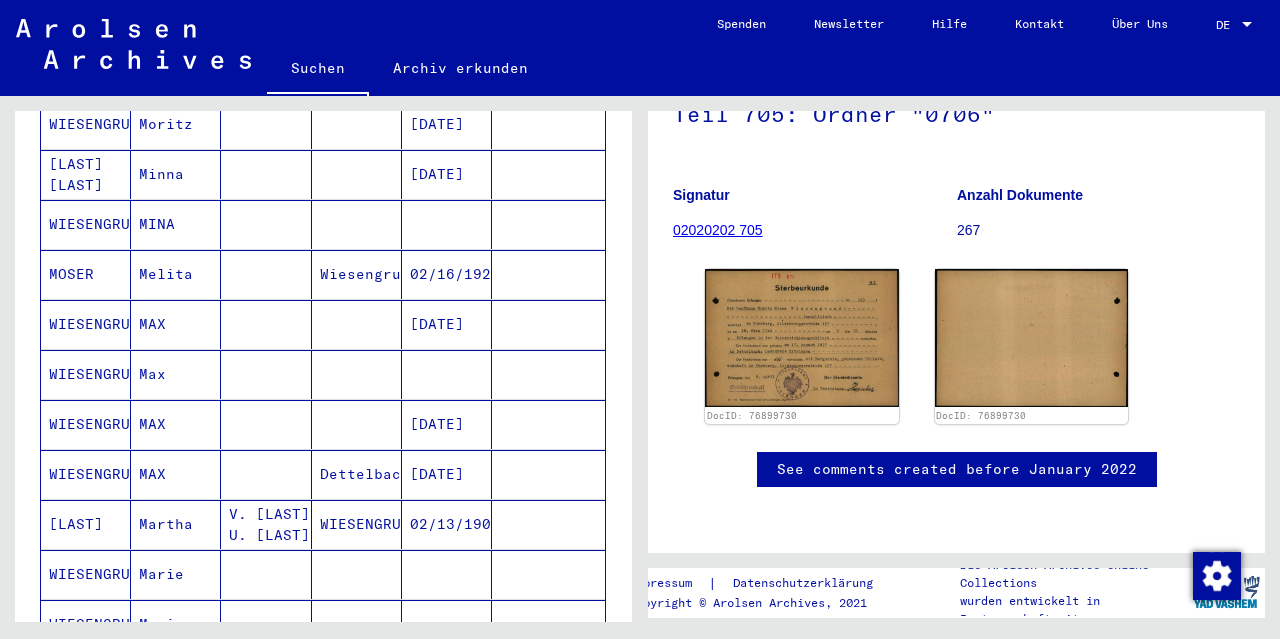scroll, scrollTop: 300, scrollLeft: 0, axis: vertical 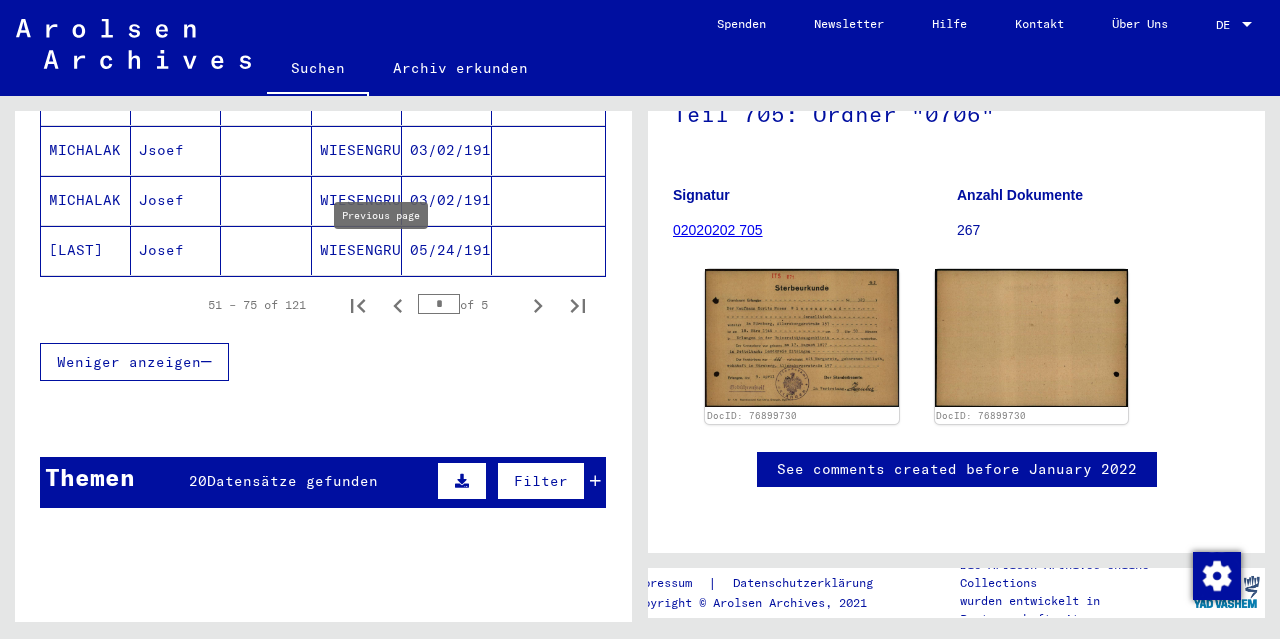 click 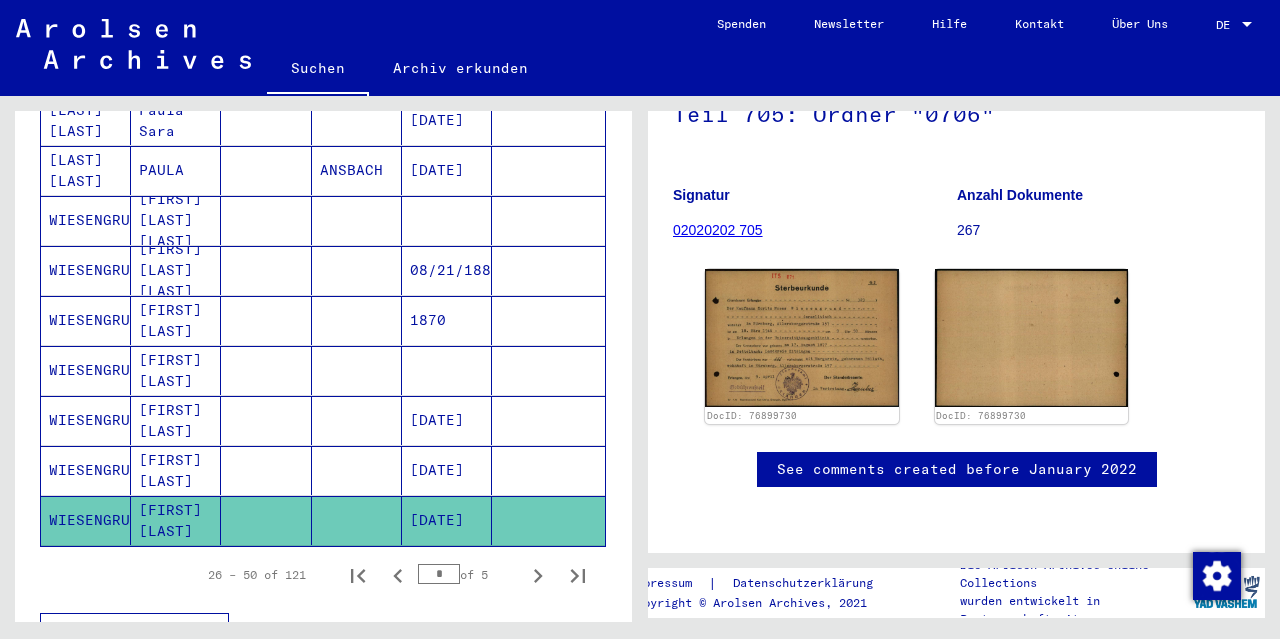 scroll, scrollTop: 1200, scrollLeft: 0, axis: vertical 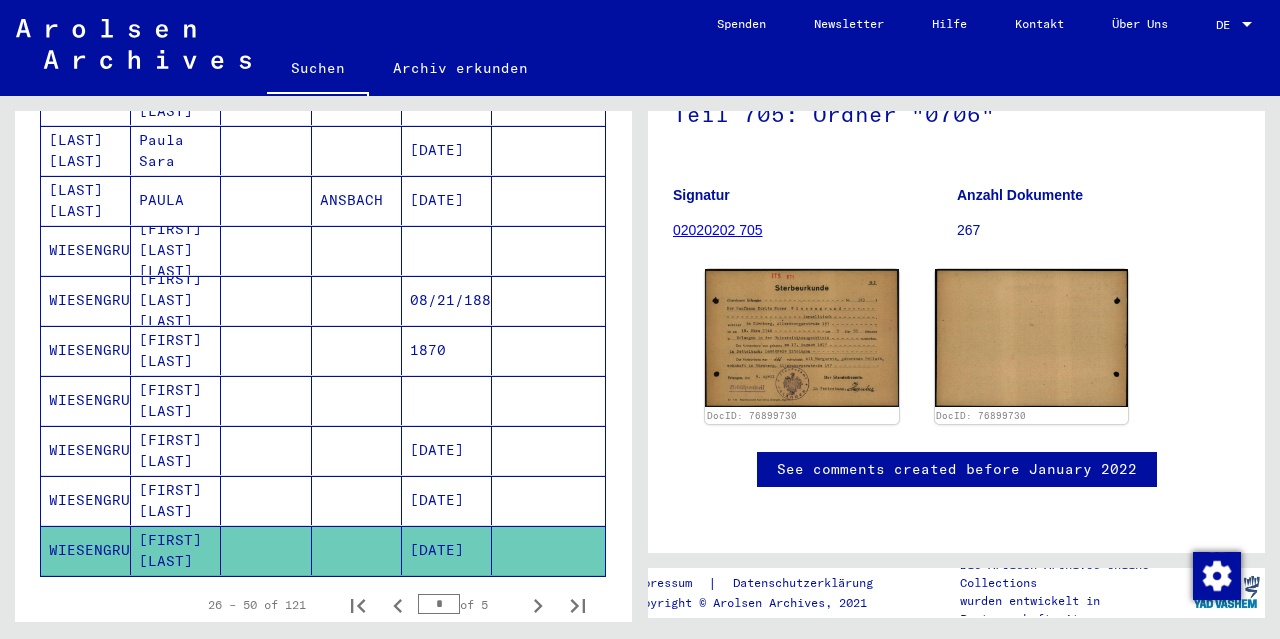 click on "WIESENGRUND" at bounding box center (86, 450) 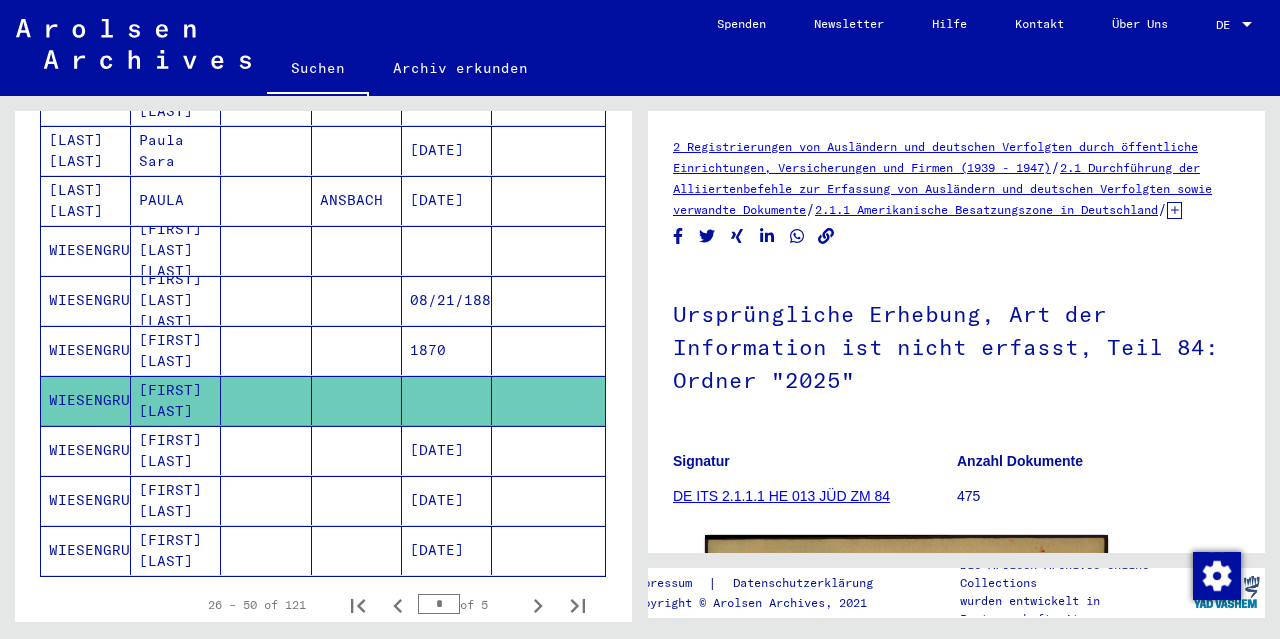 scroll, scrollTop: 0, scrollLeft: 0, axis: both 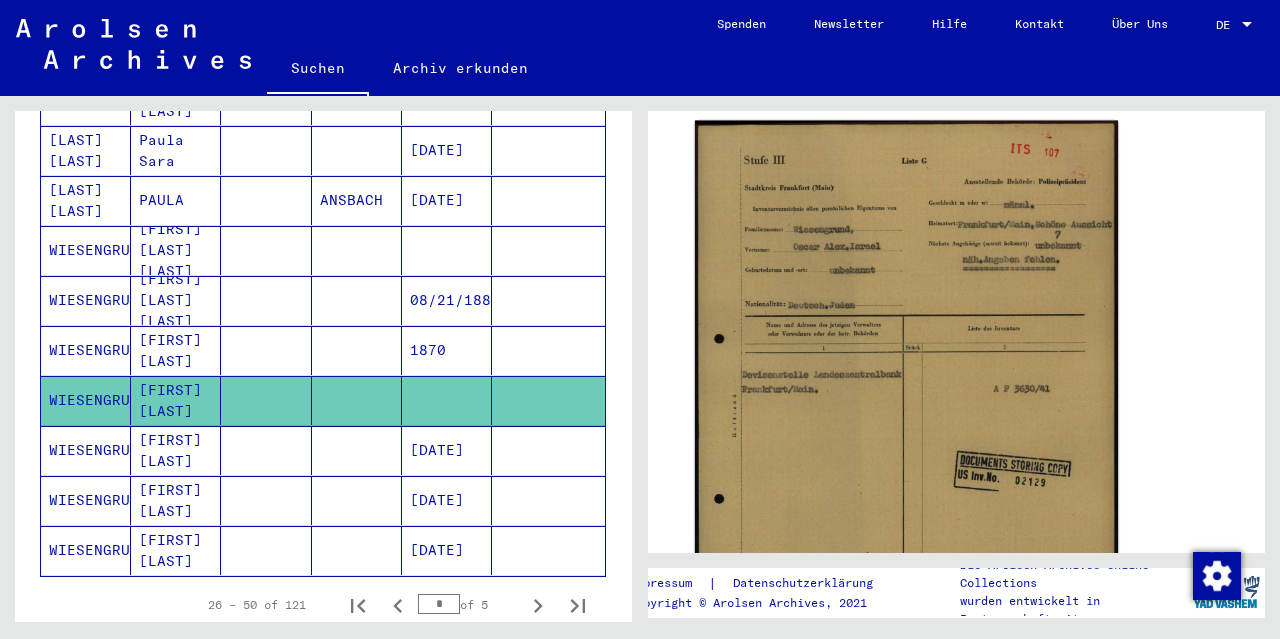 click 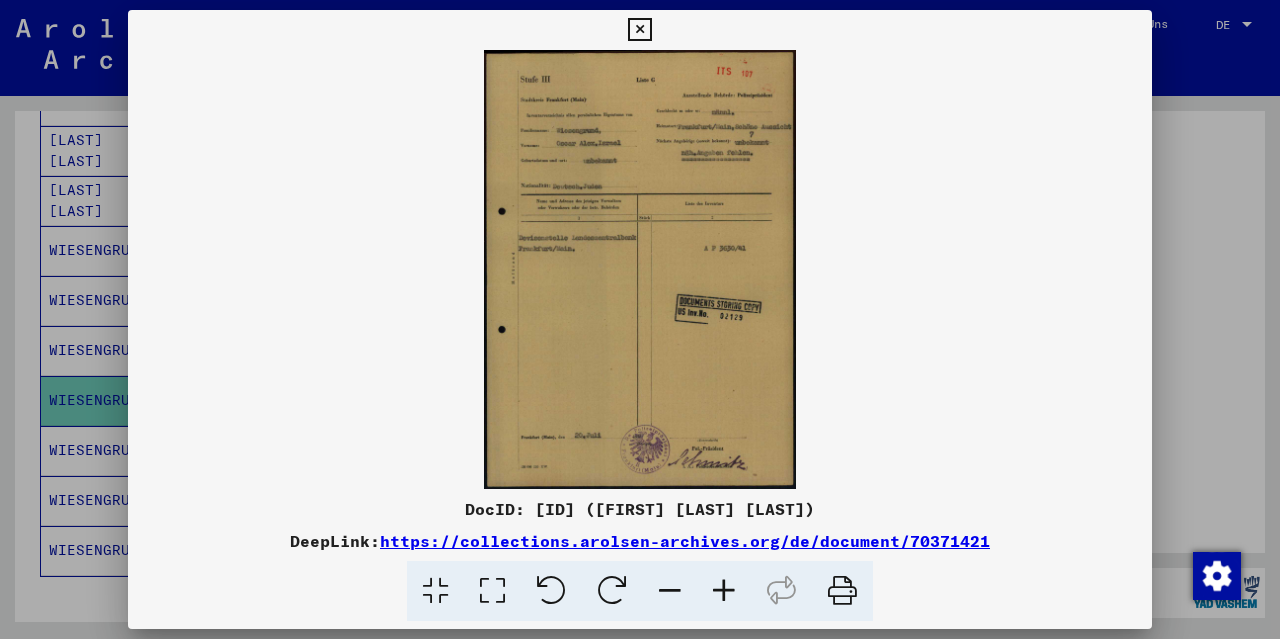 click at bounding box center (639, 30) 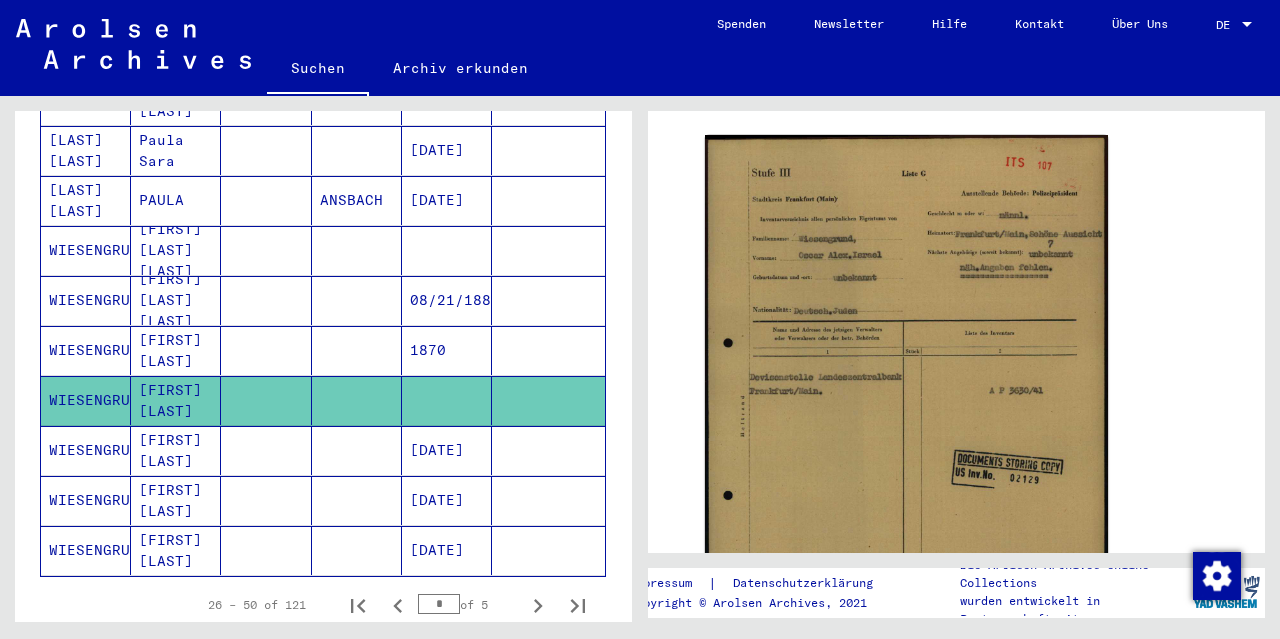 click on "WIESENGRUND" at bounding box center [86, 350] 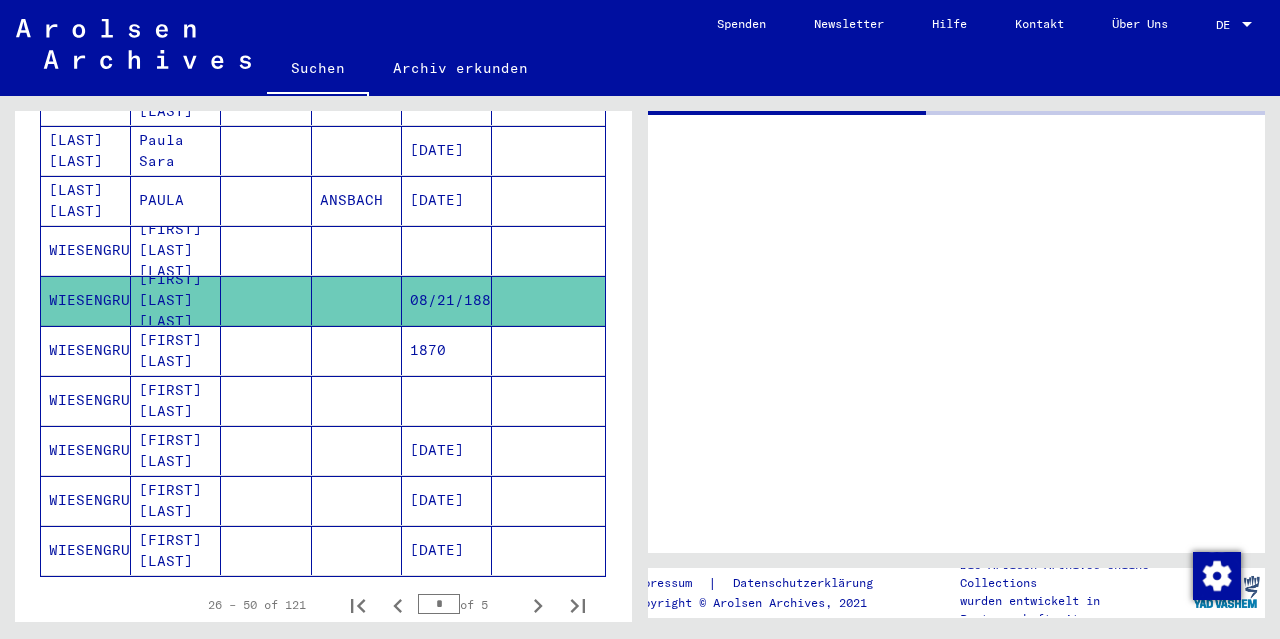 scroll, scrollTop: 0, scrollLeft: 0, axis: both 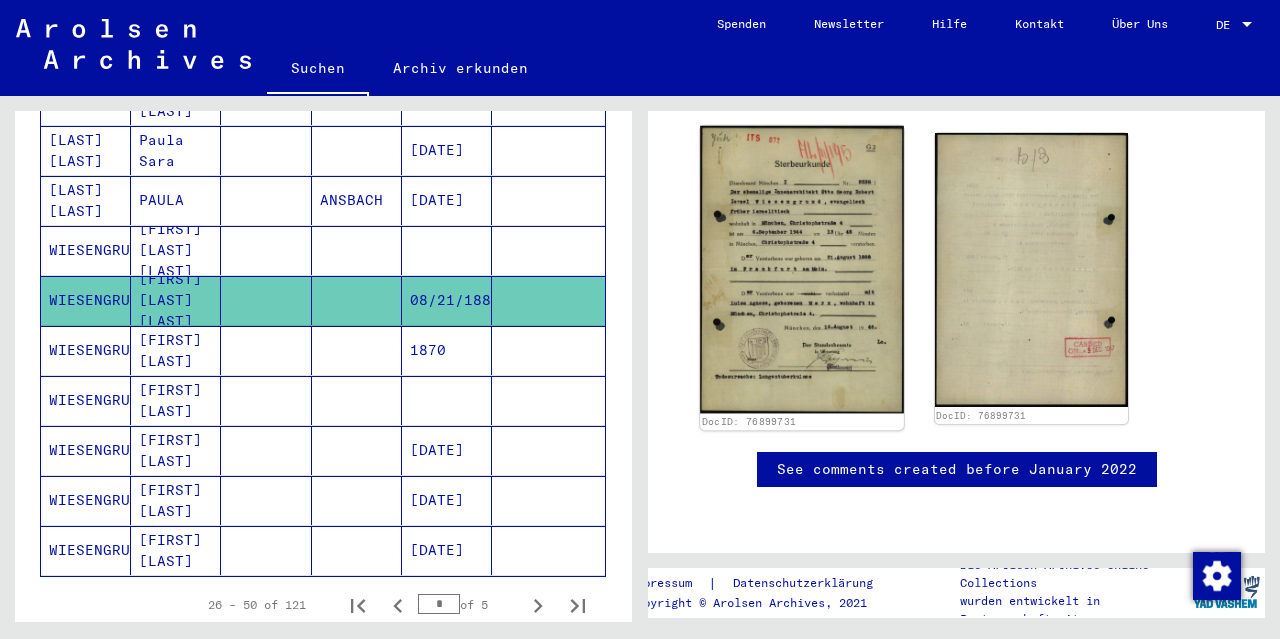 click 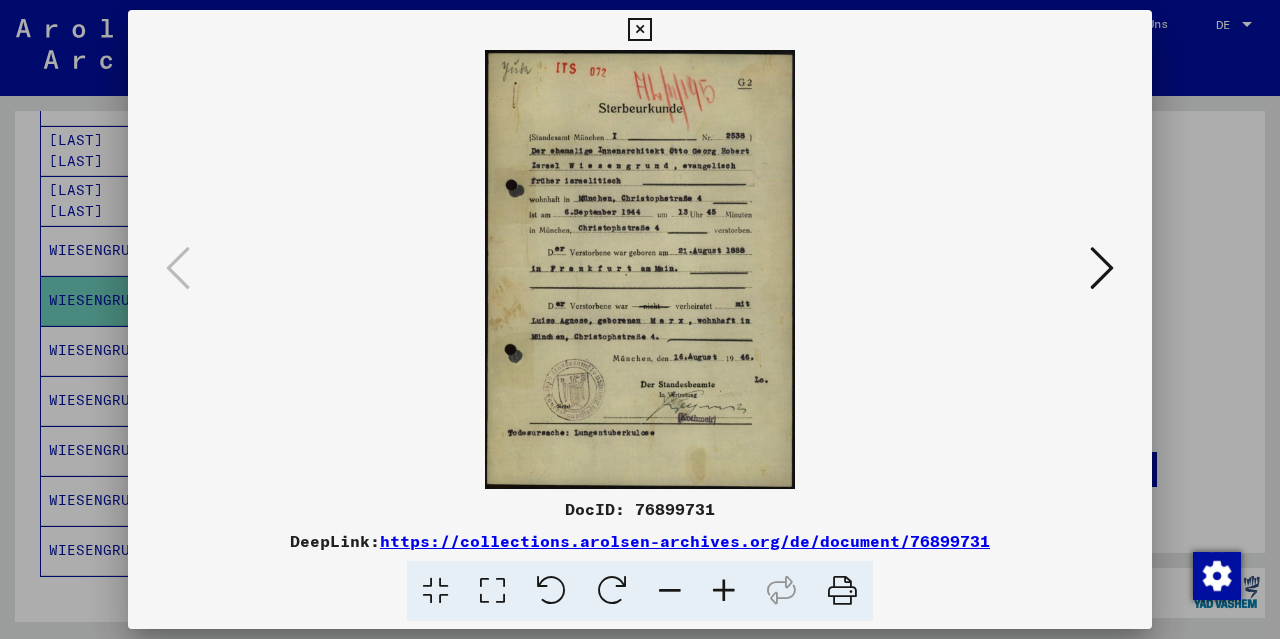 scroll, scrollTop: 399, scrollLeft: 0, axis: vertical 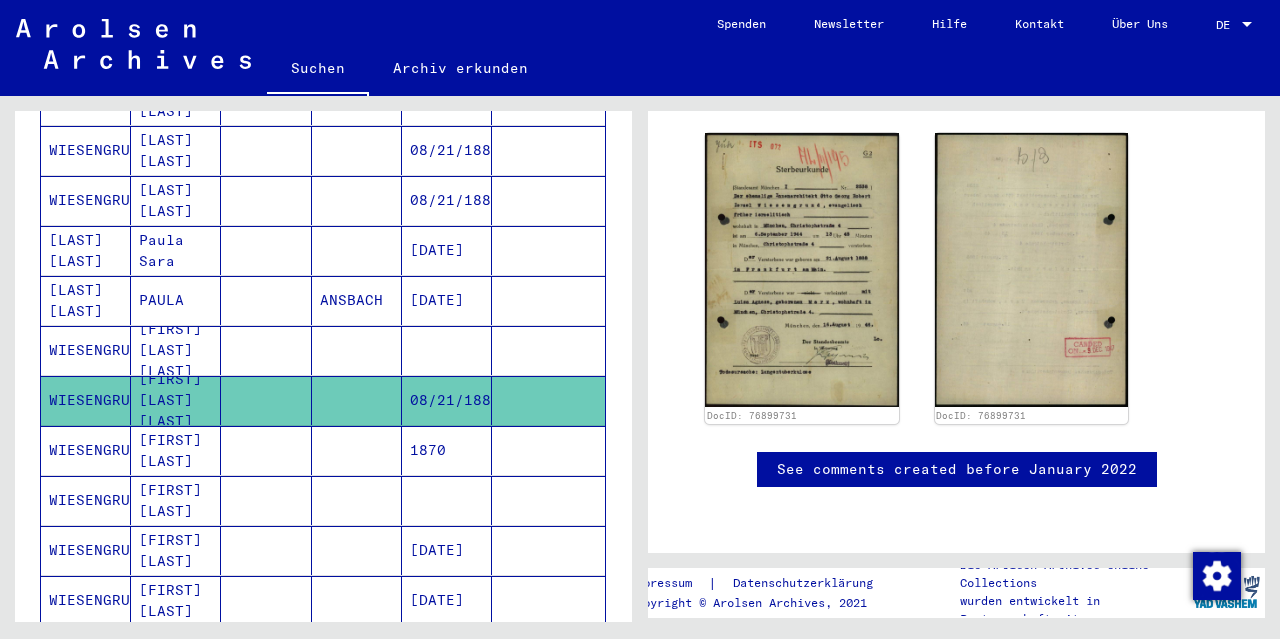 click on "WIESENGRUND" at bounding box center [86, 400] 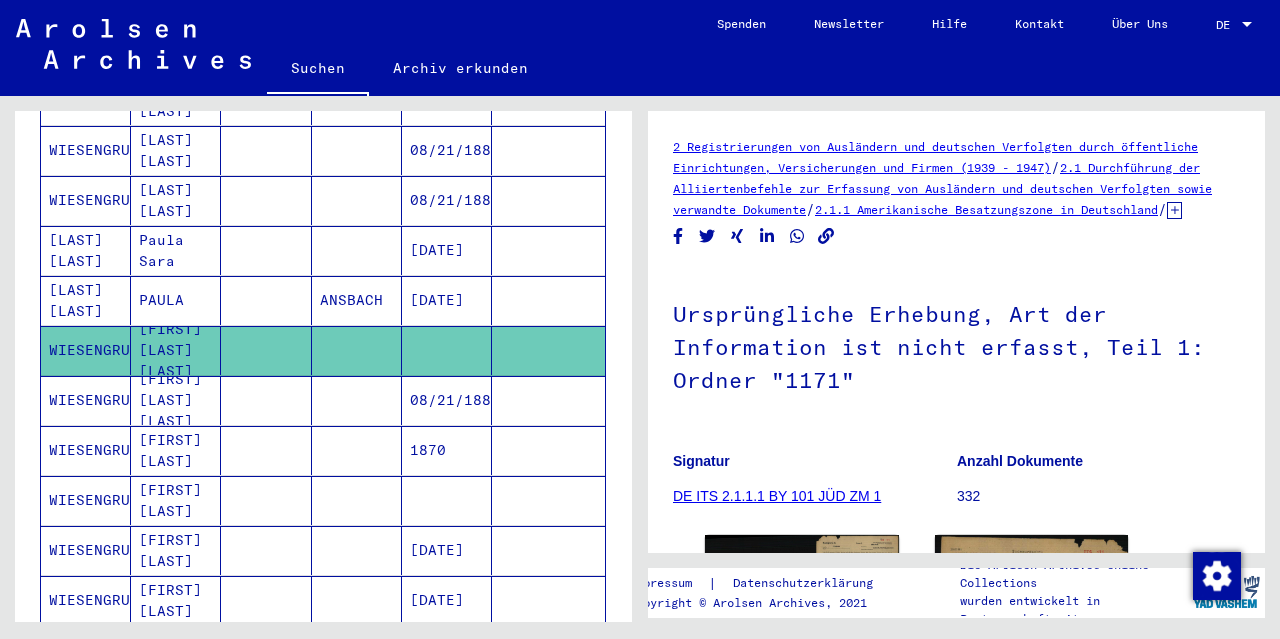 scroll, scrollTop: 0, scrollLeft: 0, axis: both 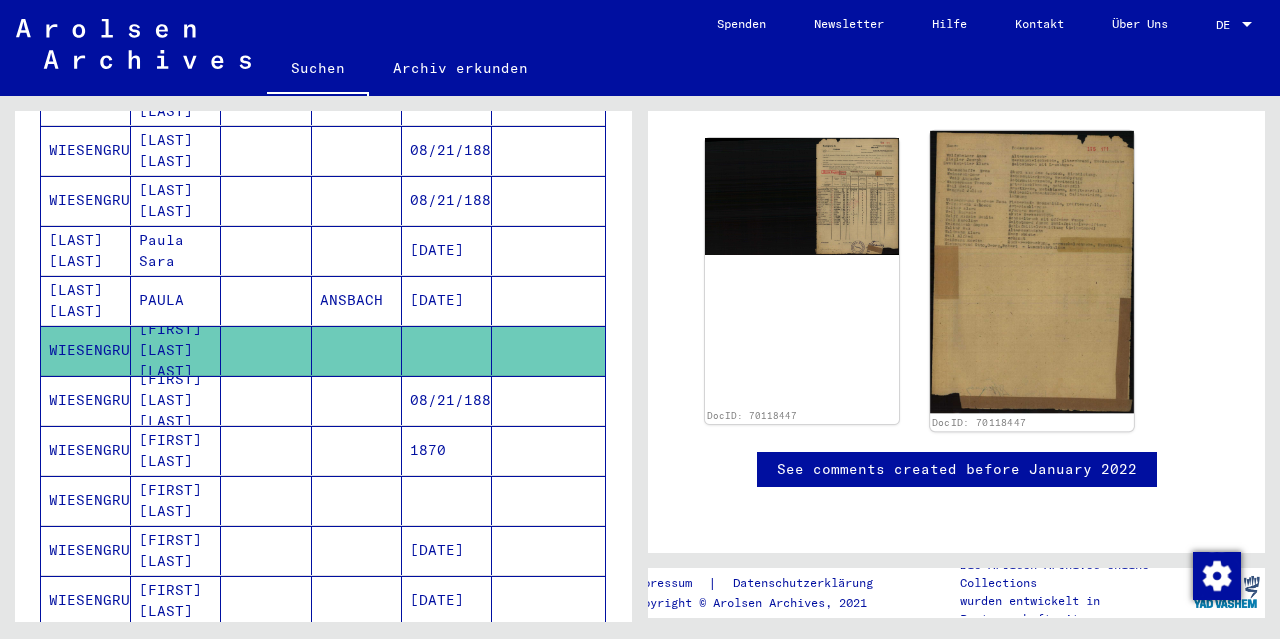 click 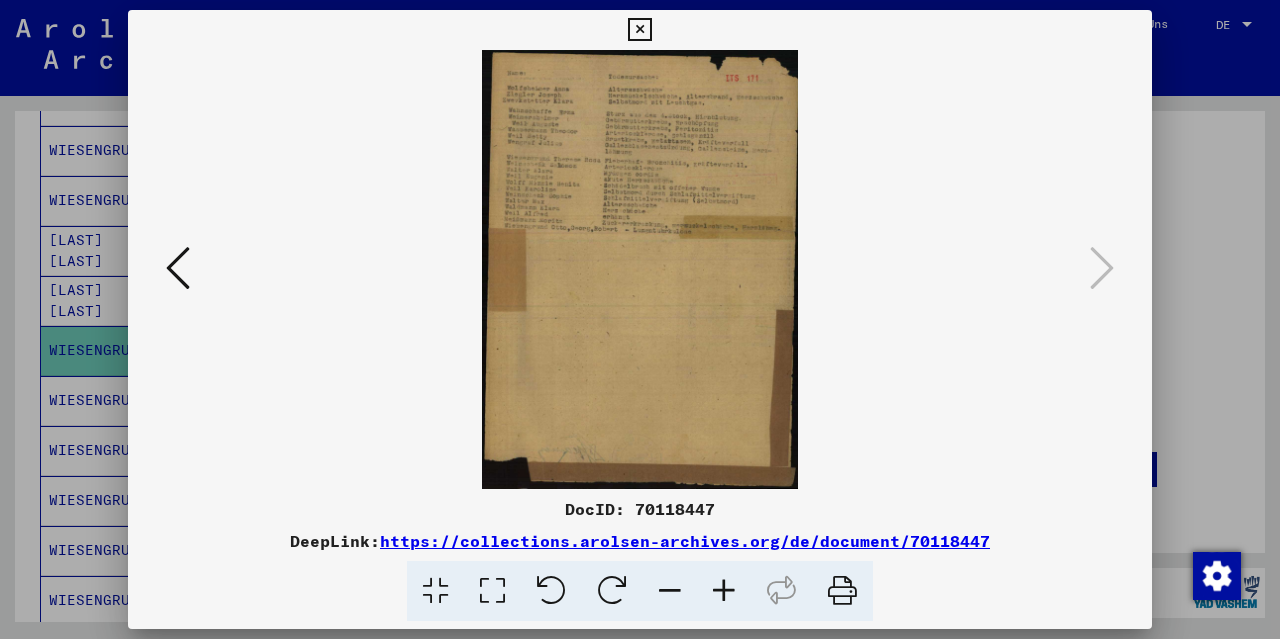 click at bounding box center (724, 591) 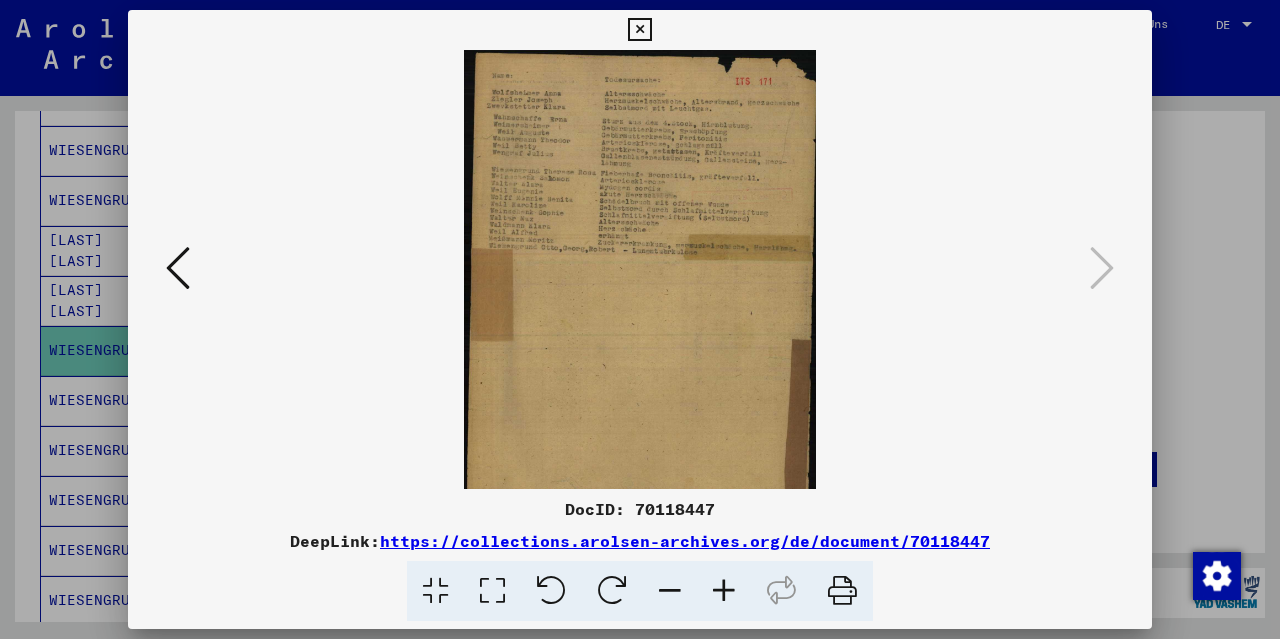 click at bounding box center [724, 591] 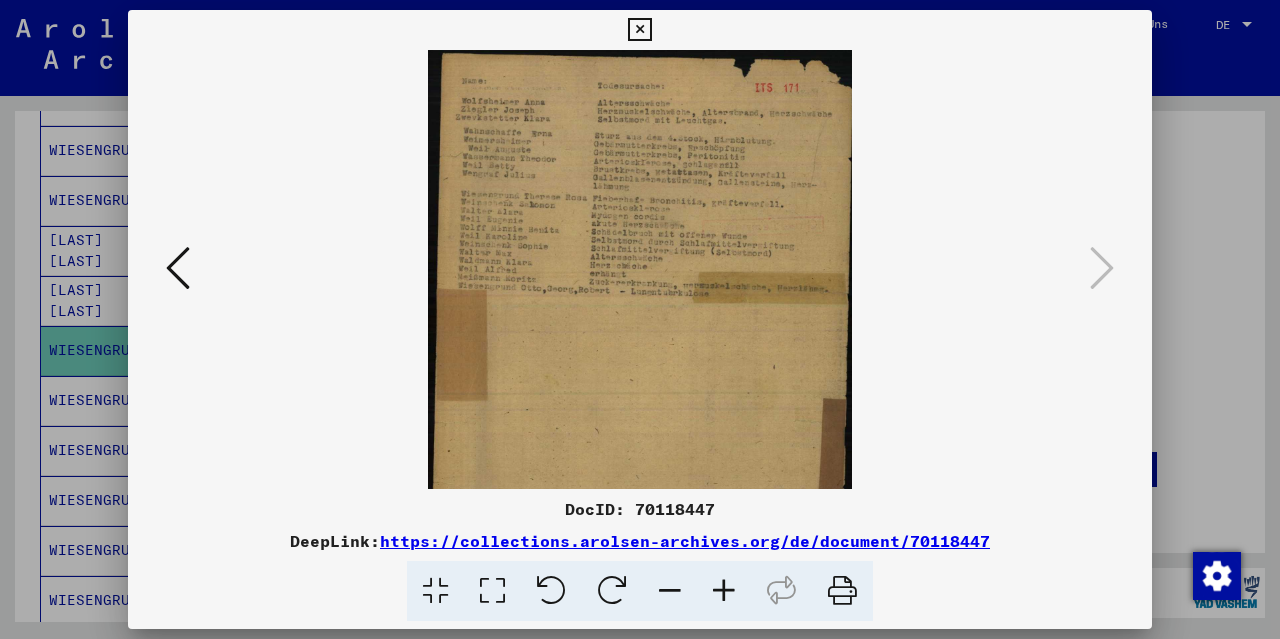 click at bounding box center [724, 591] 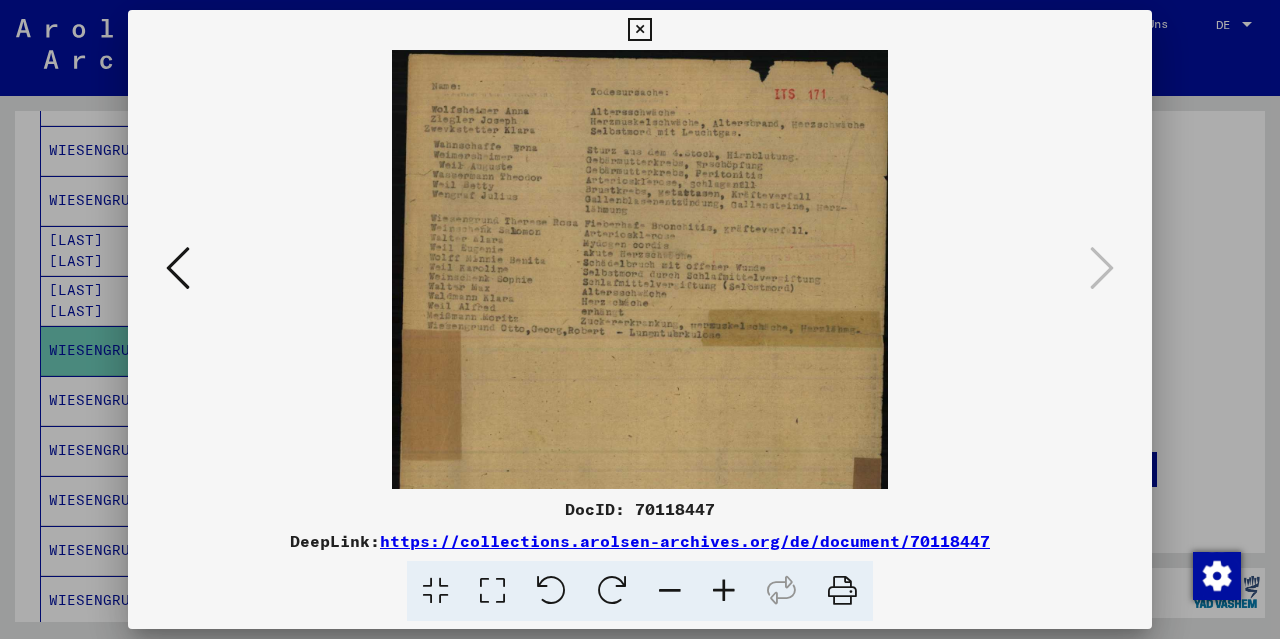 click at bounding box center (724, 591) 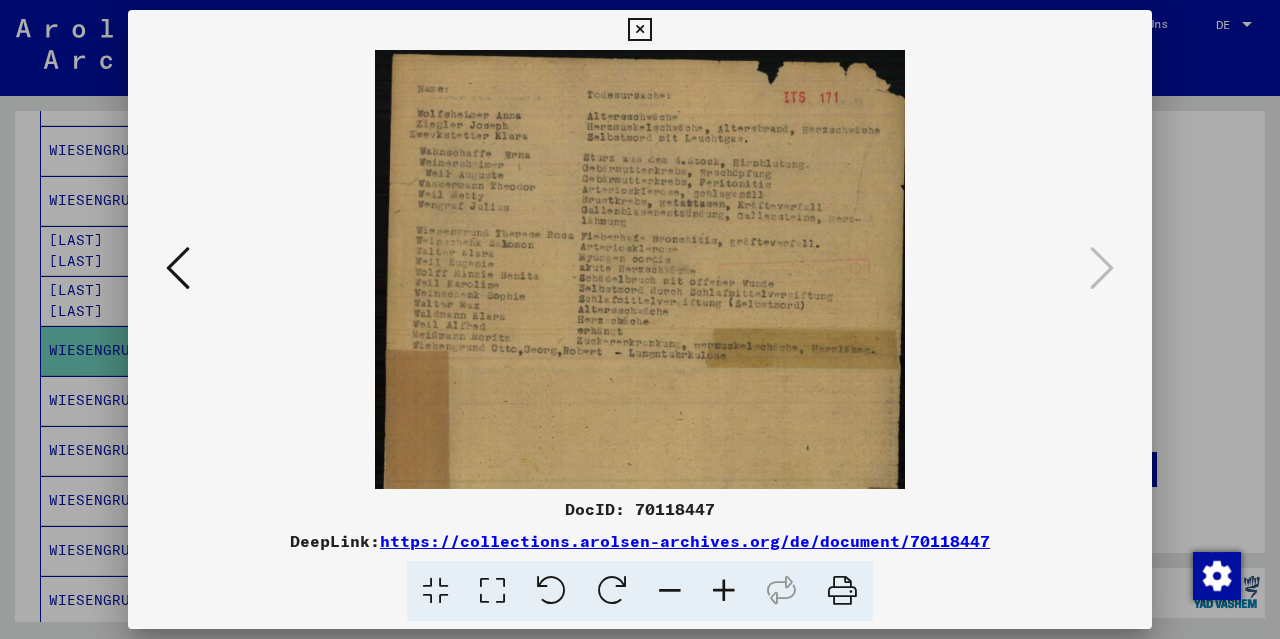 click at bounding box center [724, 591] 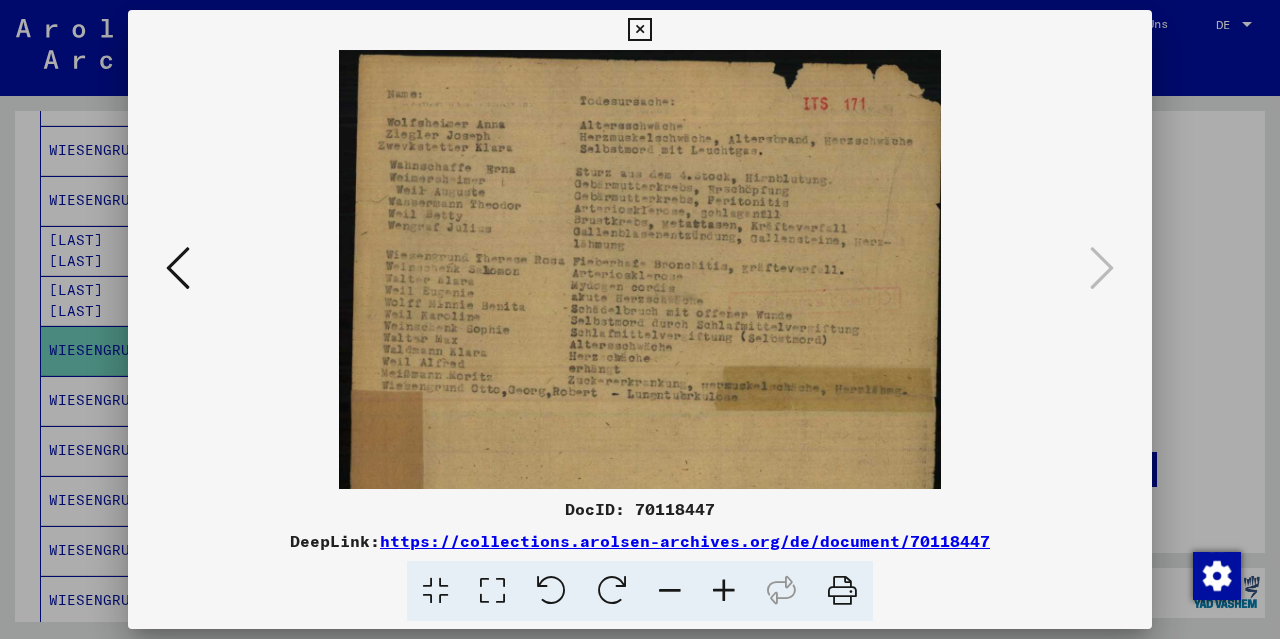 click at bounding box center (639, 30) 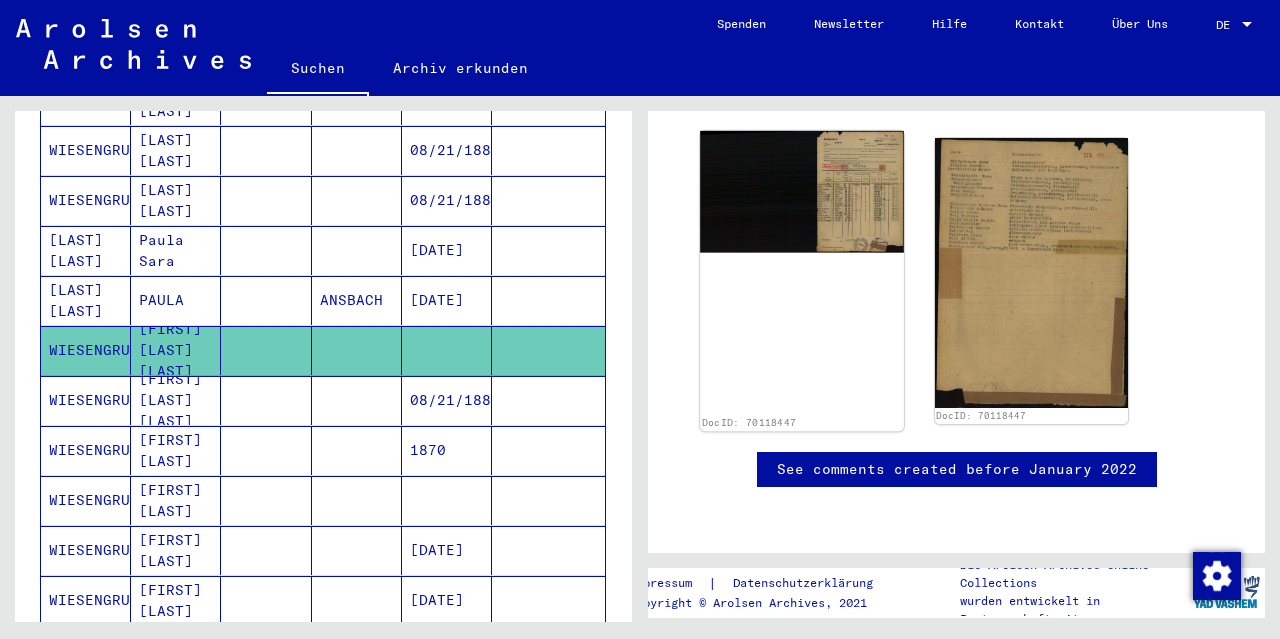 click 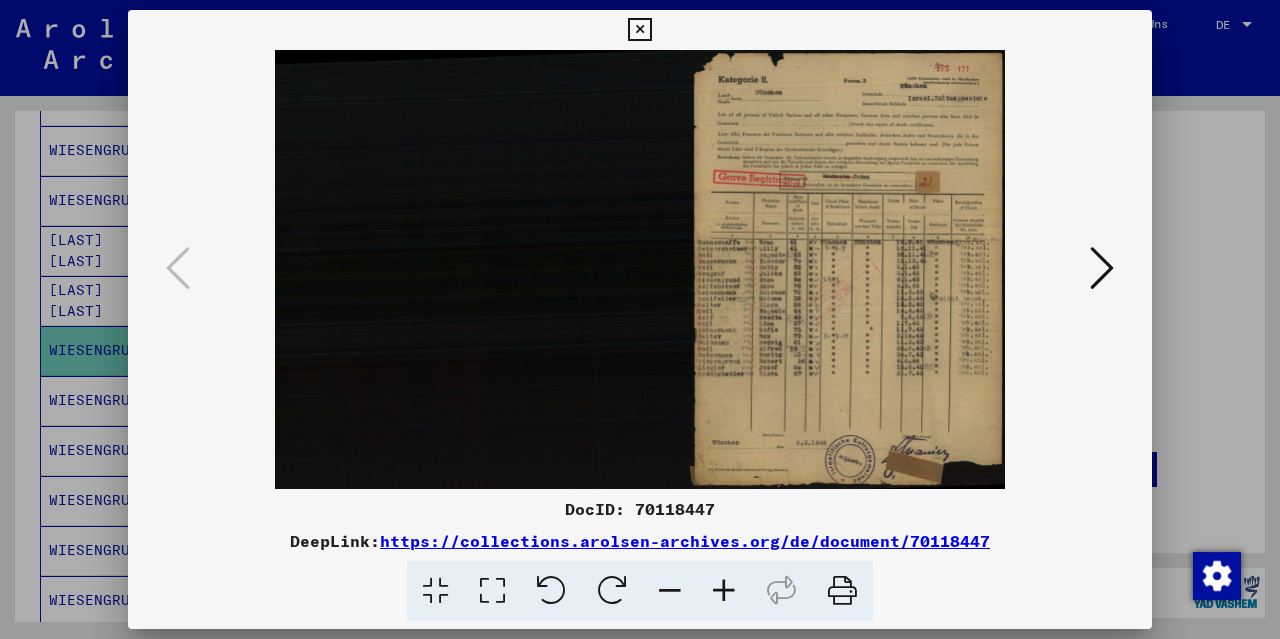 click at bounding box center (724, 591) 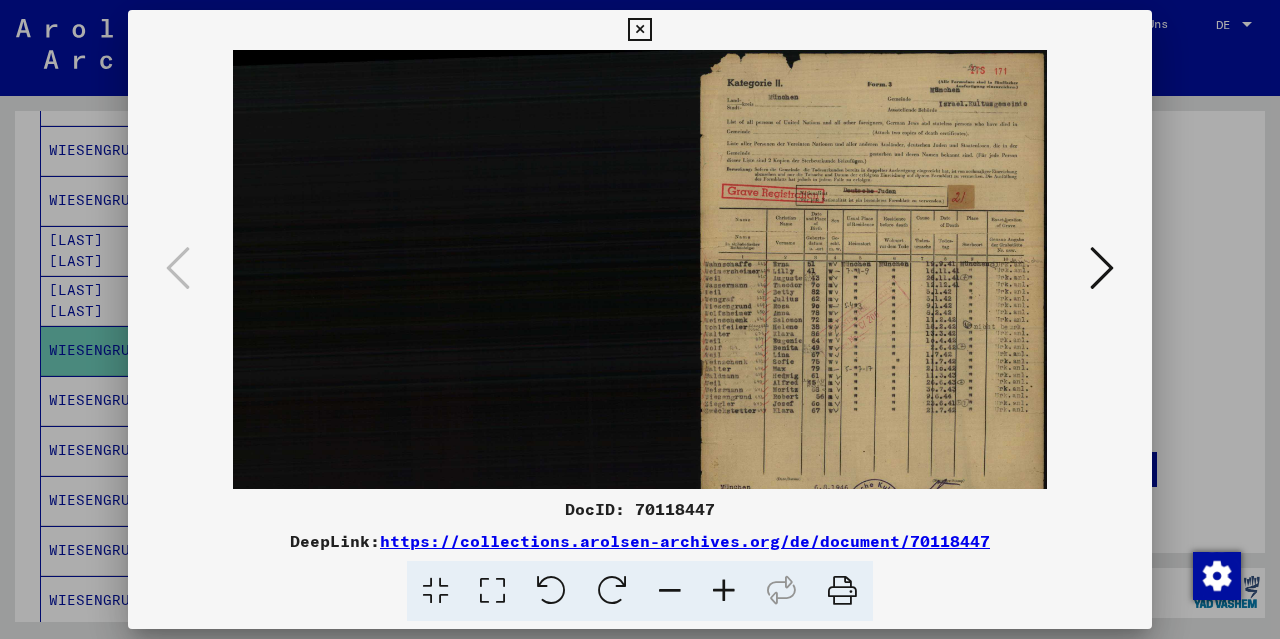 click at bounding box center (724, 591) 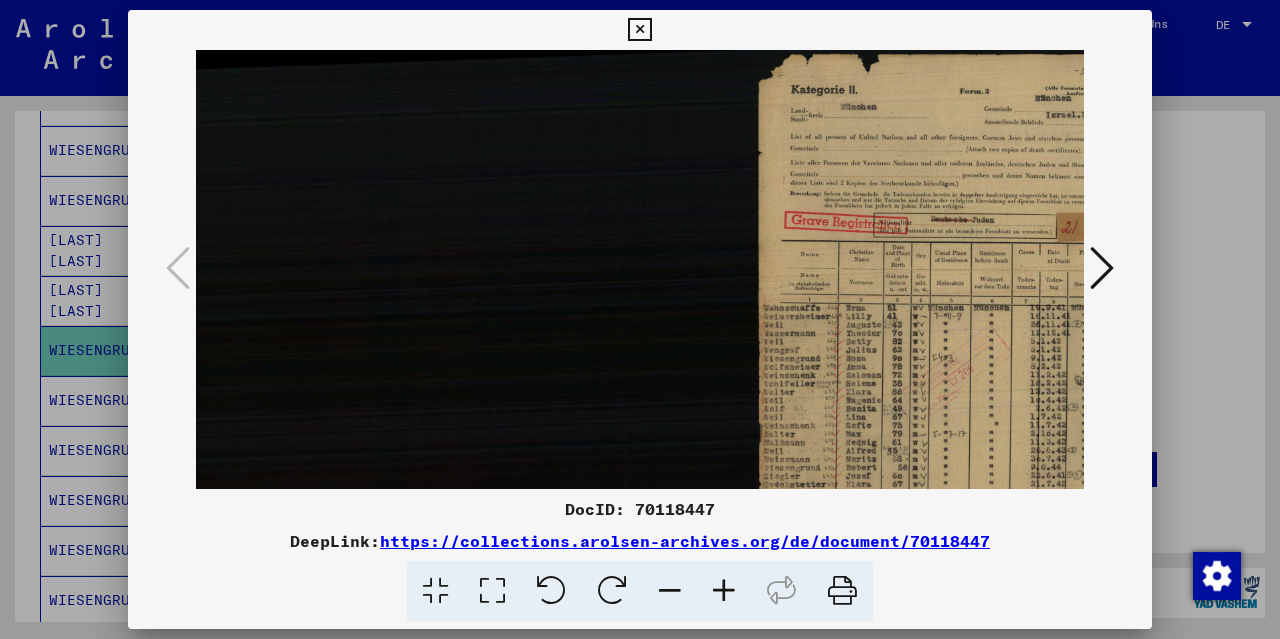 click at bounding box center [724, 591] 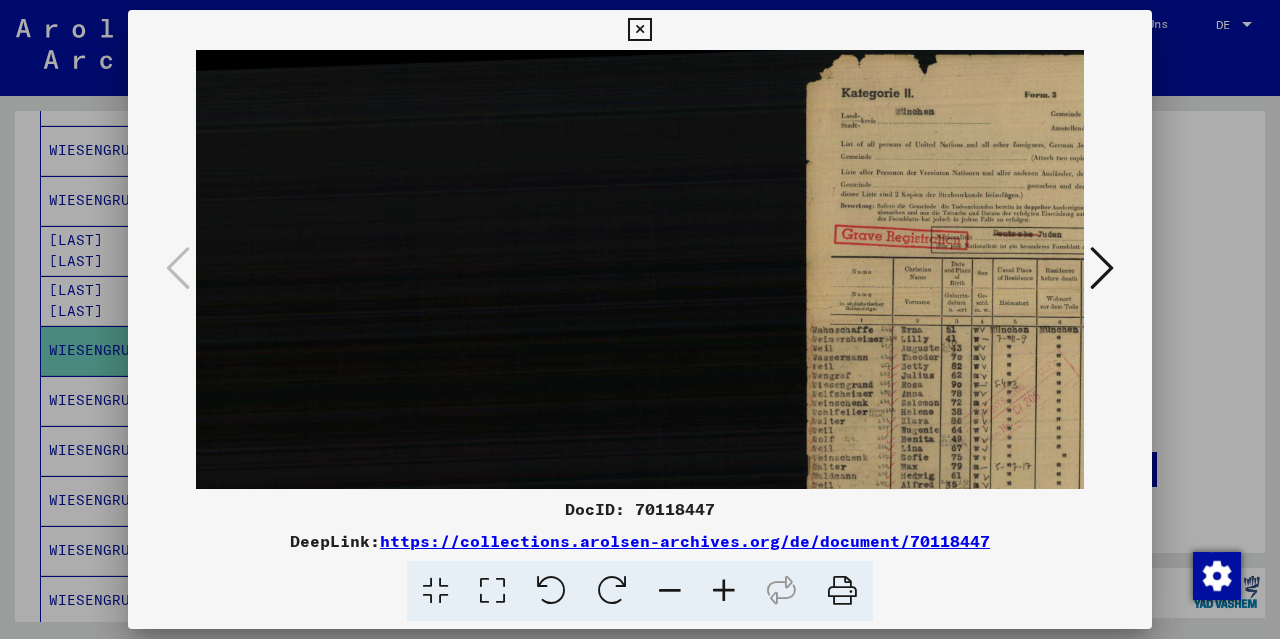 click at bounding box center (724, 591) 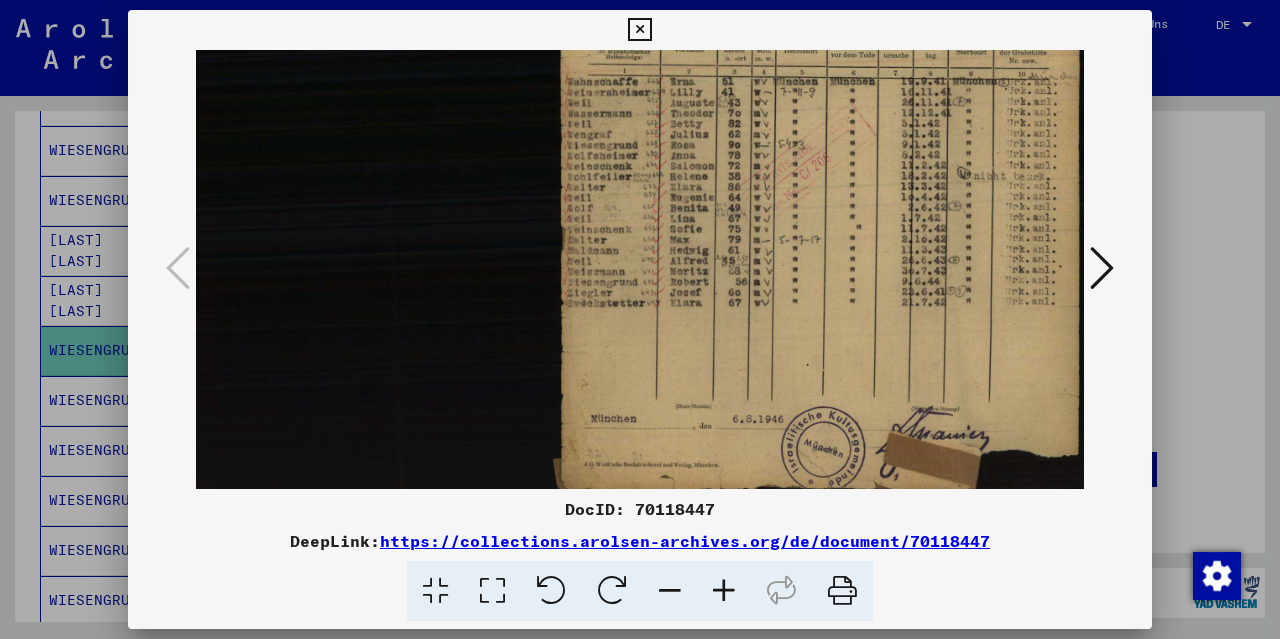 scroll, scrollTop: 293, scrollLeft: 341, axis: both 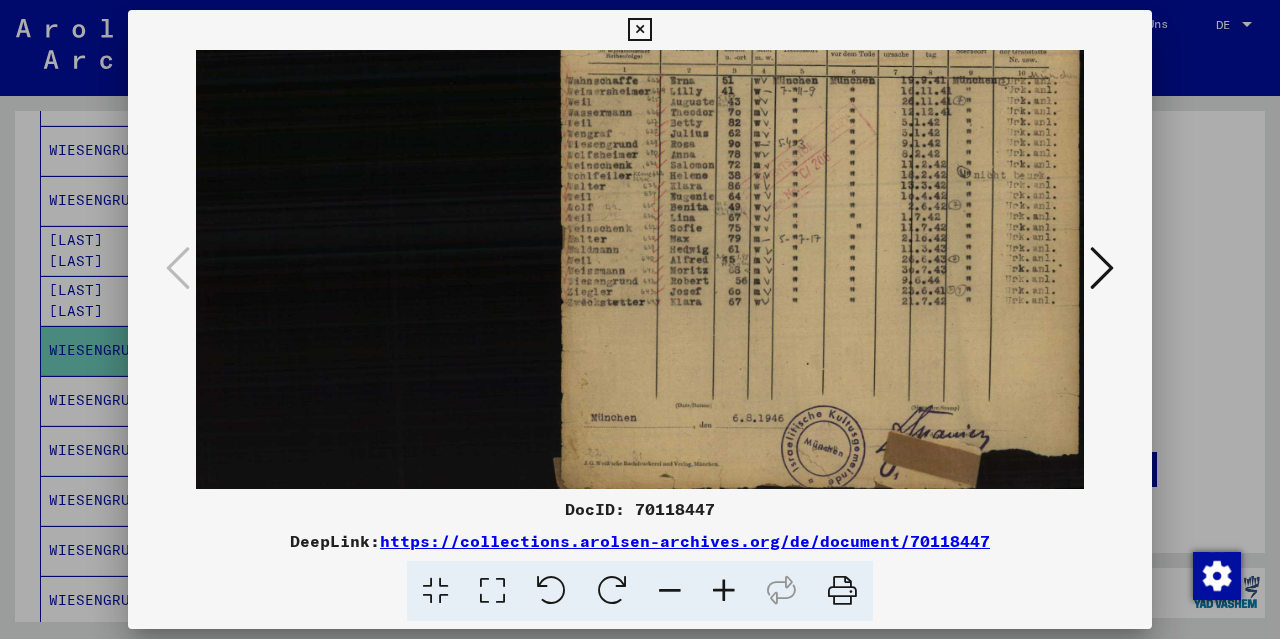 drag, startPoint x: 931, startPoint y: 409, endPoint x: 192, endPoint y: 130, distance: 789.91266 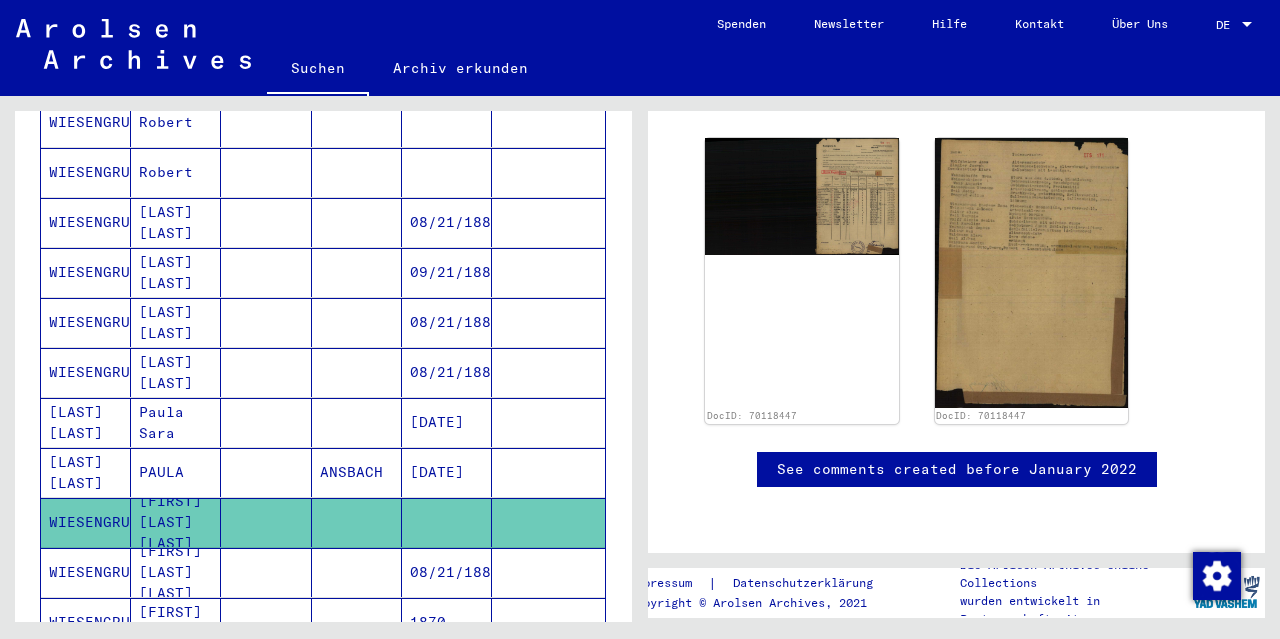 scroll, scrollTop: 900, scrollLeft: 0, axis: vertical 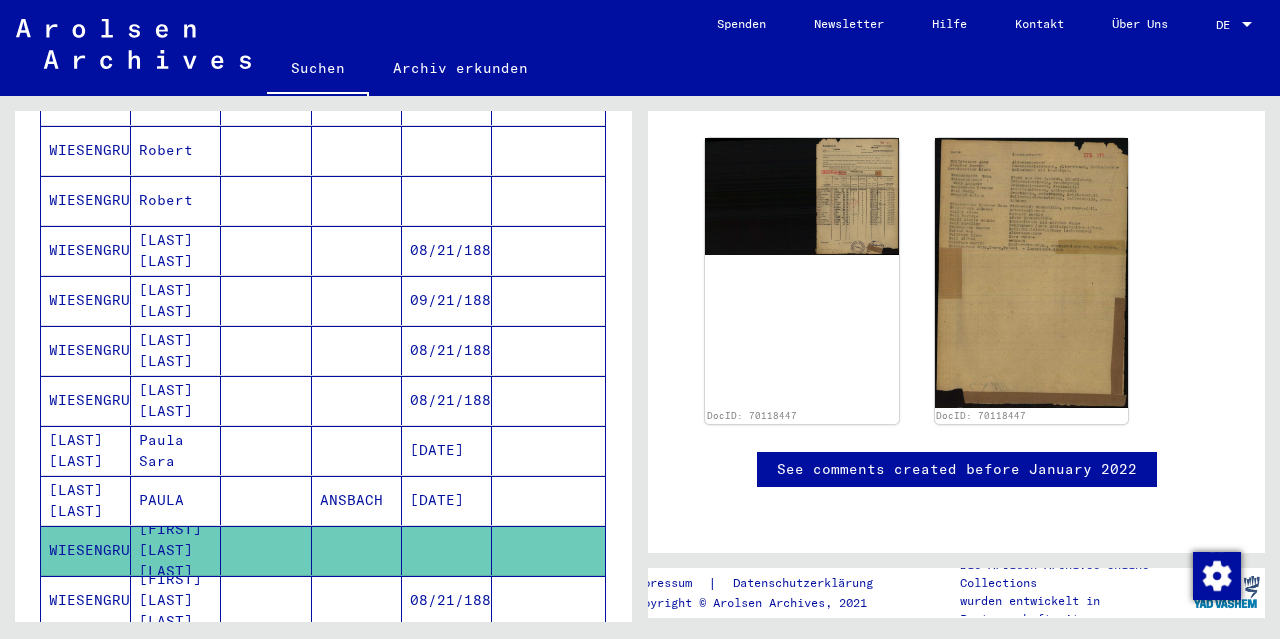 click on "[LAST] [LAST]" at bounding box center [86, 500] 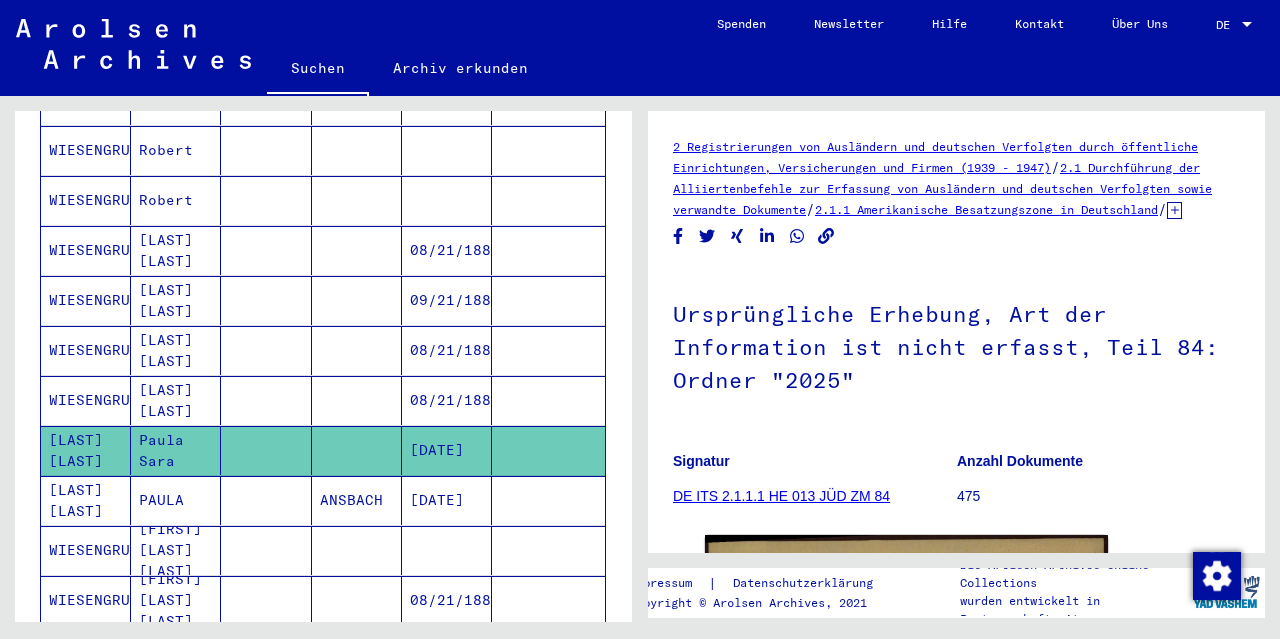 scroll, scrollTop: 0, scrollLeft: 0, axis: both 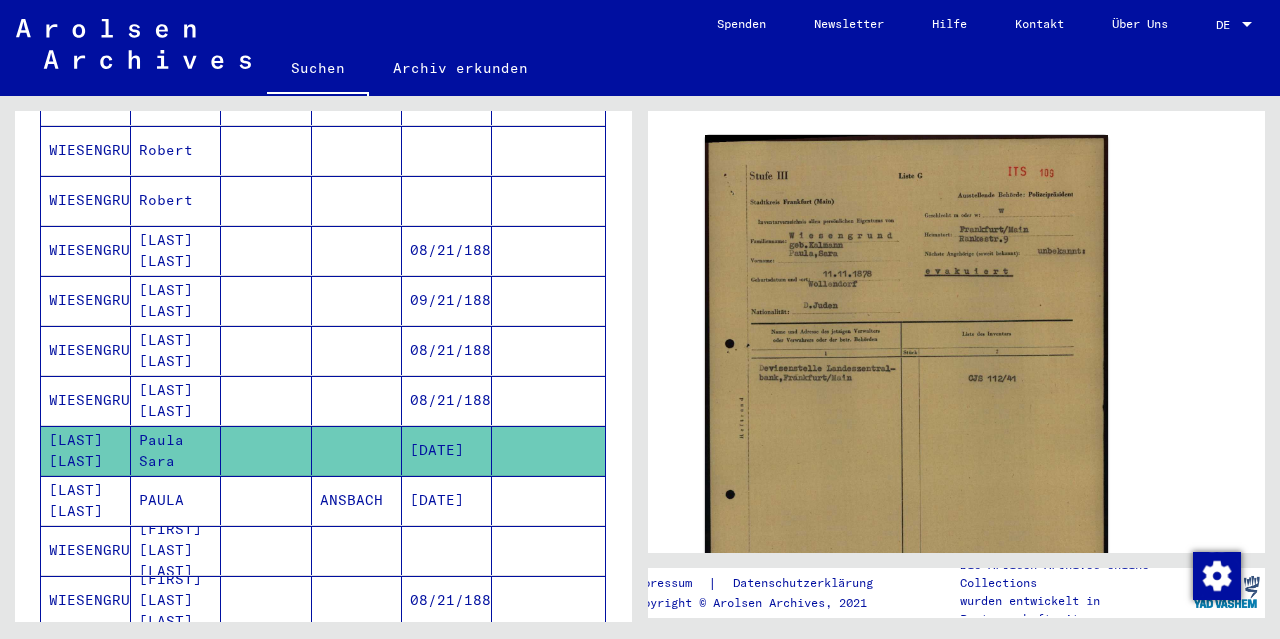 click on "WIESENGRUND" at bounding box center [86, 450] 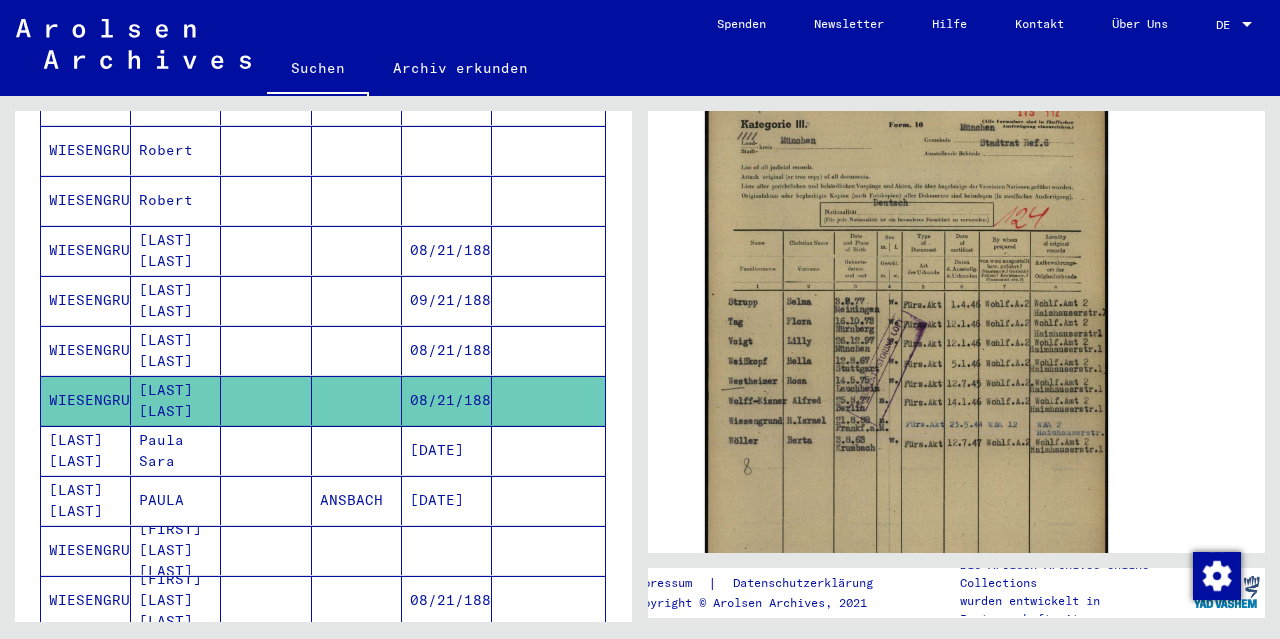 scroll, scrollTop: 400, scrollLeft: 0, axis: vertical 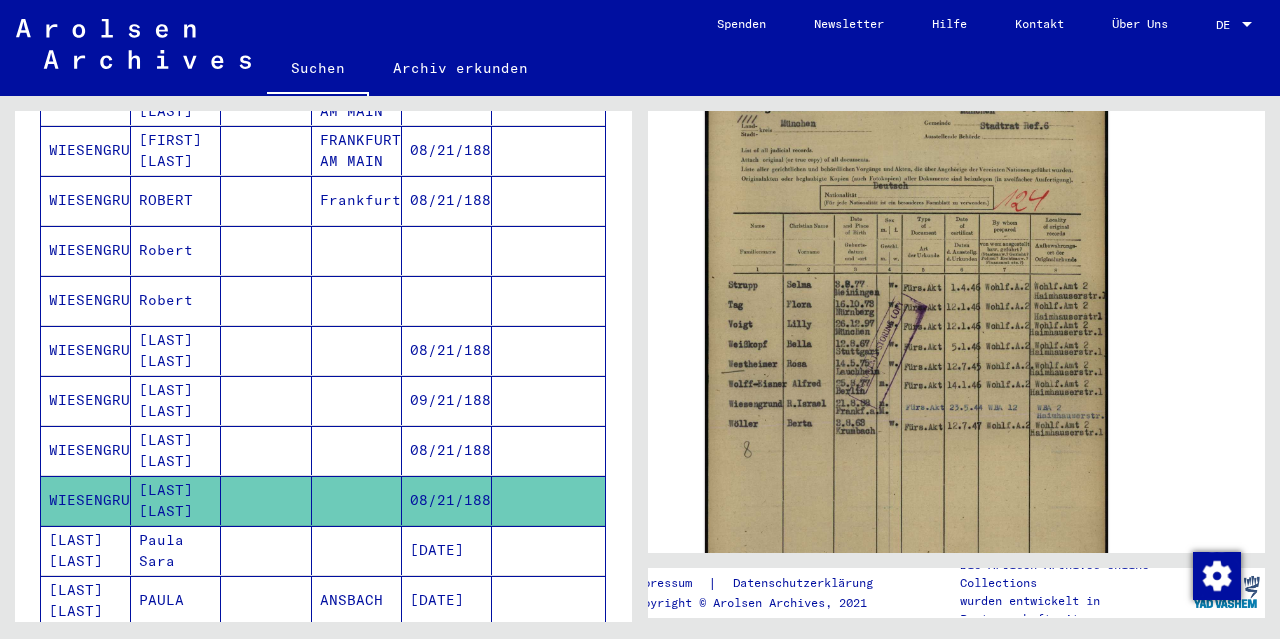 click on "WIESENGRUND" at bounding box center (86, 350) 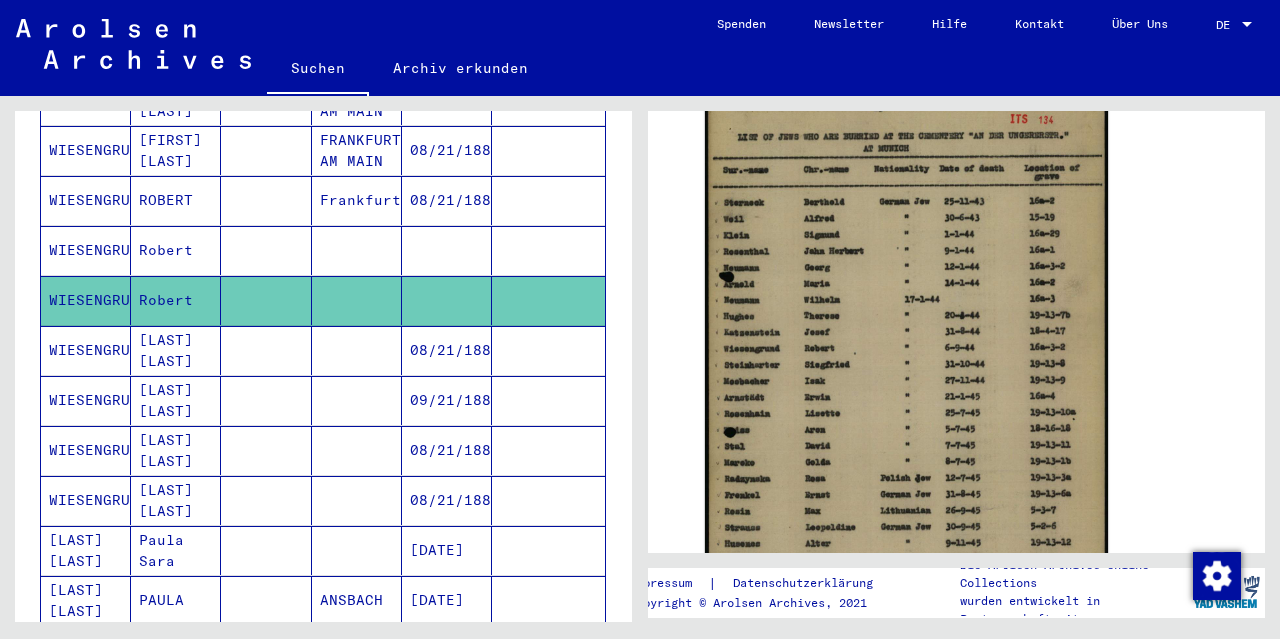 scroll, scrollTop: 400, scrollLeft: 0, axis: vertical 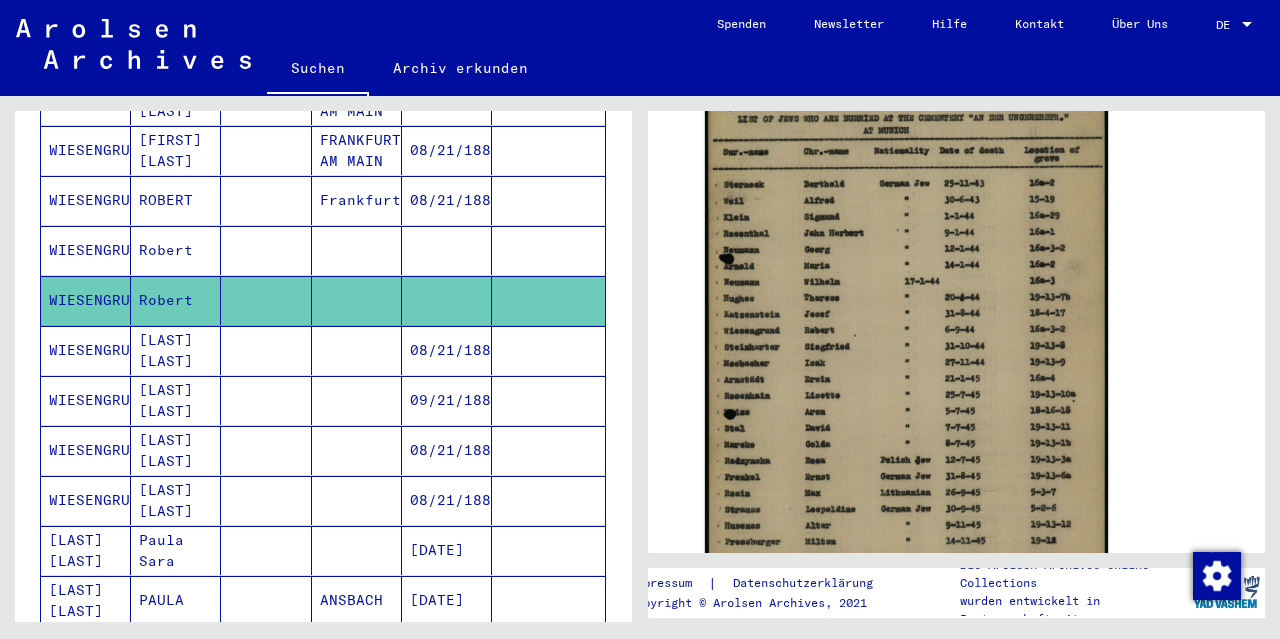 click on "WIESENGRUND" at bounding box center [86, 300] 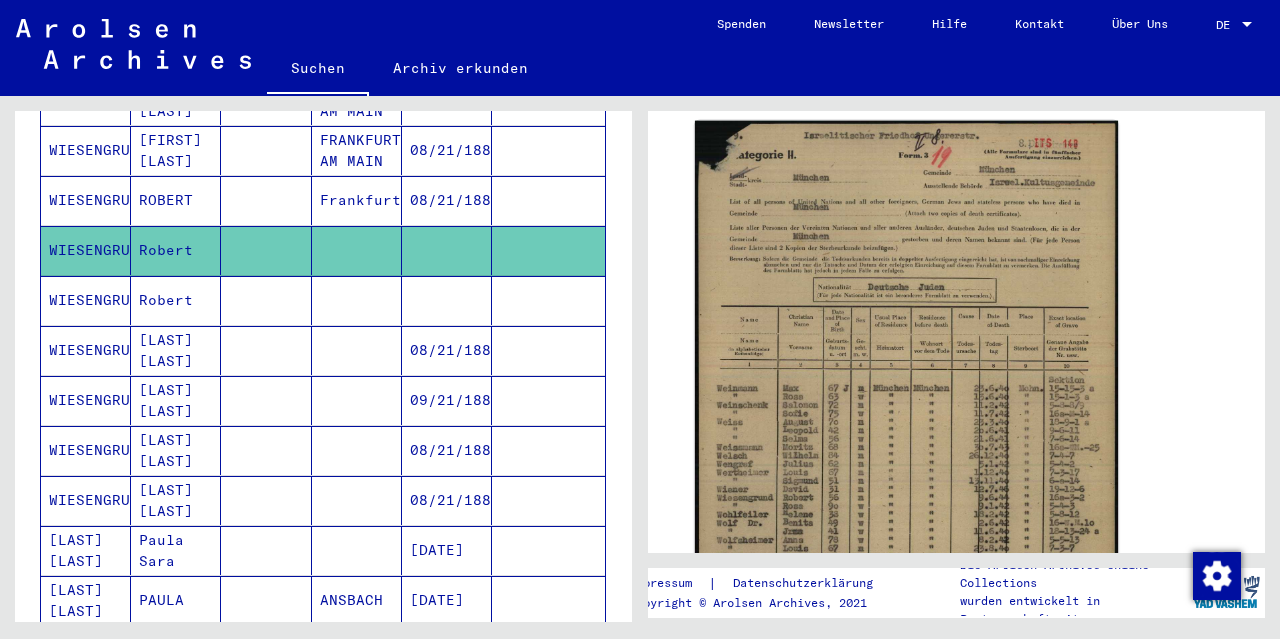 scroll, scrollTop: 500, scrollLeft: 0, axis: vertical 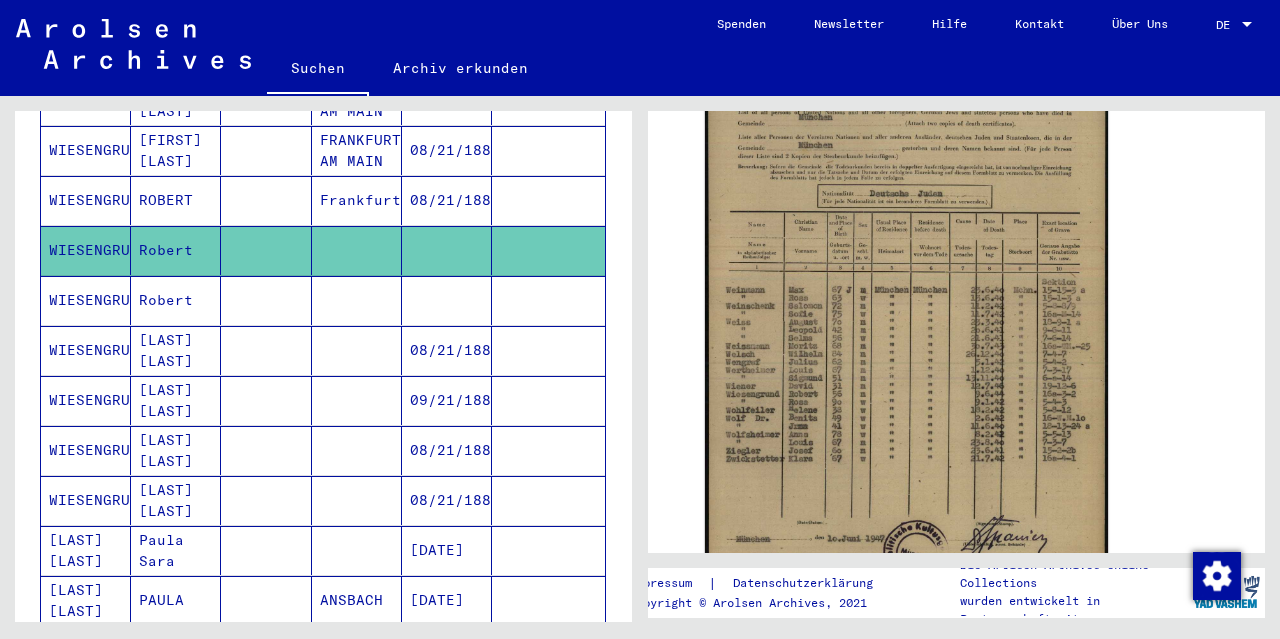 click on "WIESENGRUND" at bounding box center (86, 250) 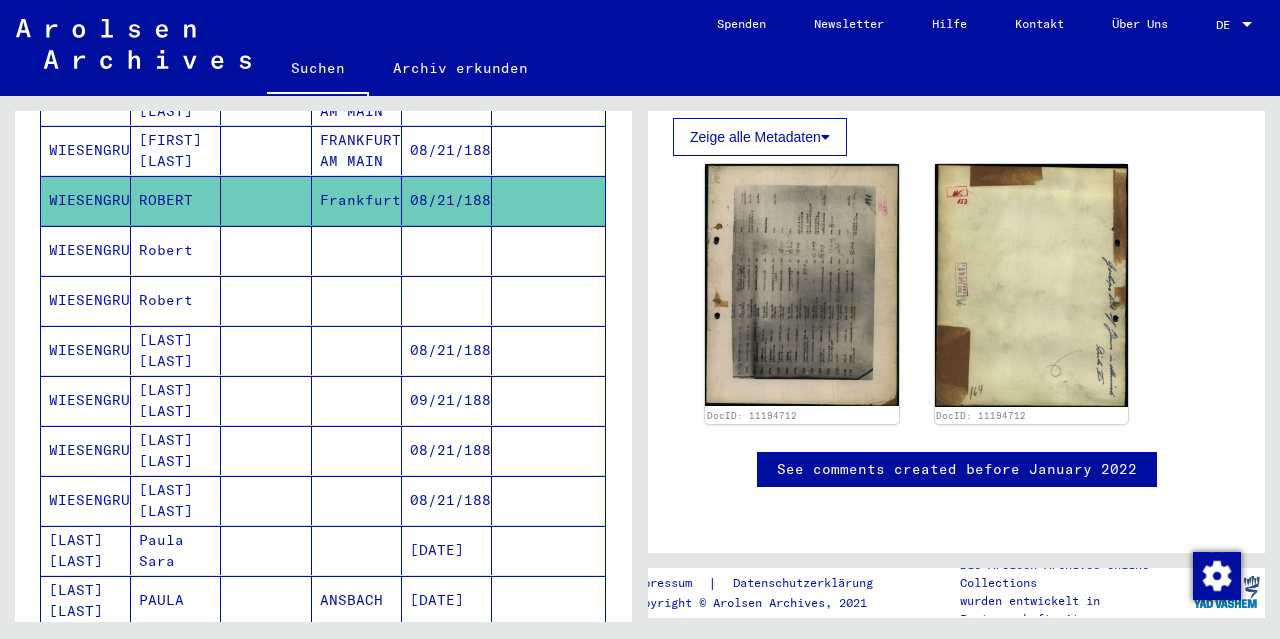 scroll, scrollTop: 700, scrollLeft: 0, axis: vertical 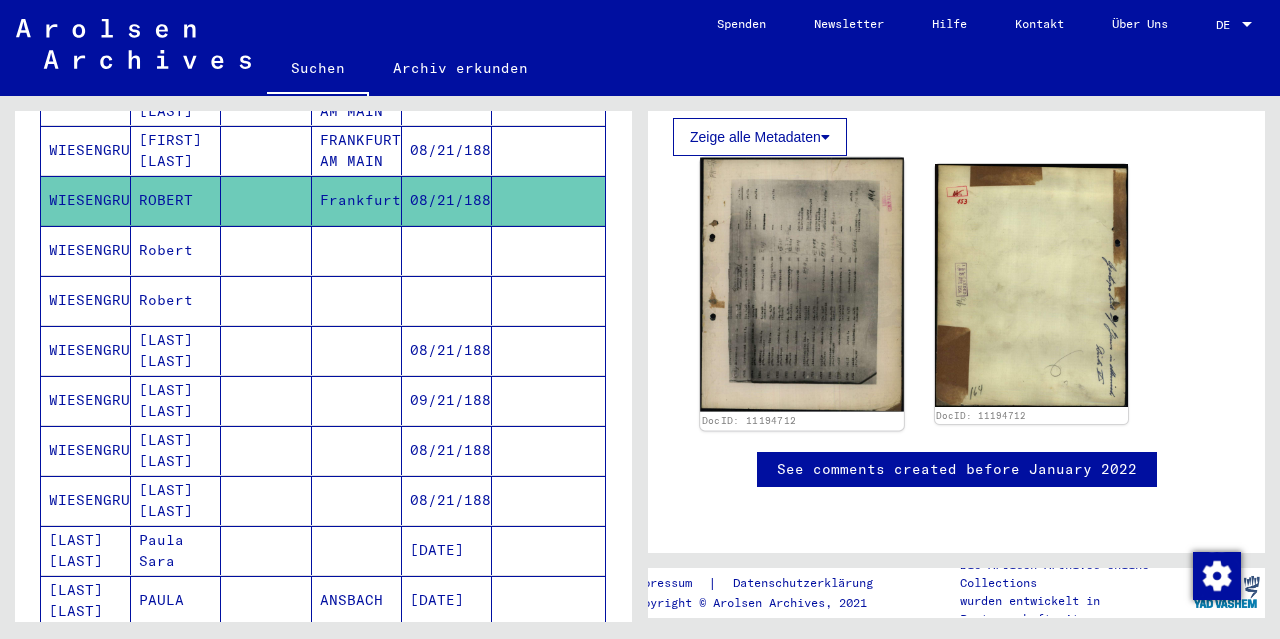 click 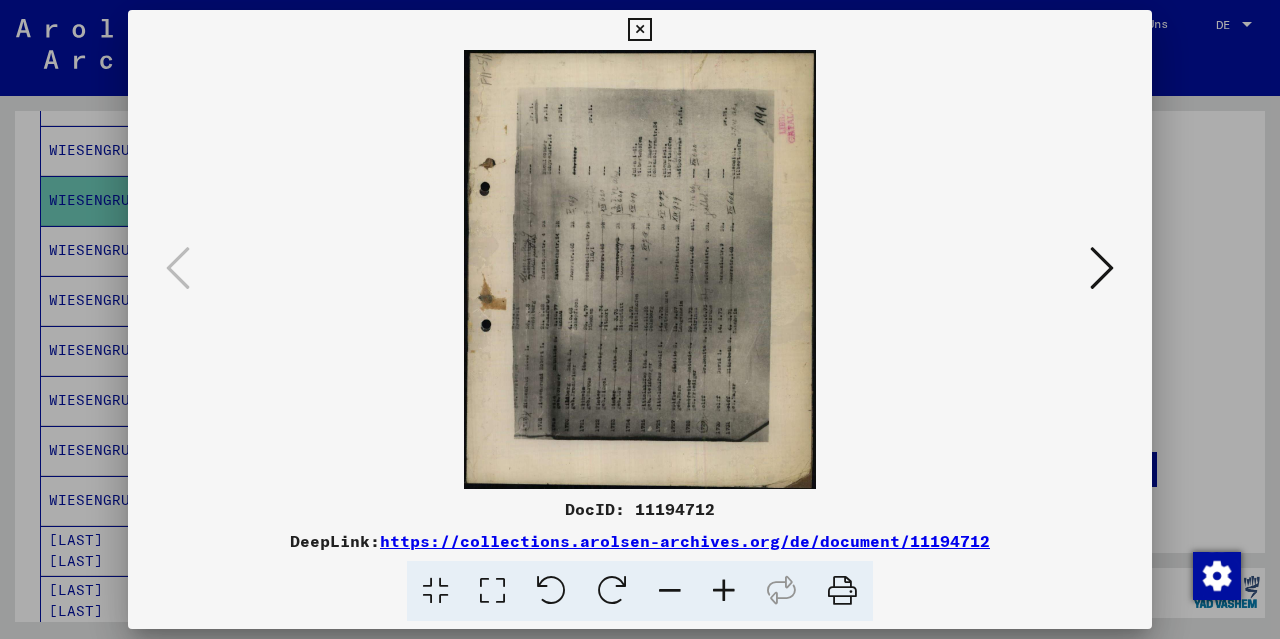 click at bounding box center [724, 591] 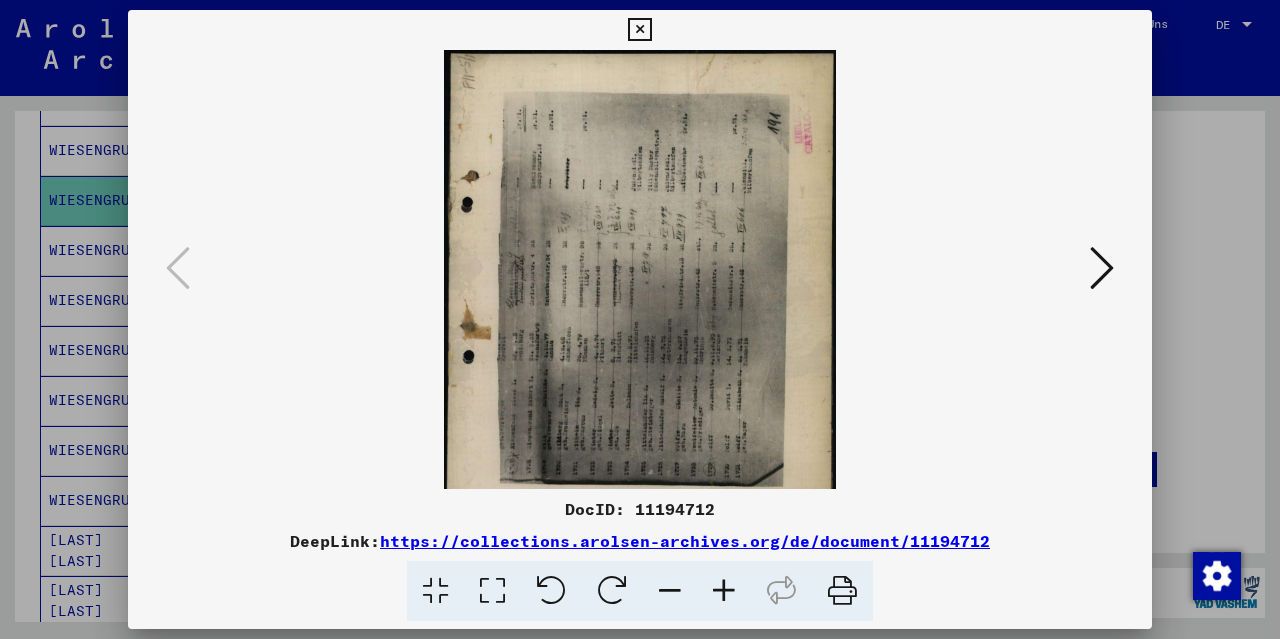 click at bounding box center (724, 591) 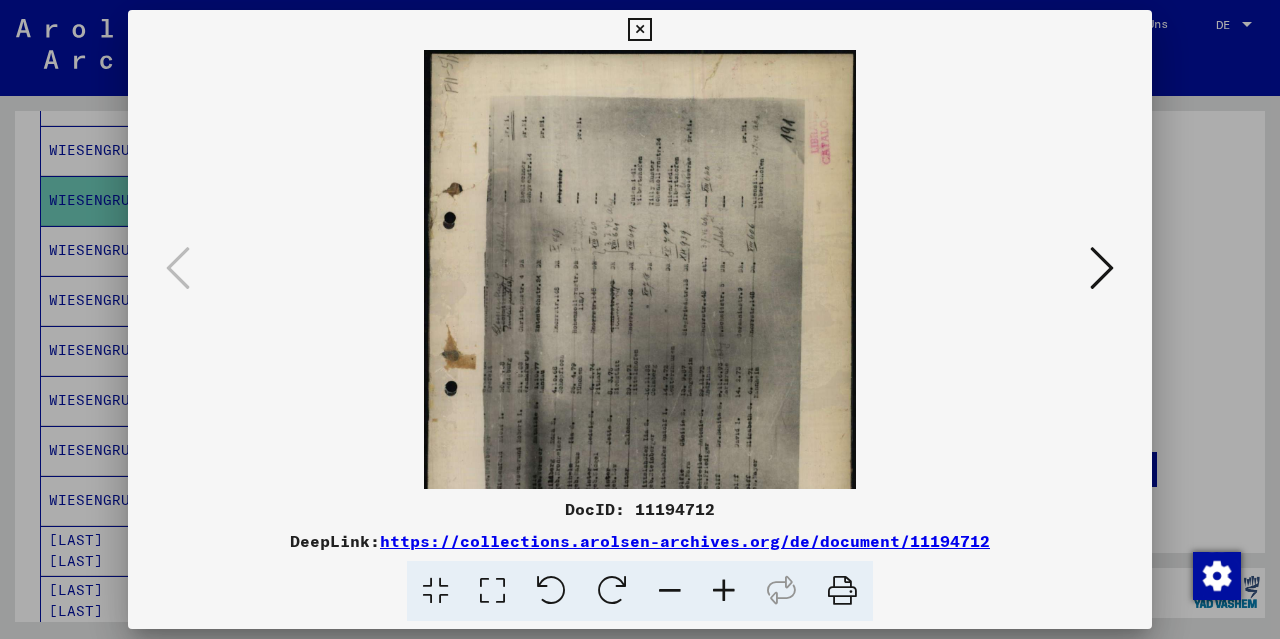 click at bounding box center [724, 591] 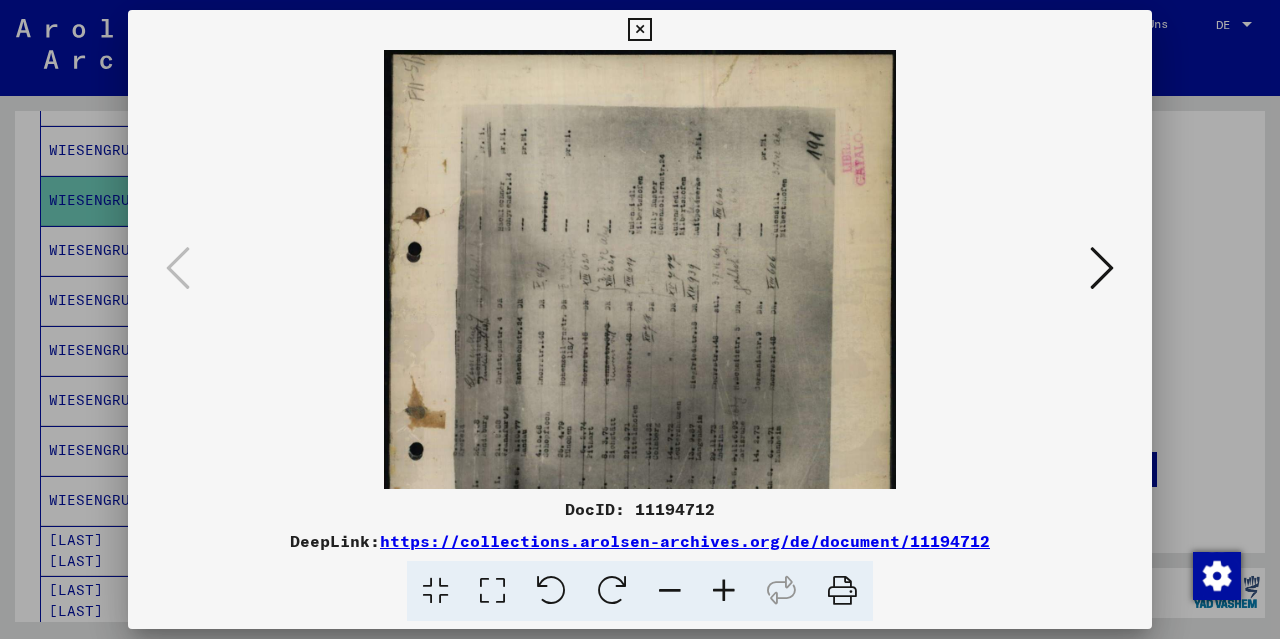 click at bounding box center (724, 591) 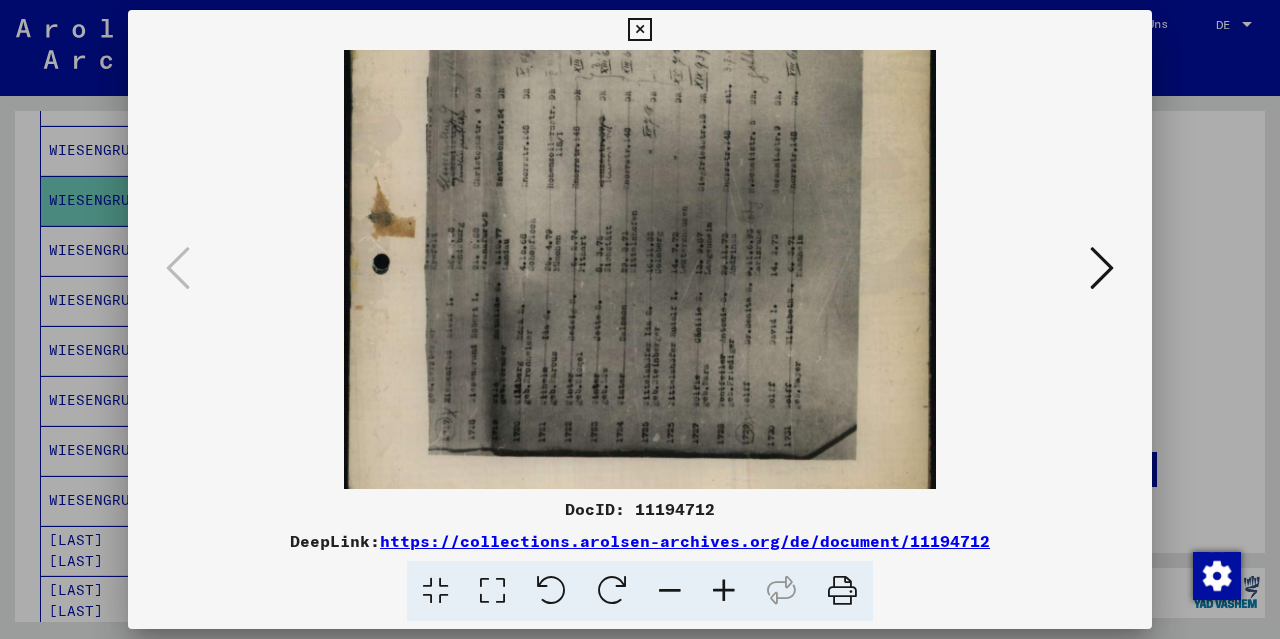 scroll, scrollTop: 253, scrollLeft: 0, axis: vertical 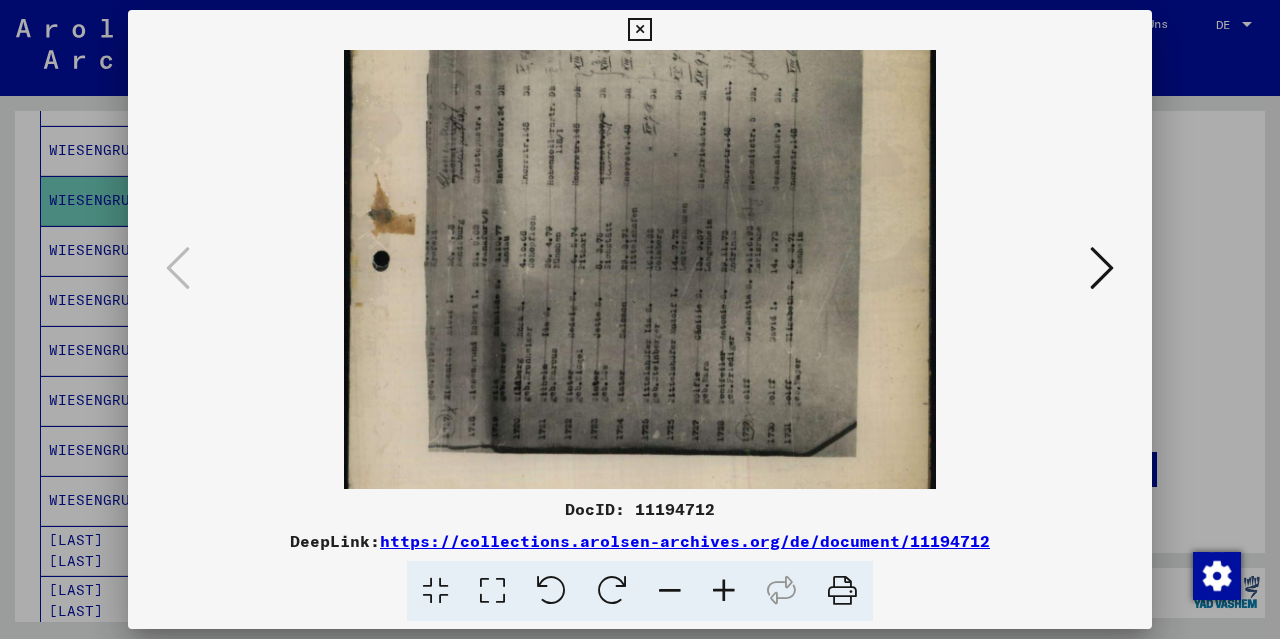 drag, startPoint x: 711, startPoint y: 409, endPoint x: 724, endPoint y: 159, distance: 250.33777 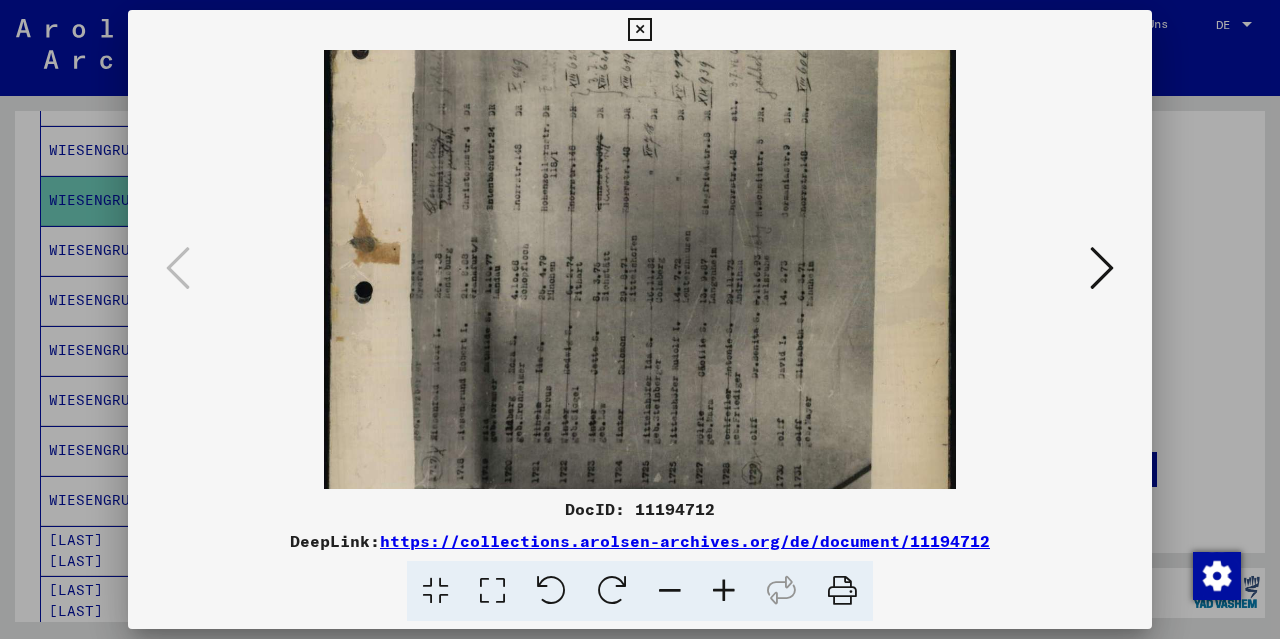 click at bounding box center [724, 591] 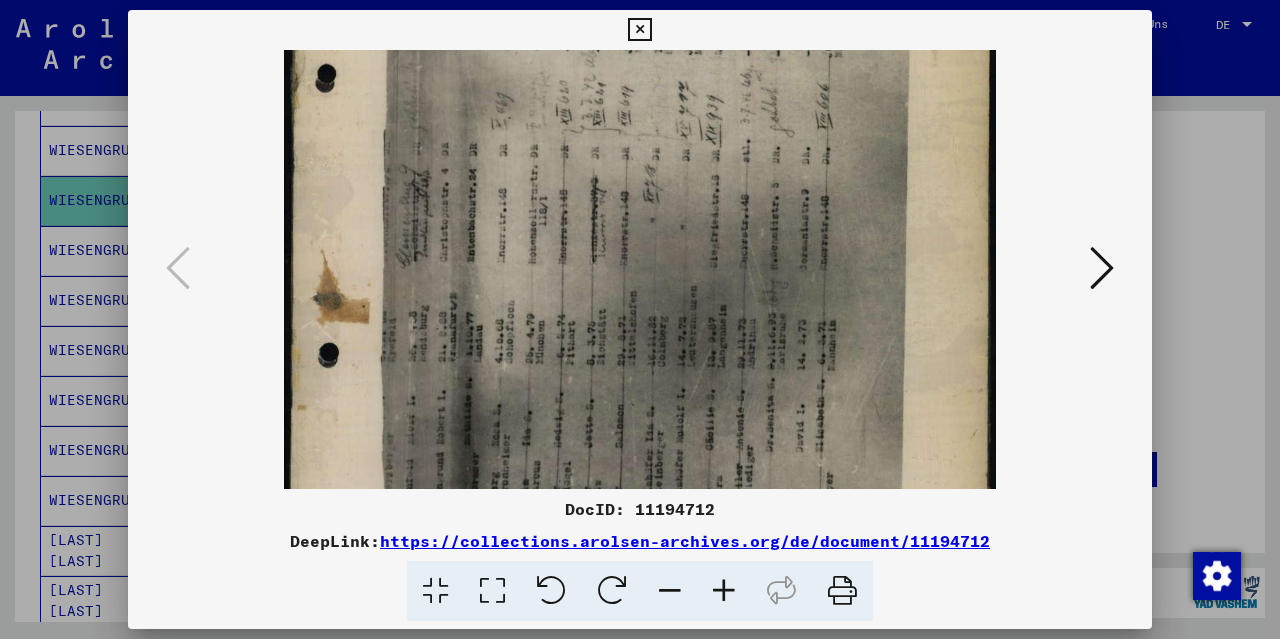 click at bounding box center (724, 591) 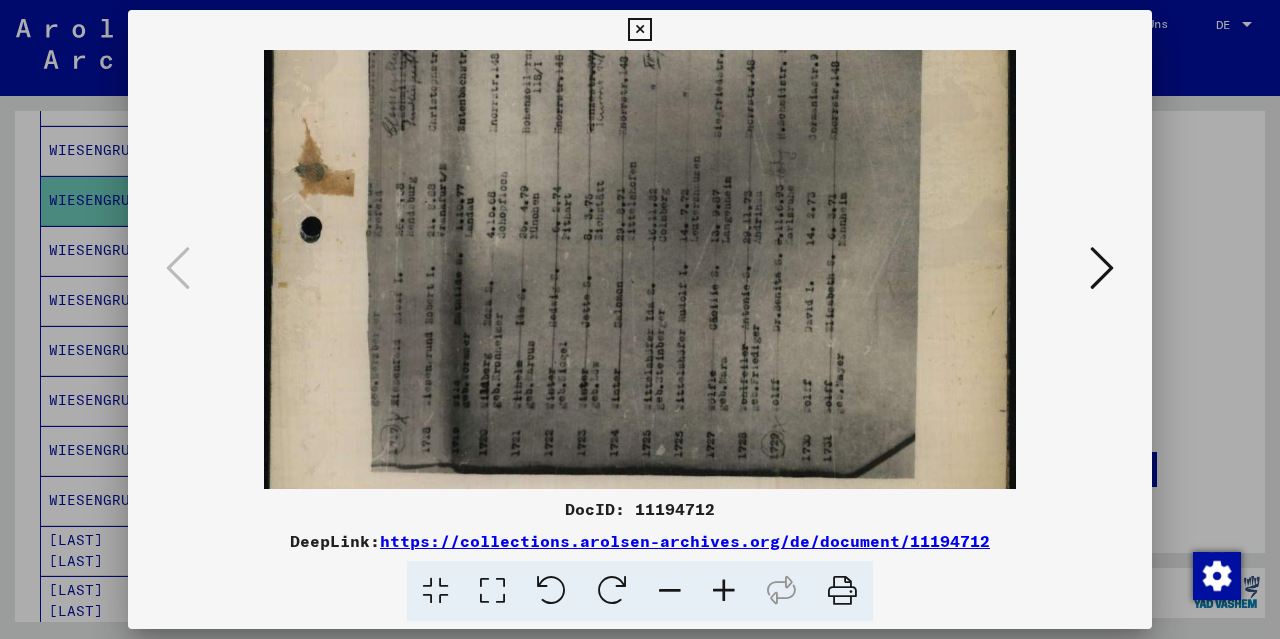 scroll, scrollTop: 414, scrollLeft: 0, axis: vertical 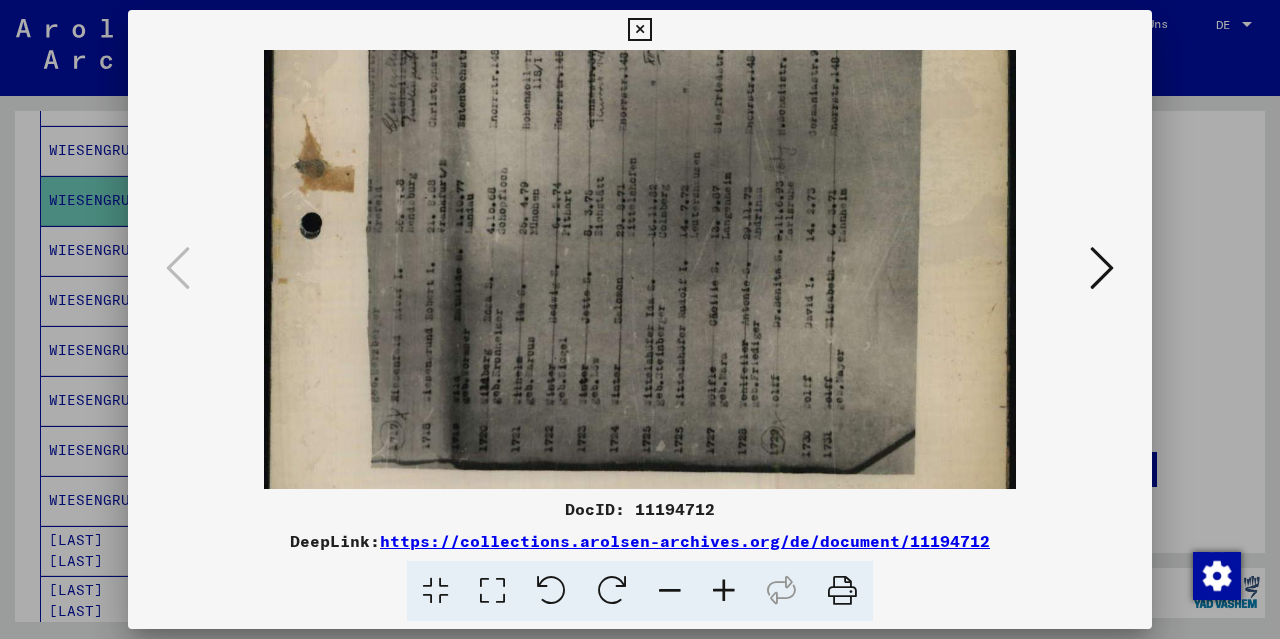 drag, startPoint x: 707, startPoint y: 424, endPoint x: 711, endPoint y: 267, distance: 157.05095 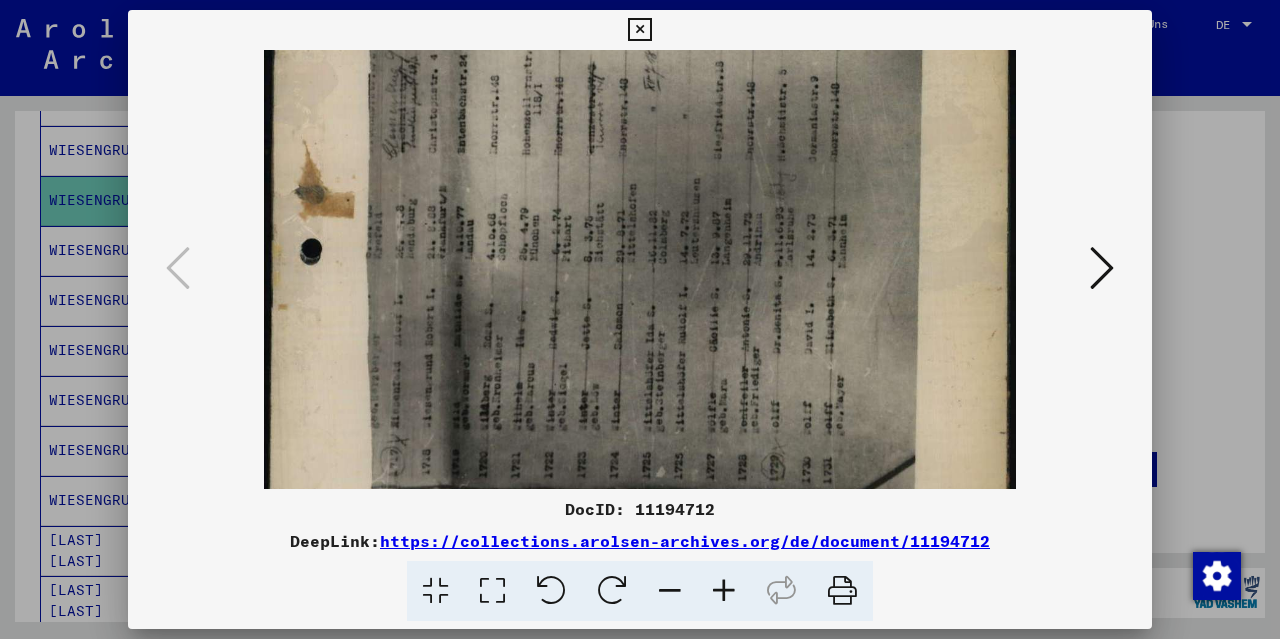 scroll, scrollTop: 388, scrollLeft: 0, axis: vertical 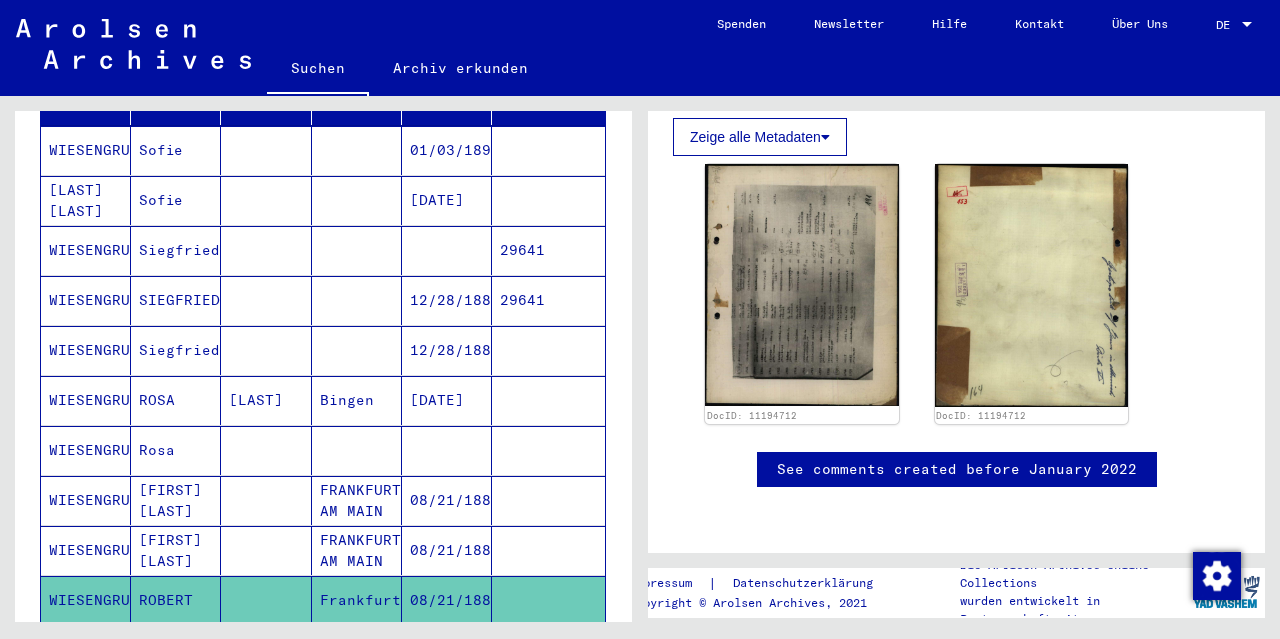 click on "WIESENGRUND" at bounding box center [86, 500] 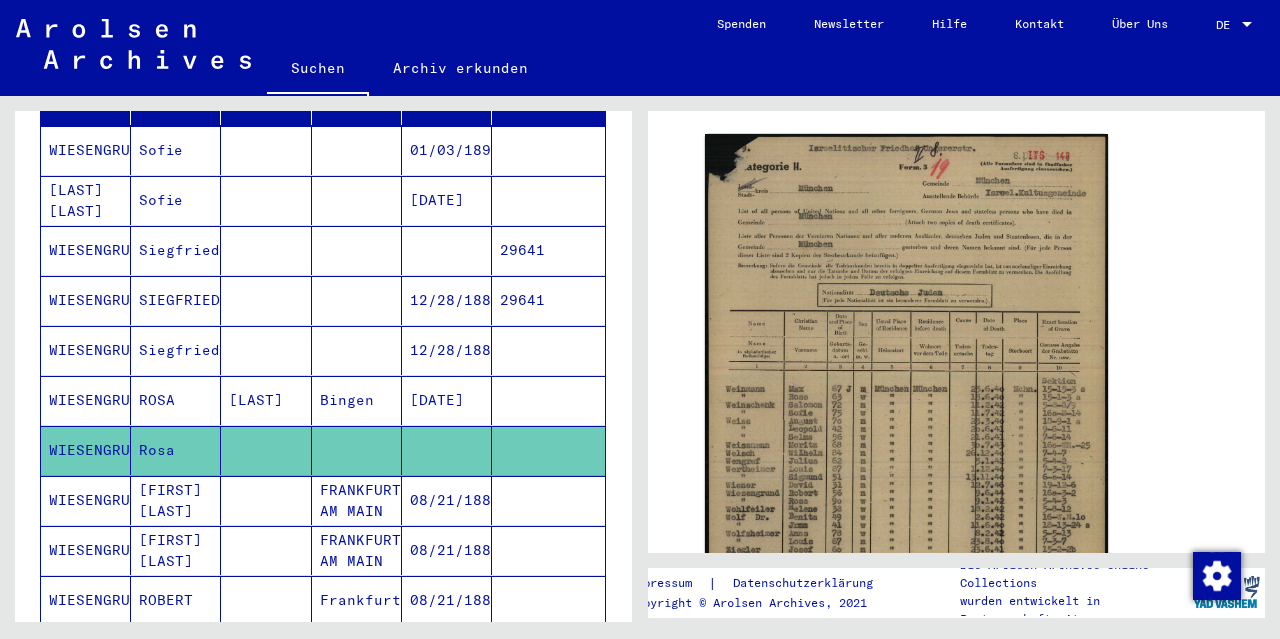 scroll, scrollTop: 500, scrollLeft: 0, axis: vertical 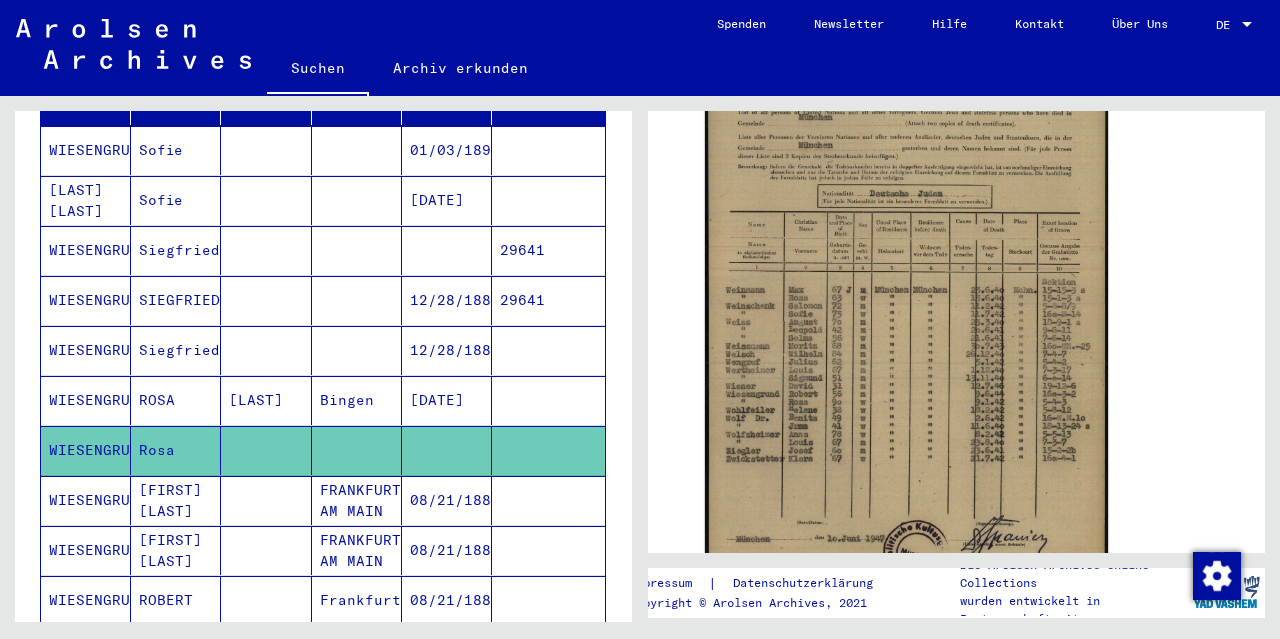 click on "WIESENGRUND" at bounding box center [86, 450] 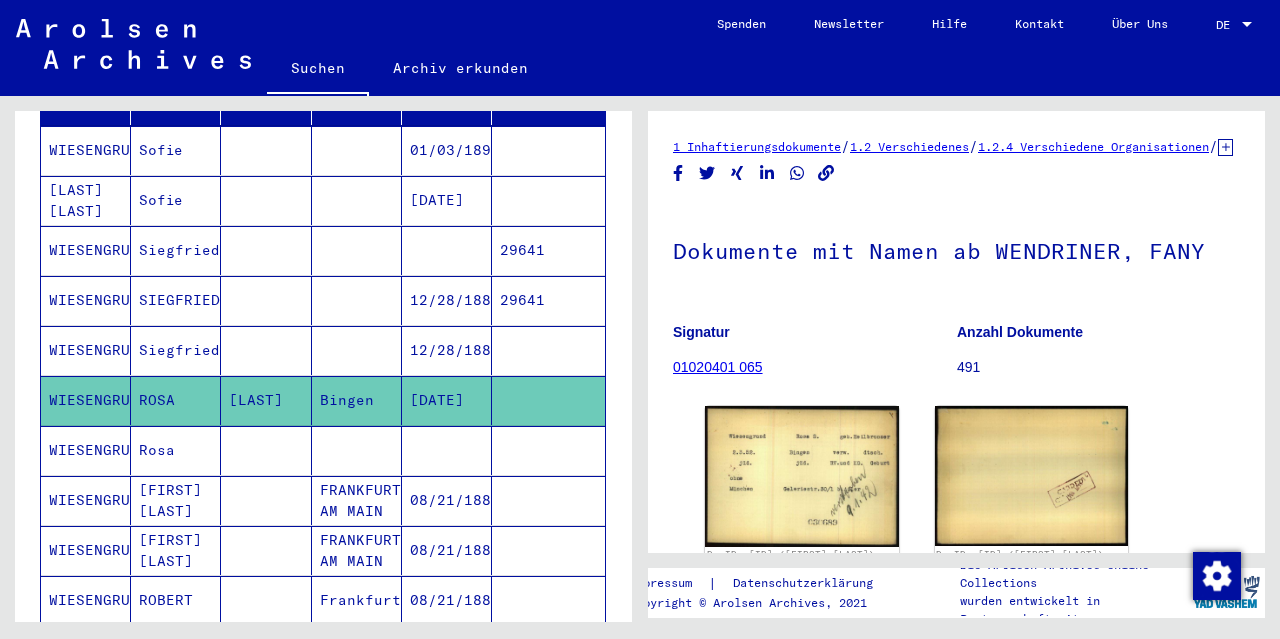 scroll, scrollTop: 200, scrollLeft: 0, axis: vertical 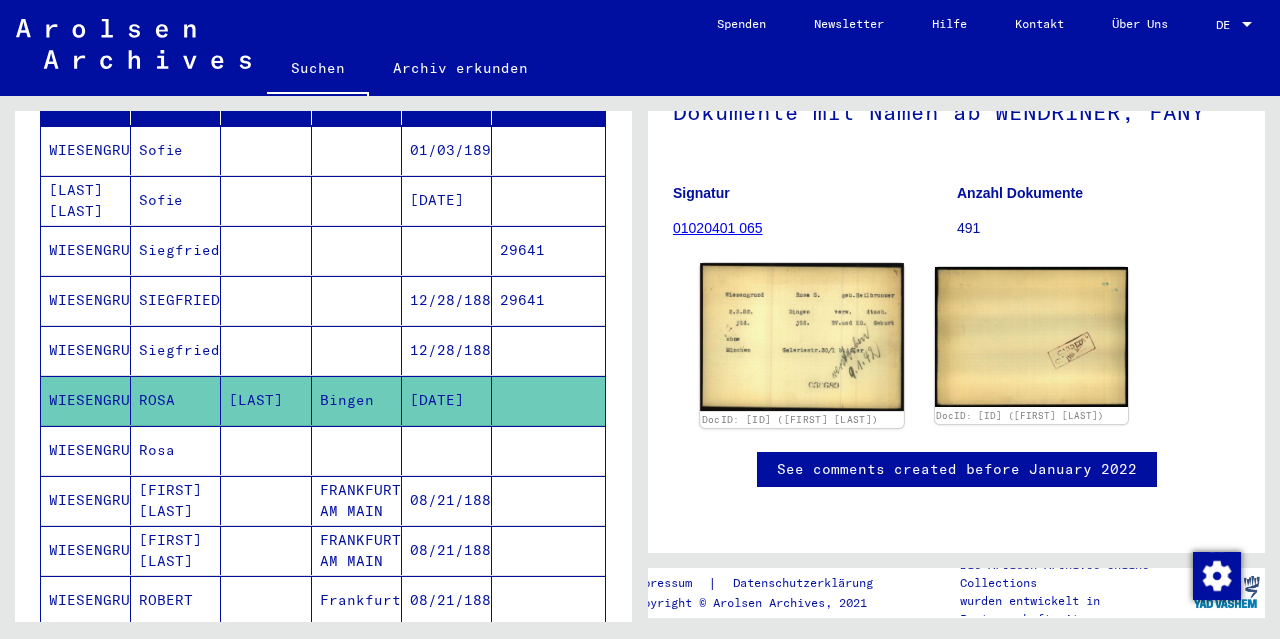 click 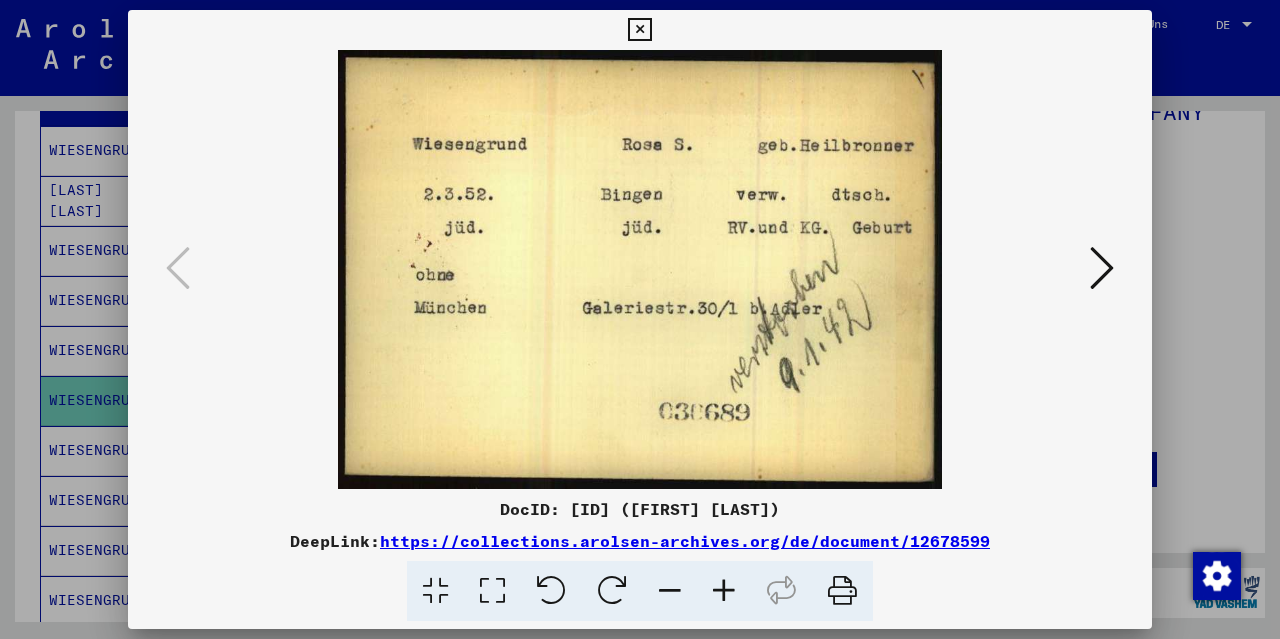click at bounding box center (639, 30) 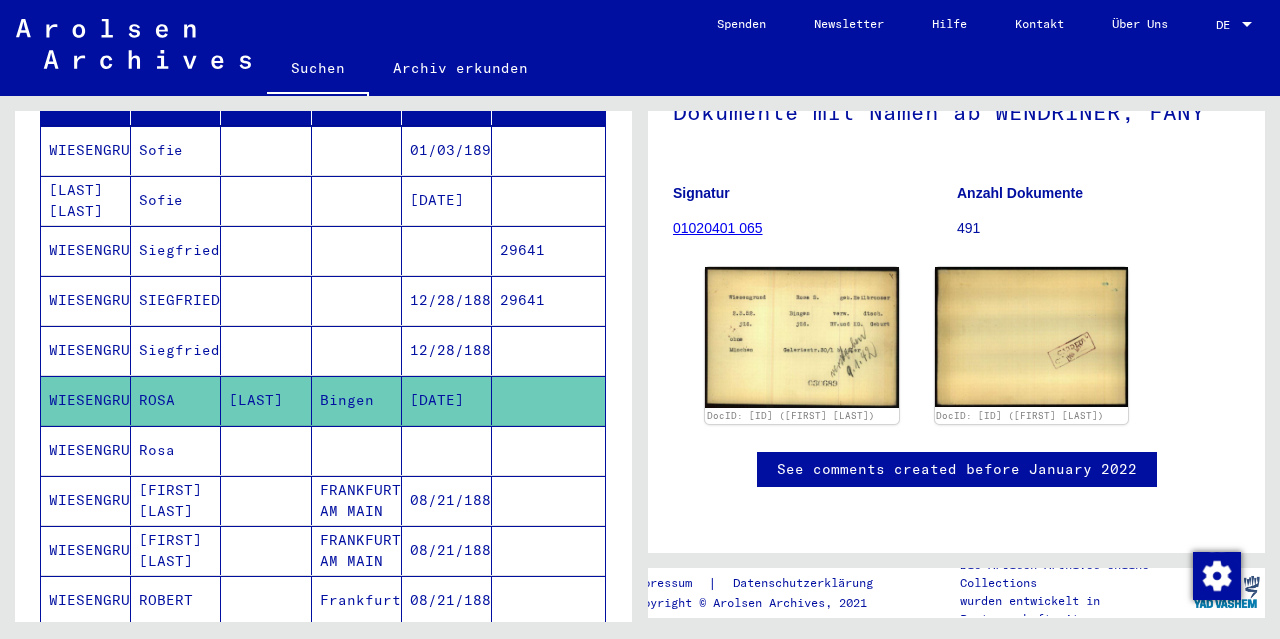 scroll, scrollTop: 300, scrollLeft: 0, axis: vertical 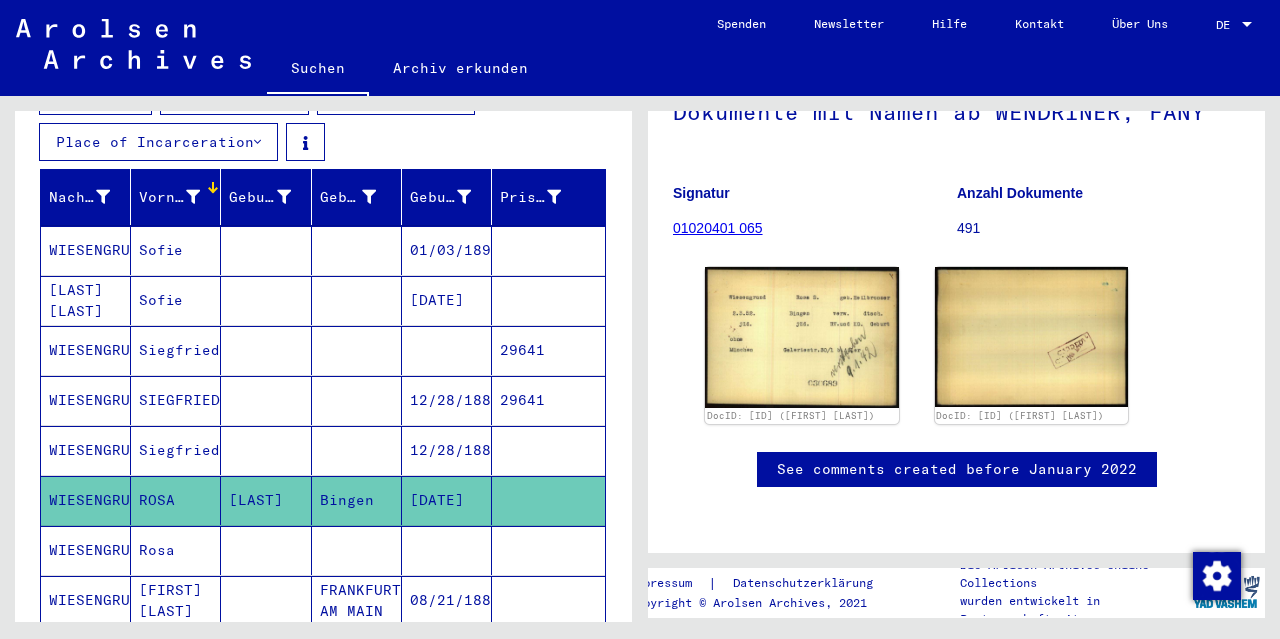 click on "[LAST] [LAST]" at bounding box center (86, 350) 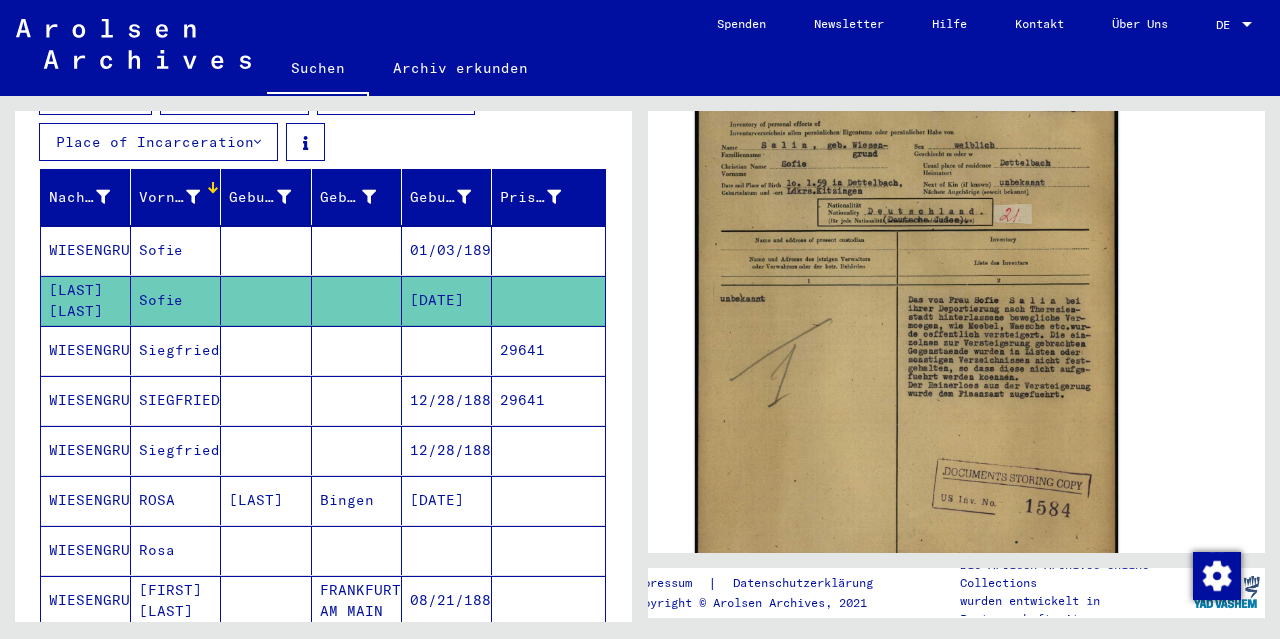 scroll, scrollTop: 400, scrollLeft: 0, axis: vertical 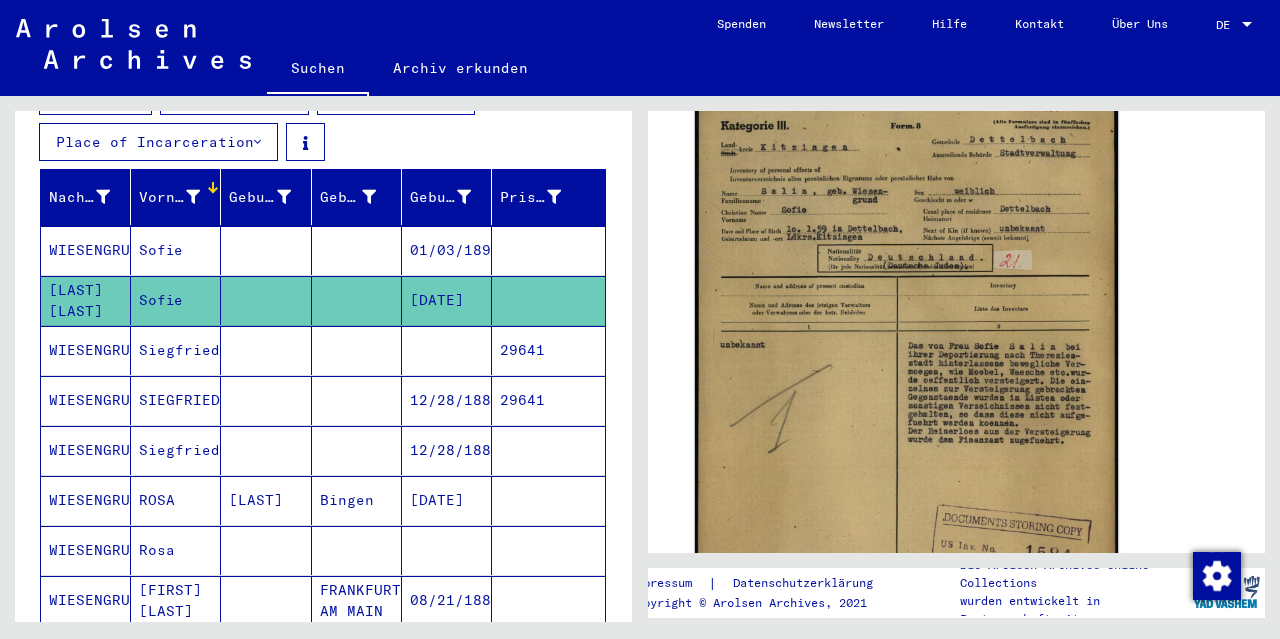 click 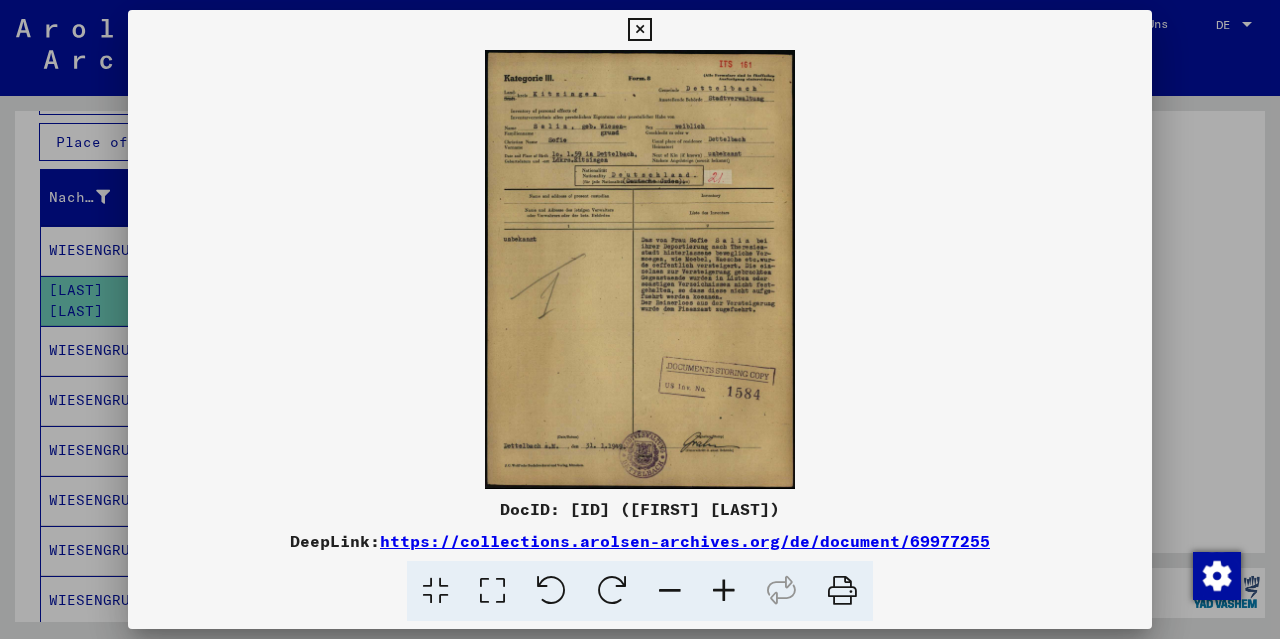 click at bounding box center (724, 591) 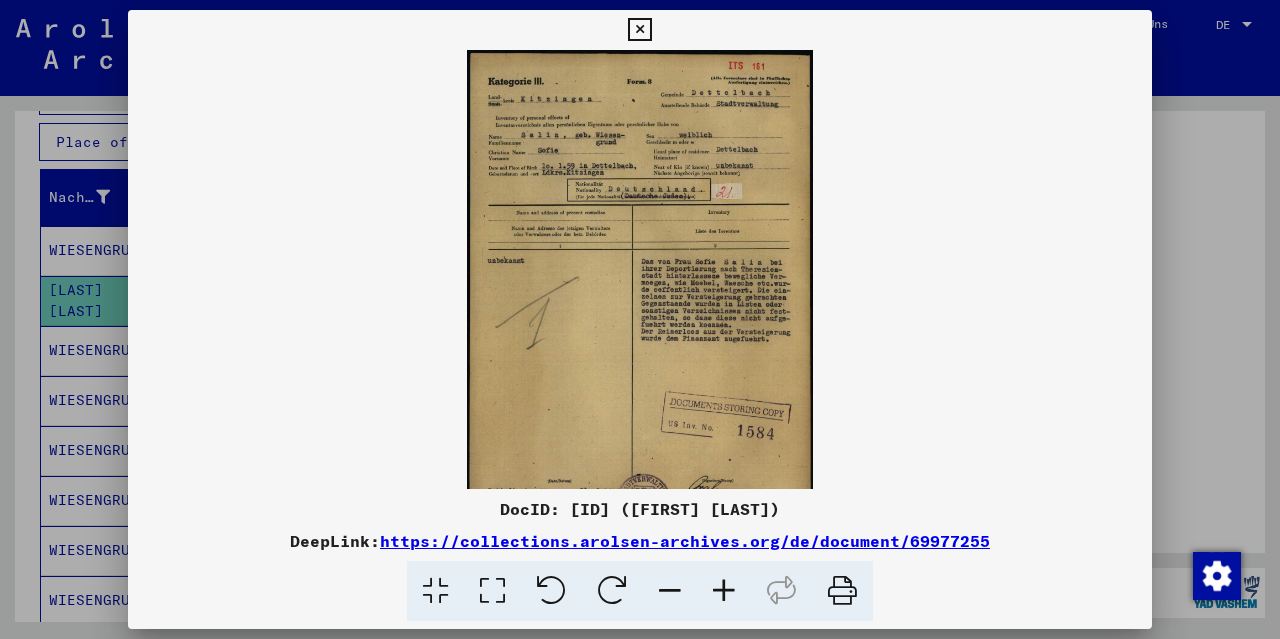 click at bounding box center [724, 591] 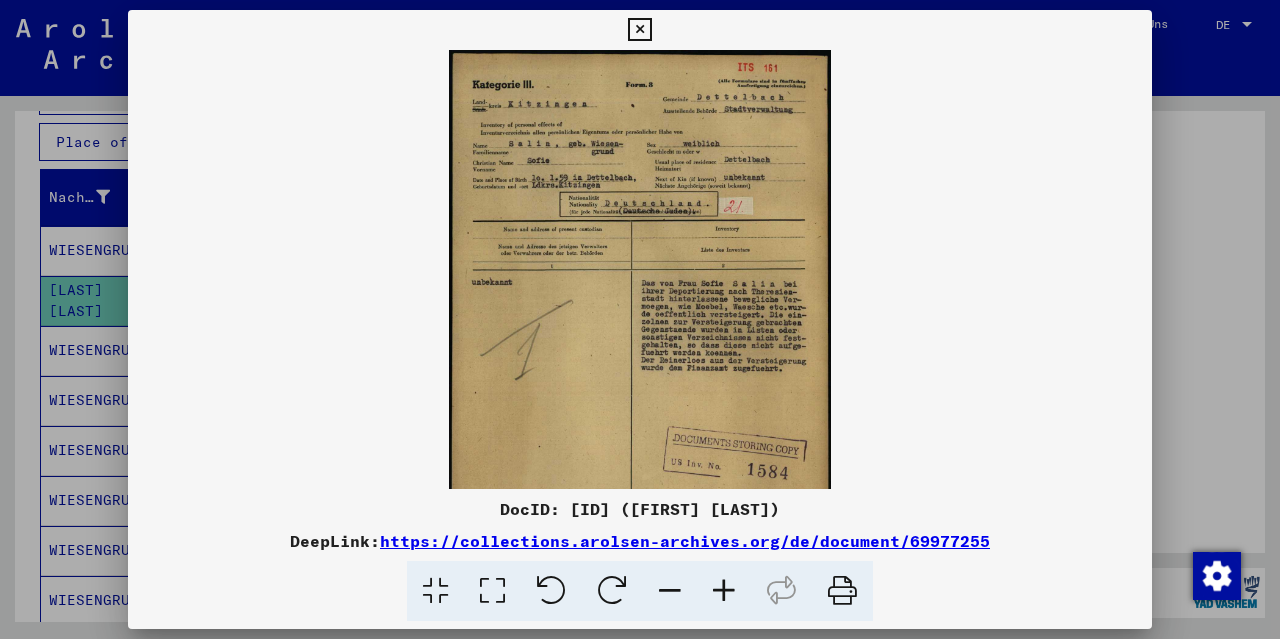 click at bounding box center [724, 591] 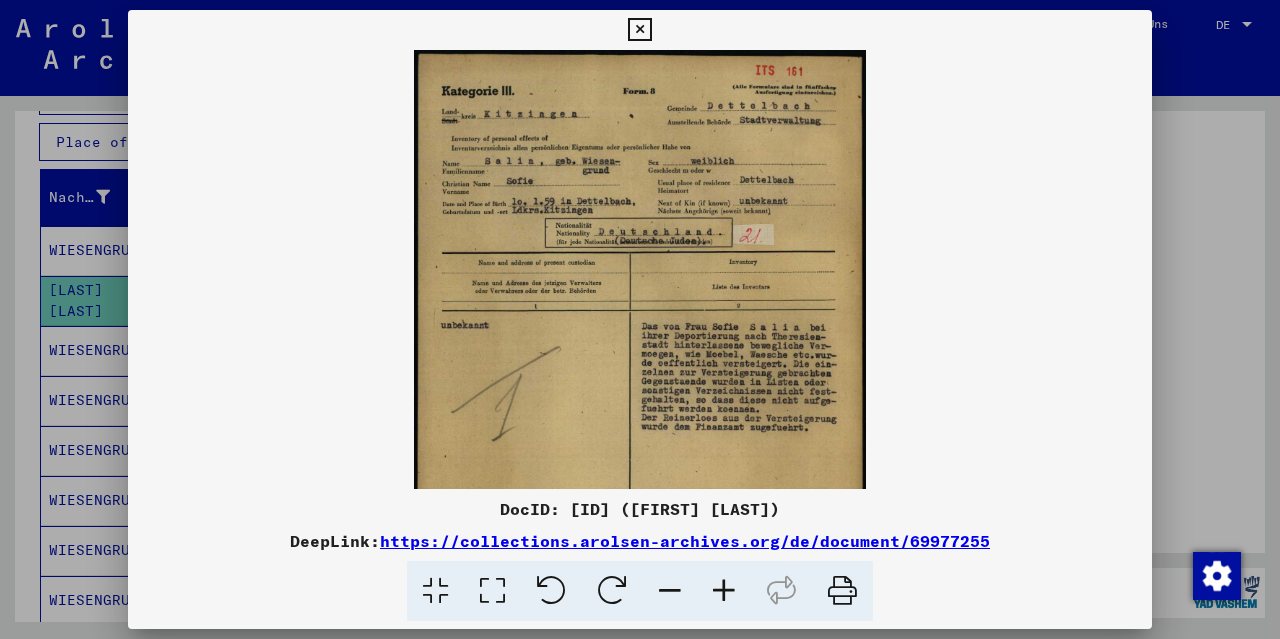click at bounding box center (724, 591) 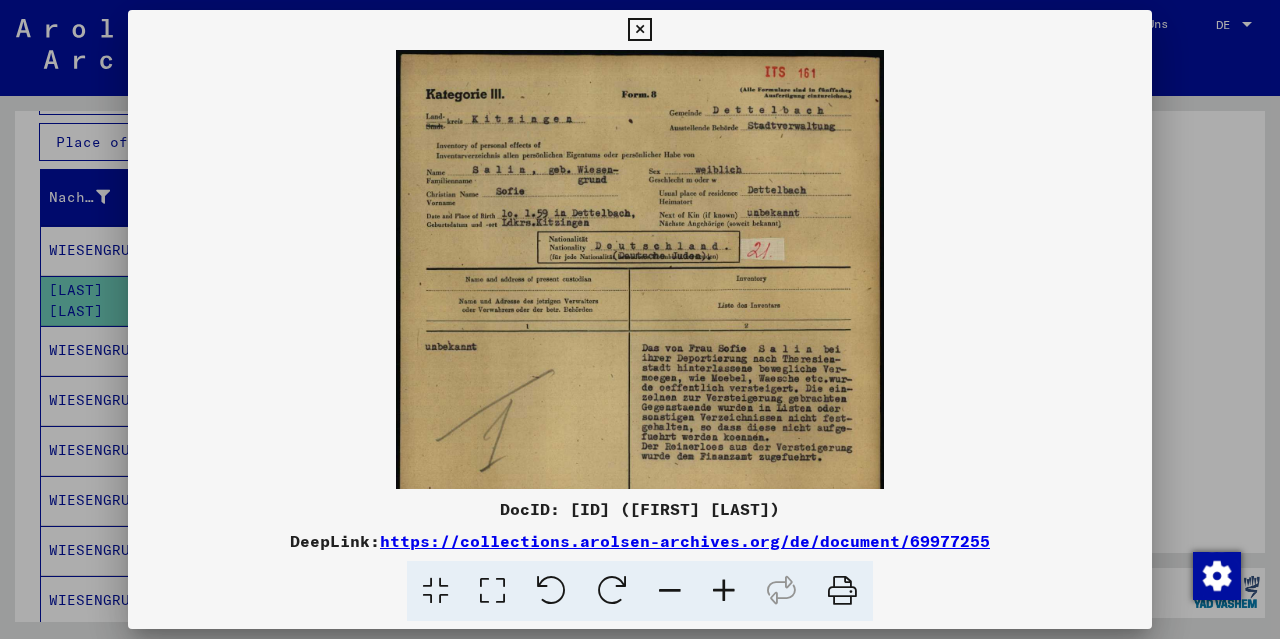 click at bounding box center [724, 591] 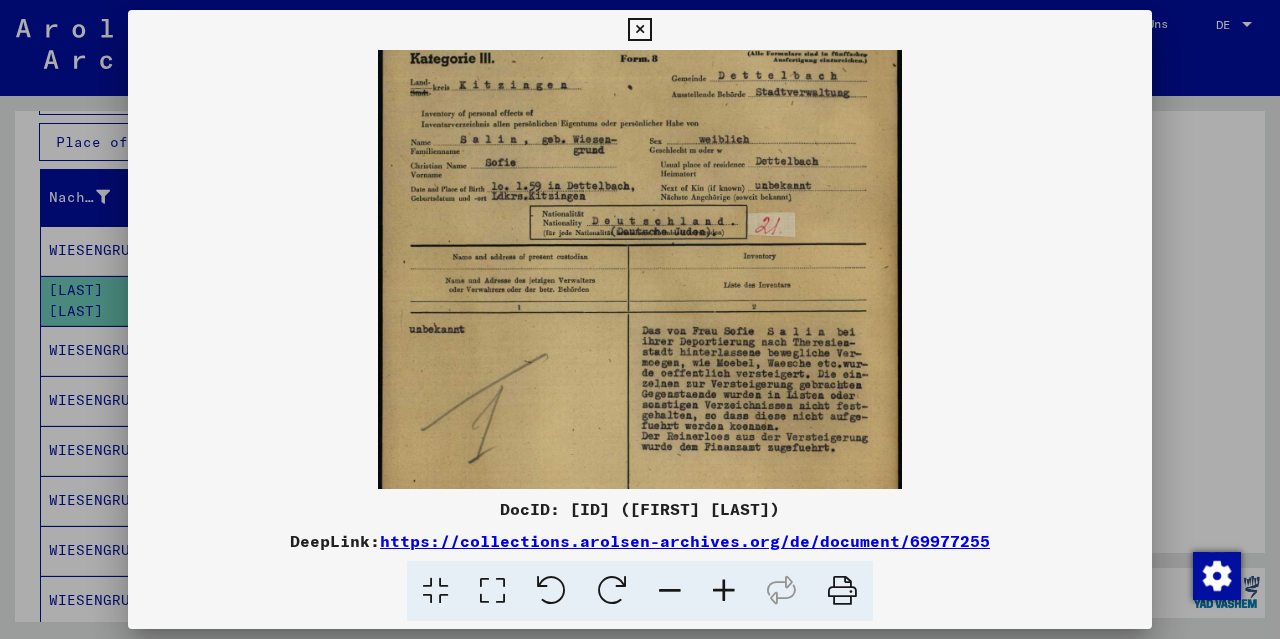 scroll, scrollTop: 38, scrollLeft: 0, axis: vertical 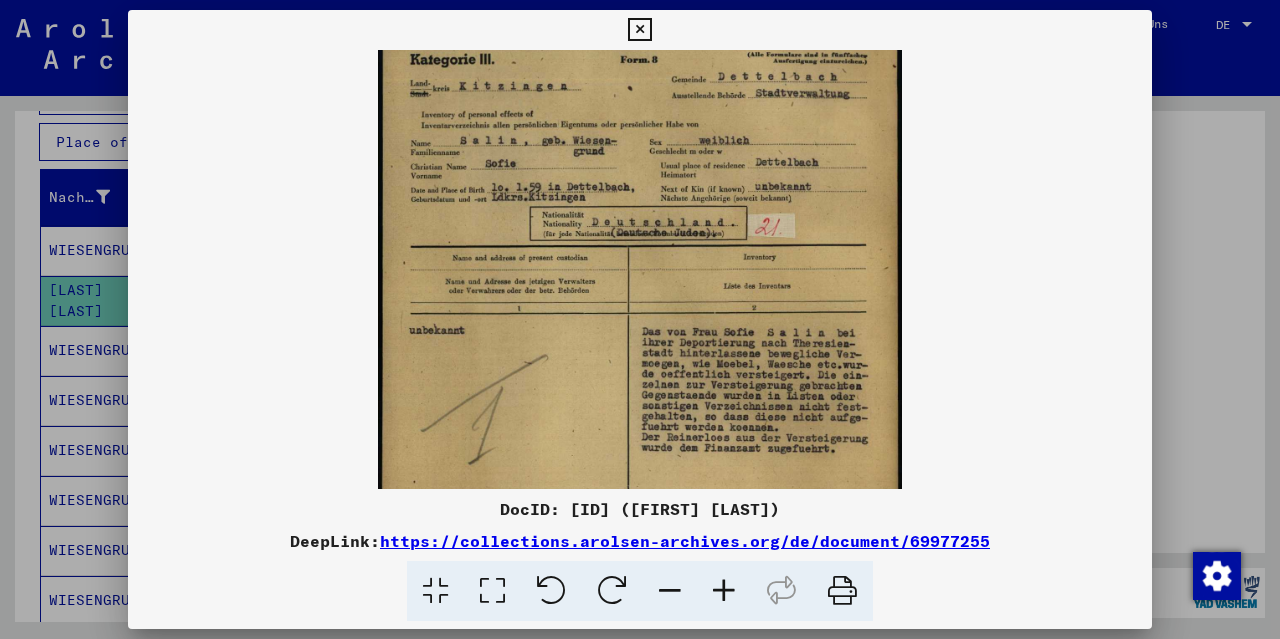 drag, startPoint x: 942, startPoint y: 411, endPoint x: 1018, endPoint y: 367, distance: 87.81799 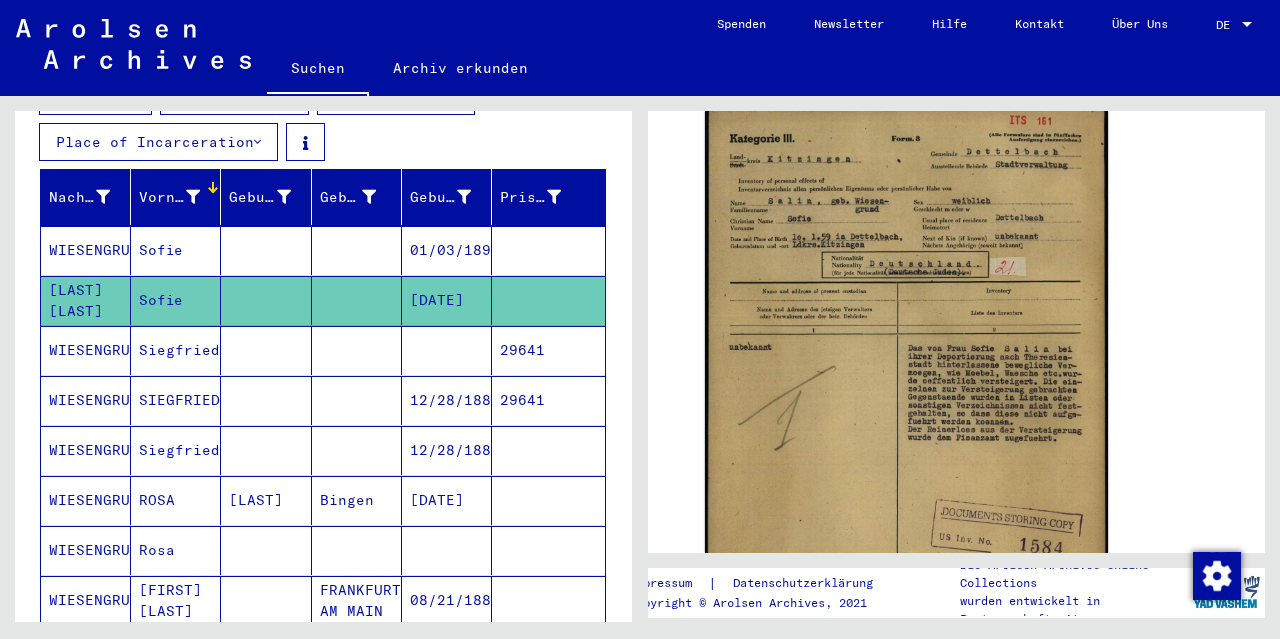 click on "[LAST] [LAST]" 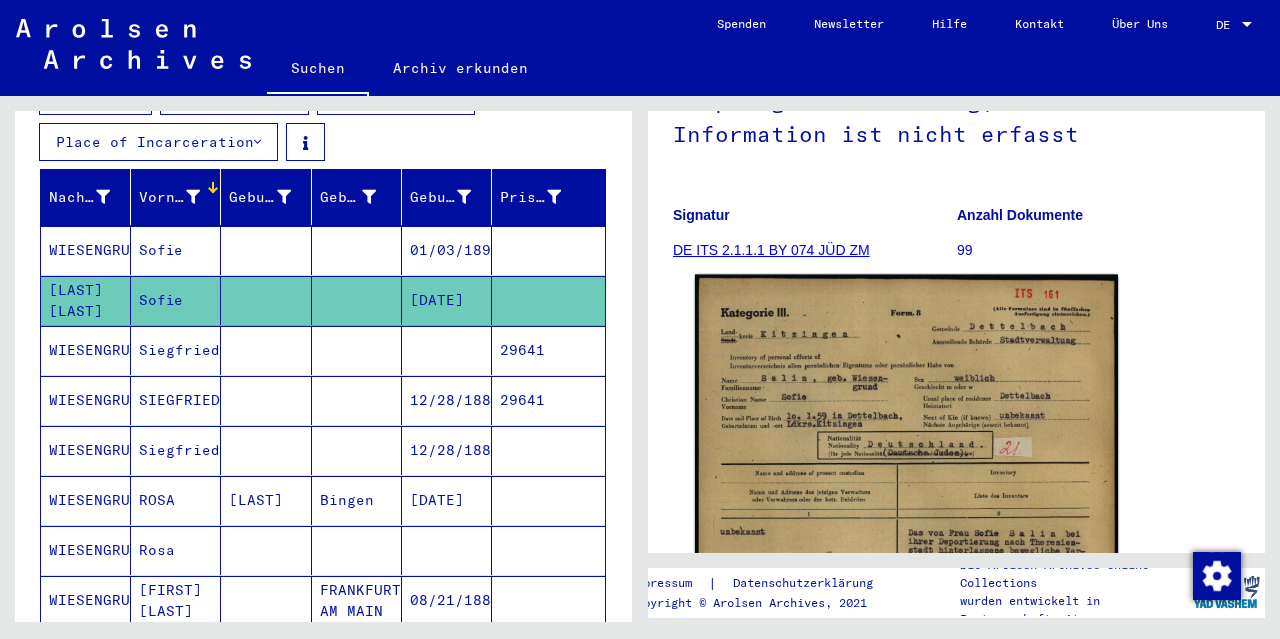scroll, scrollTop: 196, scrollLeft: 0, axis: vertical 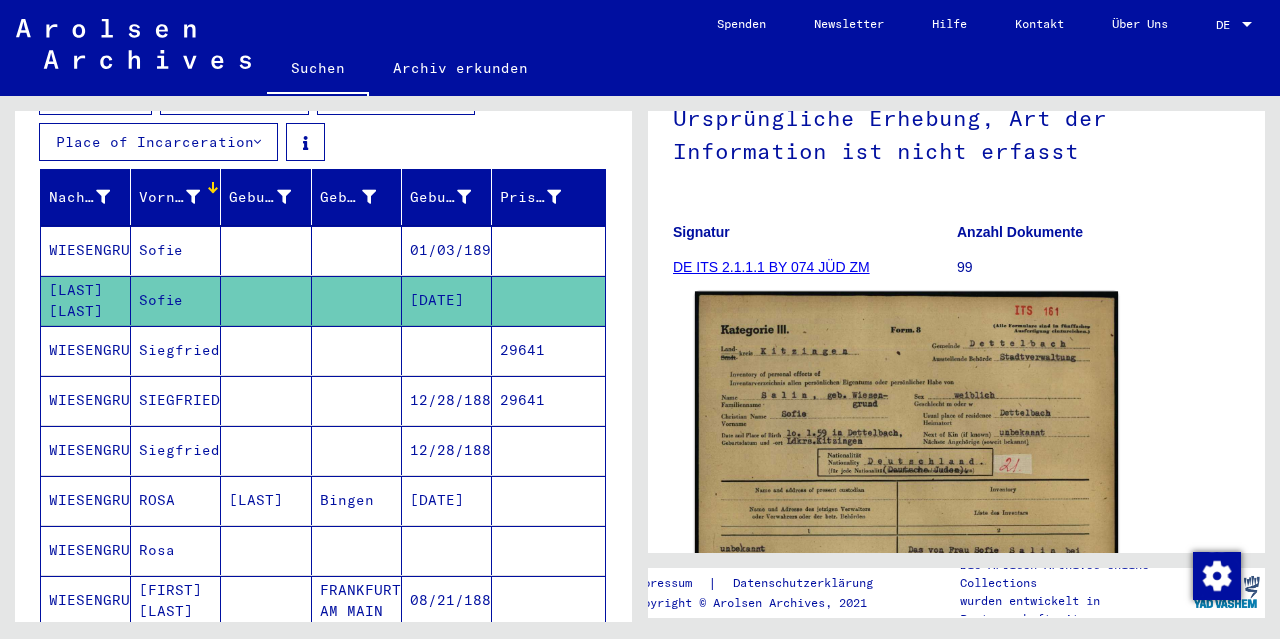 click 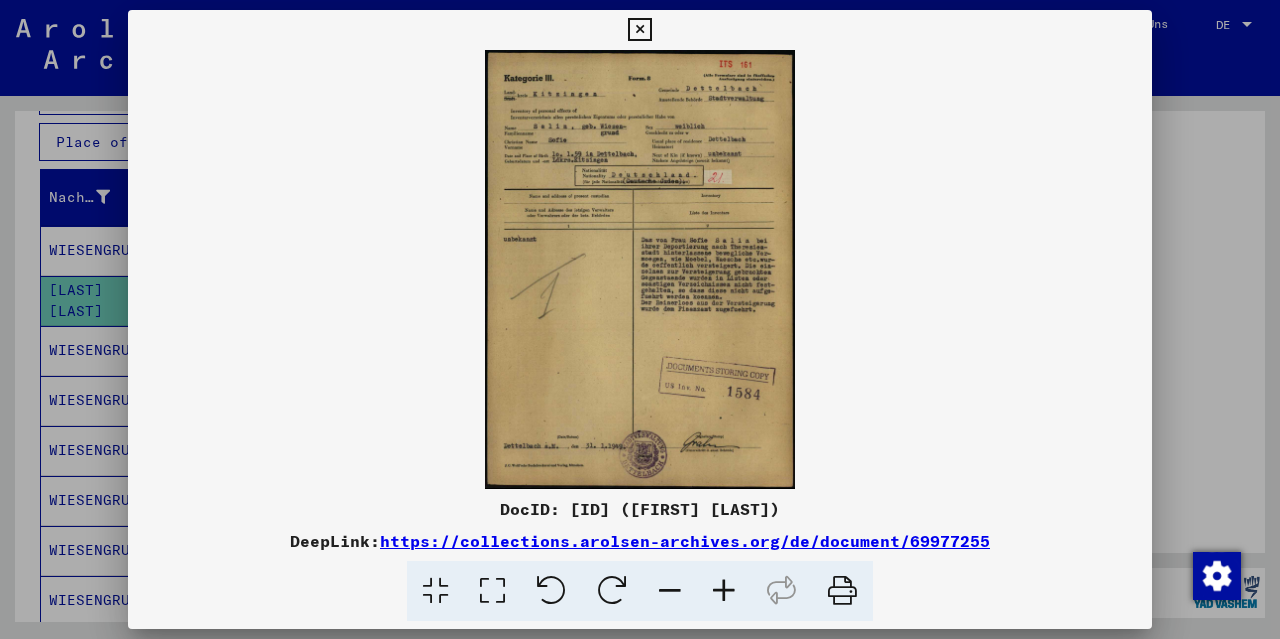 drag, startPoint x: 1008, startPoint y: 537, endPoint x: 384, endPoint y: 541, distance: 624.0128 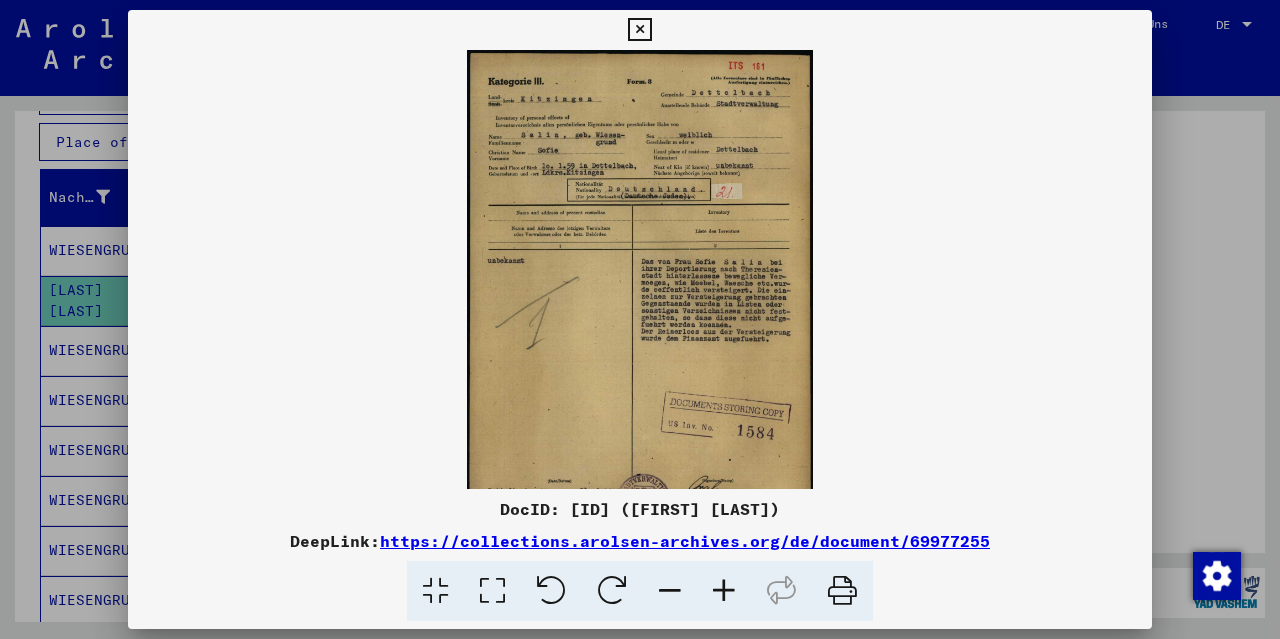 click at bounding box center [724, 591] 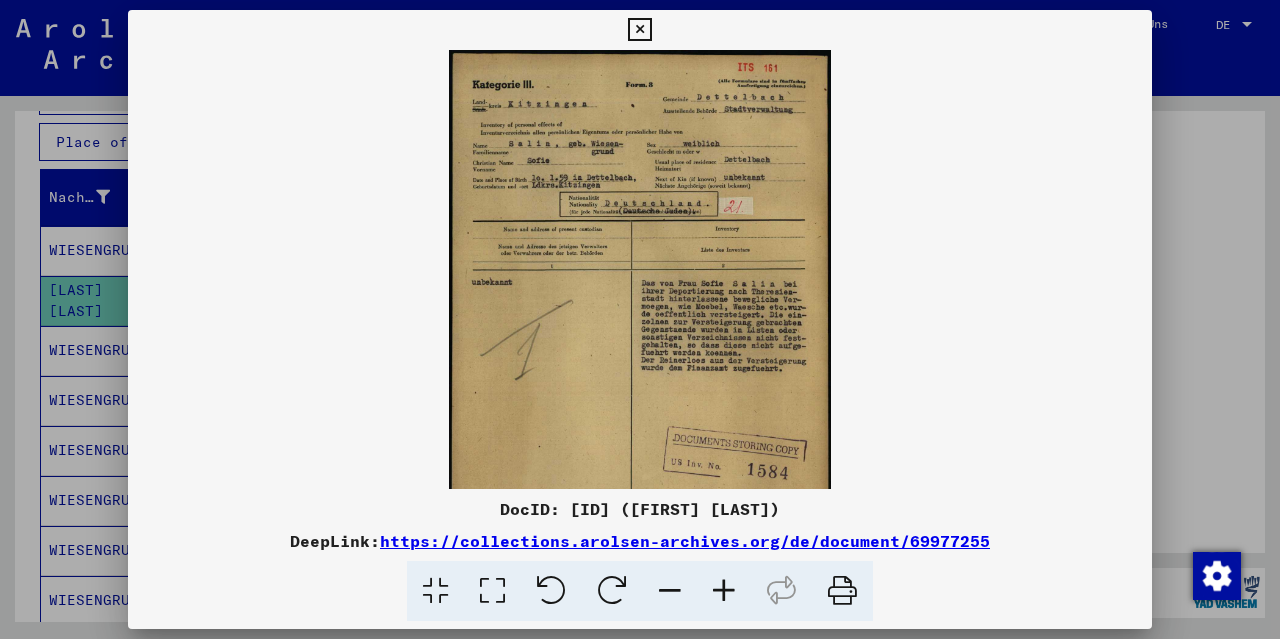 click at bounding box center (724, 591) 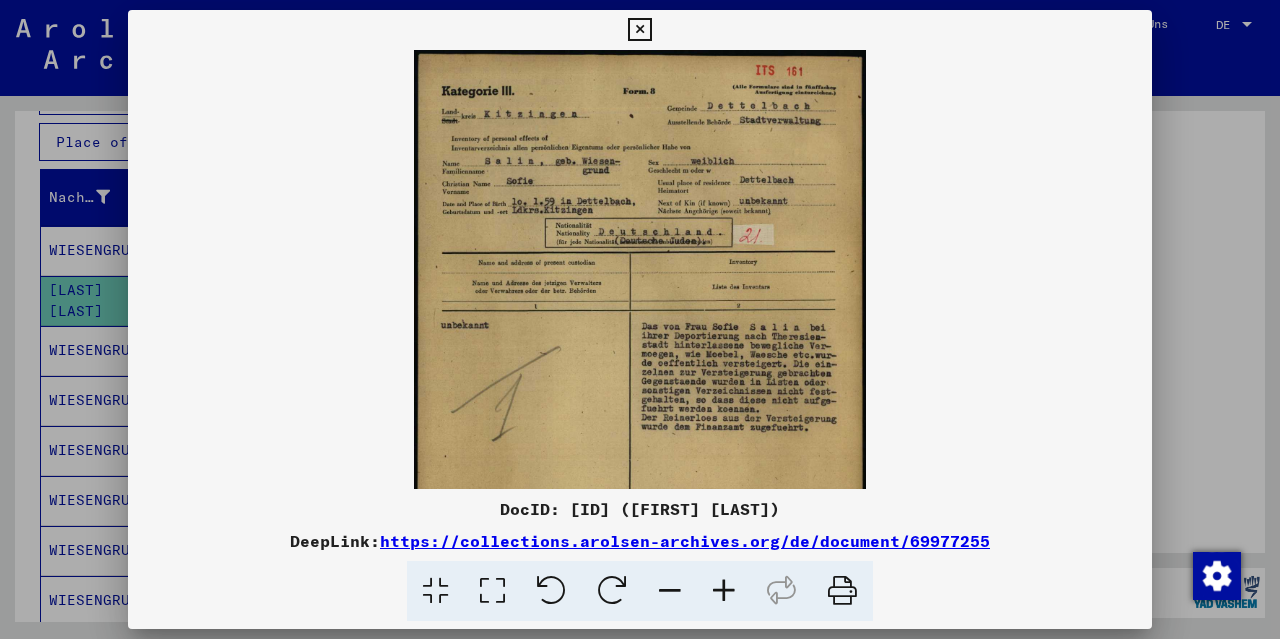 click at bounding box center [724, 591] 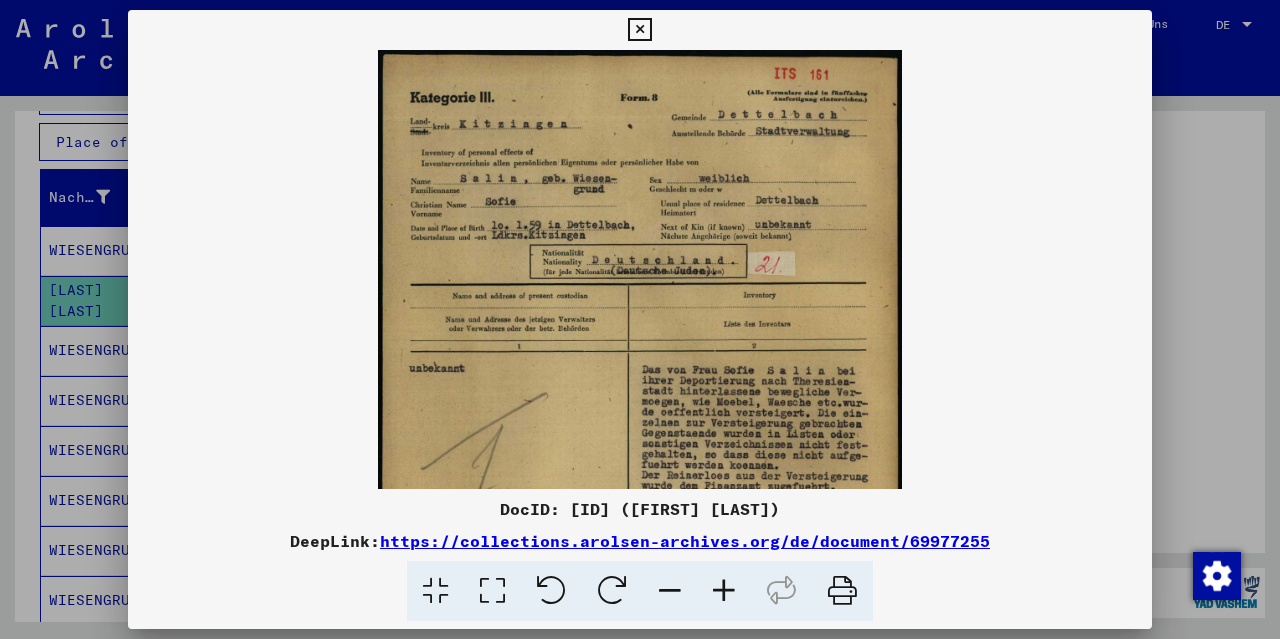 click at bounding box center [724, 591] 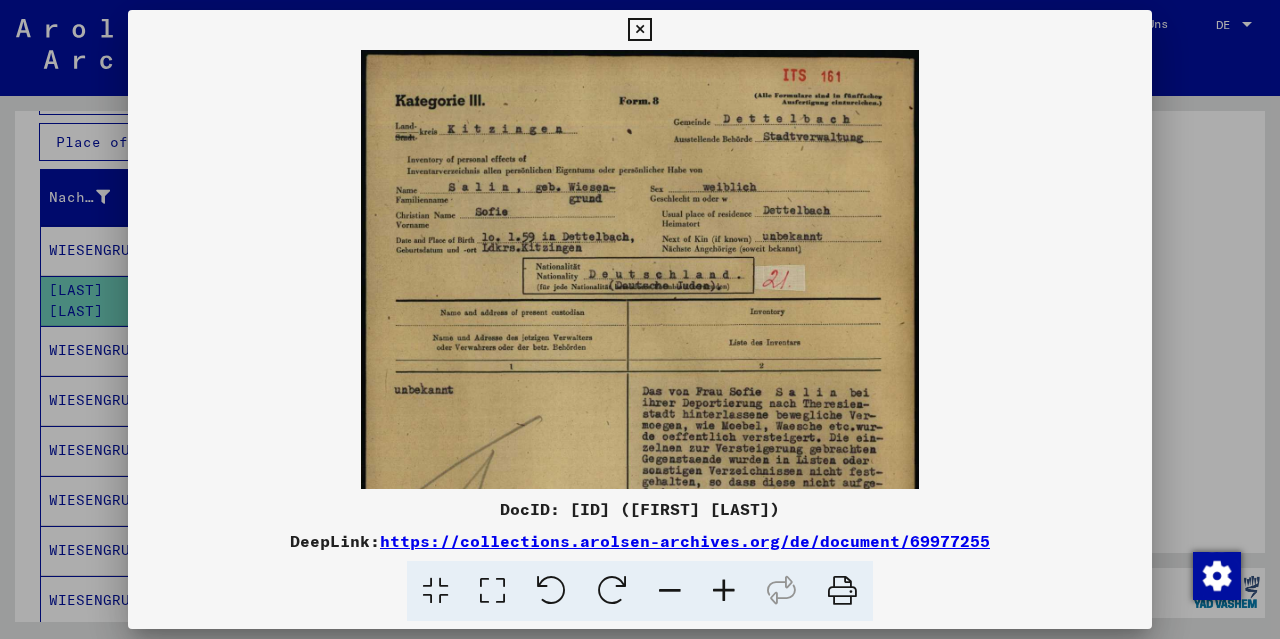 click at bounding box center [724, 591] 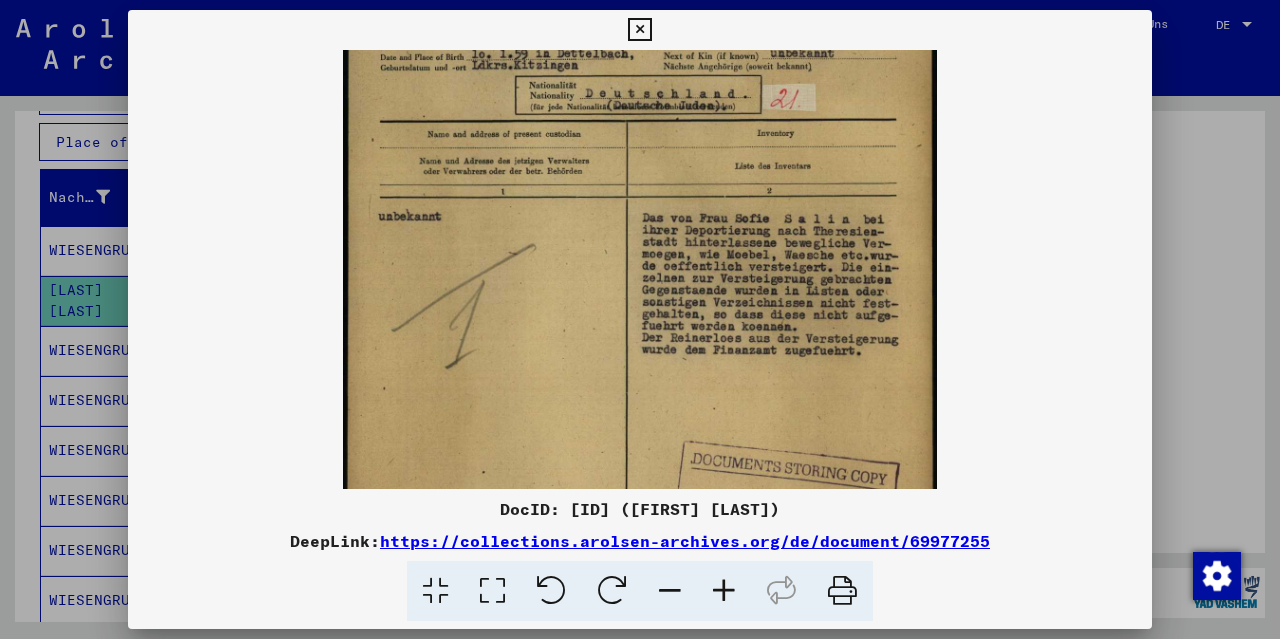 scroll, scrollTop: 190, scrollLeft: 0, axis: vertical 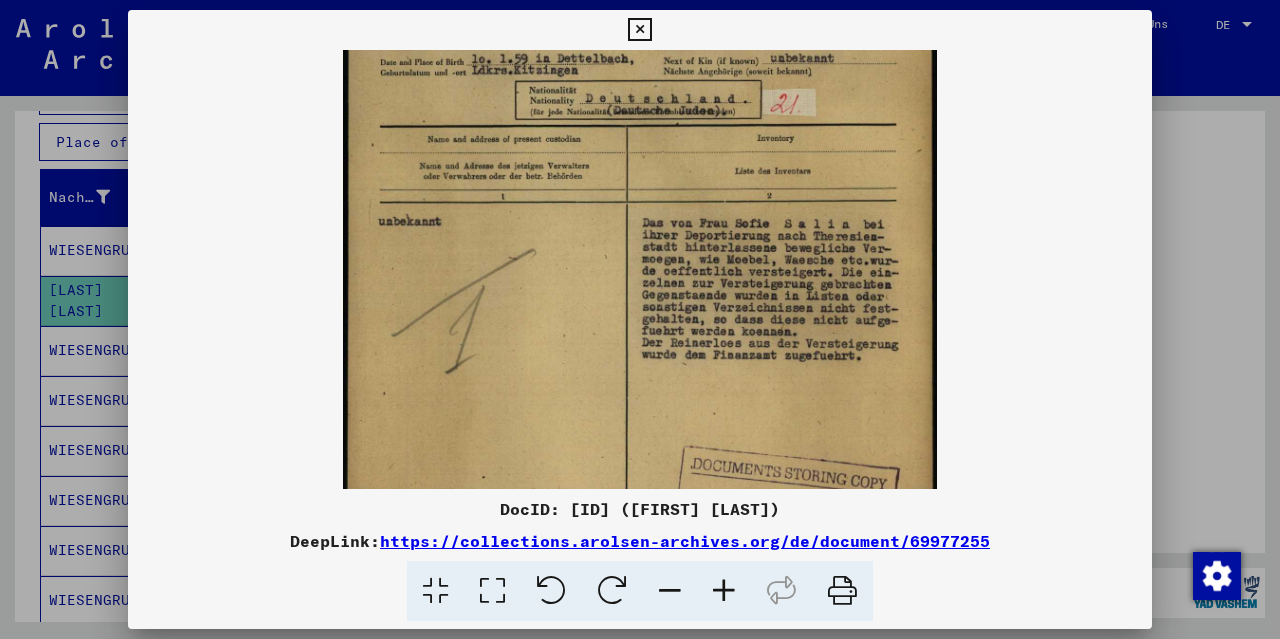 drag, startPoint x: 650, startPoint y: 431, endPoint x: 648, endPoint y: 255, distance: 176.01137 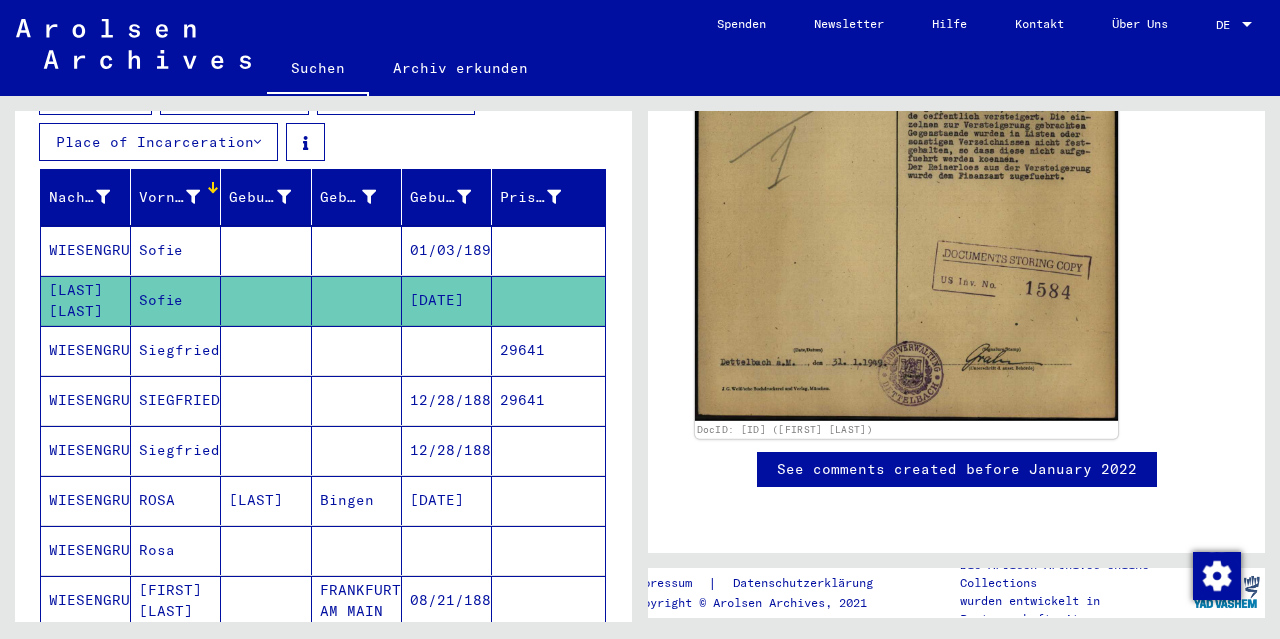 scroll, scrollTop: 696, scrollLeft: 0, axis: vertical 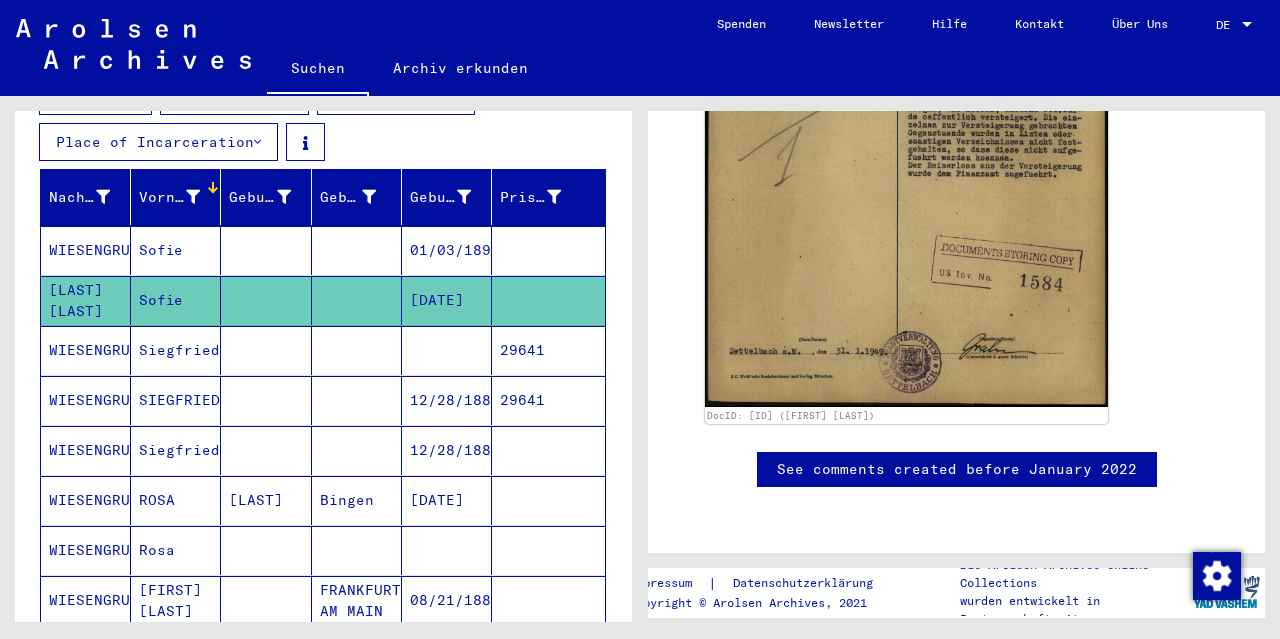 click on "WIESENGRUND" at bounding box center (86, 300) 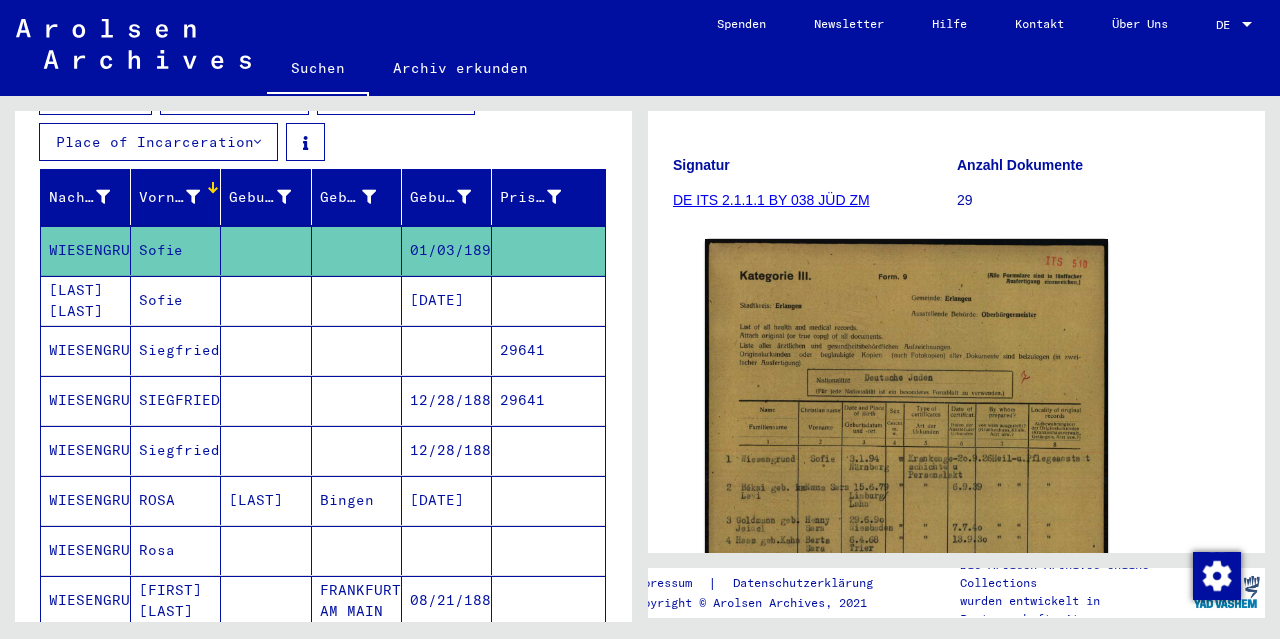 scroll, scrollTop: 300, scrollLeft: 0, axis: vertical 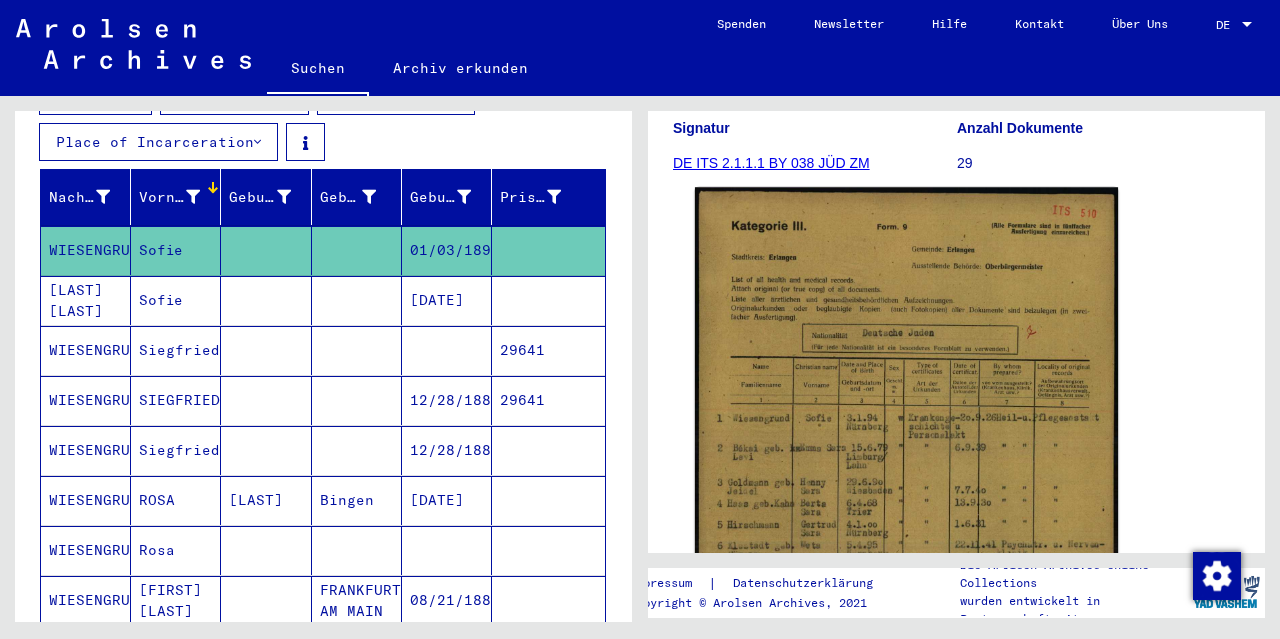 click 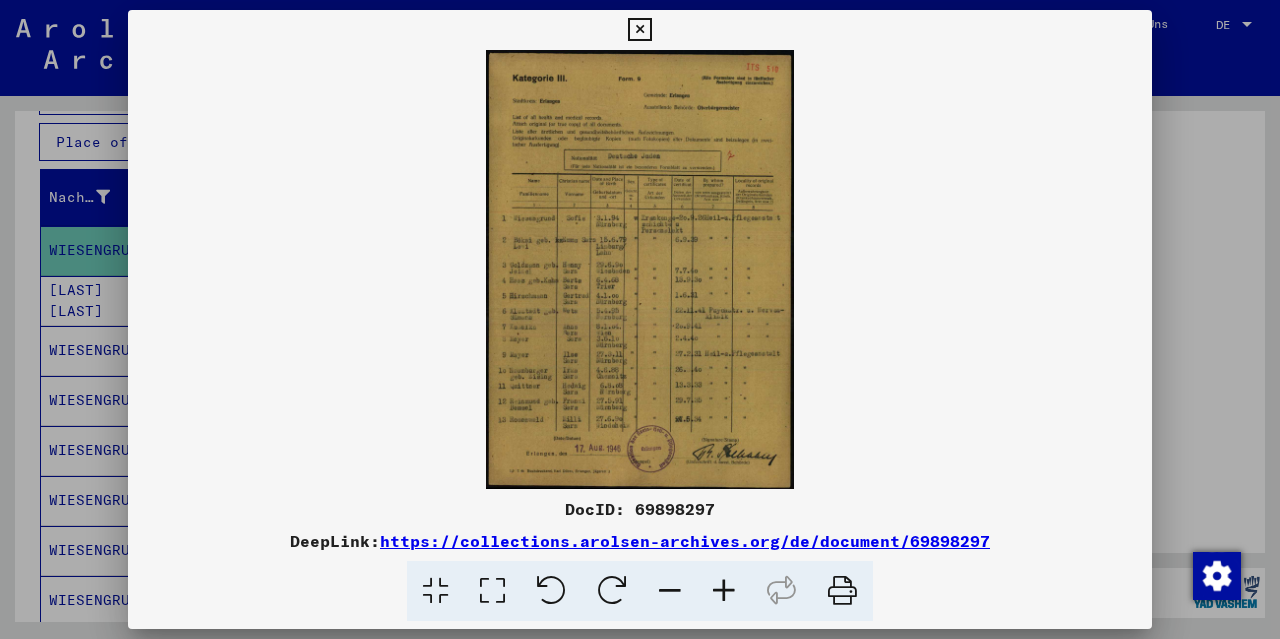 click at bounding box center (724, 591) 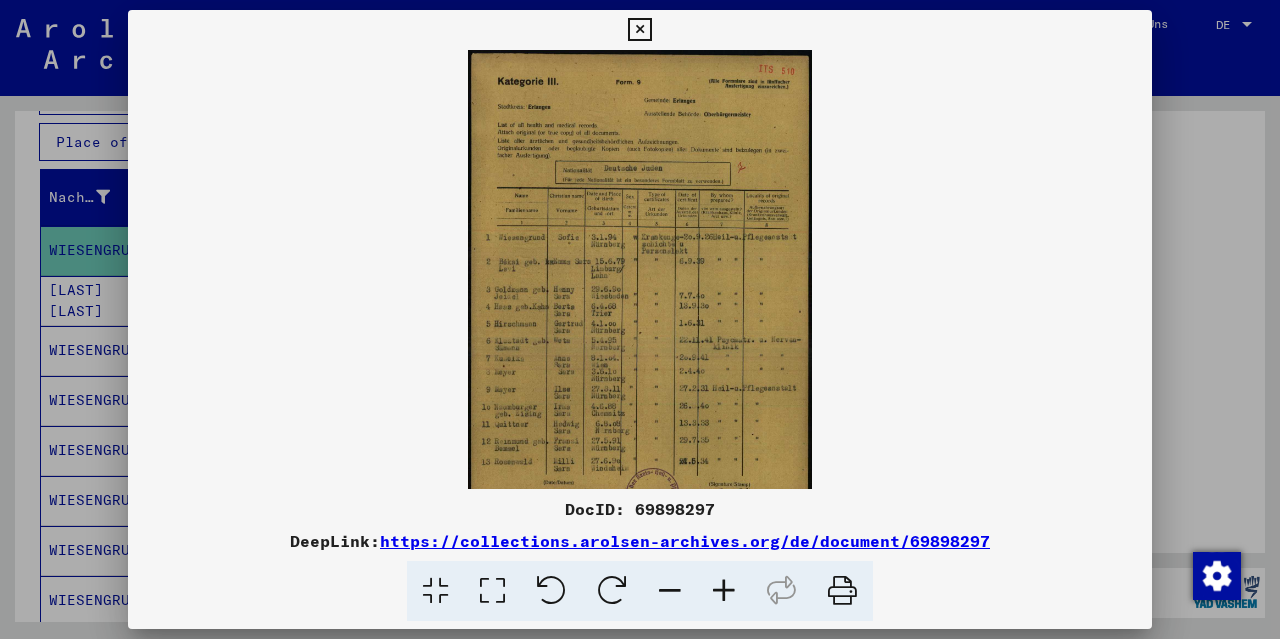 click at bounding box center (724, 591) 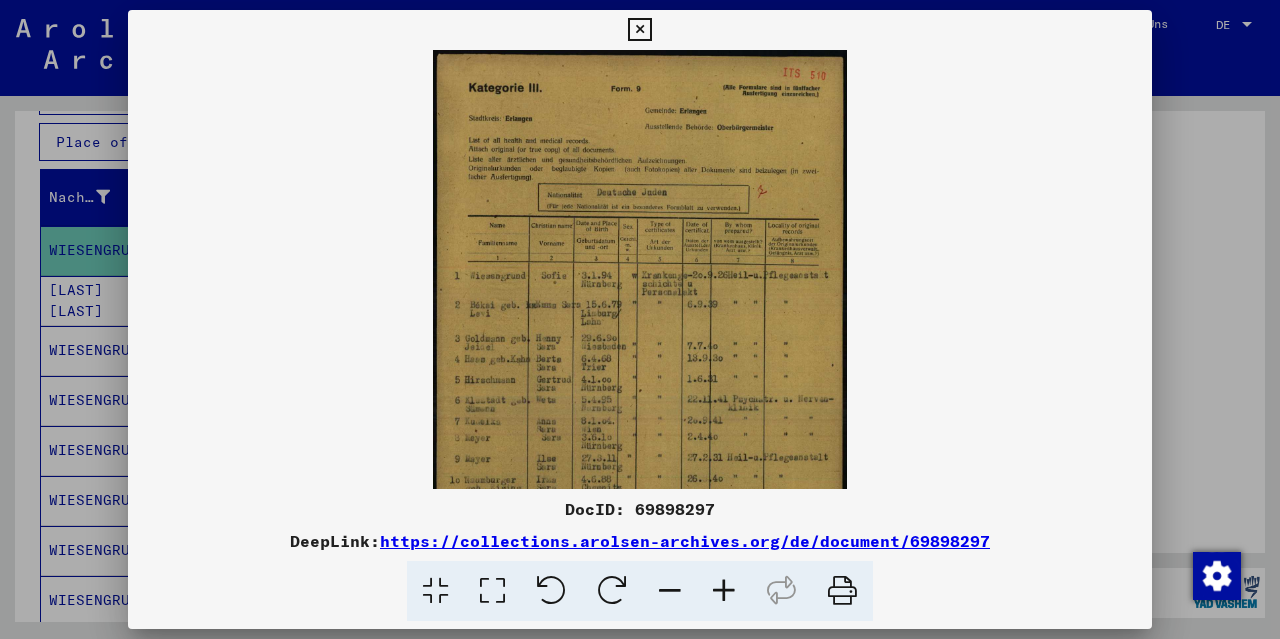 click at bounding box center (724, 591) 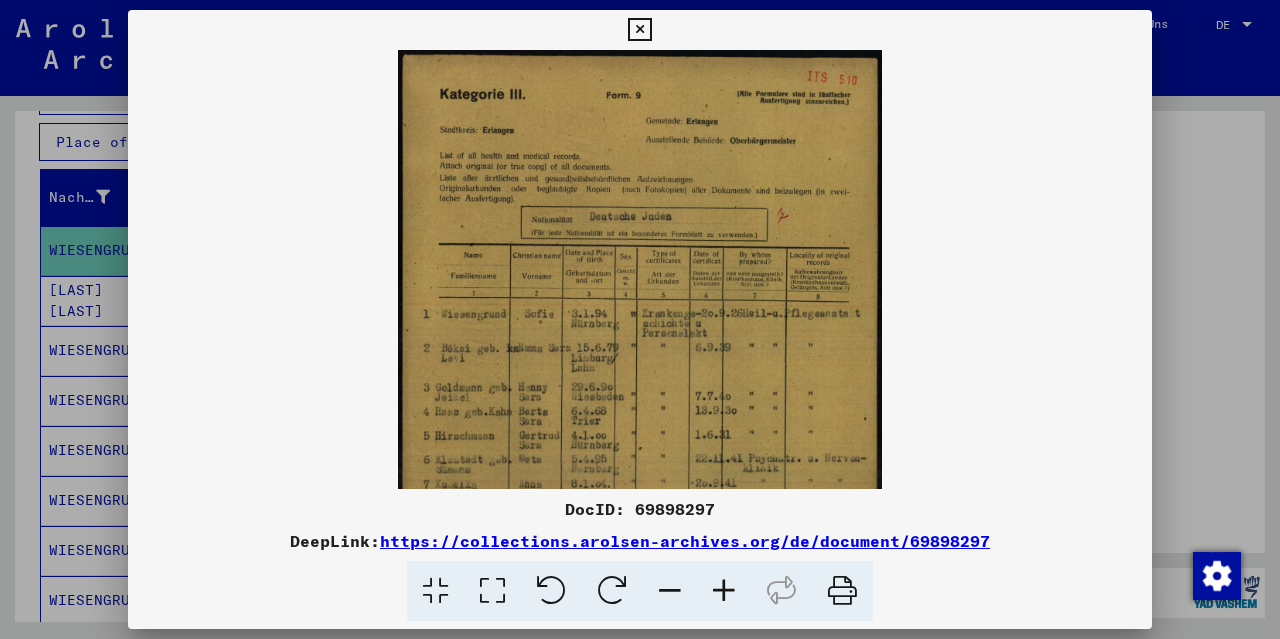 click at bounding box center [724, 591] 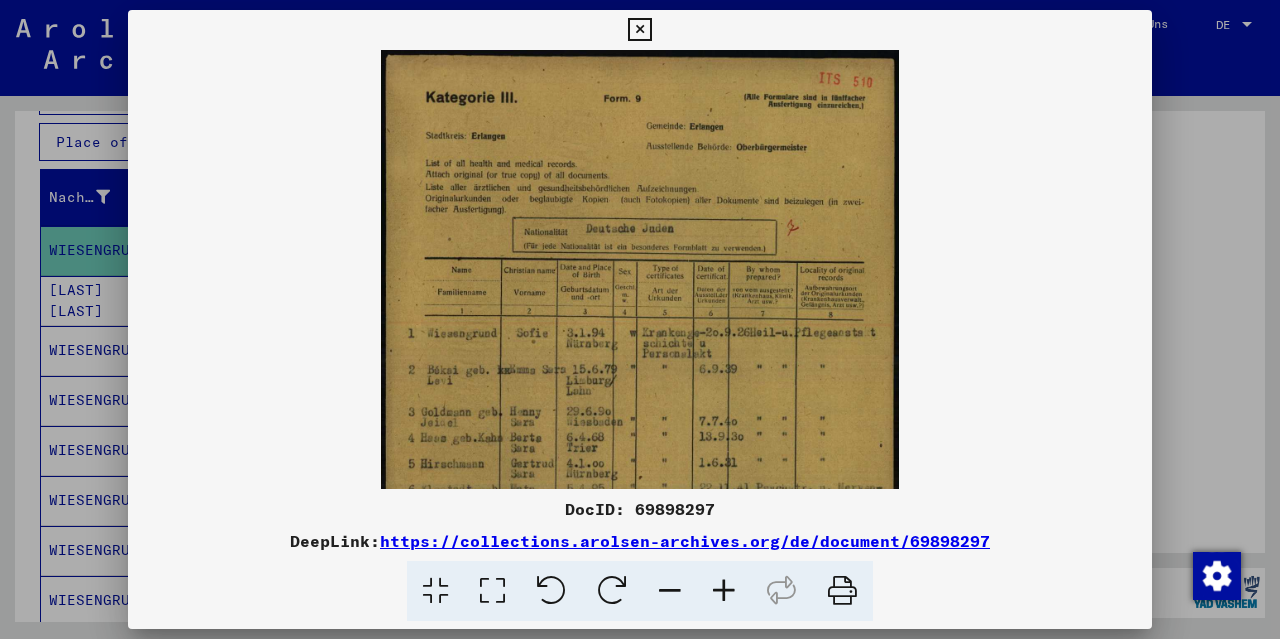 click at bounding box center (724, 591) 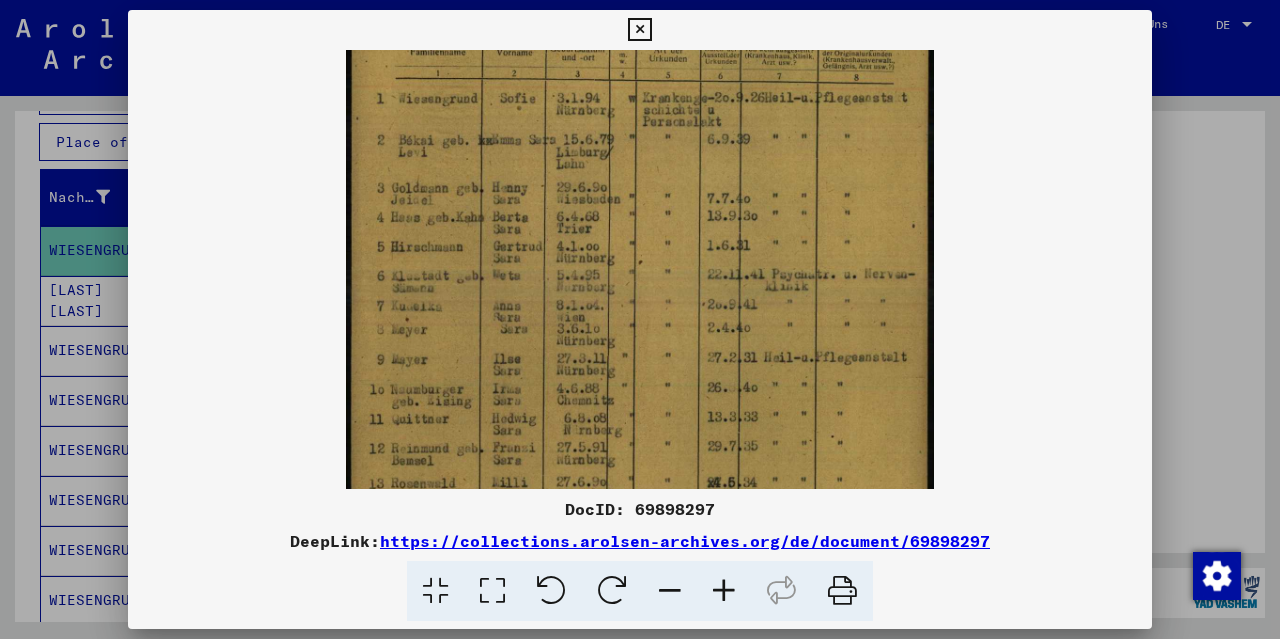 scroll, scrollTop: 281, scrollLeft: 0, axis: vertical 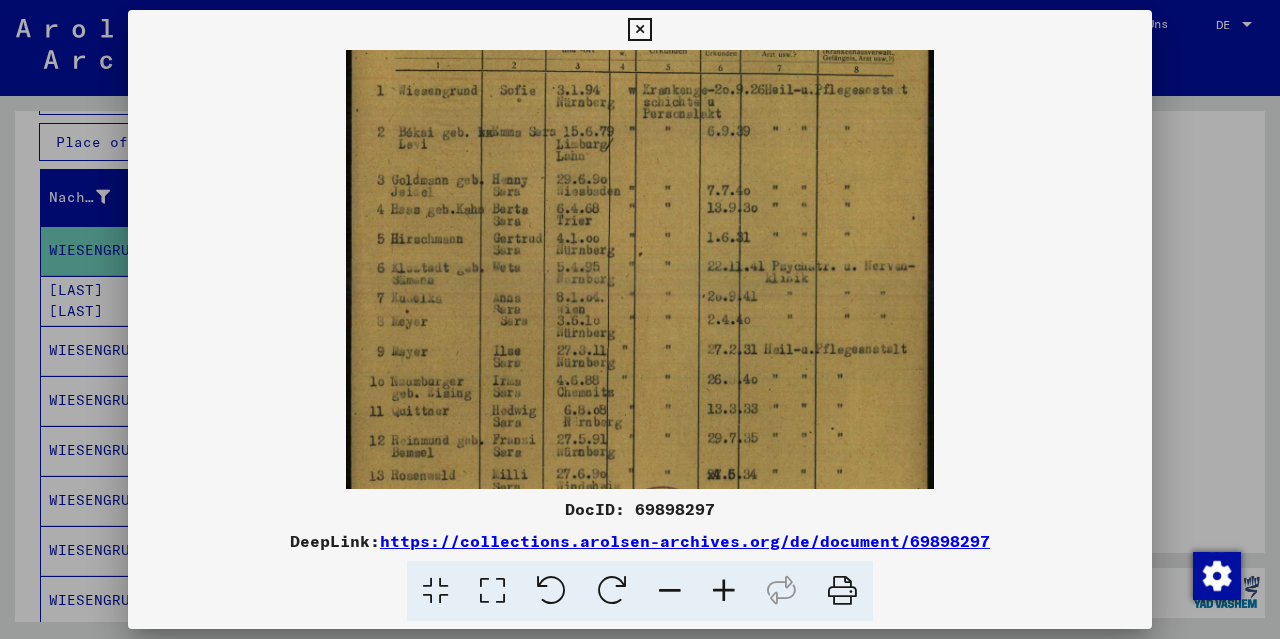drag, startPoint x: 638, startPoint y: 409, endPoint x: 652, endPoint y: 137, distance: 272.36005 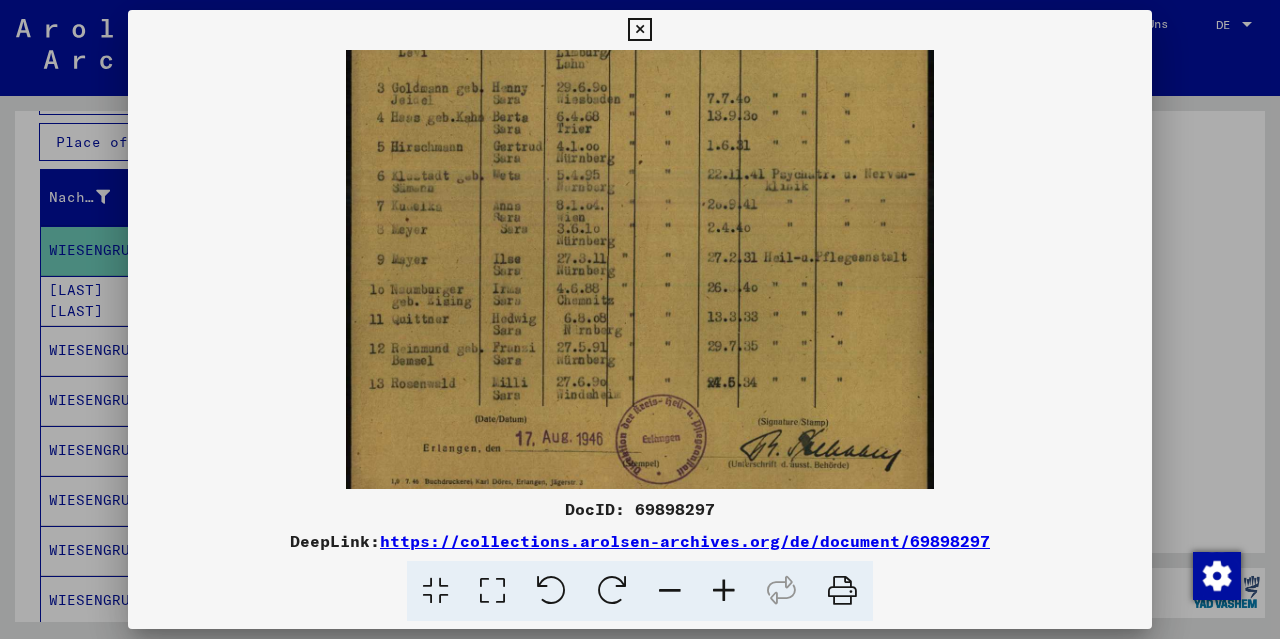 scroll, scrollTop: 374, scrollLeft: 0, axis: vertical 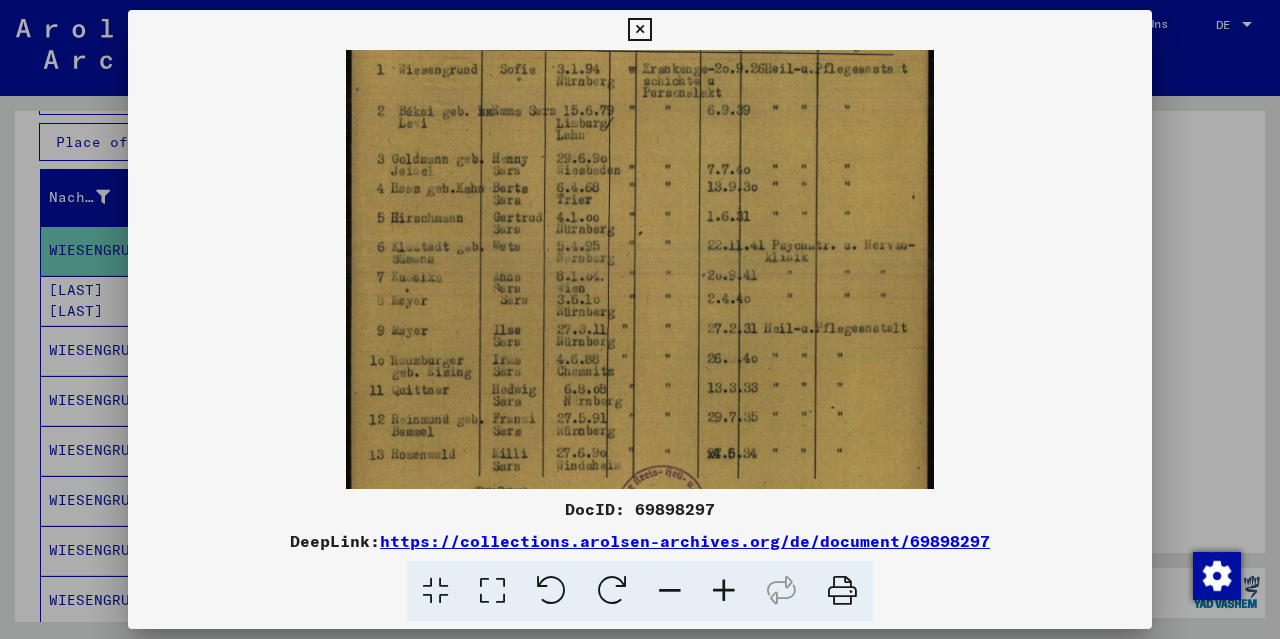 drag, startPoint x: 640, startPoint y: 396, endPoint x: 649, endPoint y: 402, distance: 10.816654 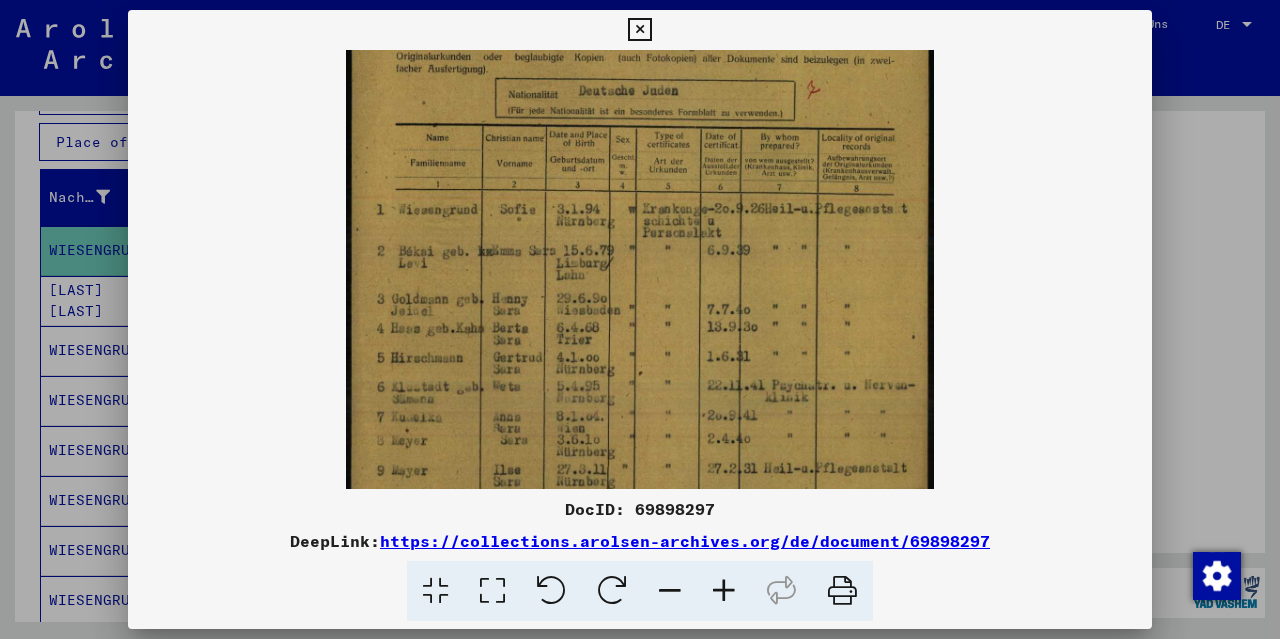 scroll, scrollTop: 160, scrollLeft: 0, axis: vertical 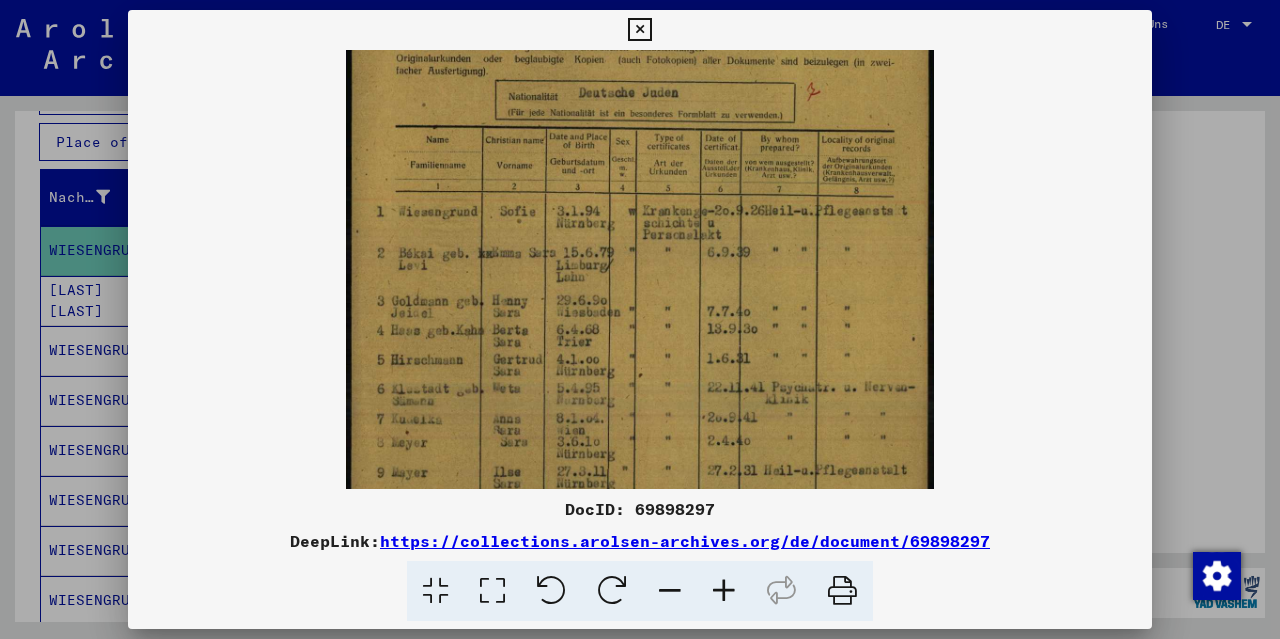 drag, startPoint x: 662, startPoint y: 267, endPoint x: 665, endPoint y: 427, distance: 160.02812 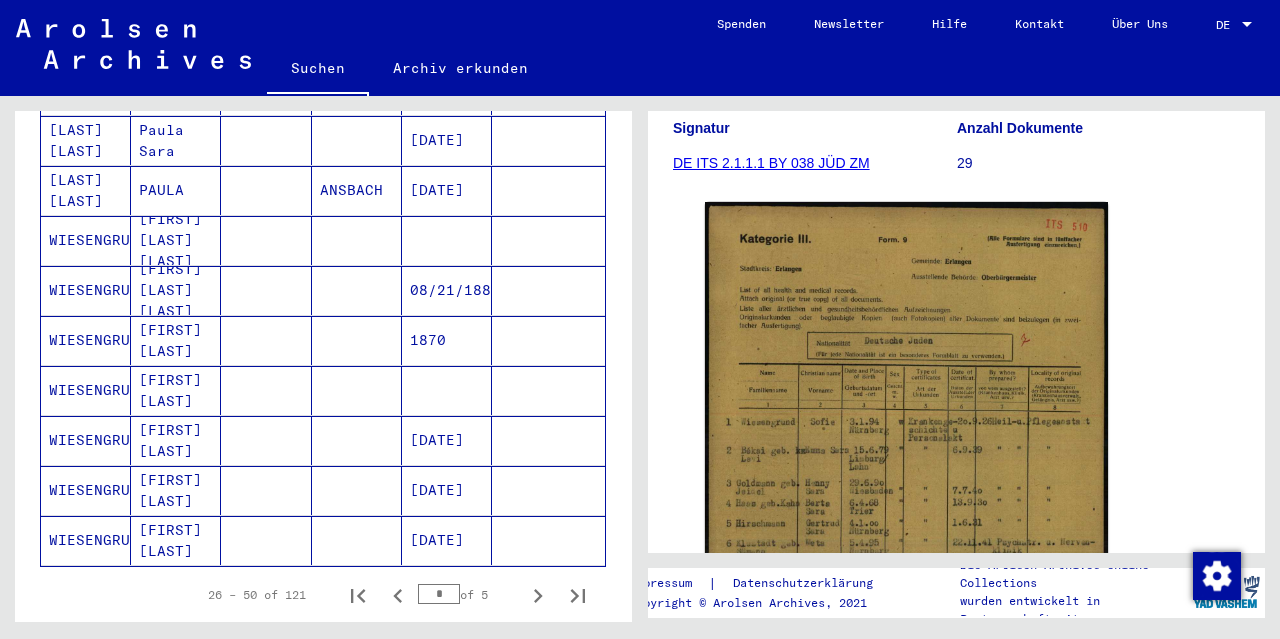scroll, scrollTop: 1500, scrollLeft: 0, axis: vertical 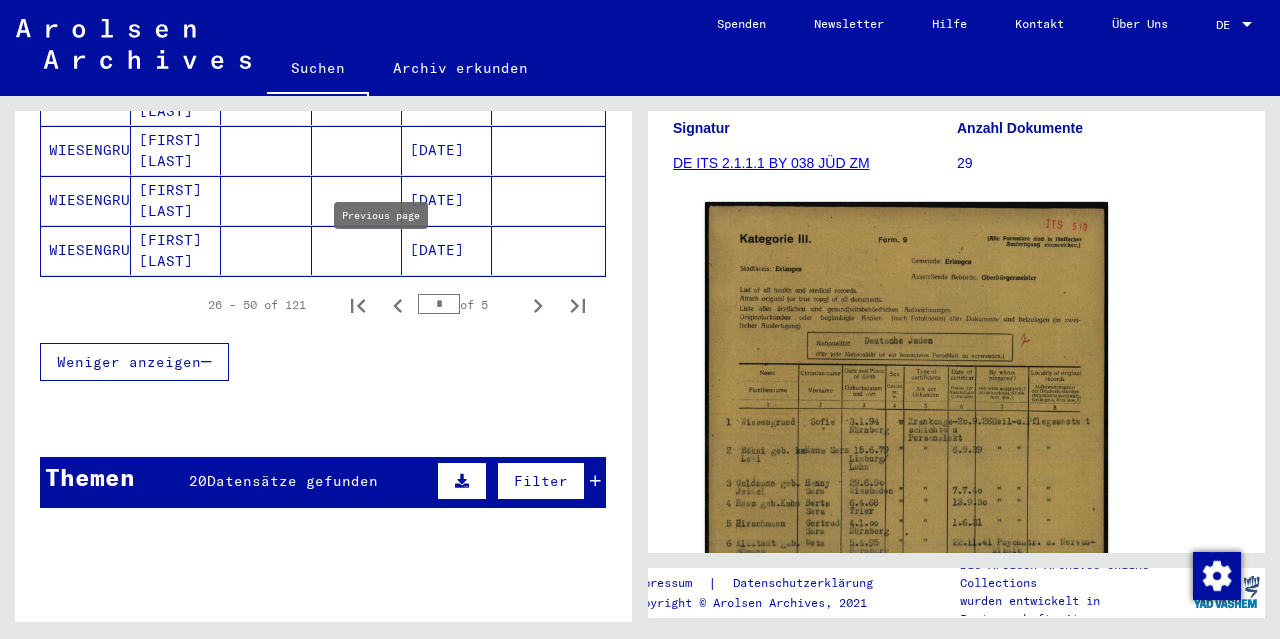click 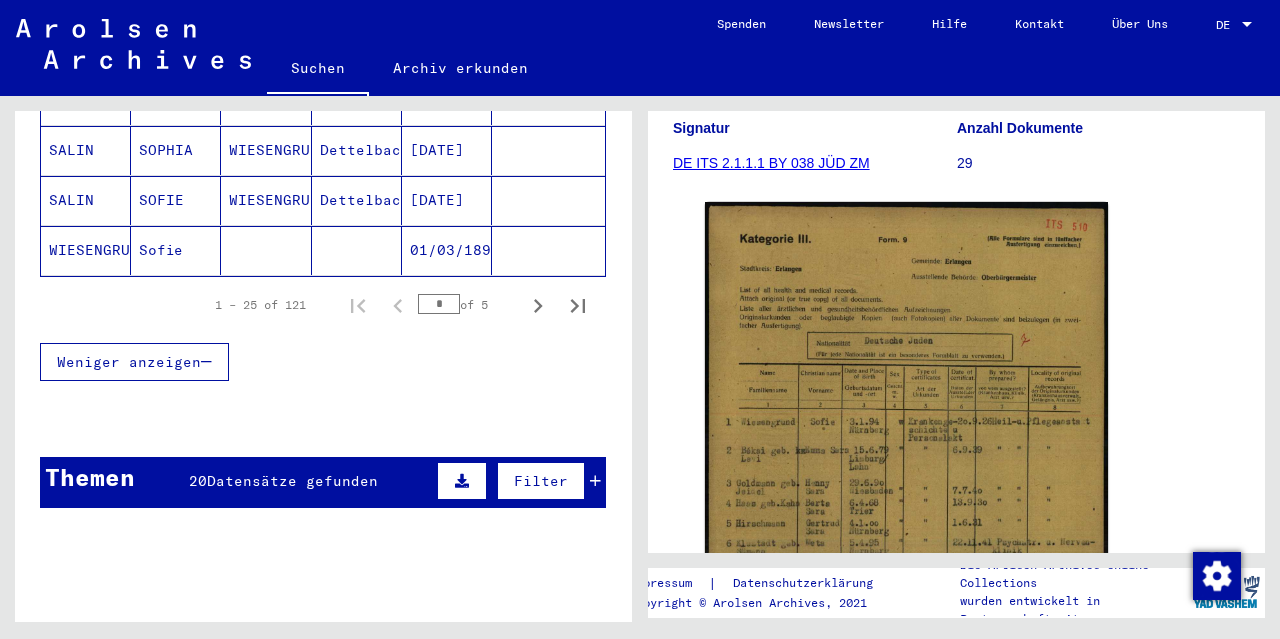 scroll, scrollTop: 1400, scrollLeft: 0, axis: vertical 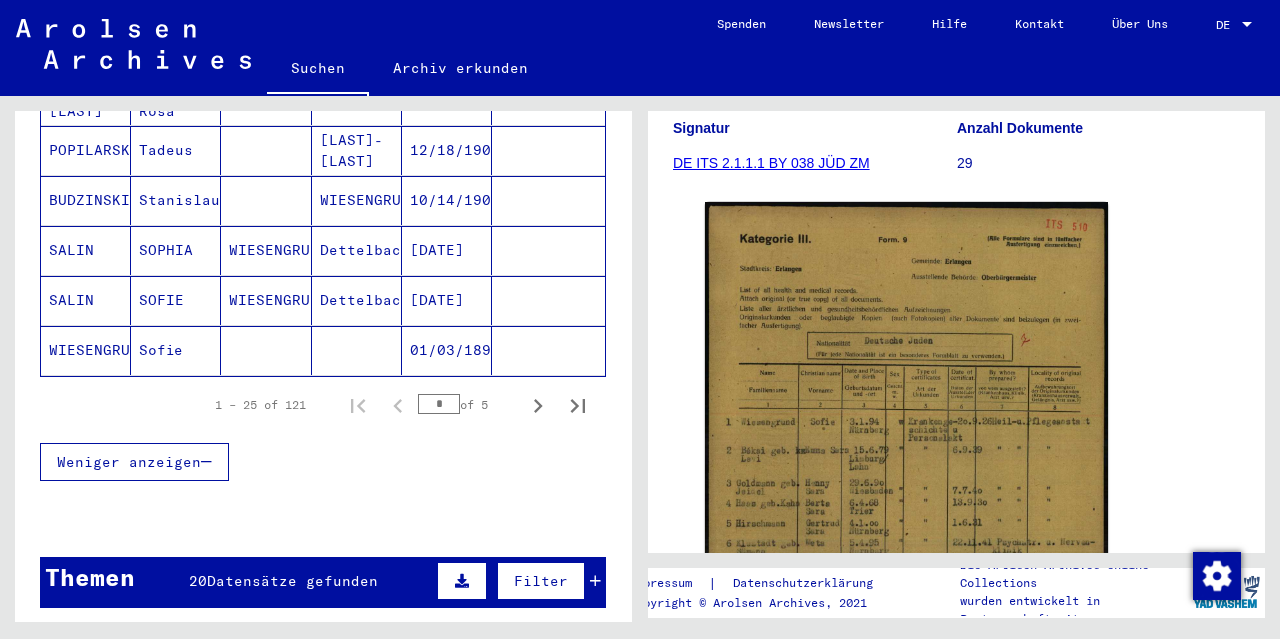 click on "SALIN" at bounding box center [86, 350] 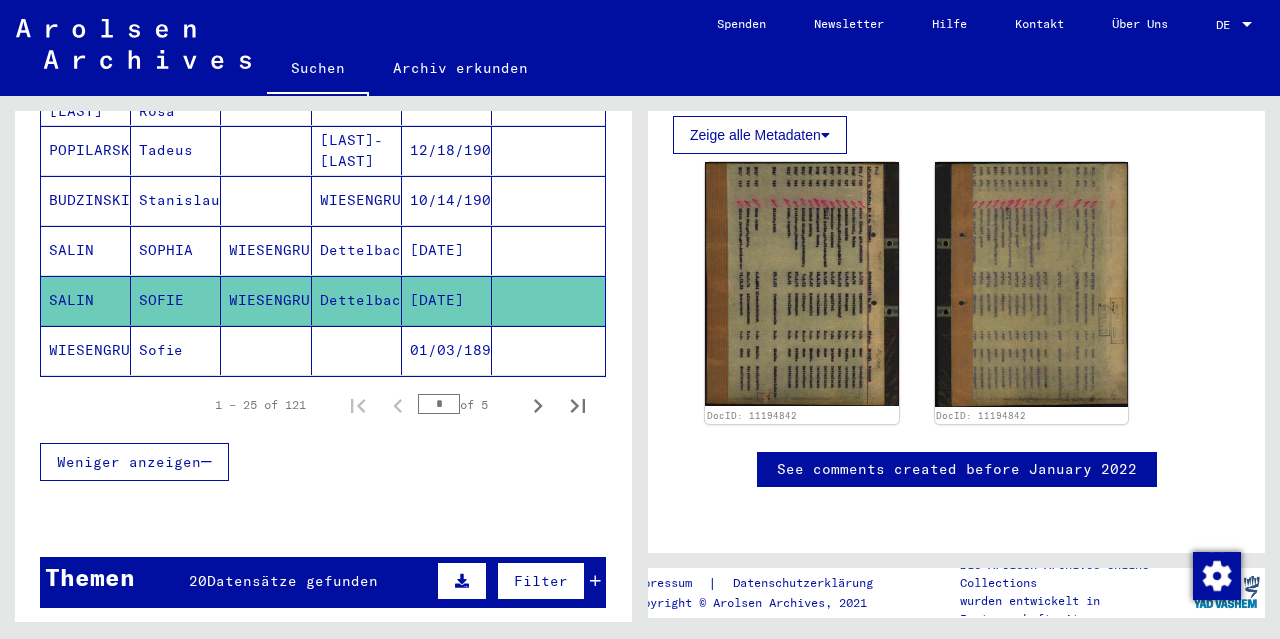 scroll, scrollTop: 600, scrollLeft: 0, axis: vertical 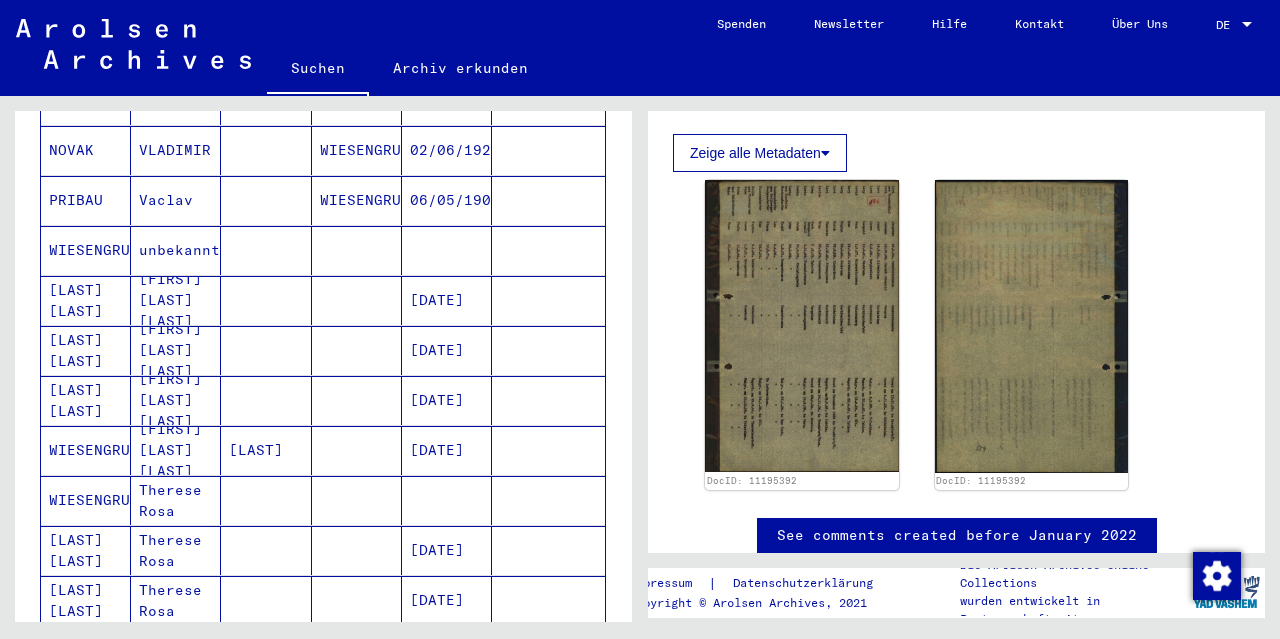 click on "[LAST] [LAST]" at bounding box center [86, 400] 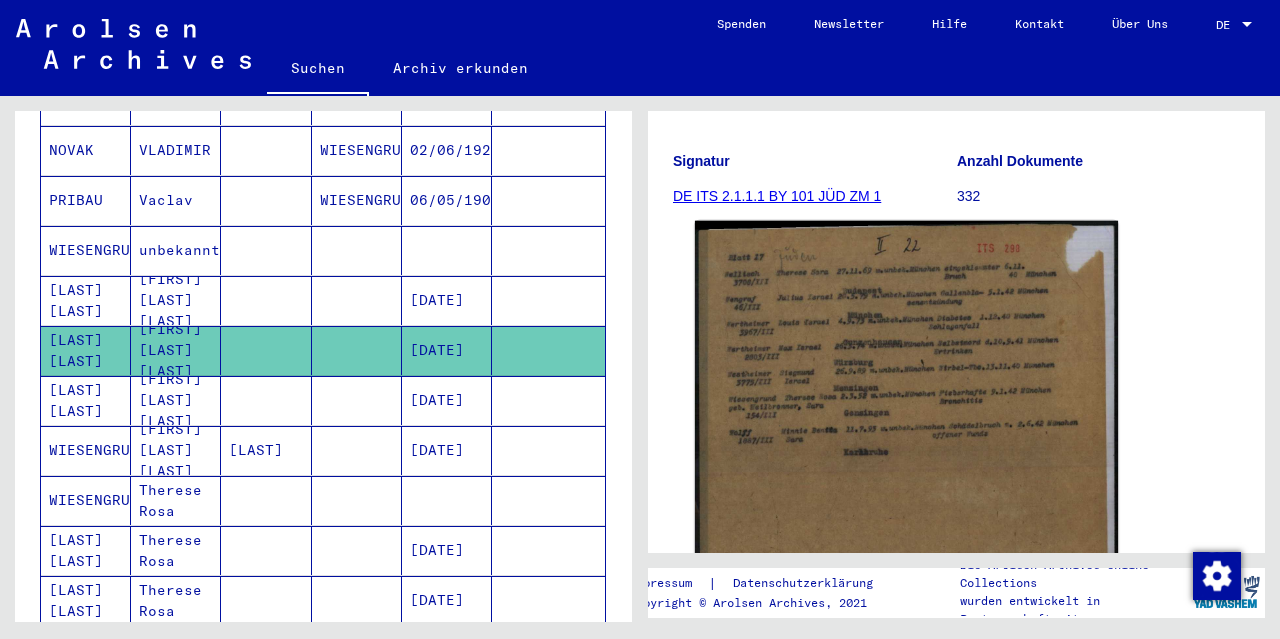 scroll, scrollTop: 300, scrollLeft: 0, axis: vertical 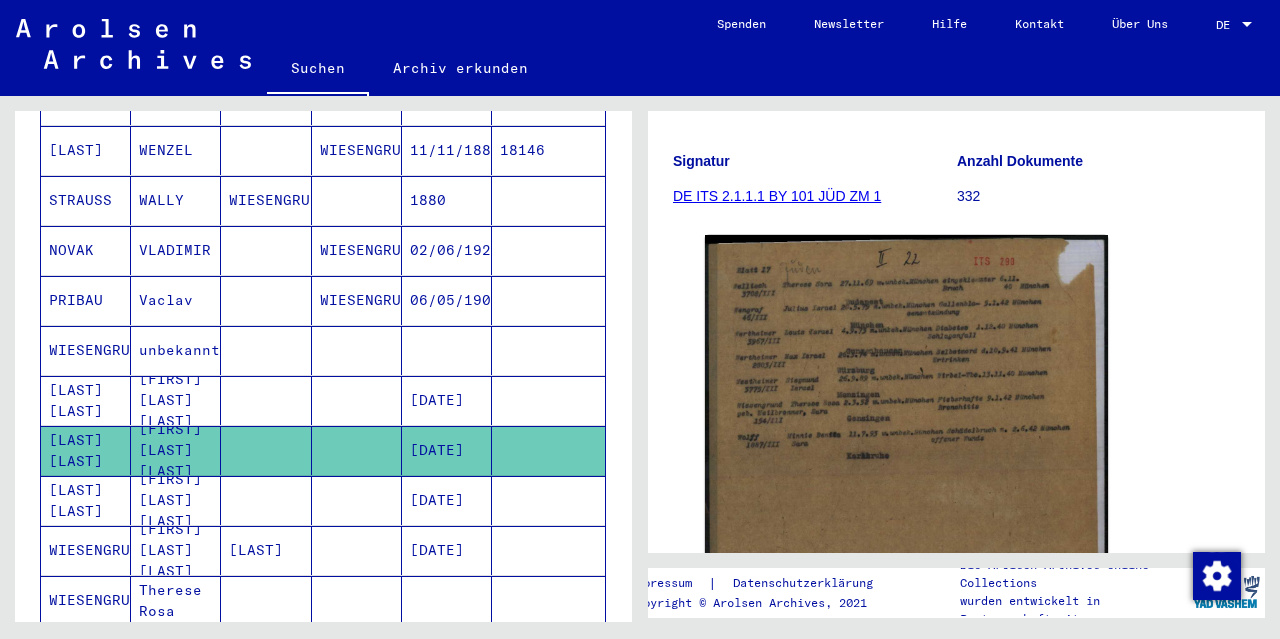click on "WIESENGRUND" at bounding box center (86, 400) 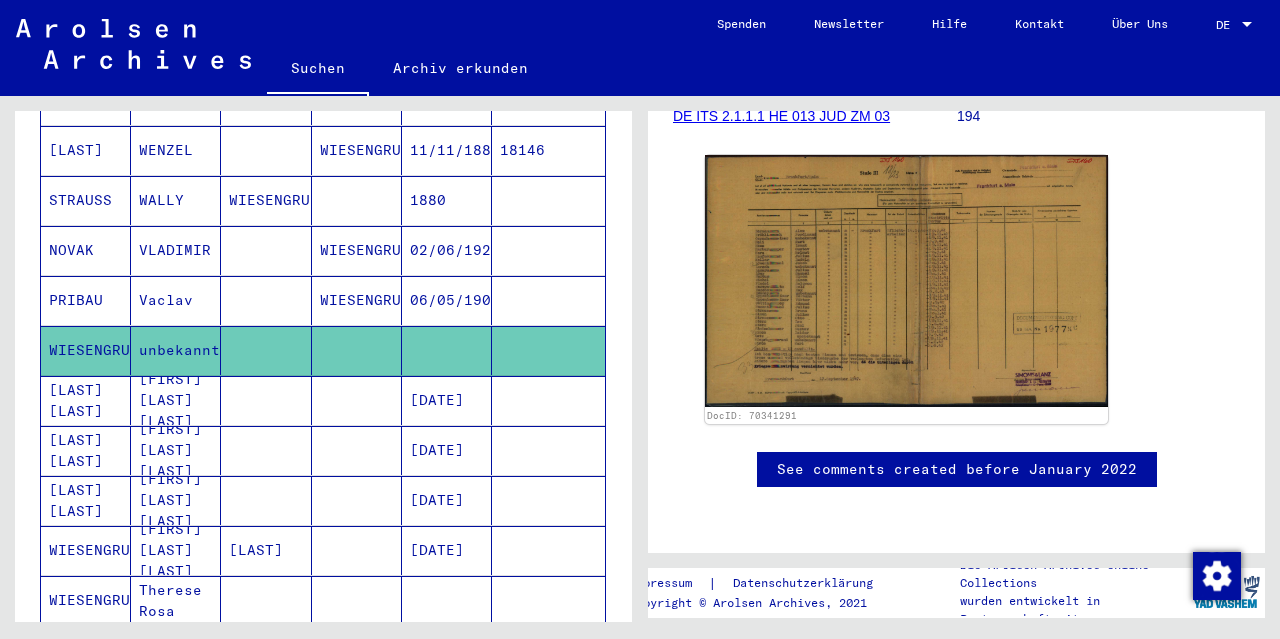scroll, scrollTop: 400, scrollLeft: 0, axis: vertical 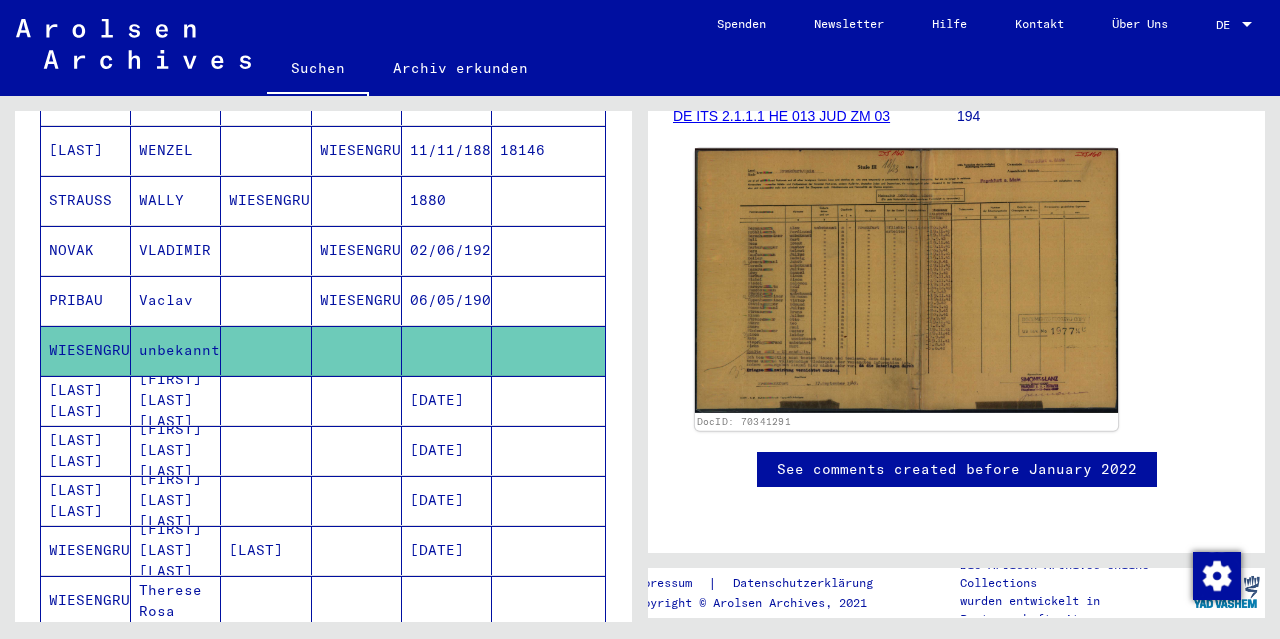 click 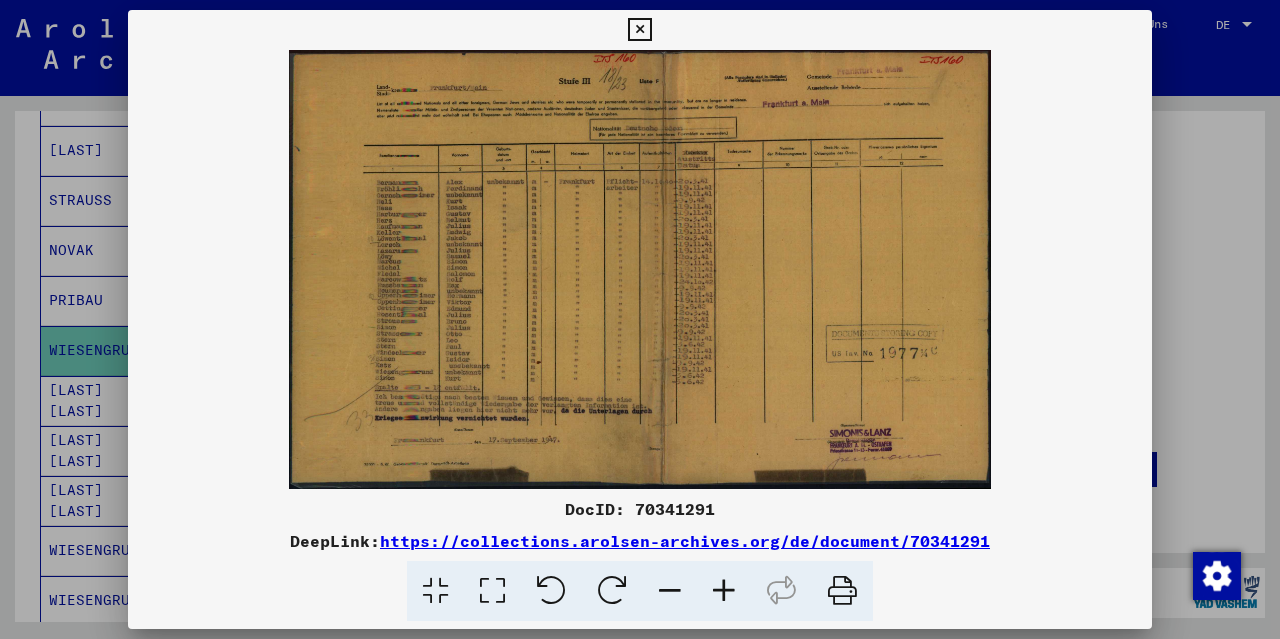 click at bounding box center (724, 591) 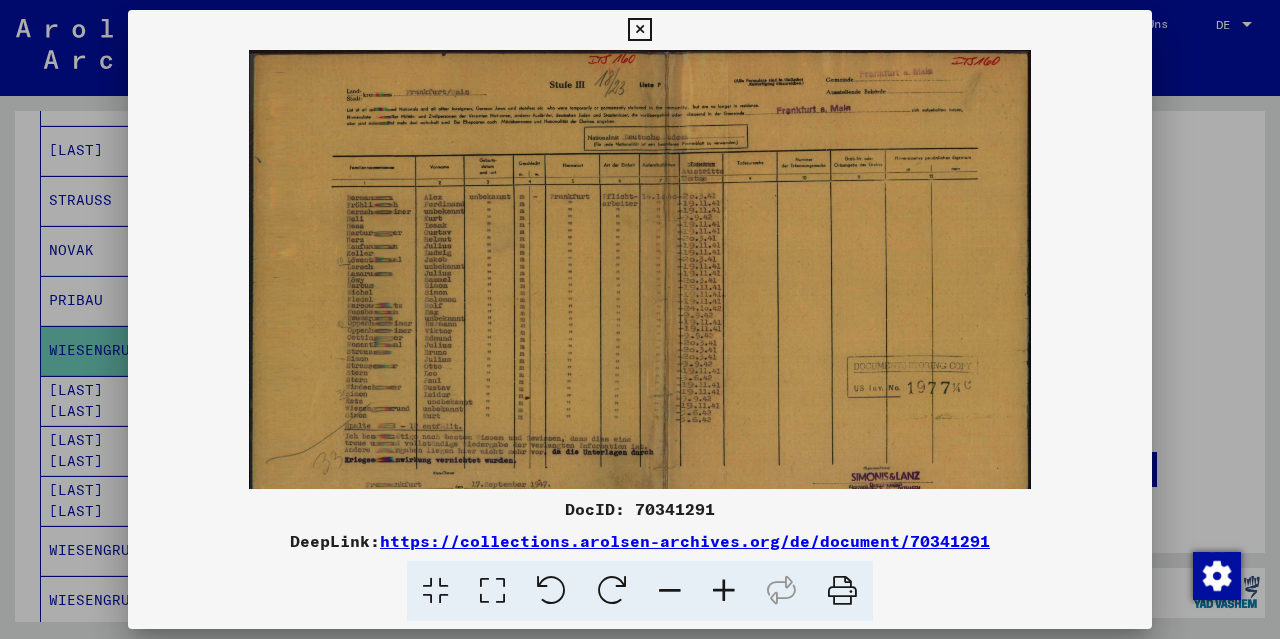 click at bounding box center (724, 591) 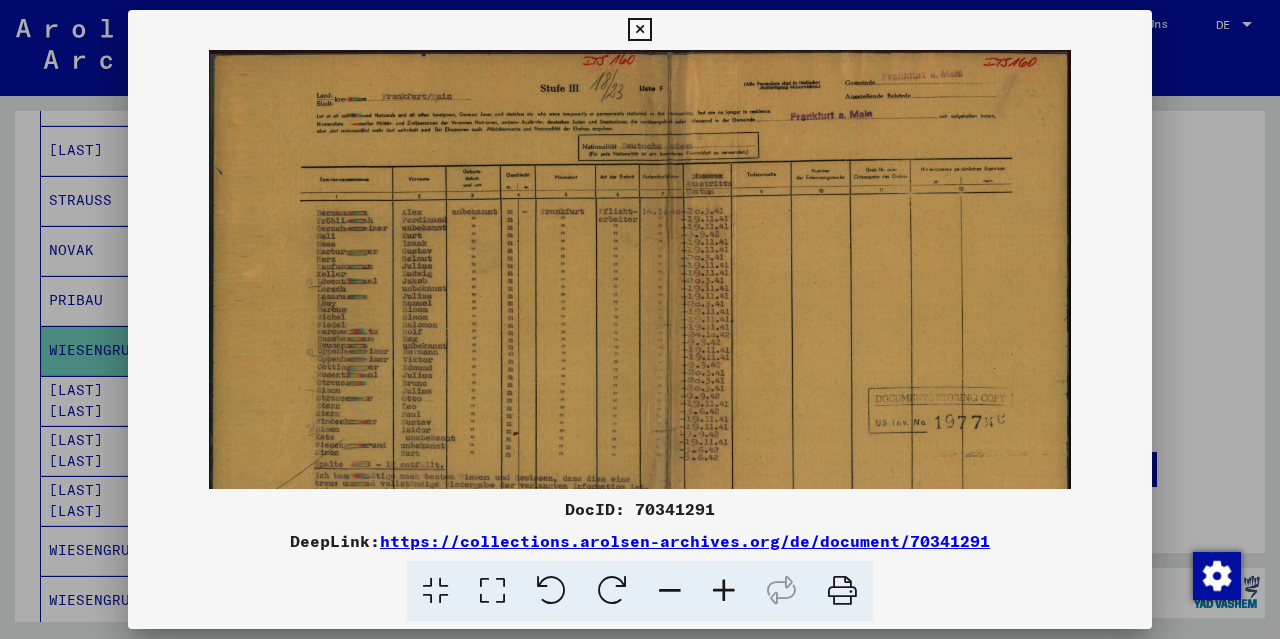 click at bounding box center (724, 591) 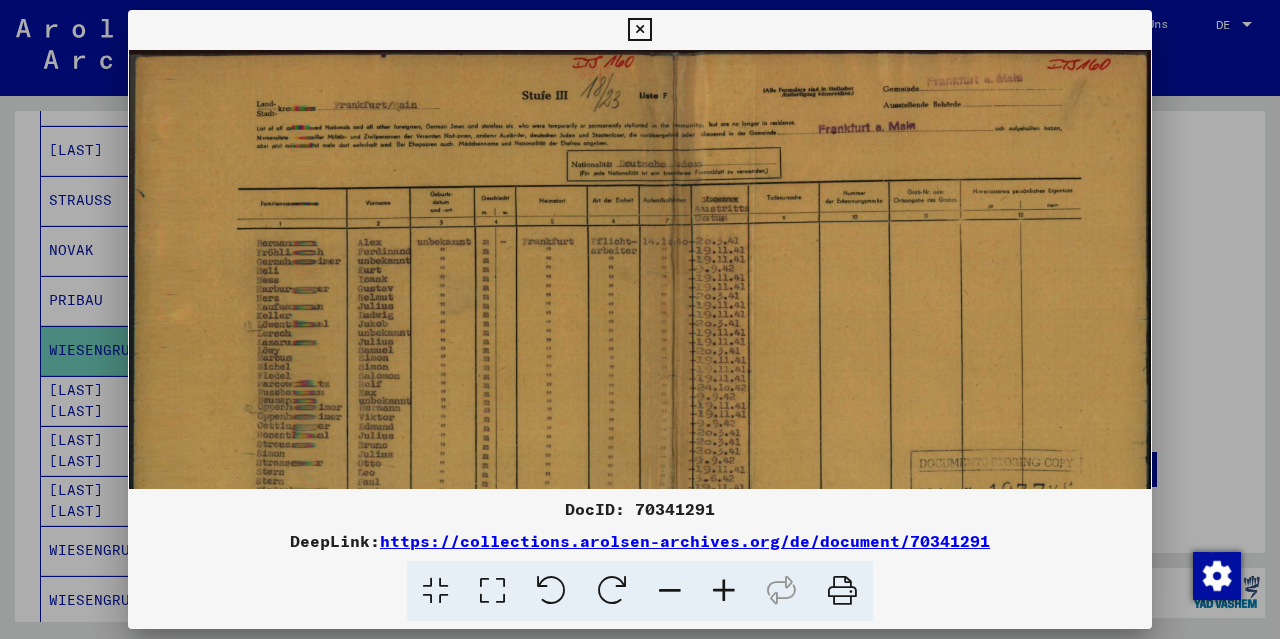 click at bounding box center [724, 591] 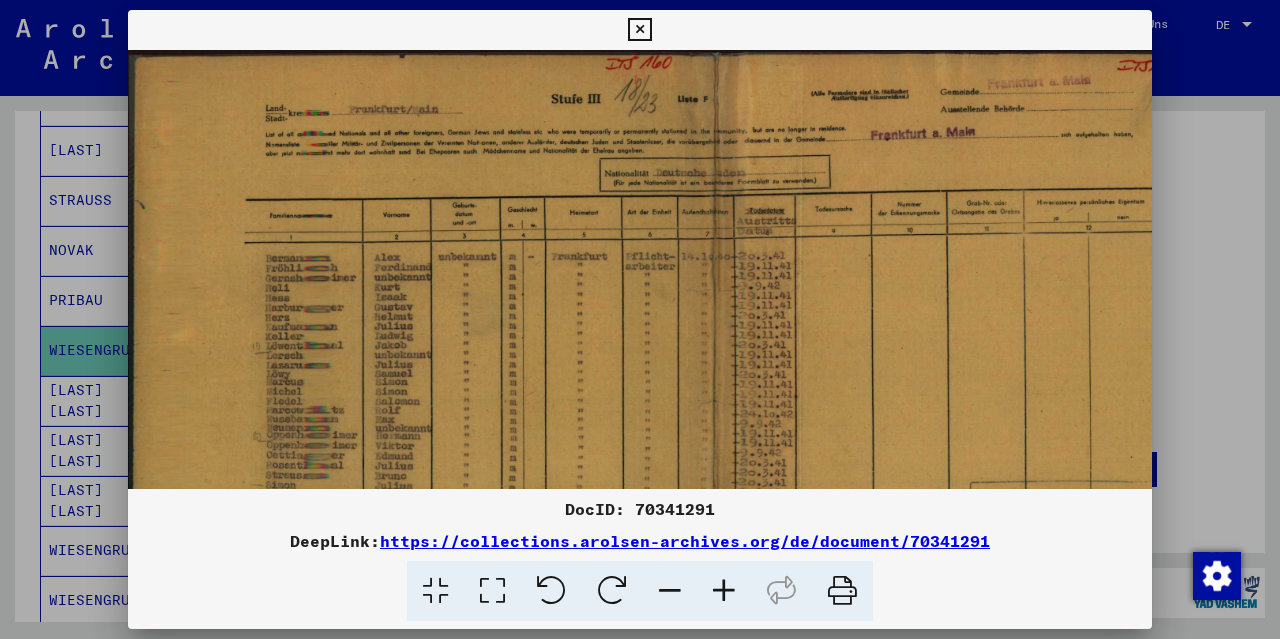 click at bounding box center (724, 591) 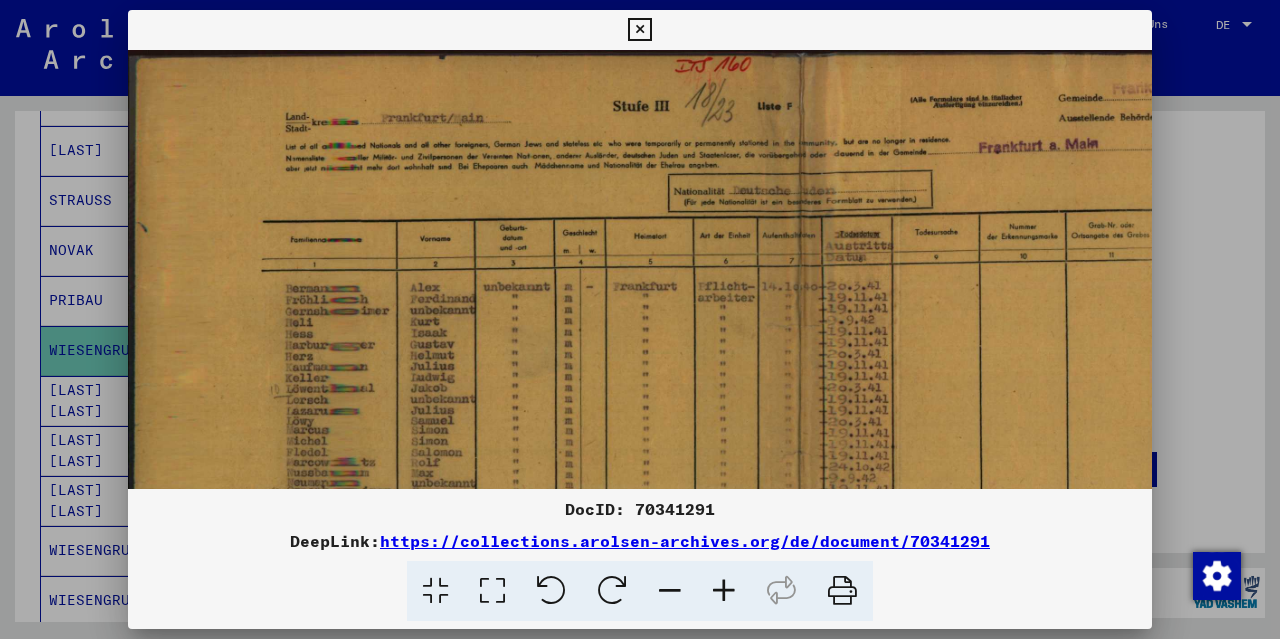 click at bounding box center [724, 591] 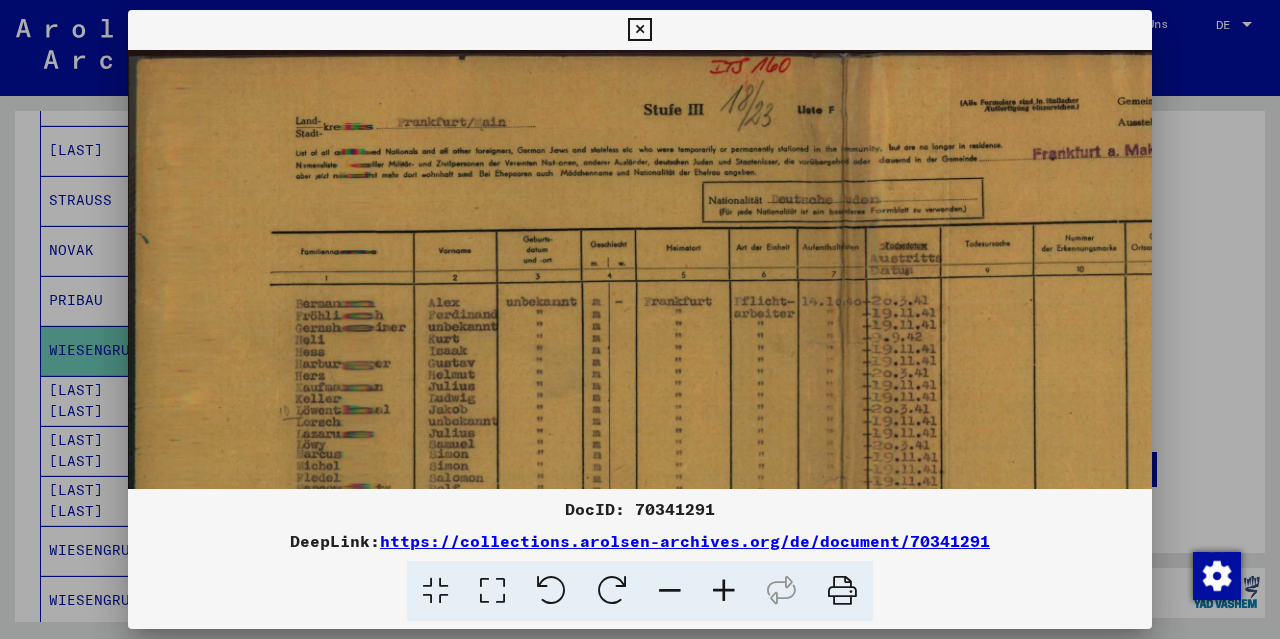 click at bounding box center [724, 591] 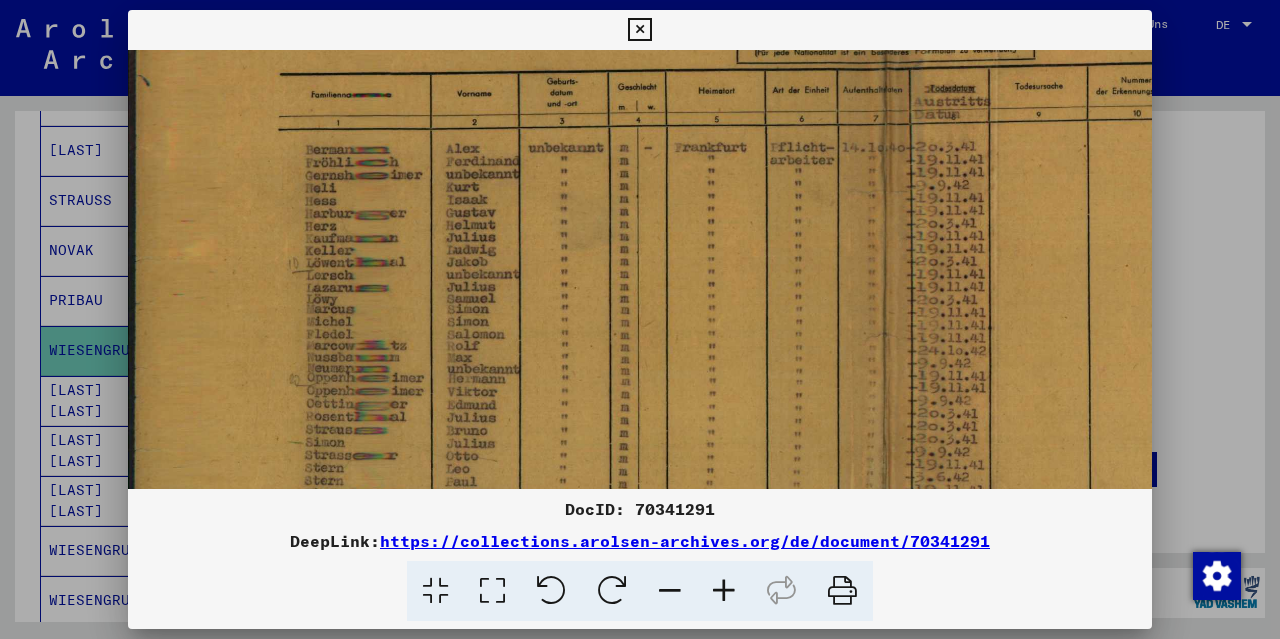 scroll, scrollTop: 184, scrollLeft: 0, axis: vertical 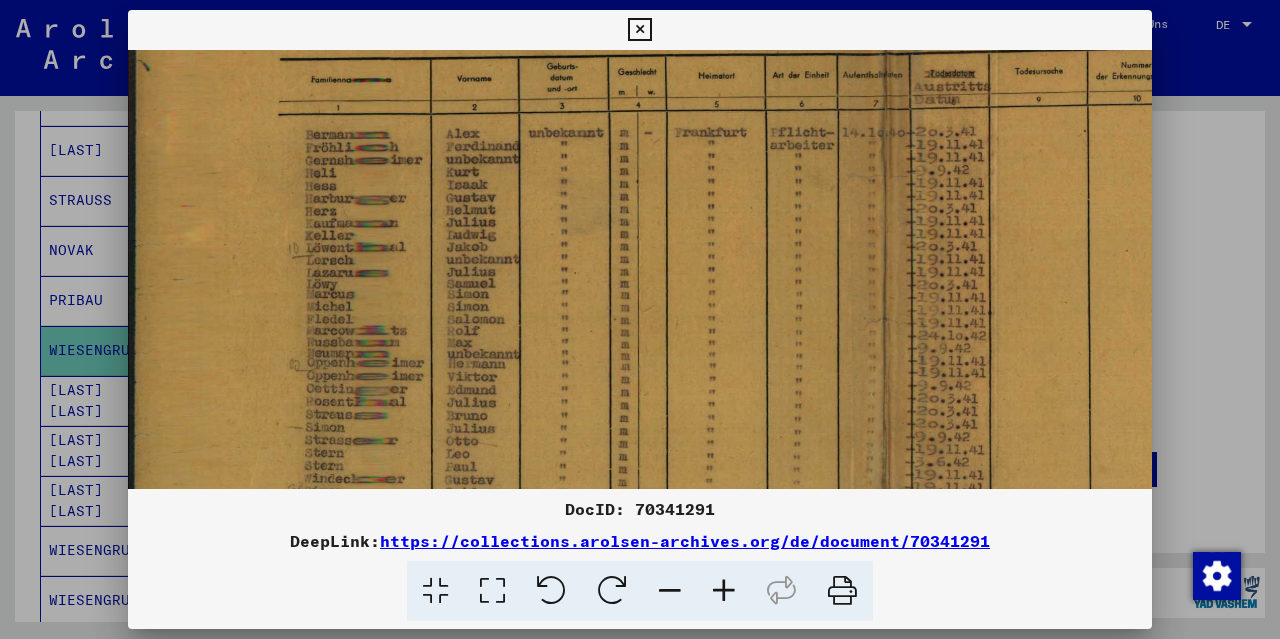 drag, startPoint x: 618, startPoint y: 425, endPoint x: 618, endPoint y: 251, distance: 174 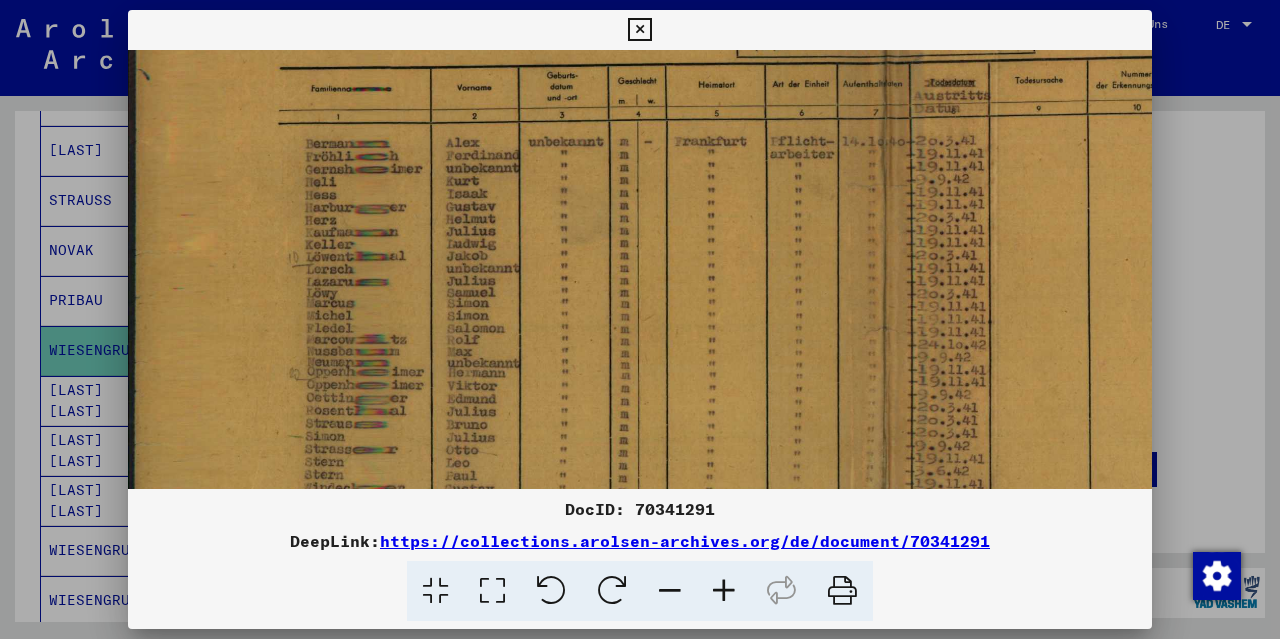 scroll, scrollTop: 176, scrollLeft: 0, axis: vertical 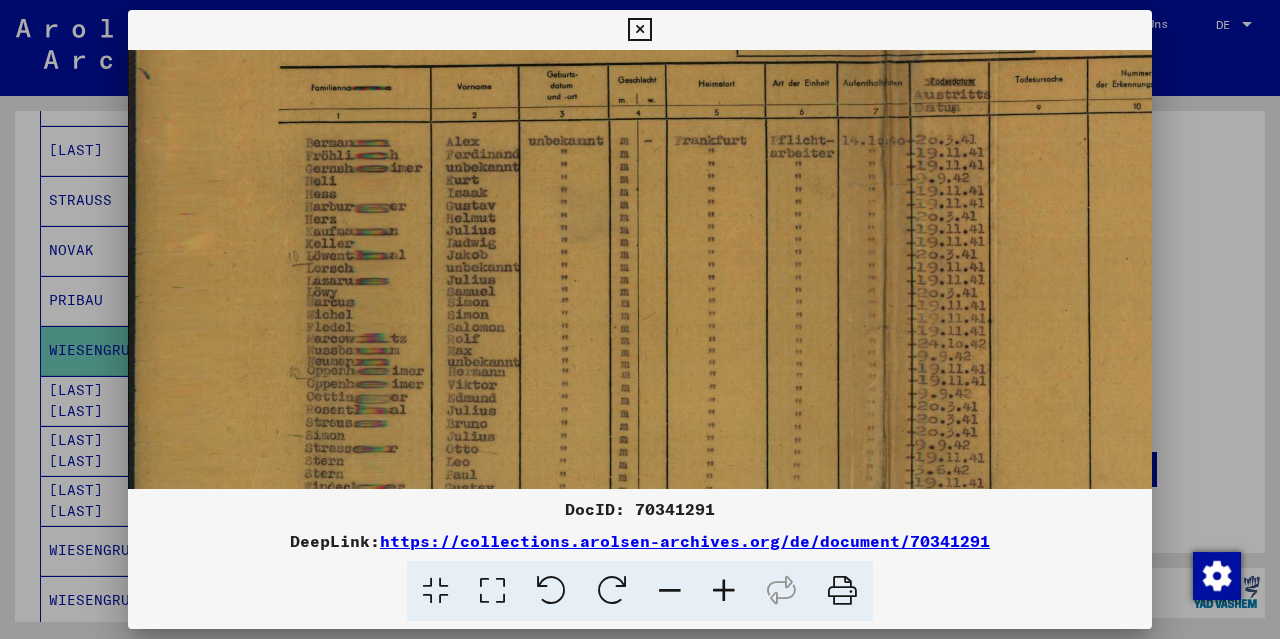 drag, startPoint x: 614, startPoint y: 413, endPoint x: 623, endPoint y: 454, distance: 41.976185 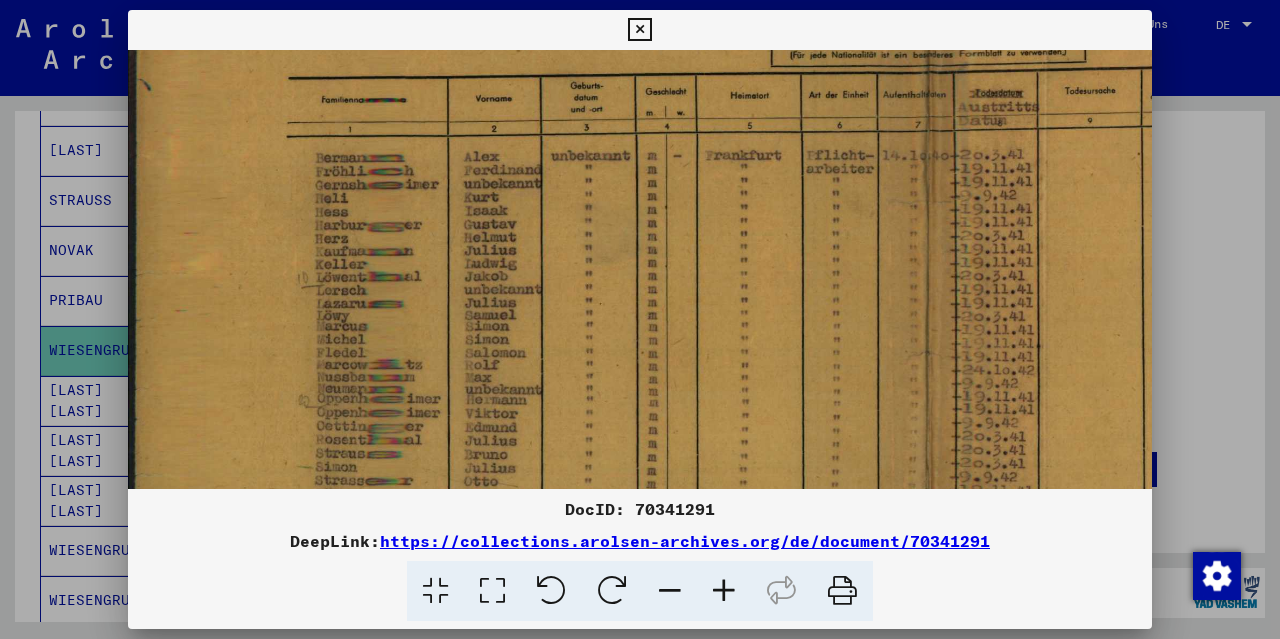 click at bounding box center (724, 591) 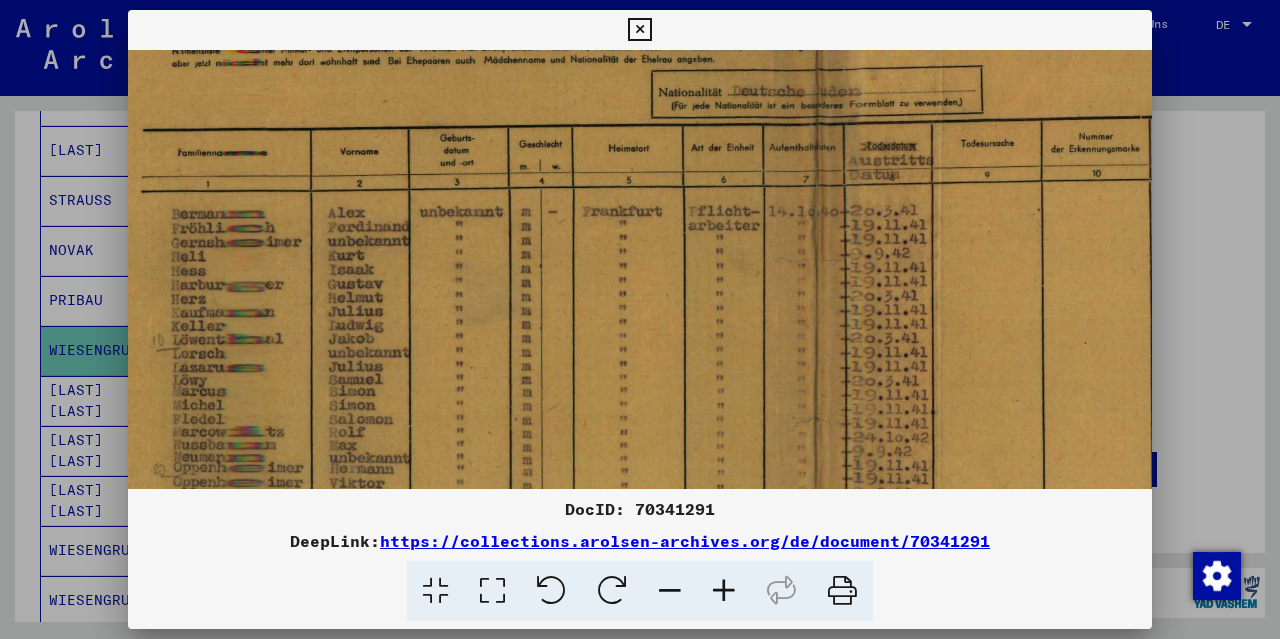 scroll, scrollTop: 135, scrollLeft: 156, axis: both 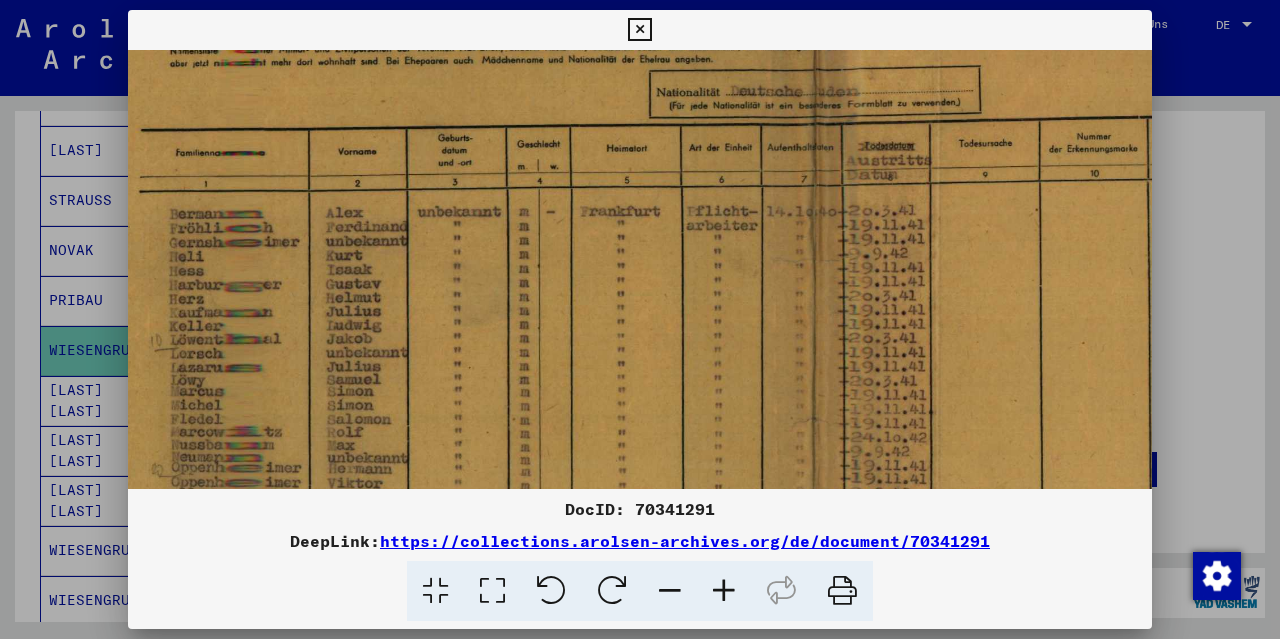 drag, startPoint x: 1077, startPoint y: 308, endPoint x: 922, endPoint y: 351, distance: 160.85397 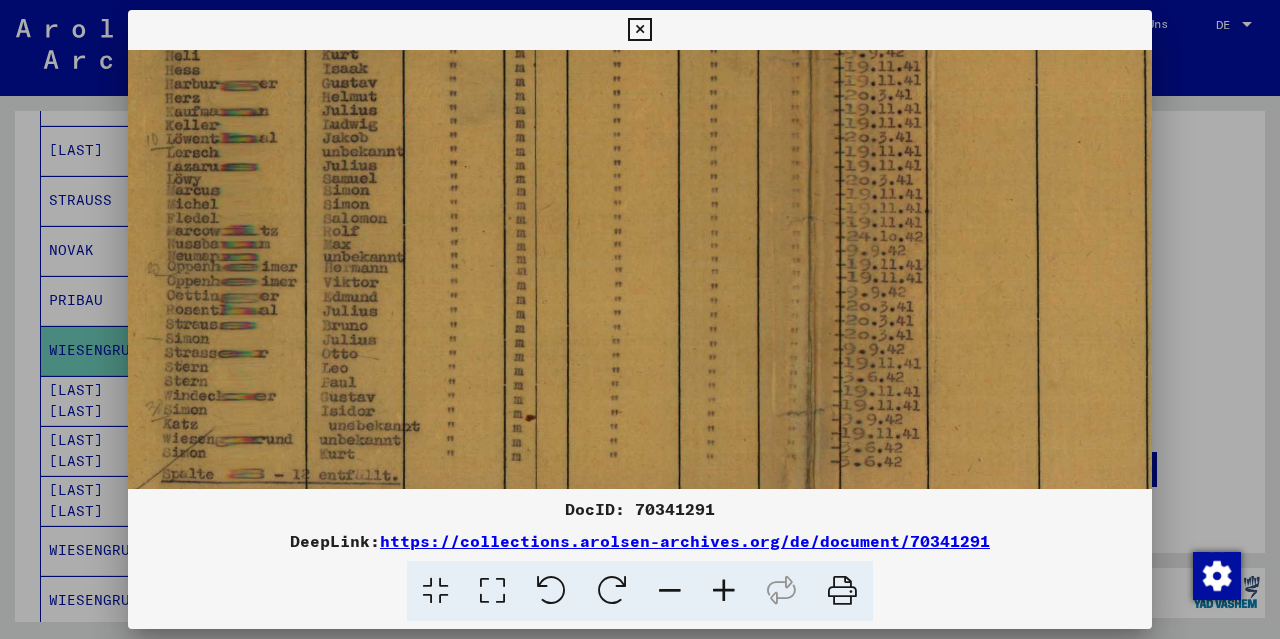 drag, startPoint x: 988, startPoint y: 382, endPoint x: 986, endPoint y: 182, distance: 200.01 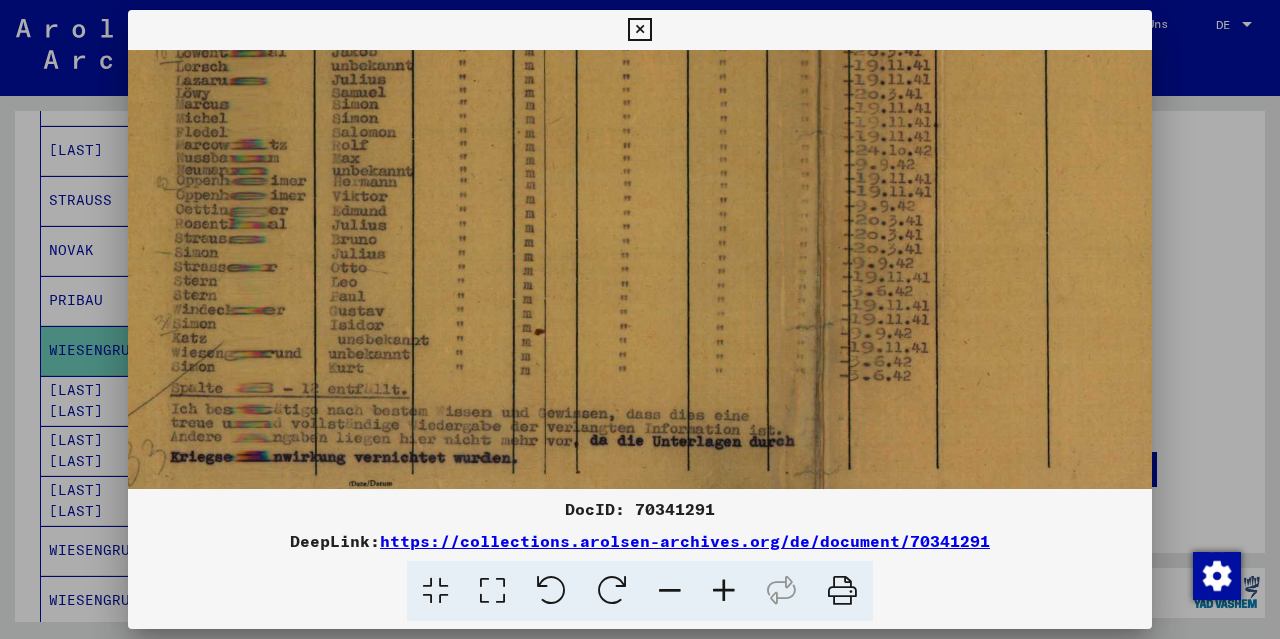 scroll, scrollTop: 426, scrollLeft: 150, axis: both 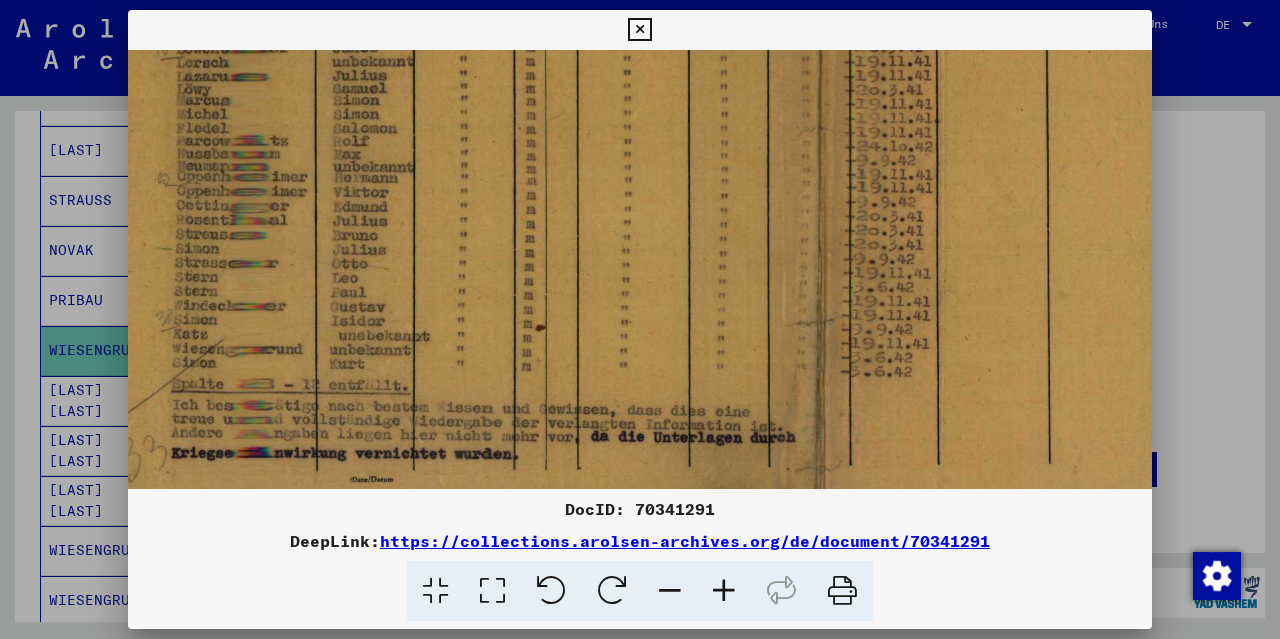 drag, startPoint x: 1004, startPoint y: 349, endPoint x: 1015, endPoint y: 264, distance: 85.70881 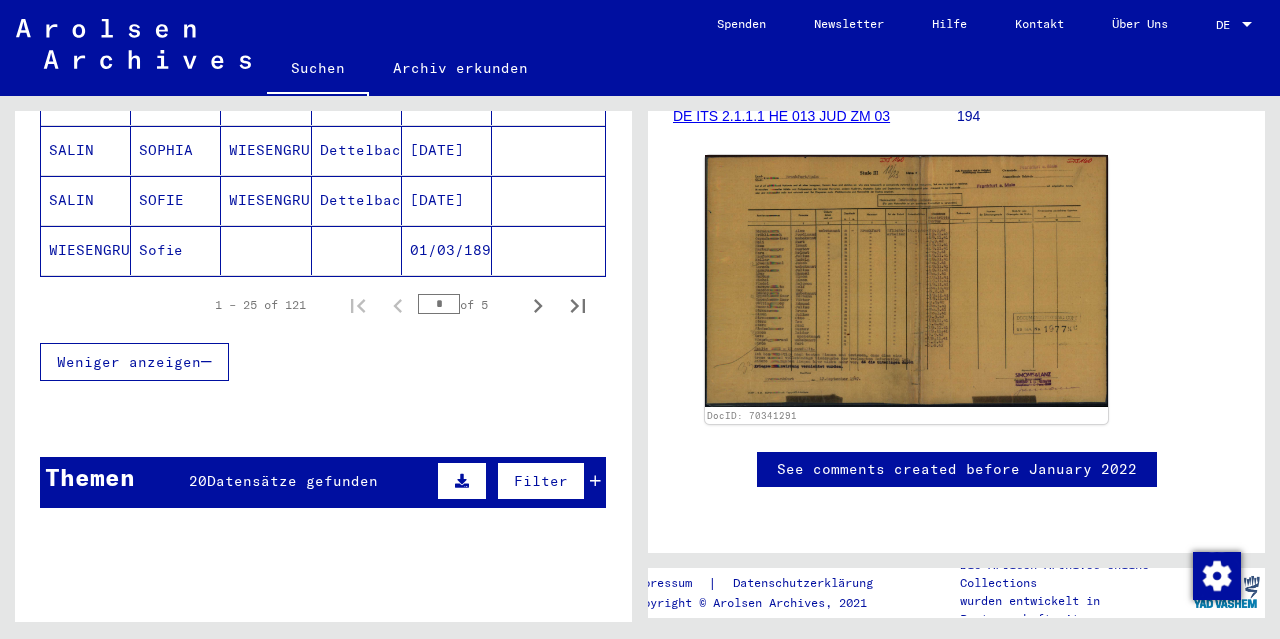 scroll, scrollTop: 1600, scrollLeft: 0, axis: vertical 